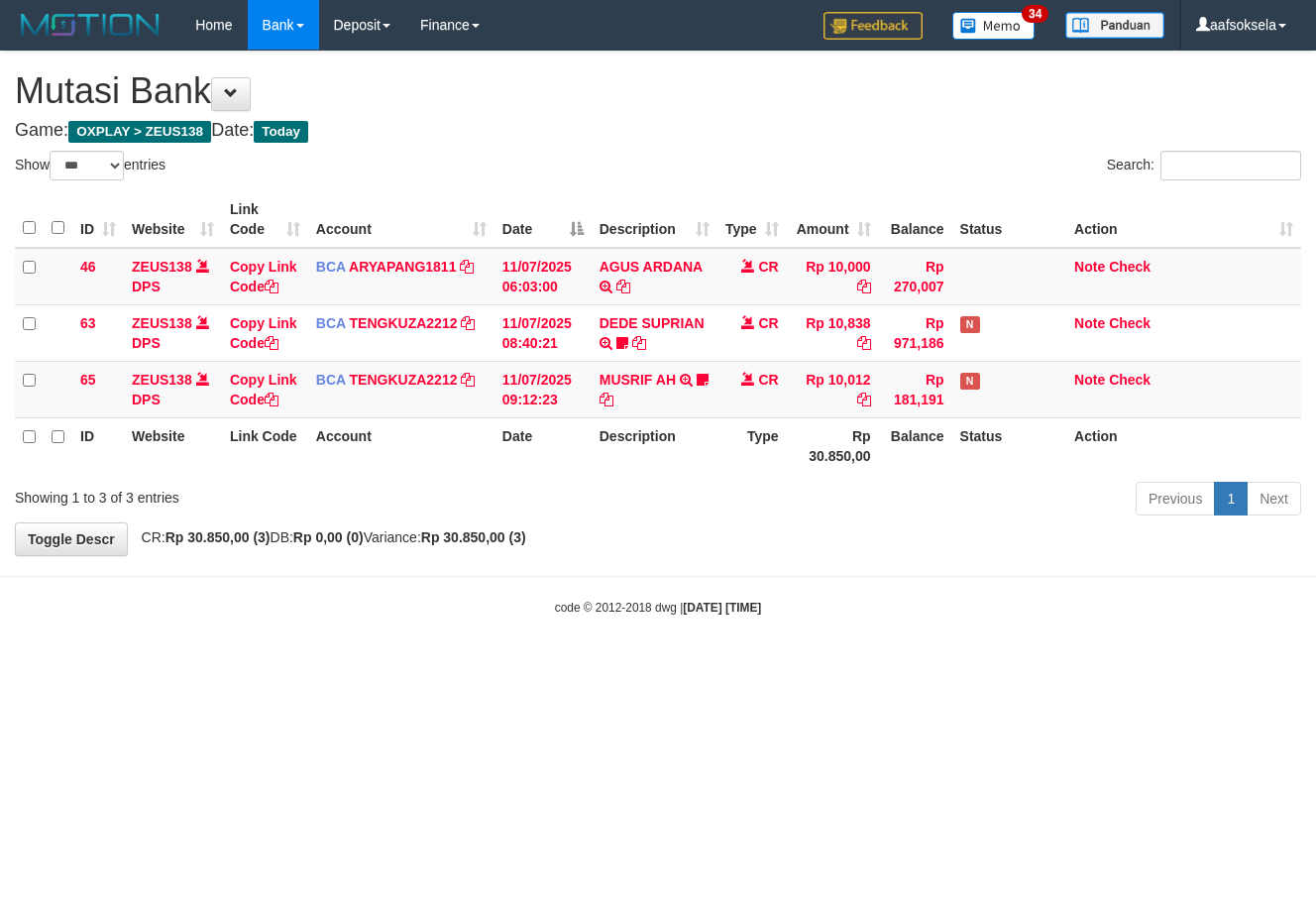 select on "***" 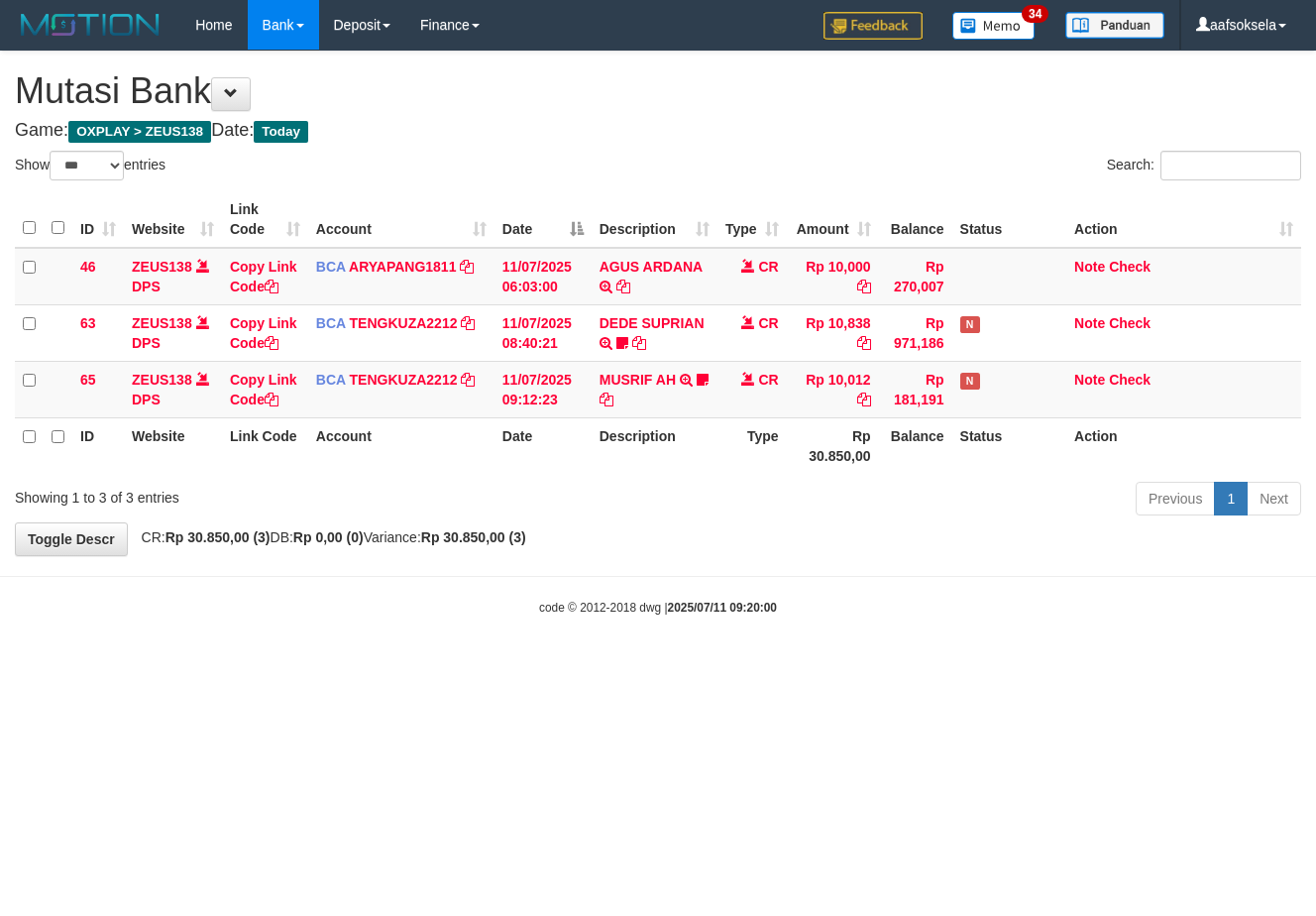select on "***" 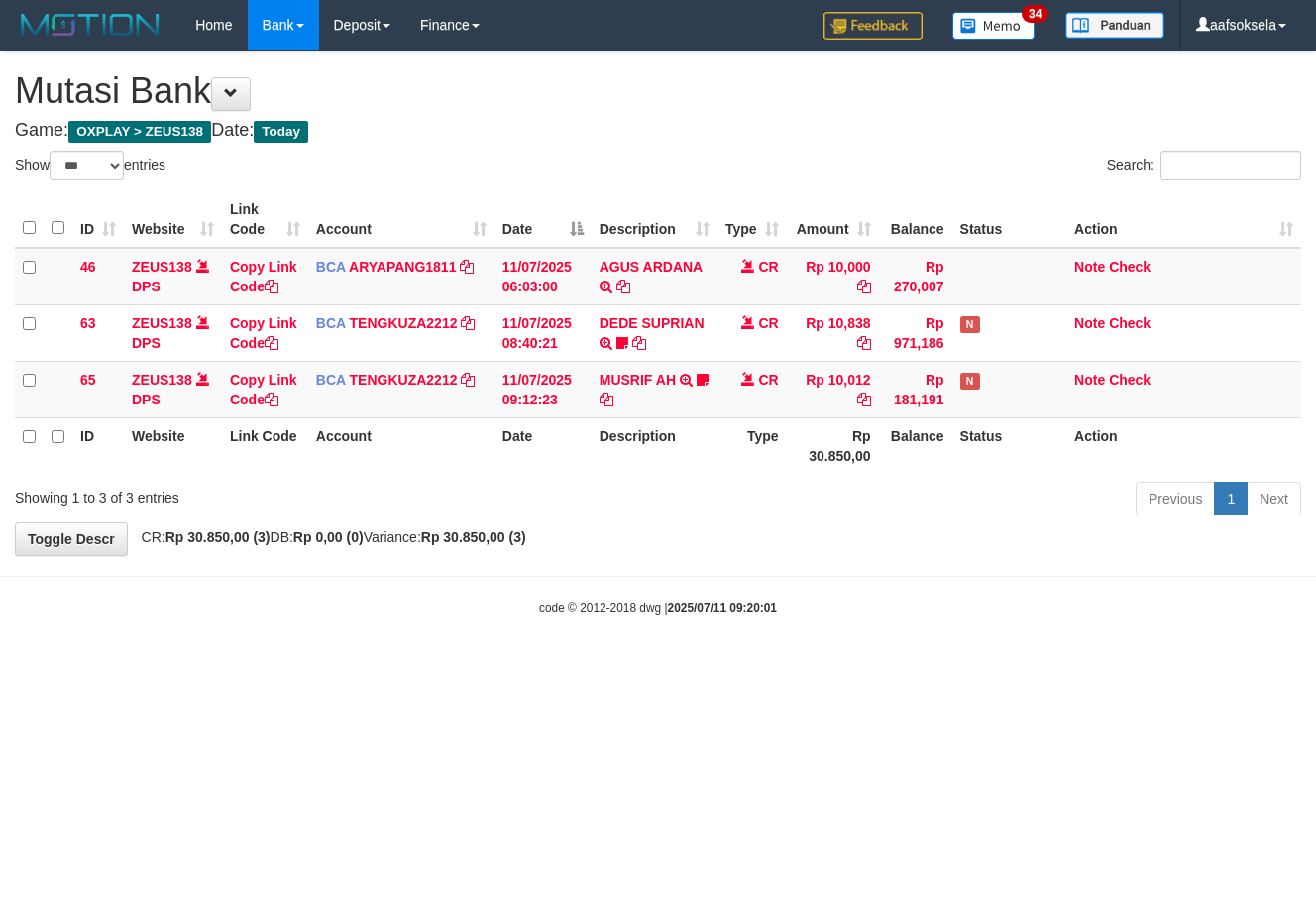 select on "***" 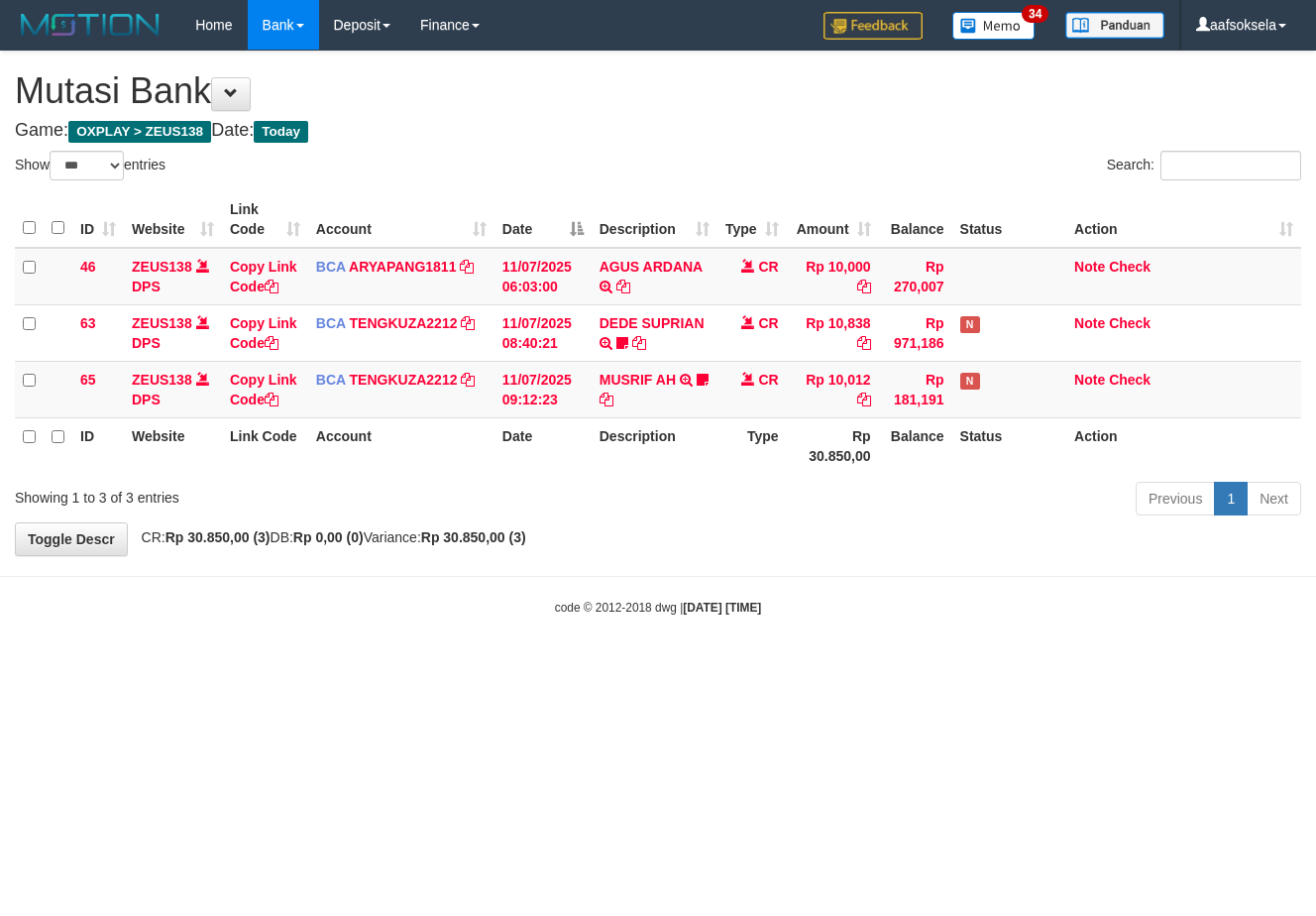 select on "***" 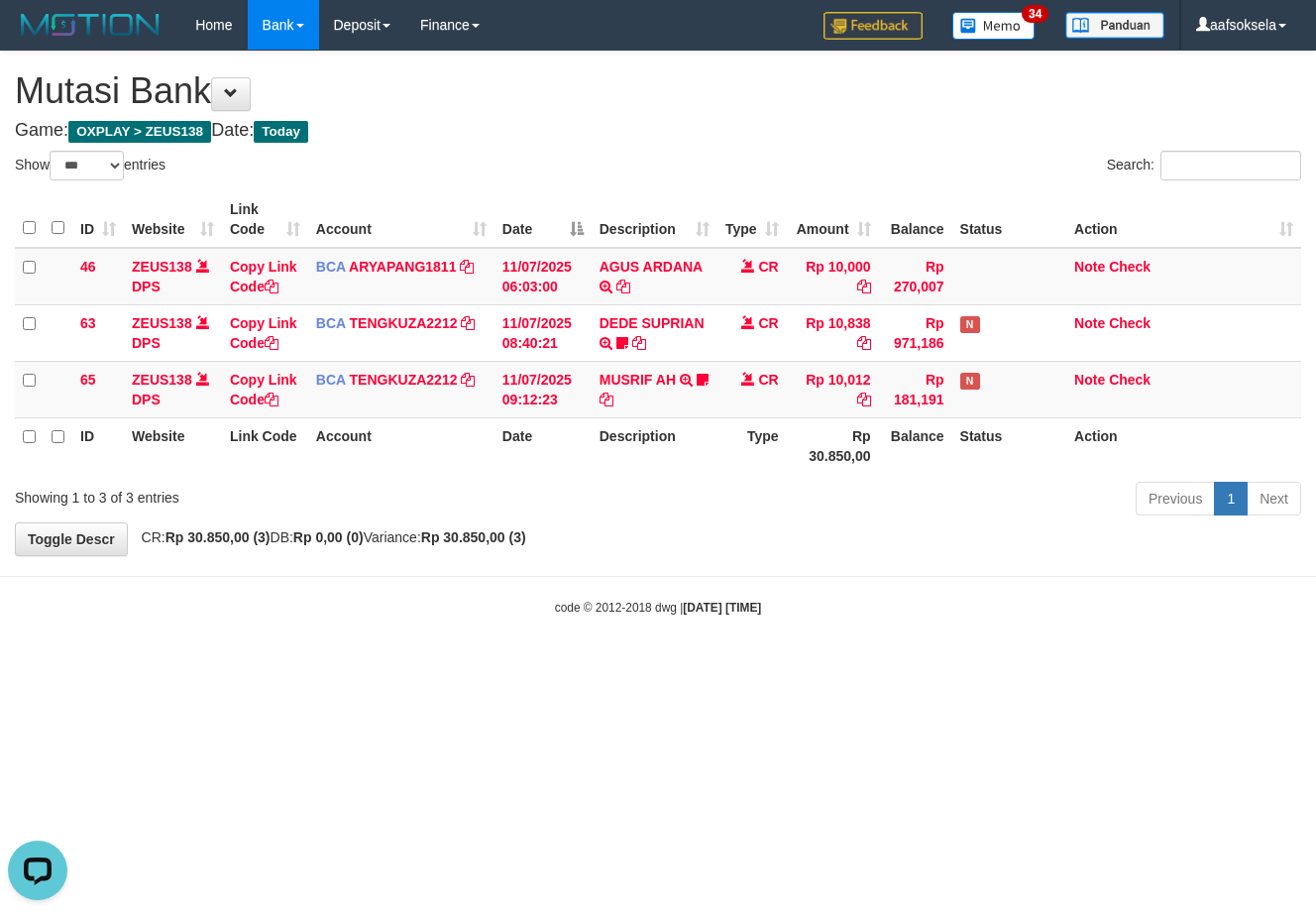scroll, scrollTop: 0, scrollLeft: 0, axis: both 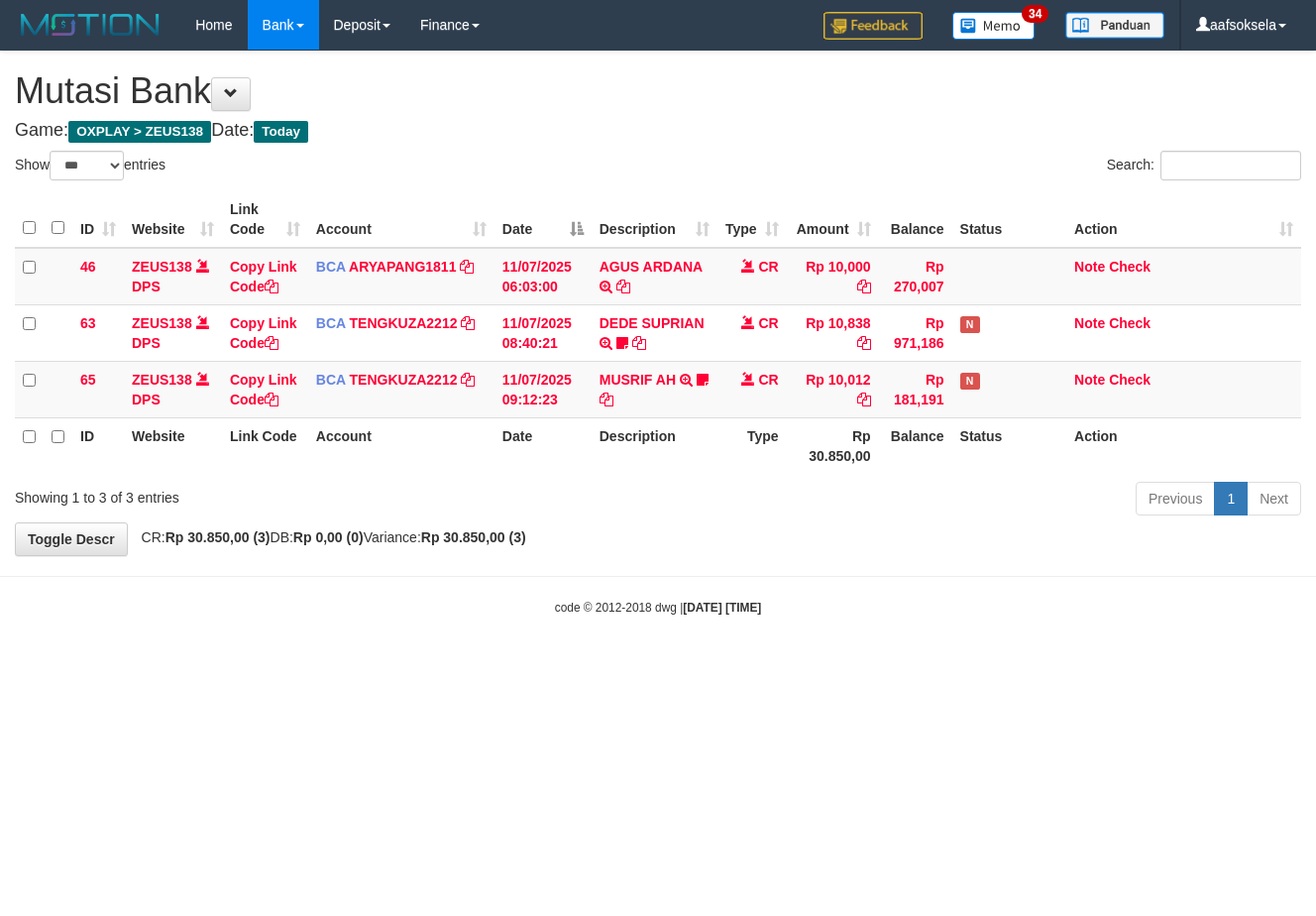 select on "***" 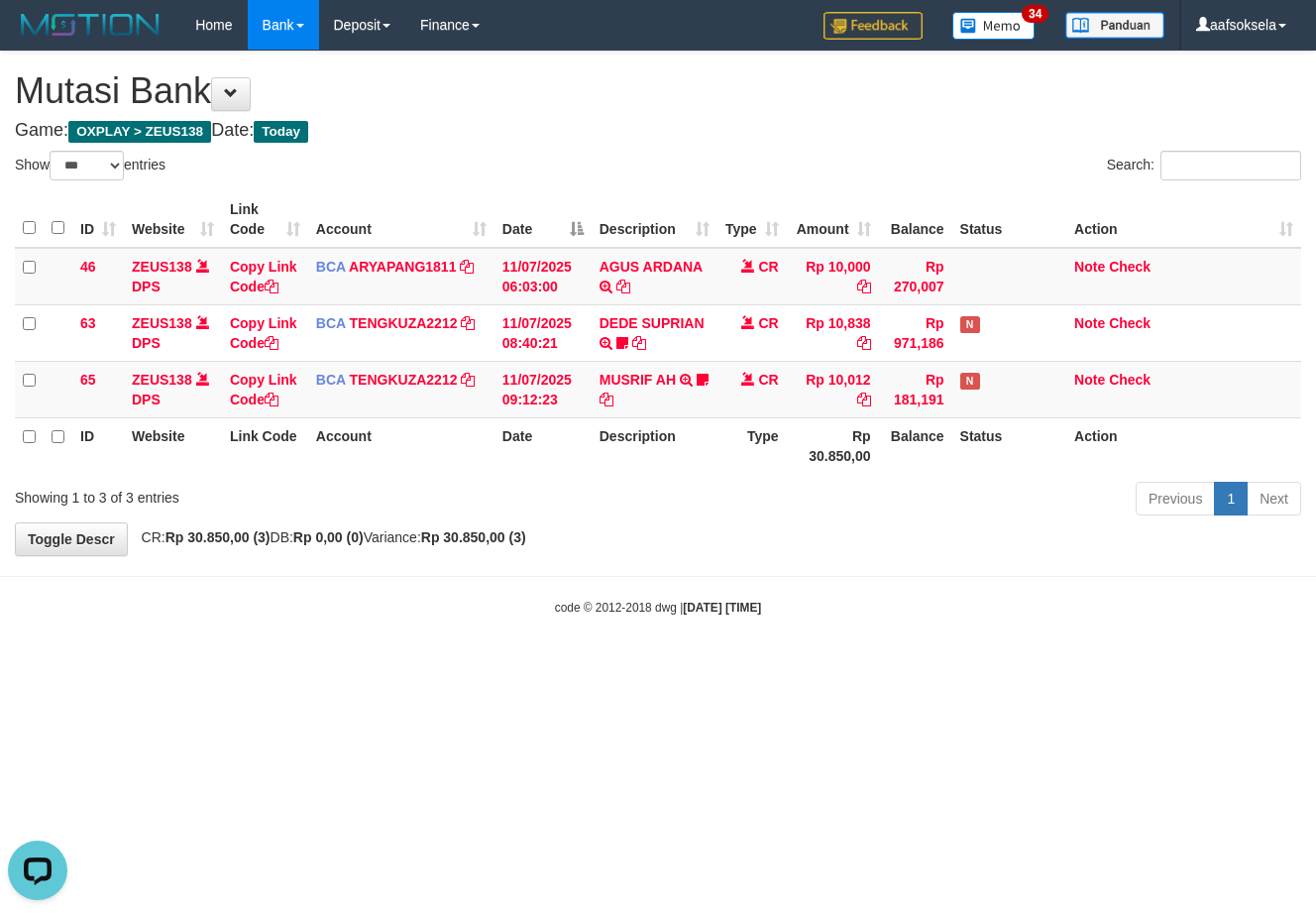 click on "Previous 1 Next" at bounding box center (932, 501) 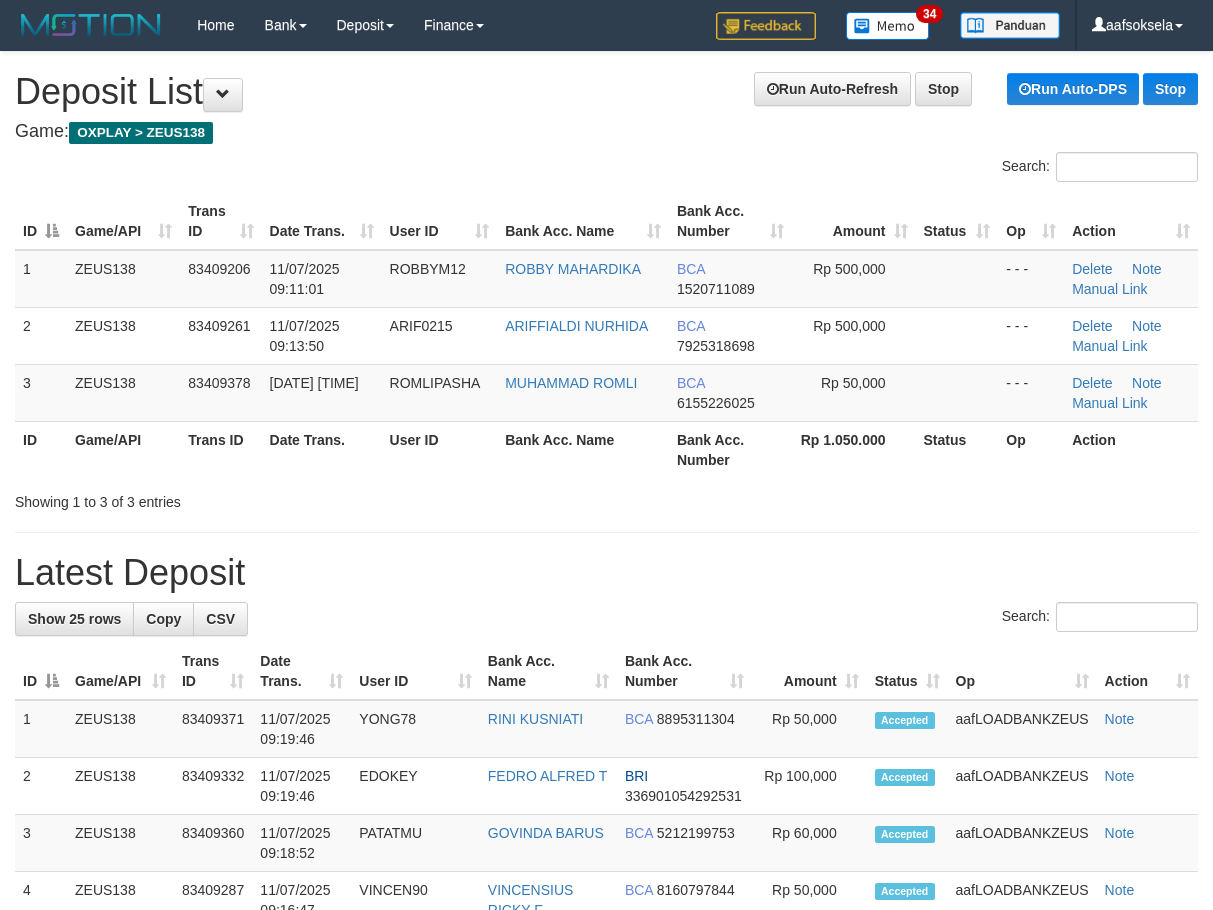 scroll, scrollTop: 0, scrollLeft: 0, axis: both 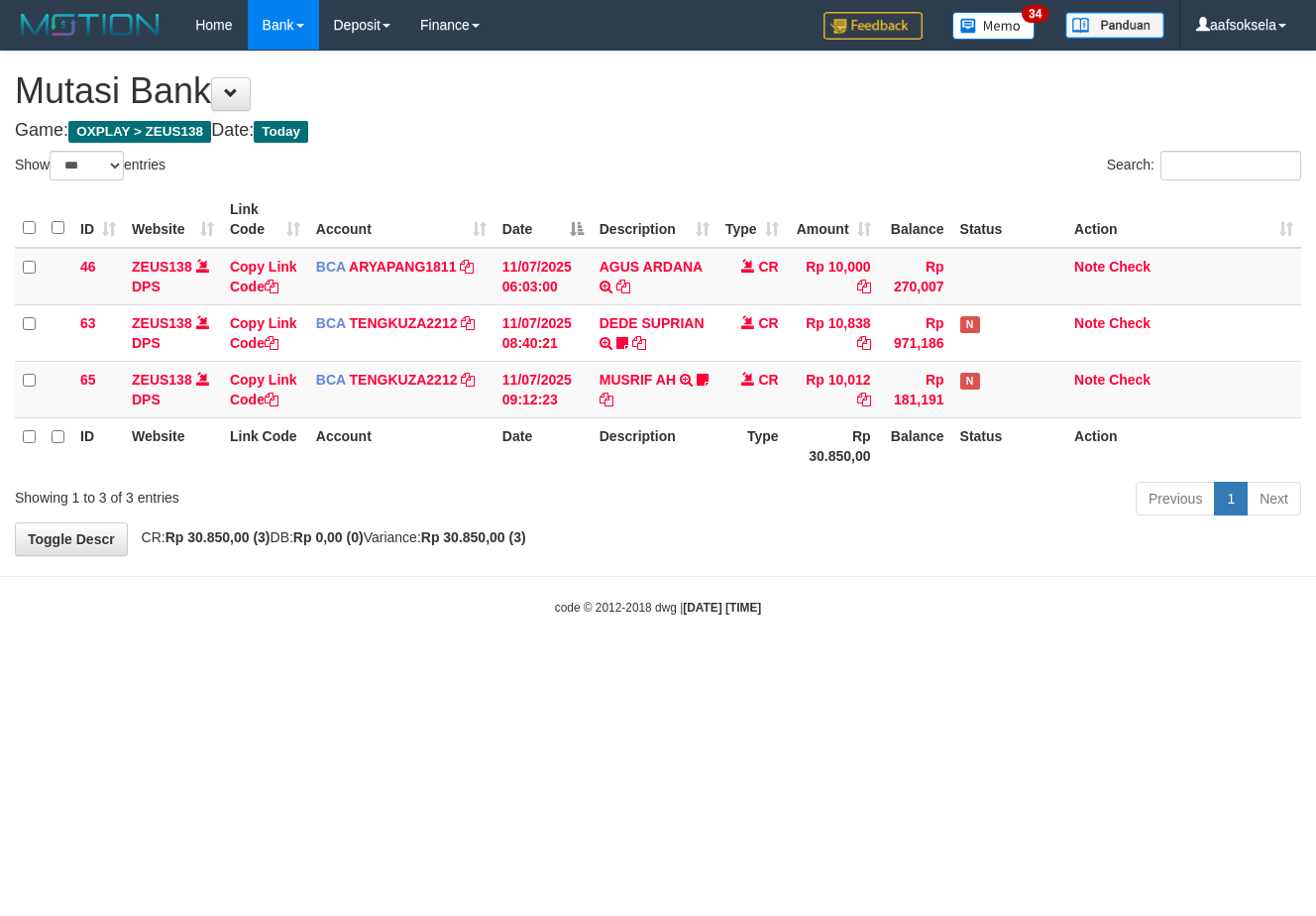 select on "***" 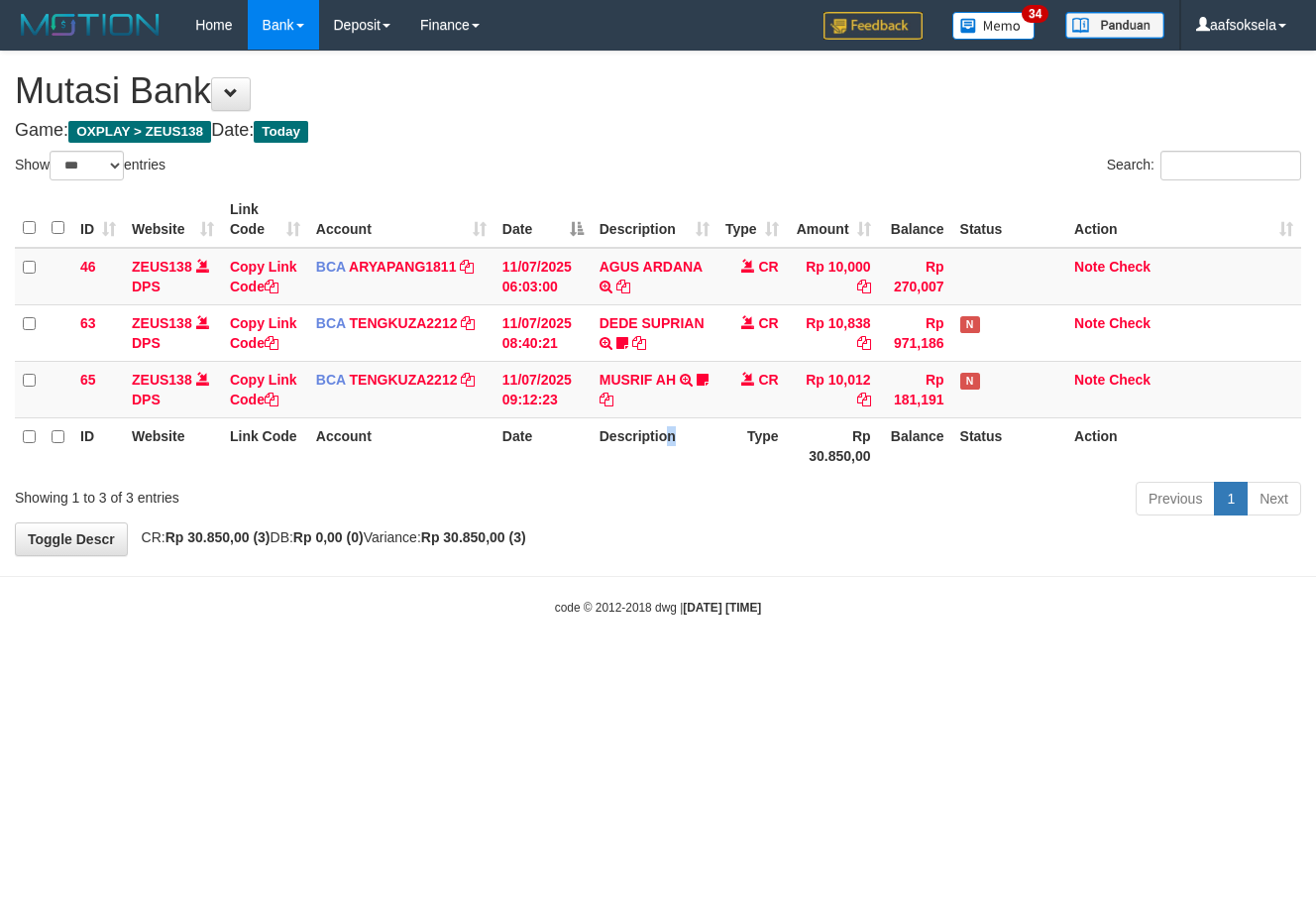 drag, startPoint x: 669, startPoint y: 462, endPoint x: 684, endPoint y: 479, distance: 22.671568 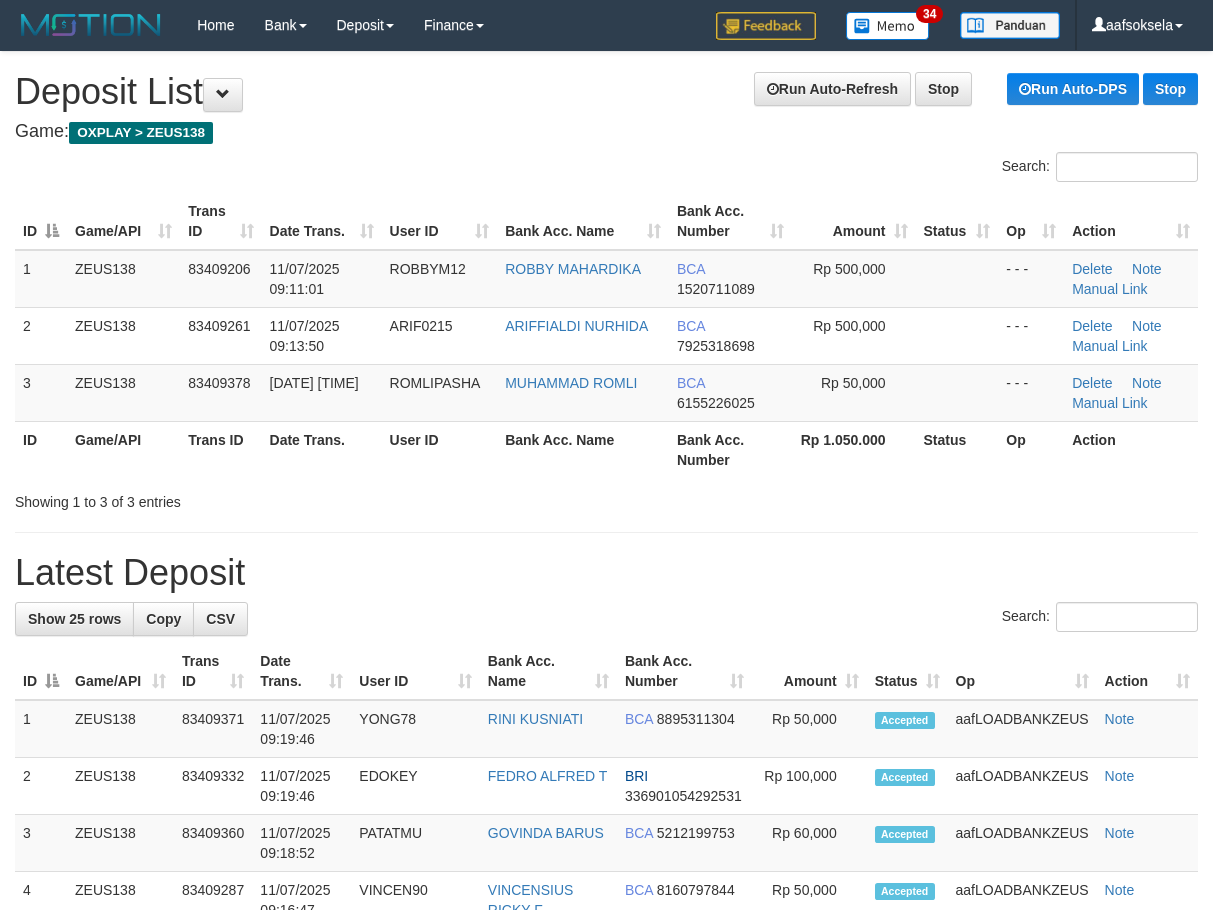 scroll, scrollTop: 0, scrollLeft: 0, axis: both 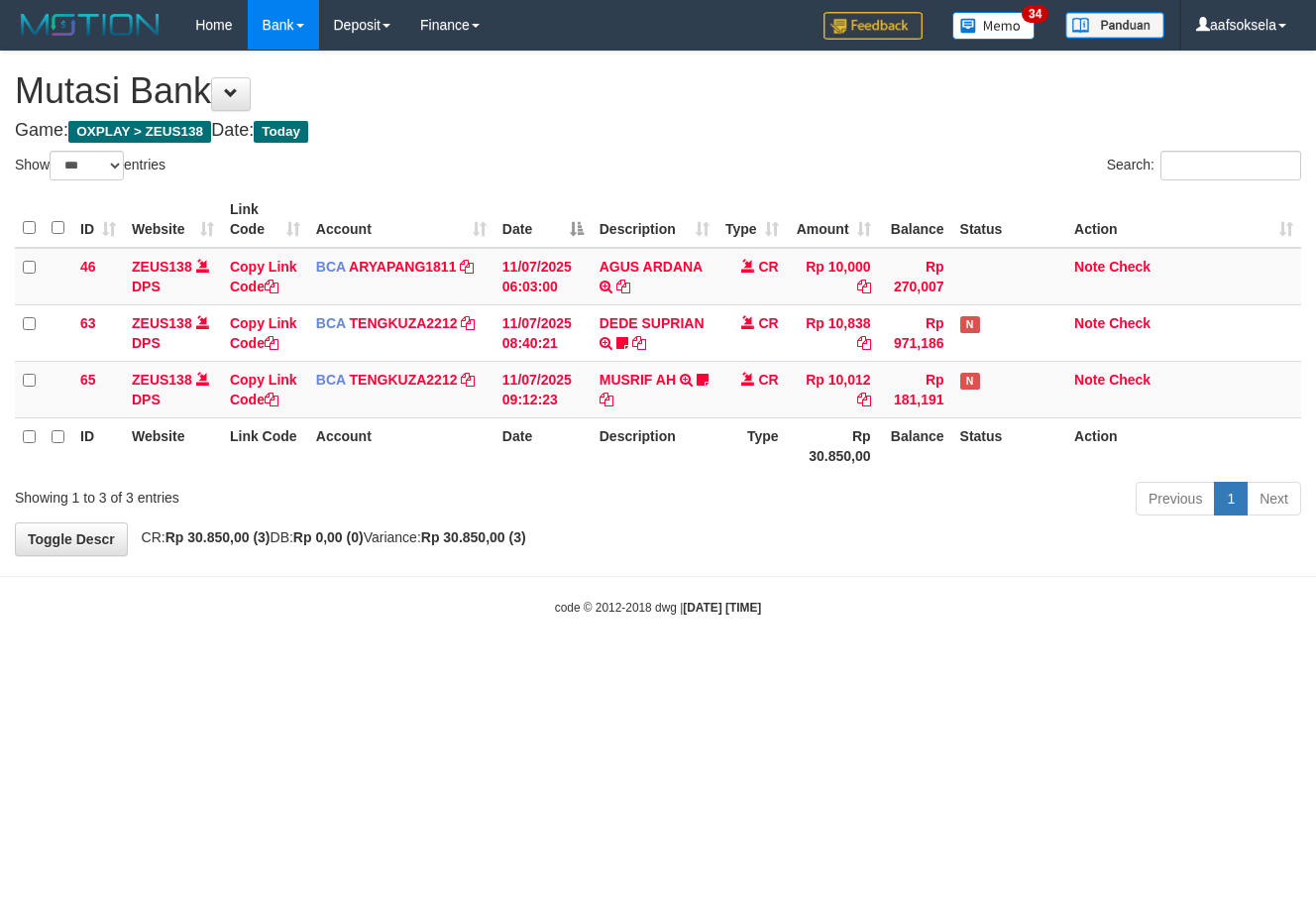 select on "***" 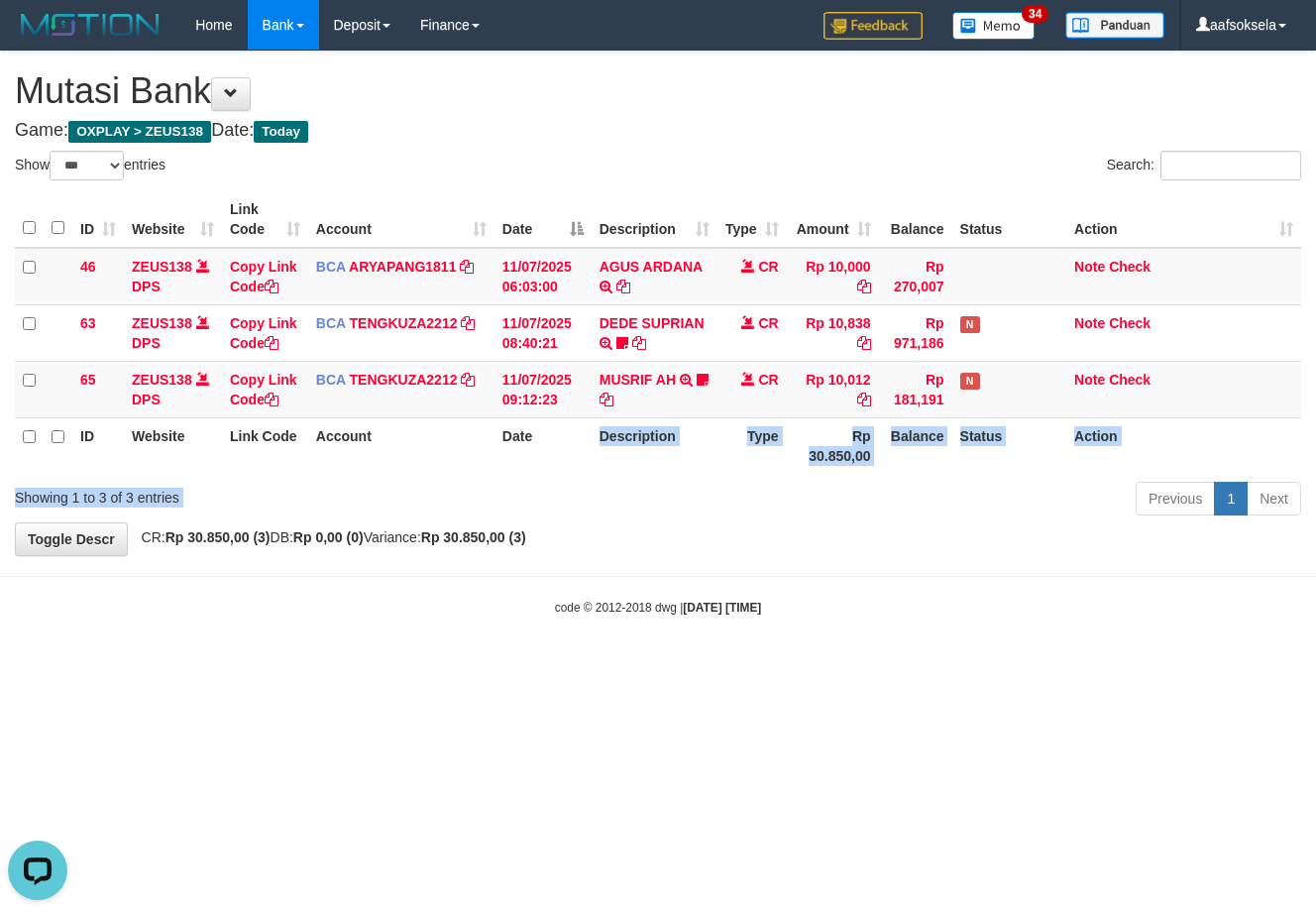 scroll, scrollTop: 0, scrollLeft: 0, axis: both 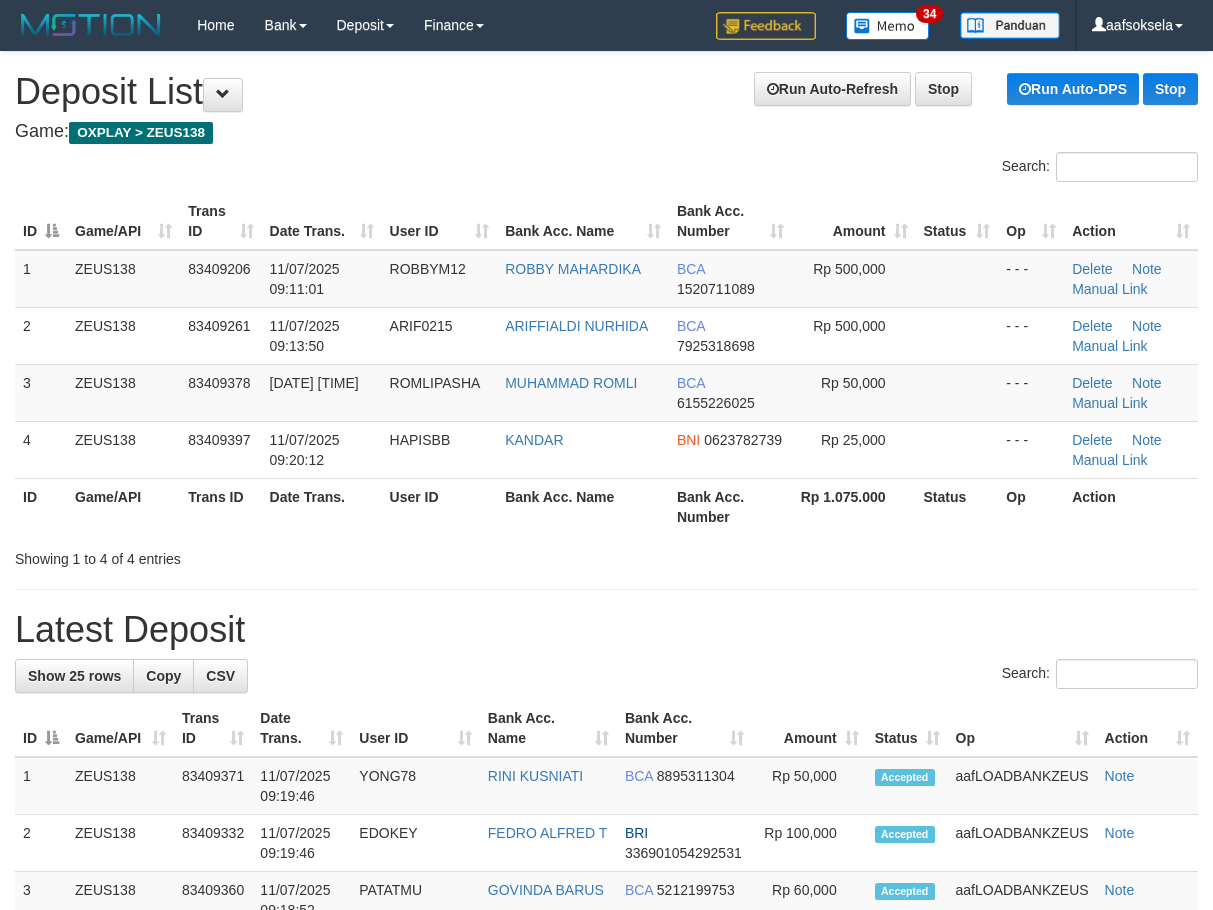 click on "**********" at bounding box center (606, 1184) 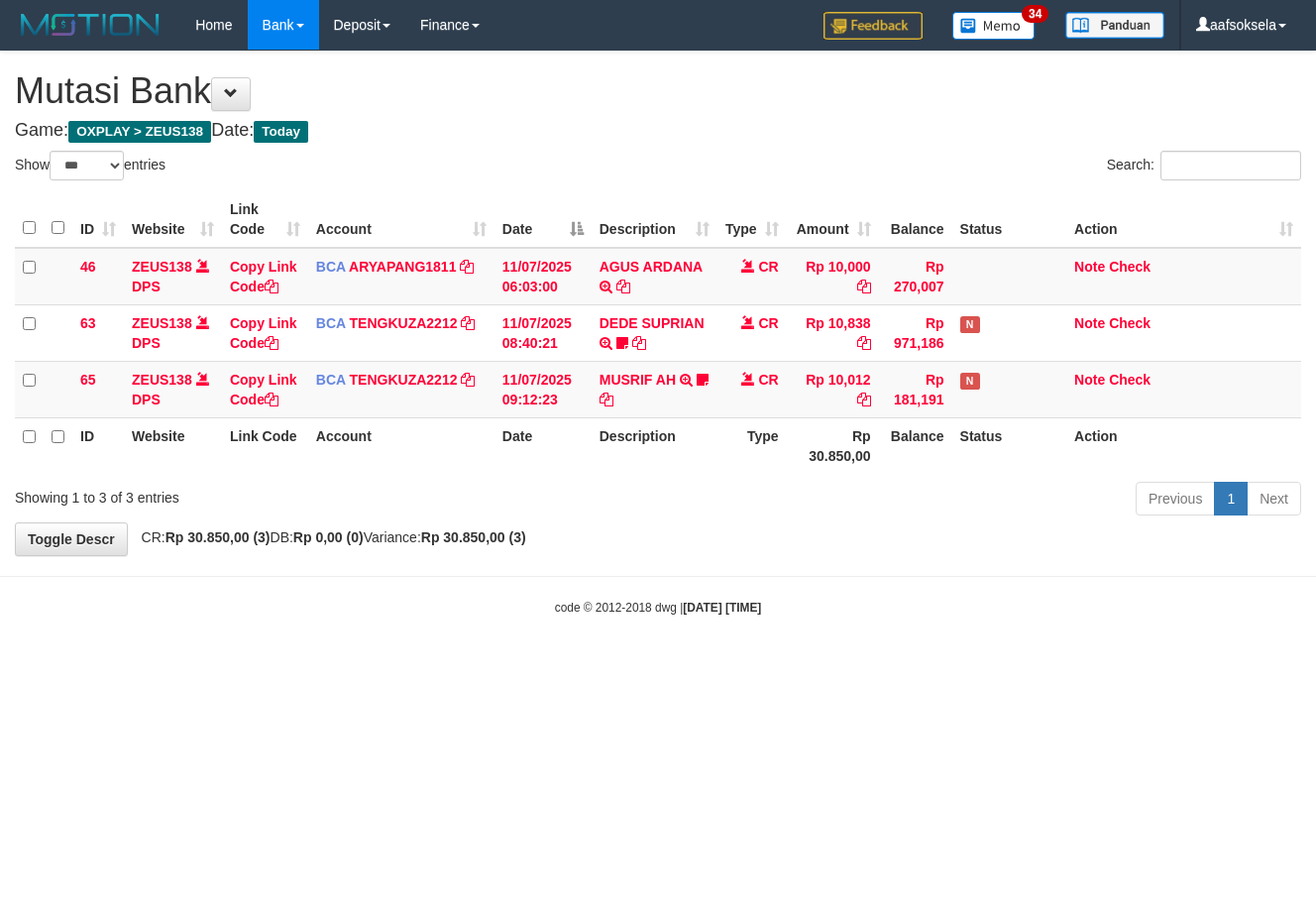 select on "***" 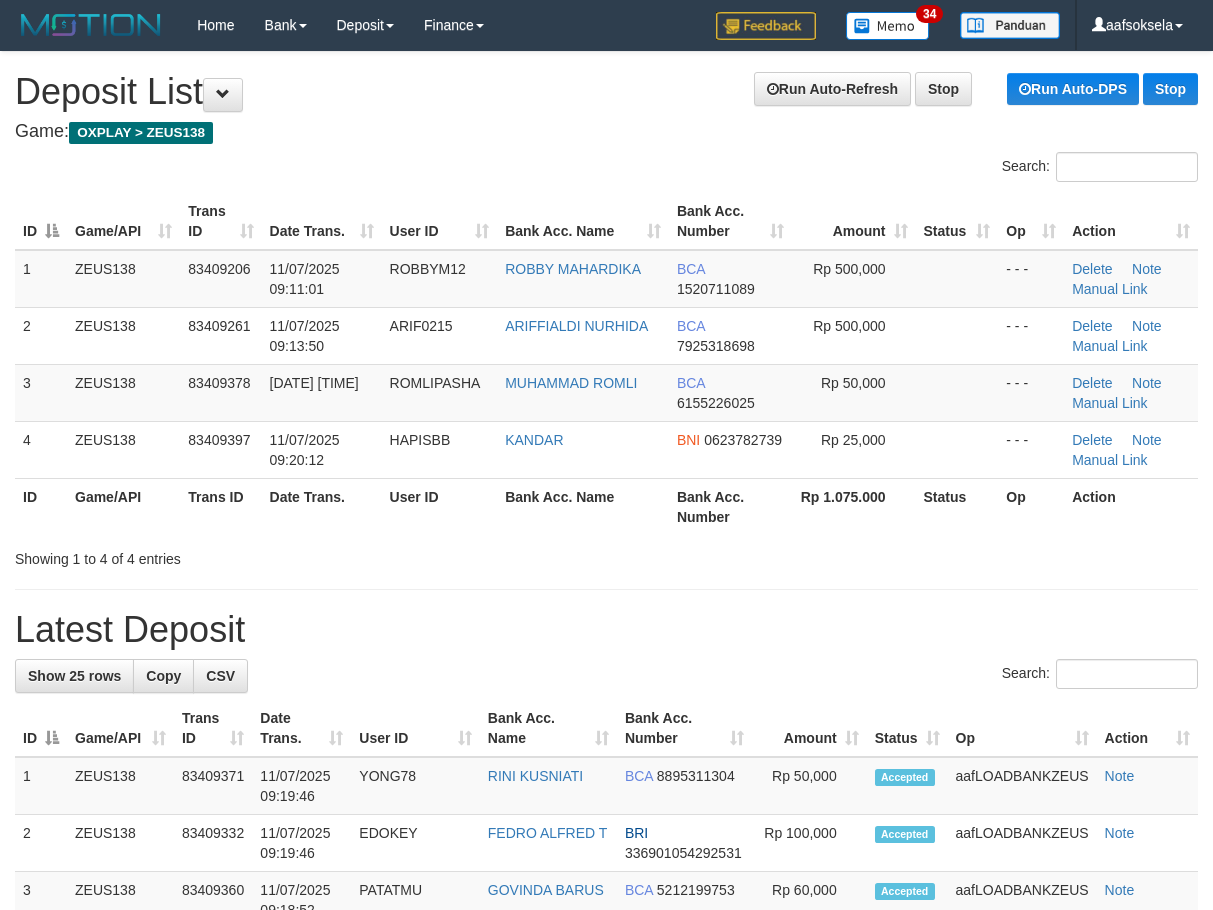 scroll, scrollTop: 0, scrollLeft: 0, axis: both 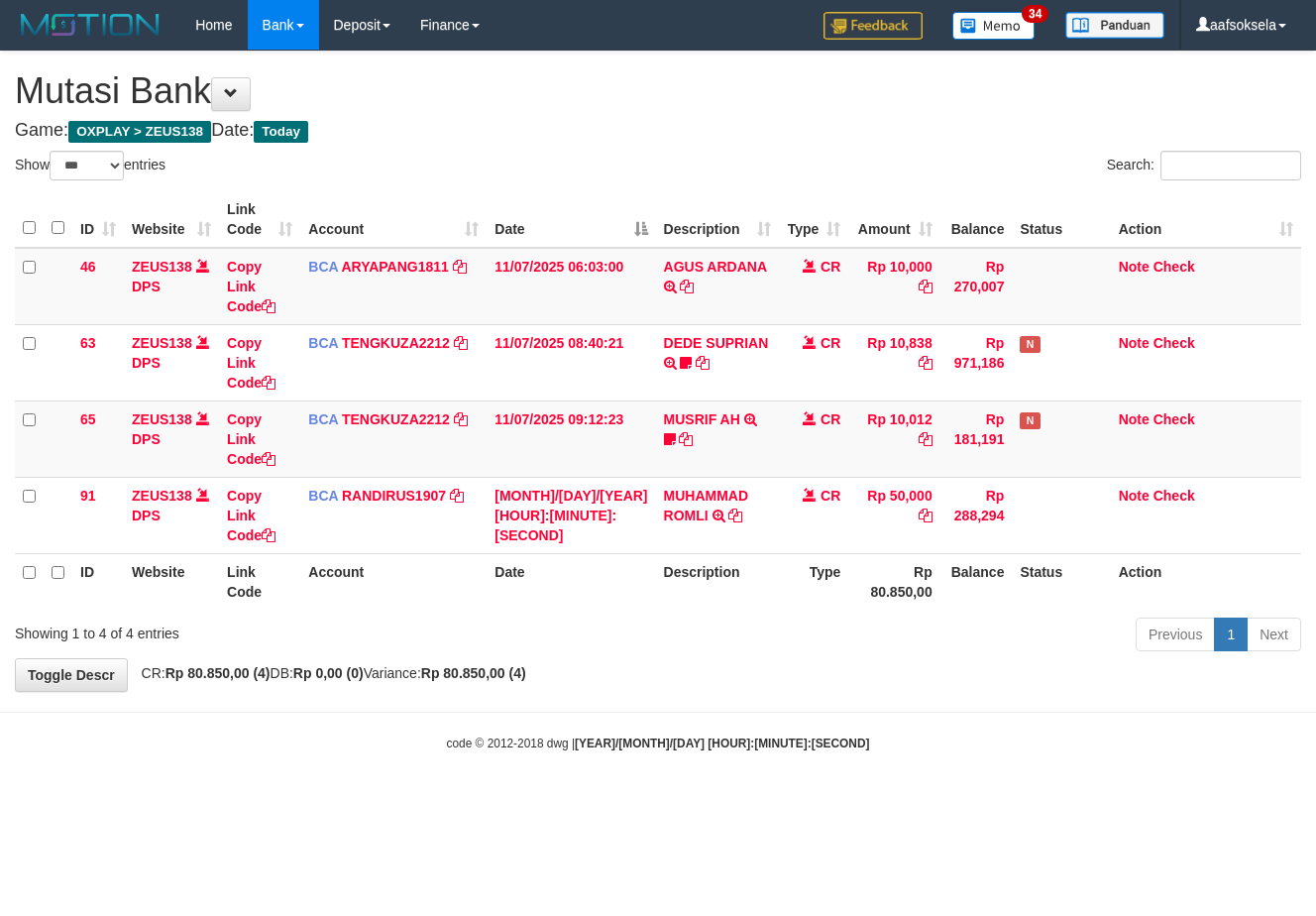 select on "***" 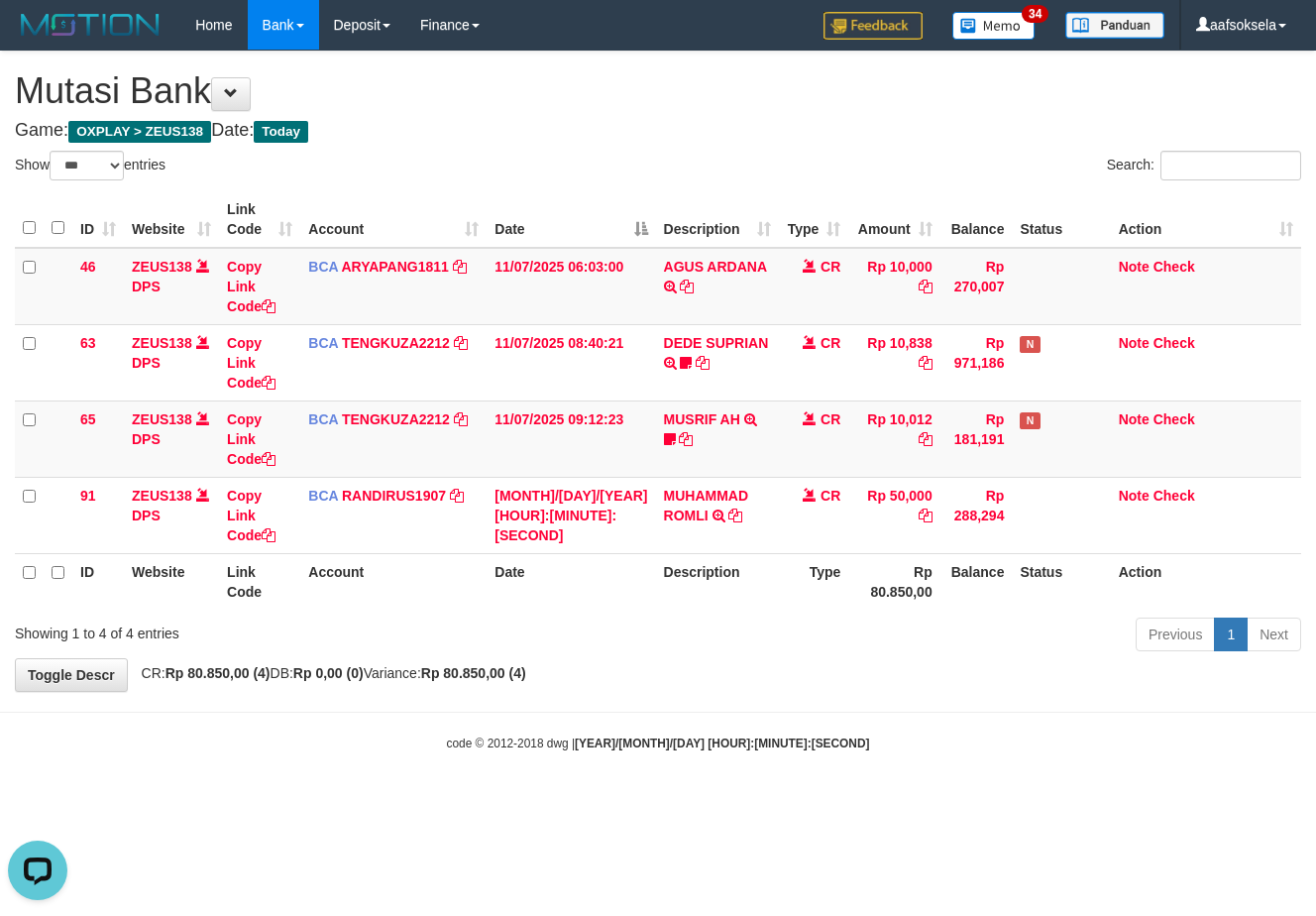 scroll, scrollTop: 0, scrollLeft: 0, axis: both 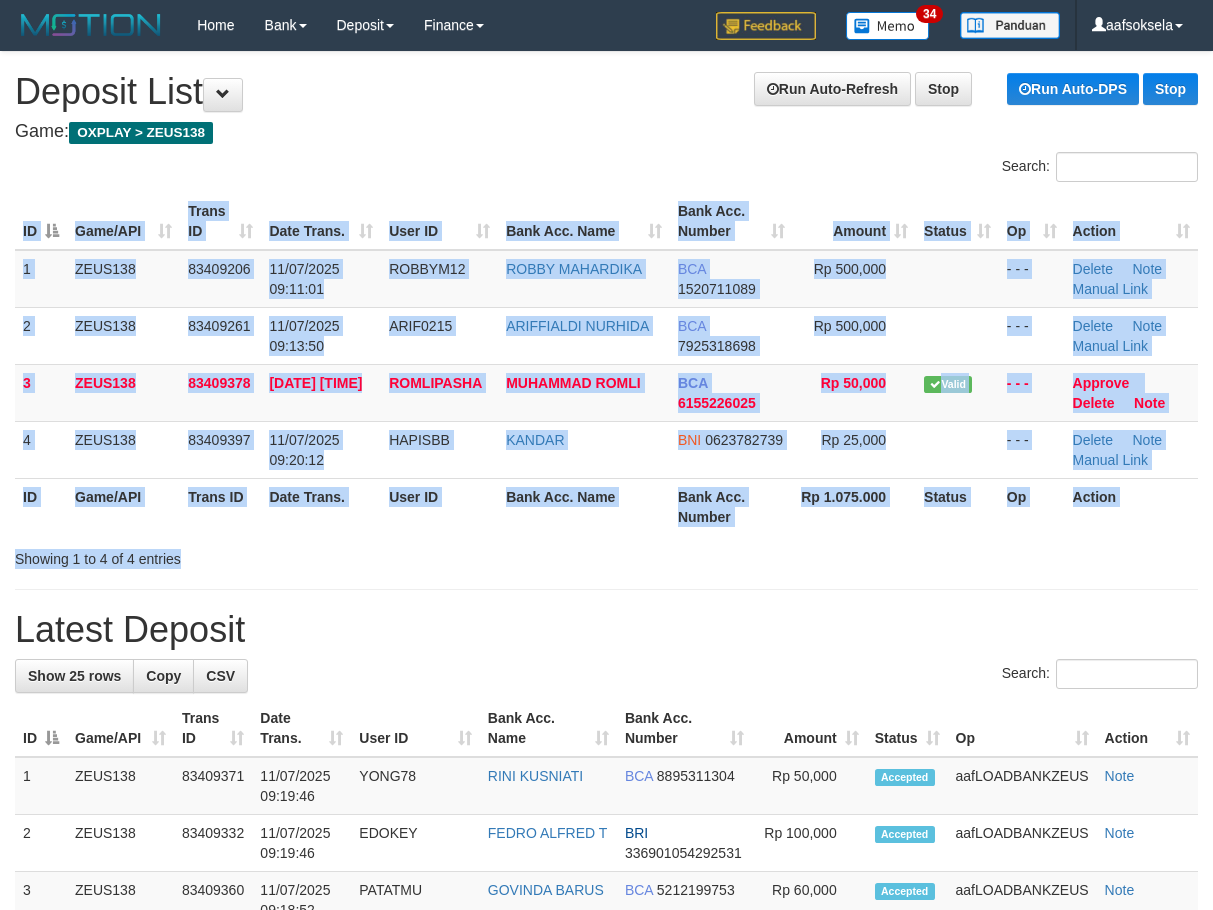 click on "Search:
ID Game/API Trans ID Date Trans. User ID Bank Acc. Name Bank Acc. Number Amount Status Op Action
1
ZEUS138
83409206
[DATE] [TIME]
ROBBYM12
[NAME]
BCA
7925318698
Rp 500,000
- - -
Delete
Note
Manual Link
2
ZEUS138
83409261
[DATE] [TIME]
ARIFM12
[NAME]
BCA
7925318698
Rp 500,000
- - -
Delete" at bounding box center [606, 360] 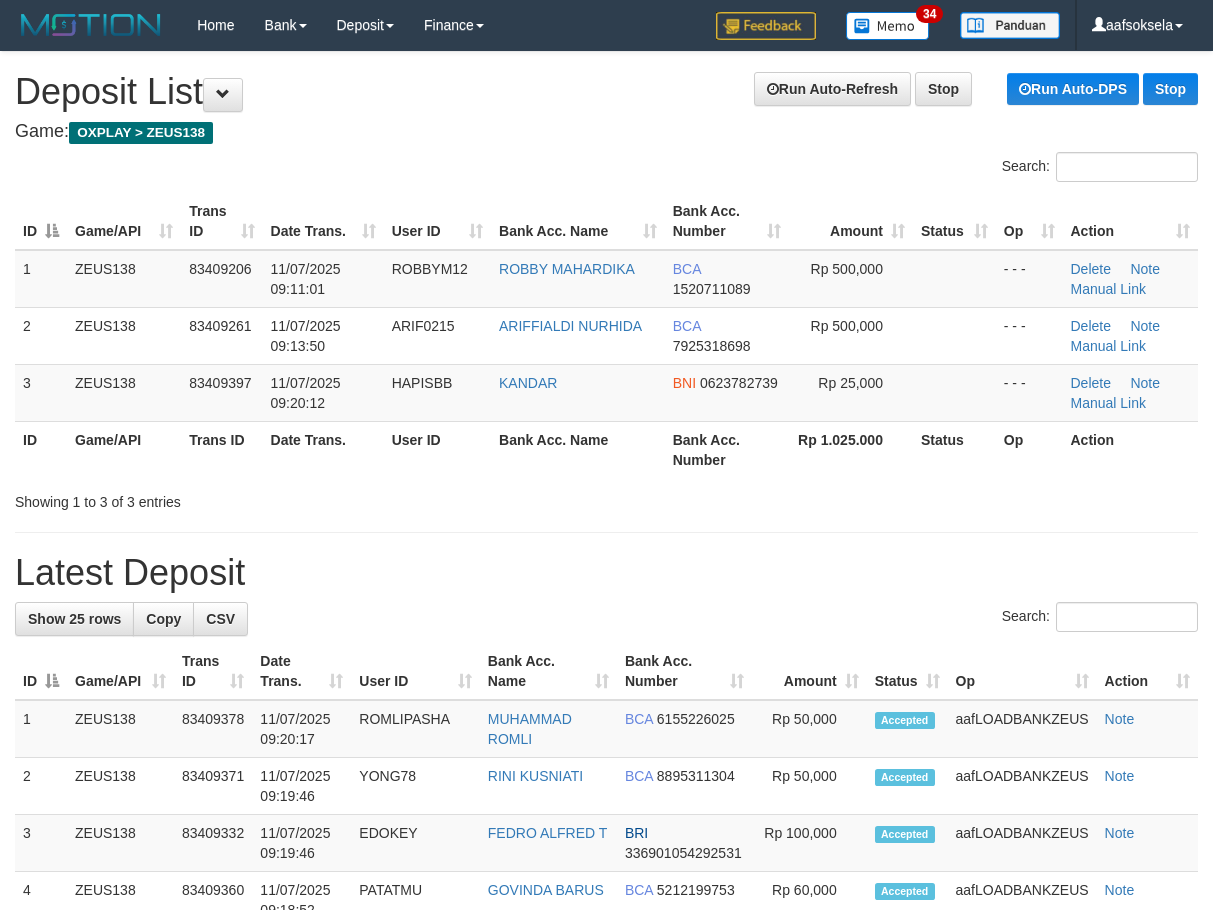 scroll, scrollTop: 0, scrollLeft: 0, axis: both 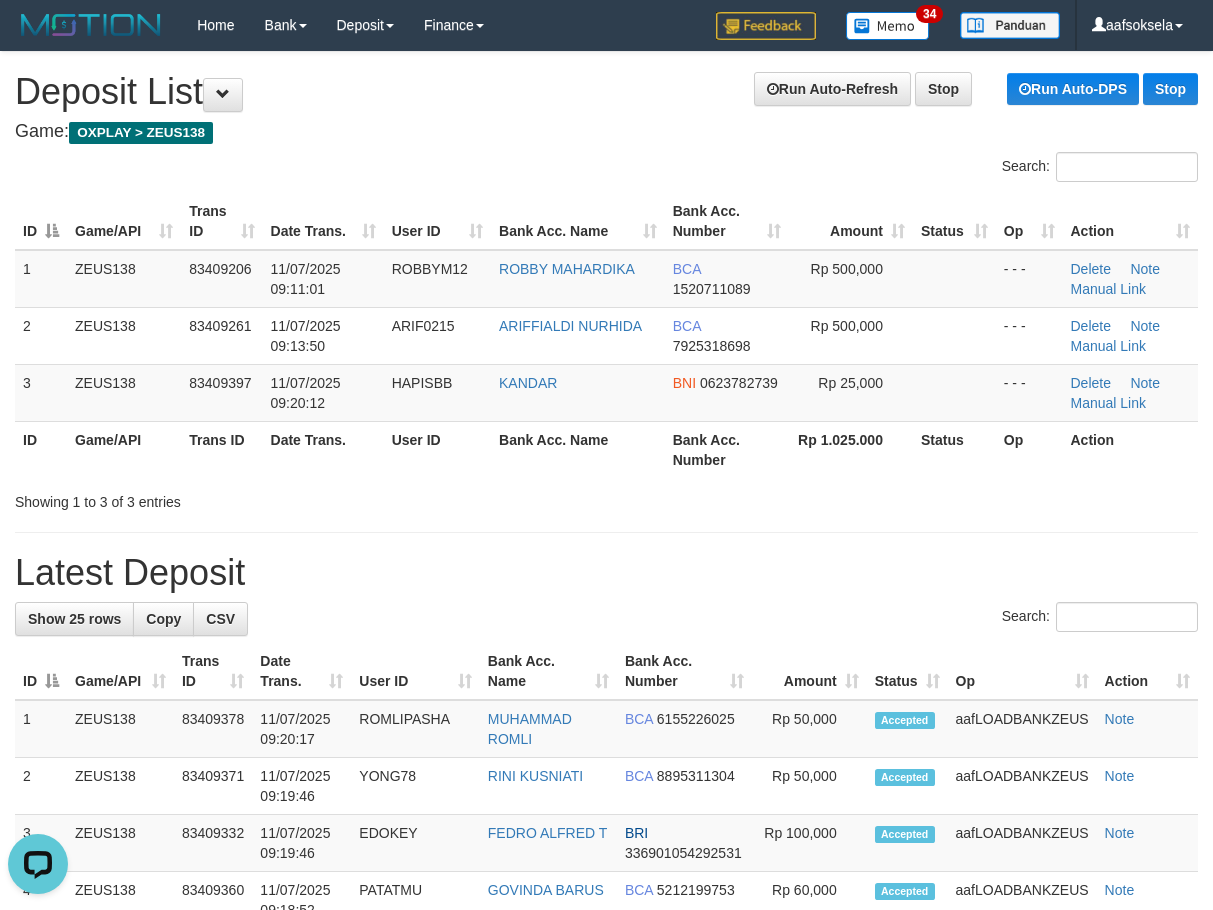 click on "**********" at bounding box center [606, 1155] 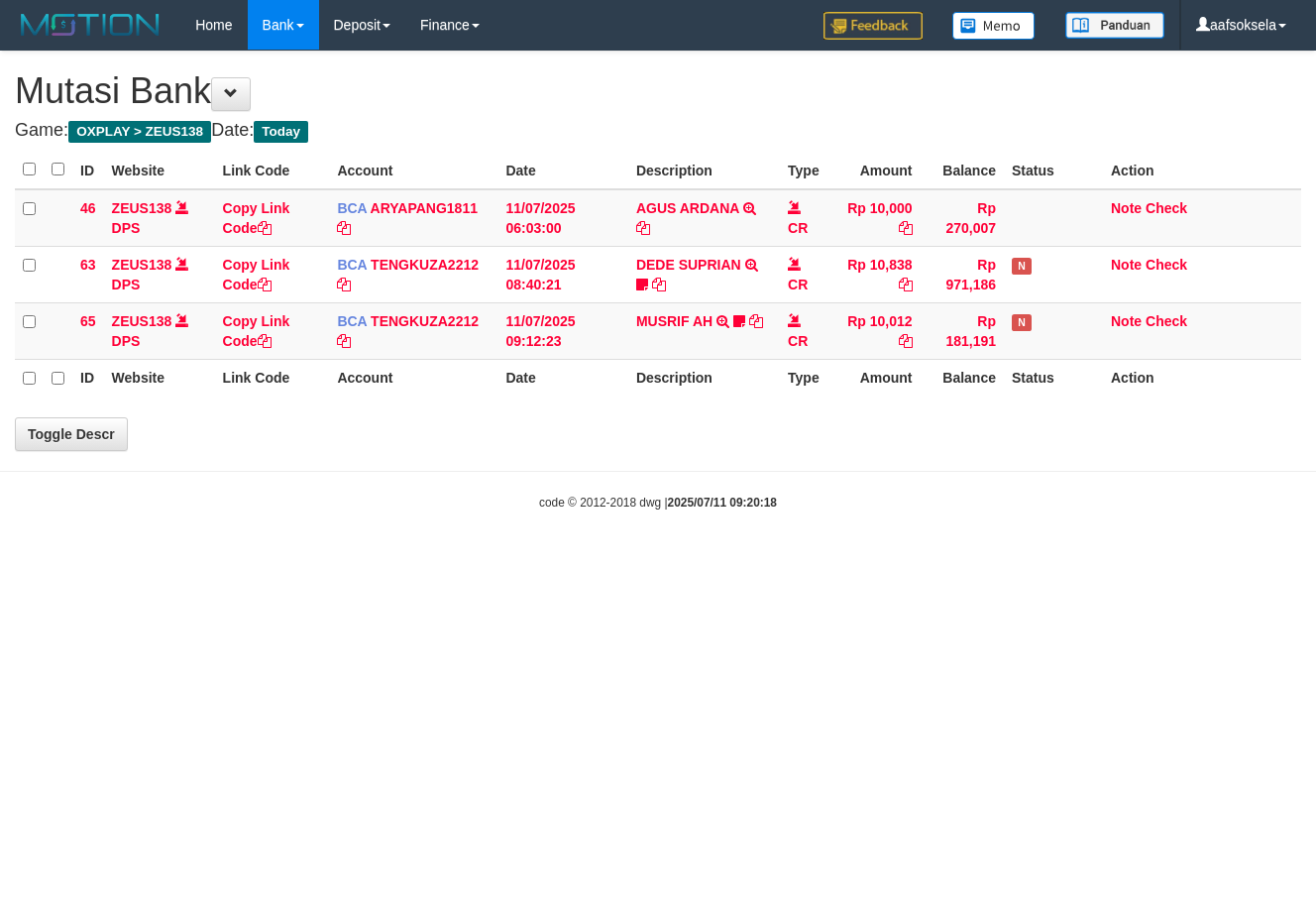 scroll, scrollTop: 0, scrollLeft: 0, axis: both 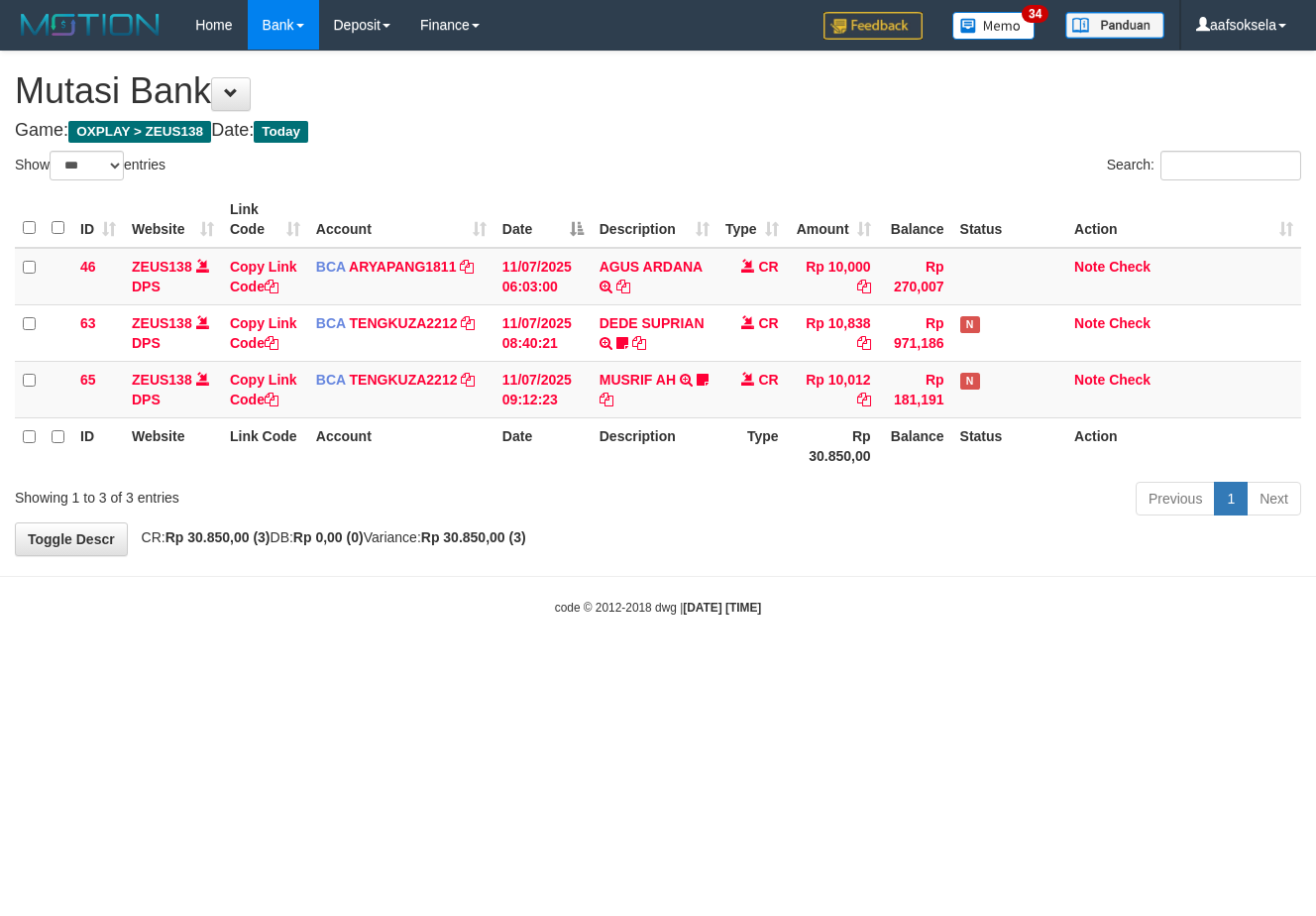 select on "***" 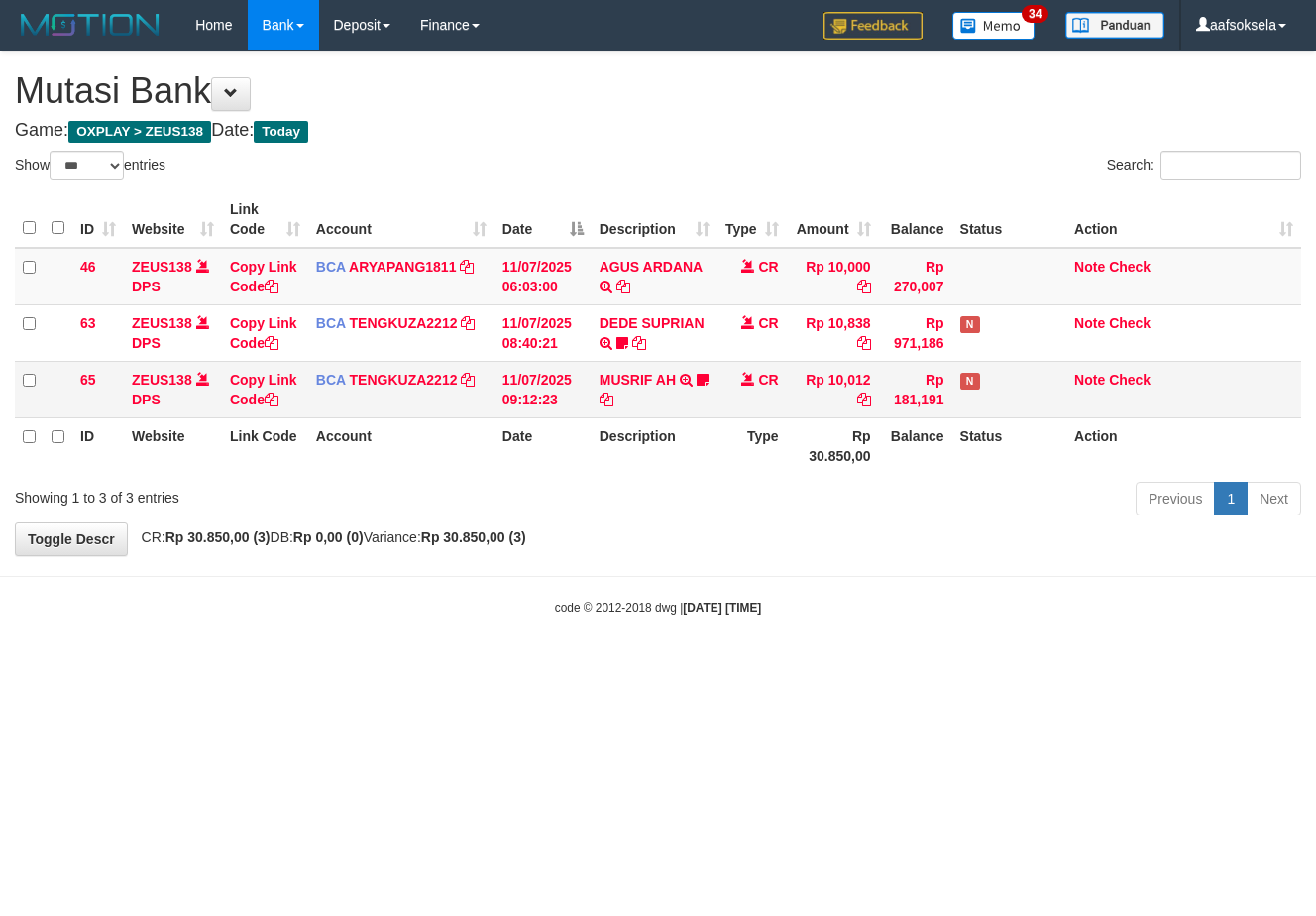 scroll, scrollTop: 0, scrollLeft: 0, axis: both 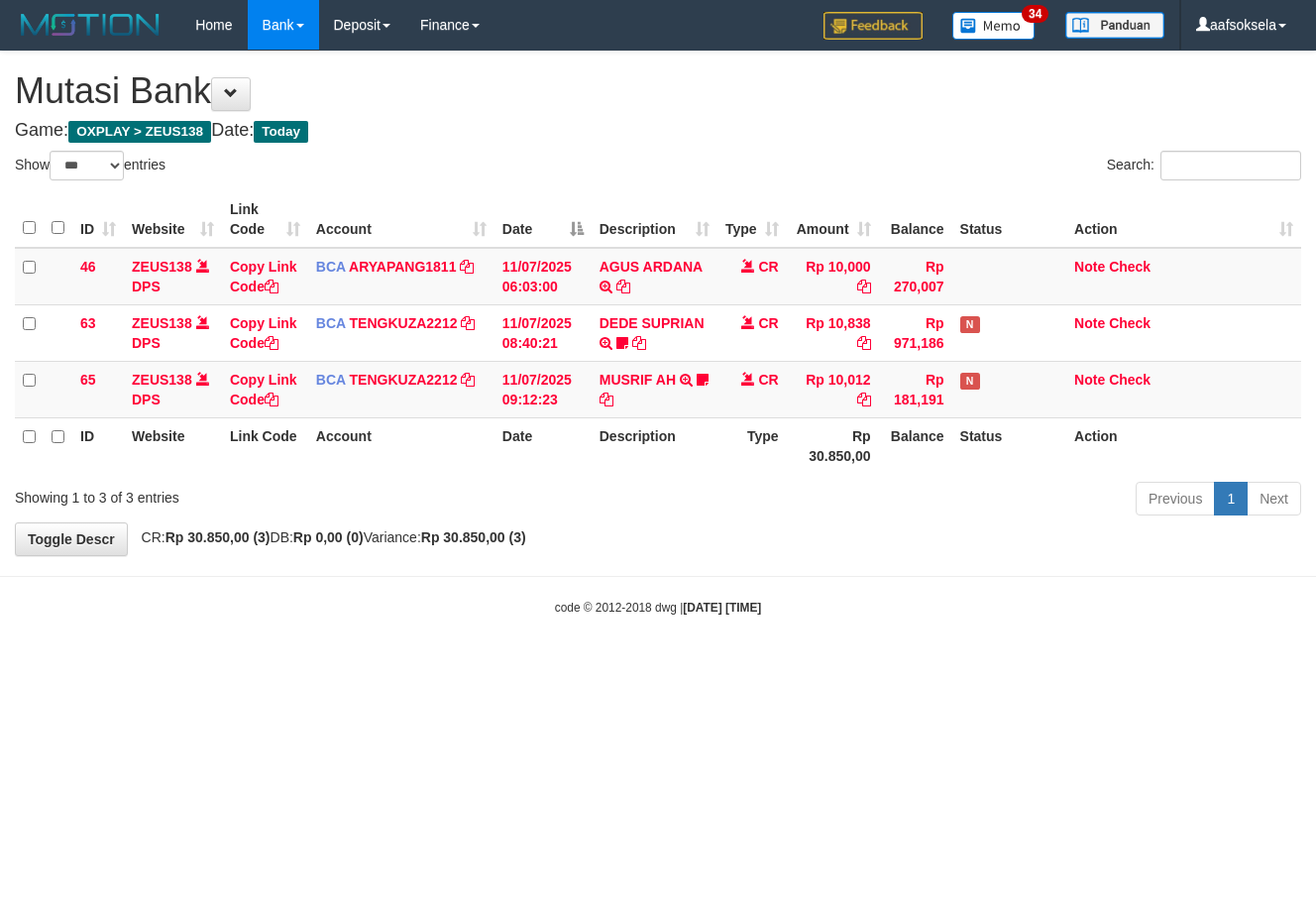 select on "***" 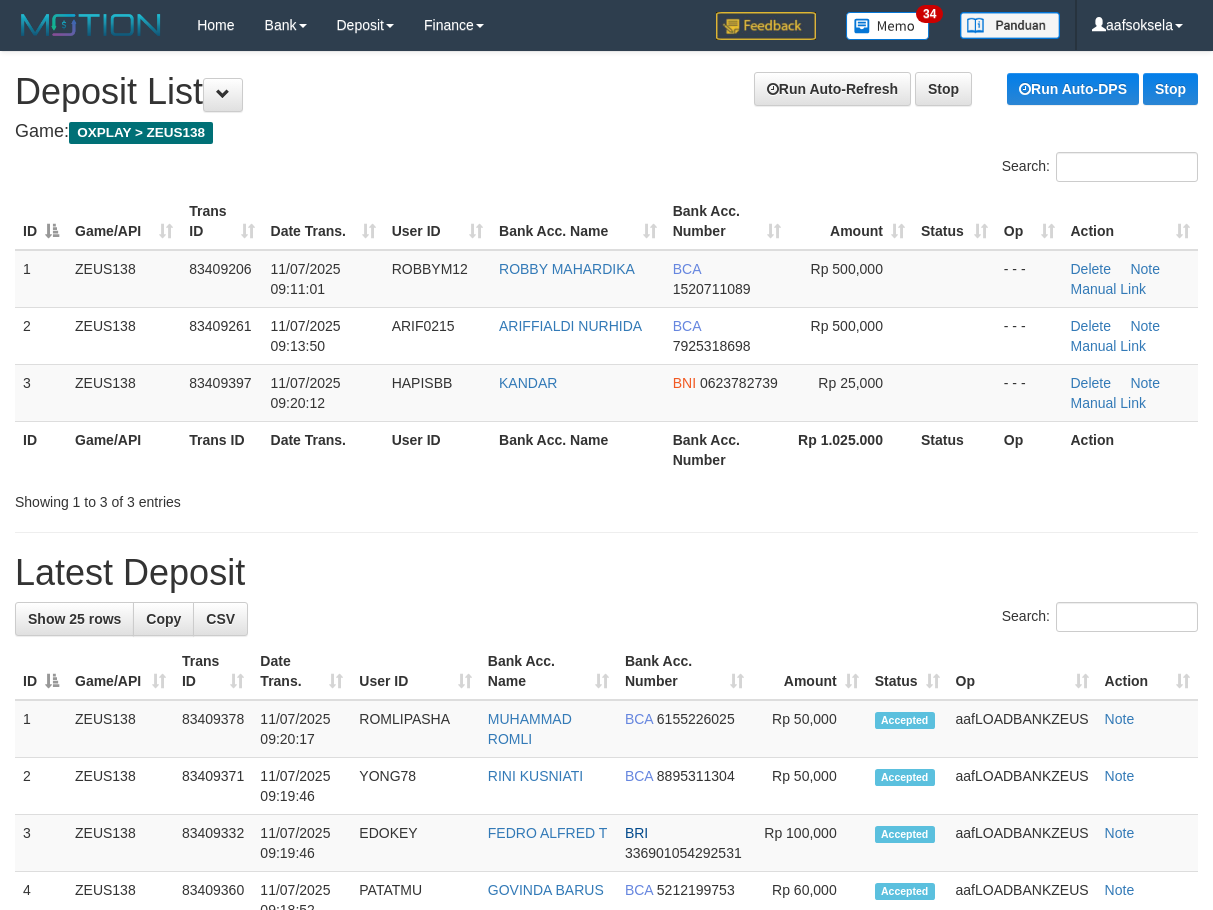 scroll, scrollTop: 0, scrollLeft: 0, axis: both 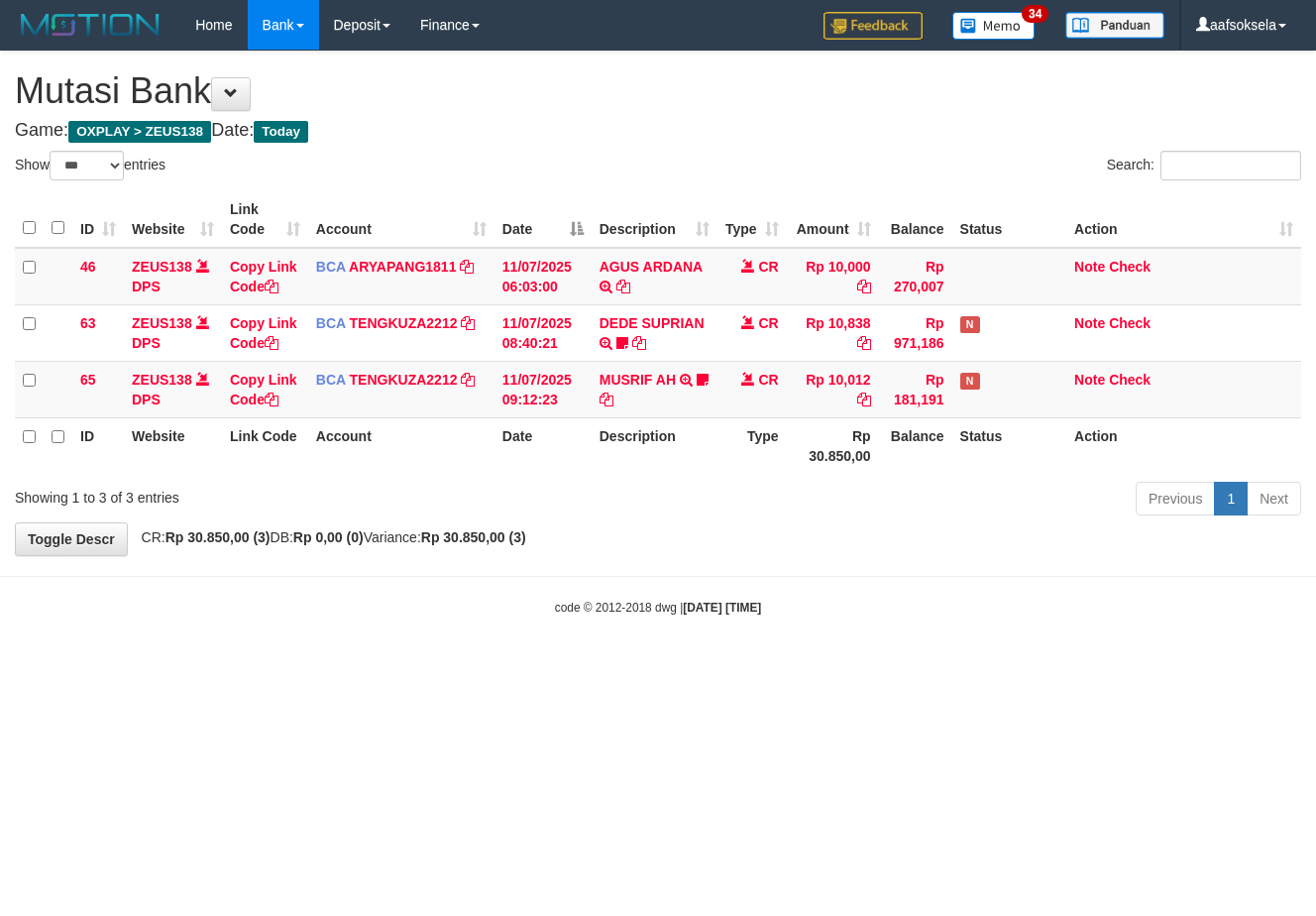 select on "***" 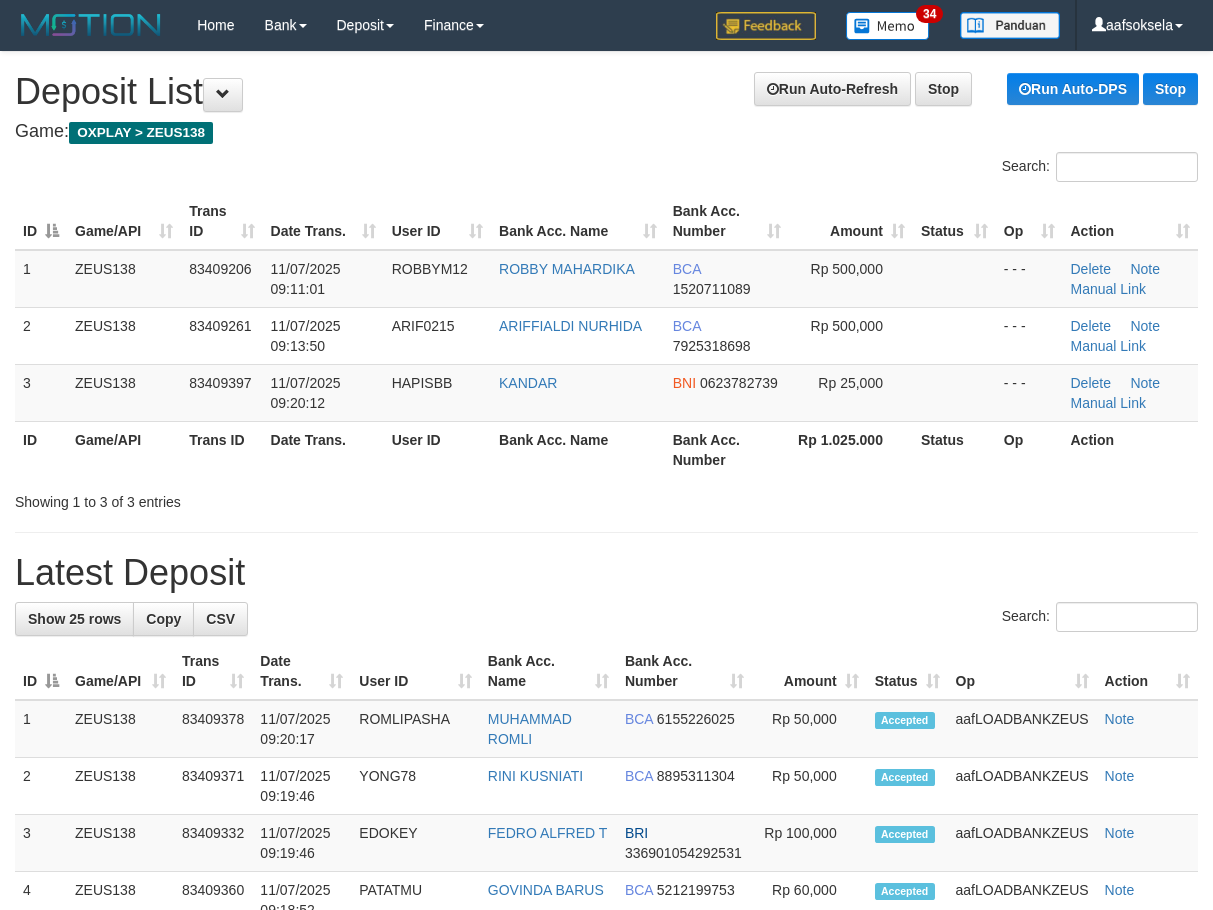 scroll, scrollTop: 0, scrollLeft: 0, axis: both 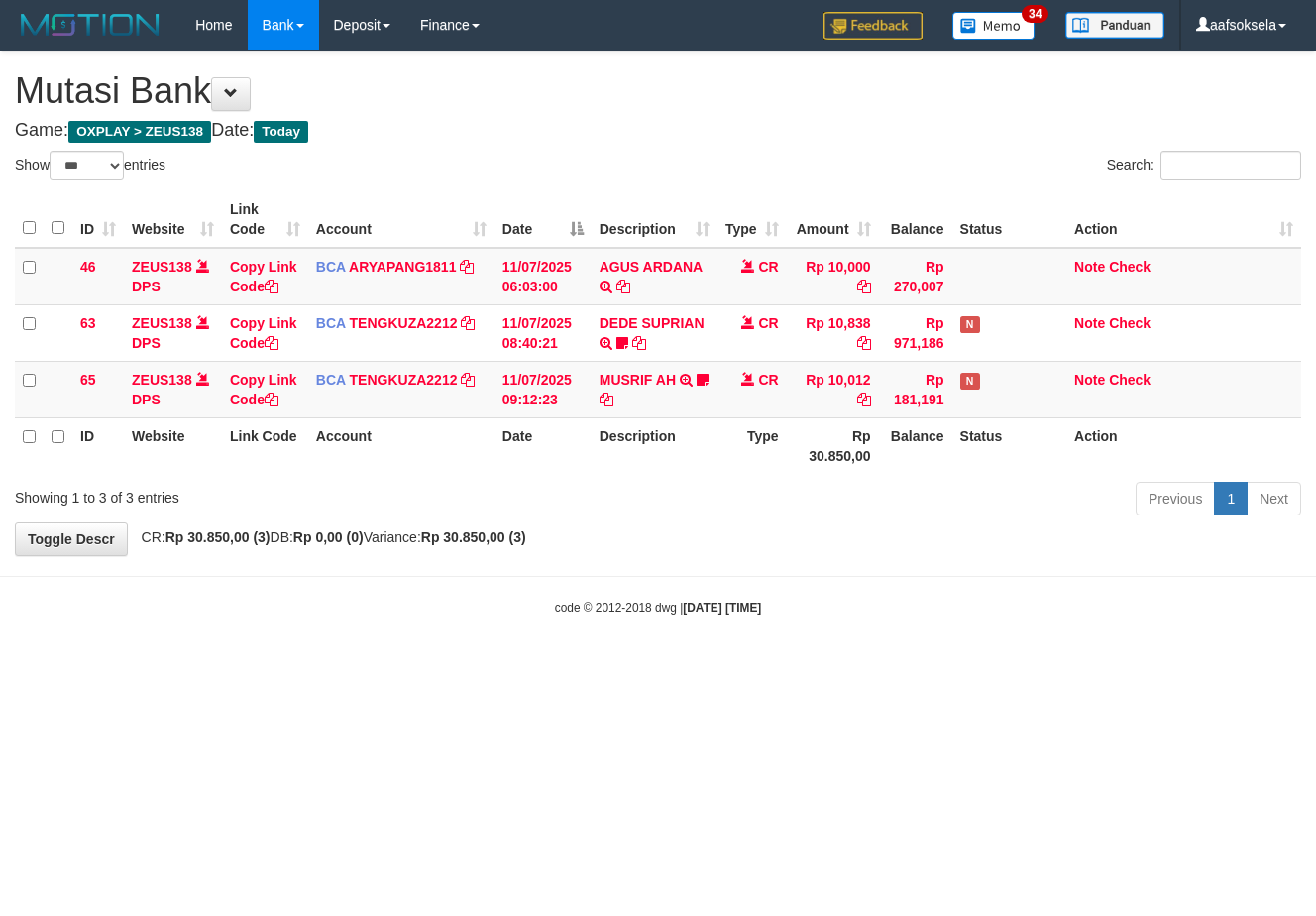 select on "***" 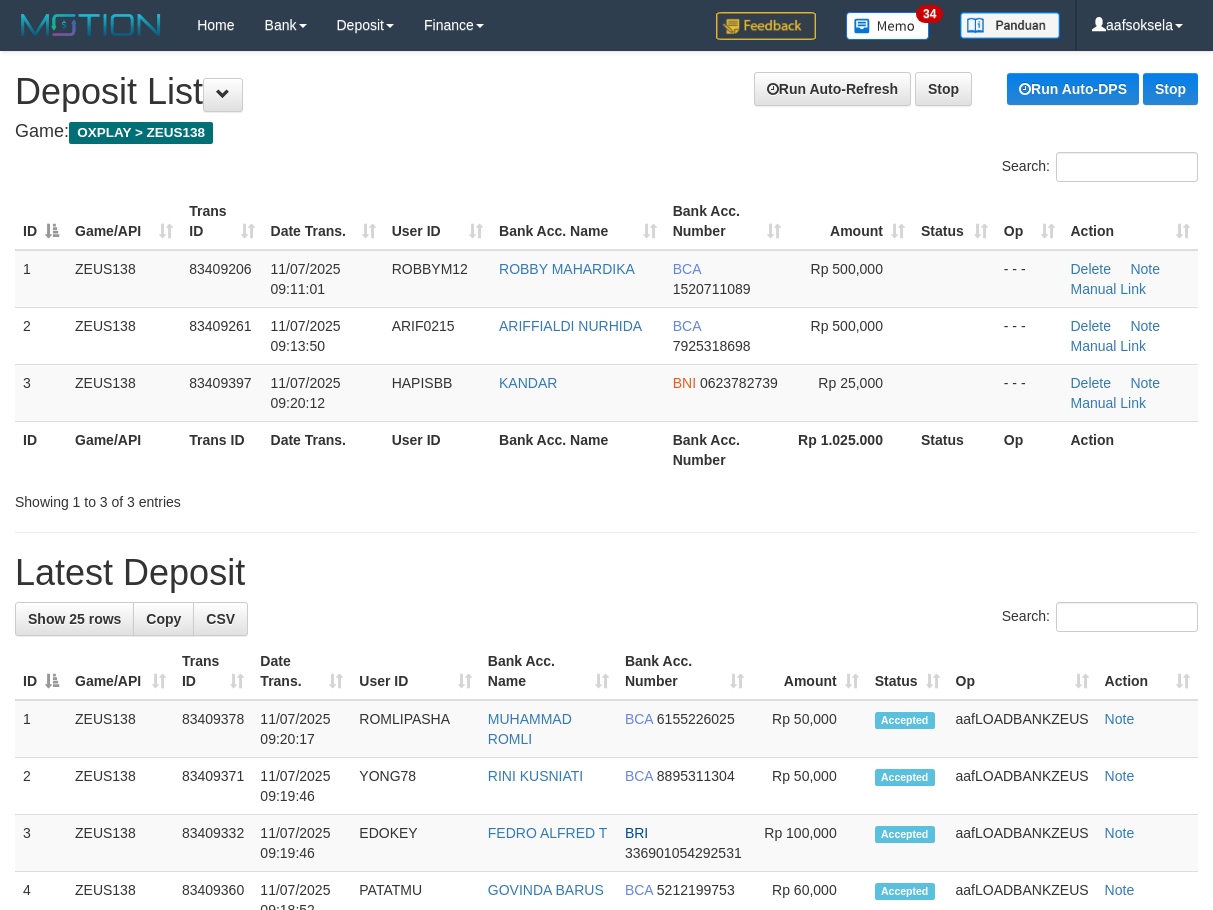 scroll, scrollTop: 0, scrollLeft: 0, axis: both 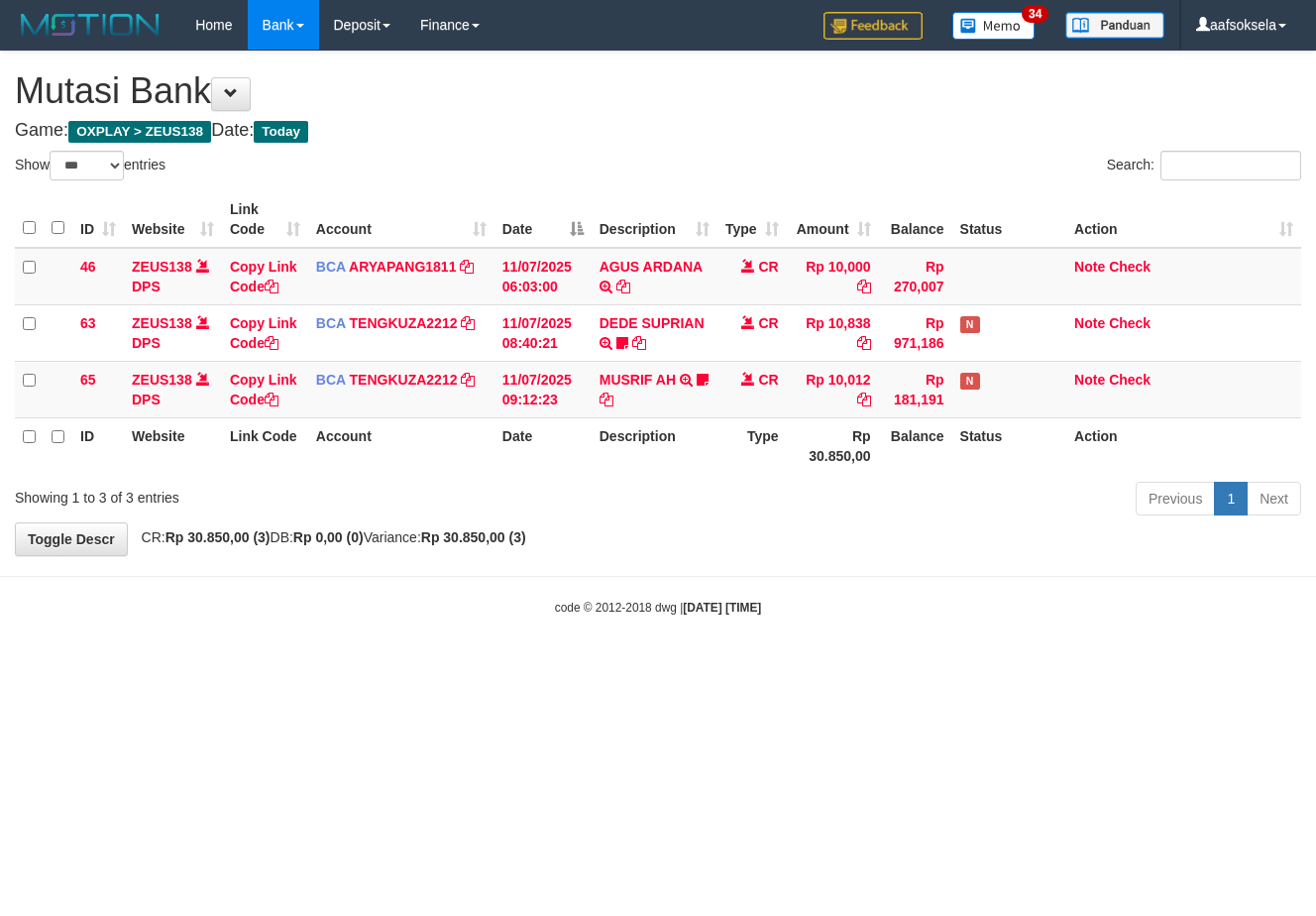 select on "***" 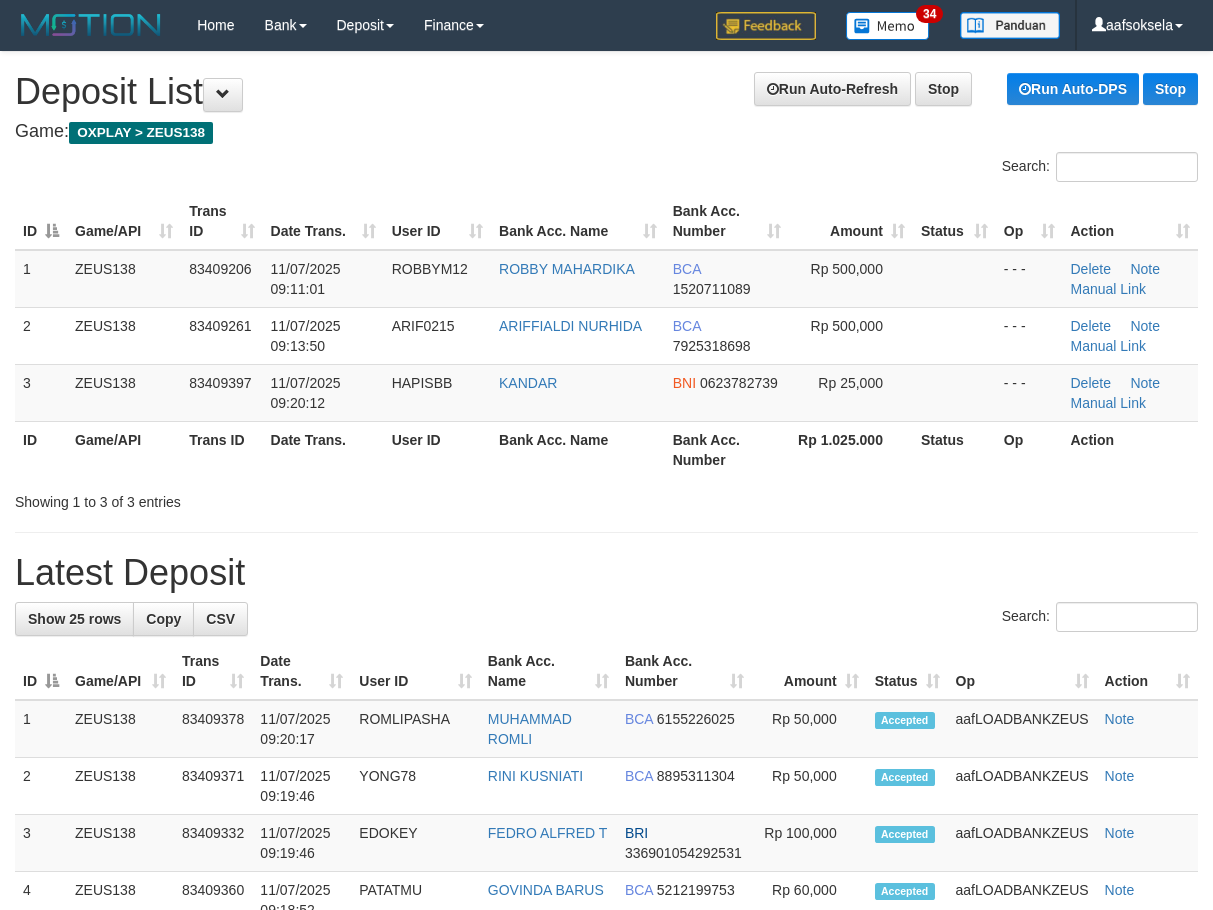 scroll, scrollTop: 0, scrollLeft: 0, axis: both 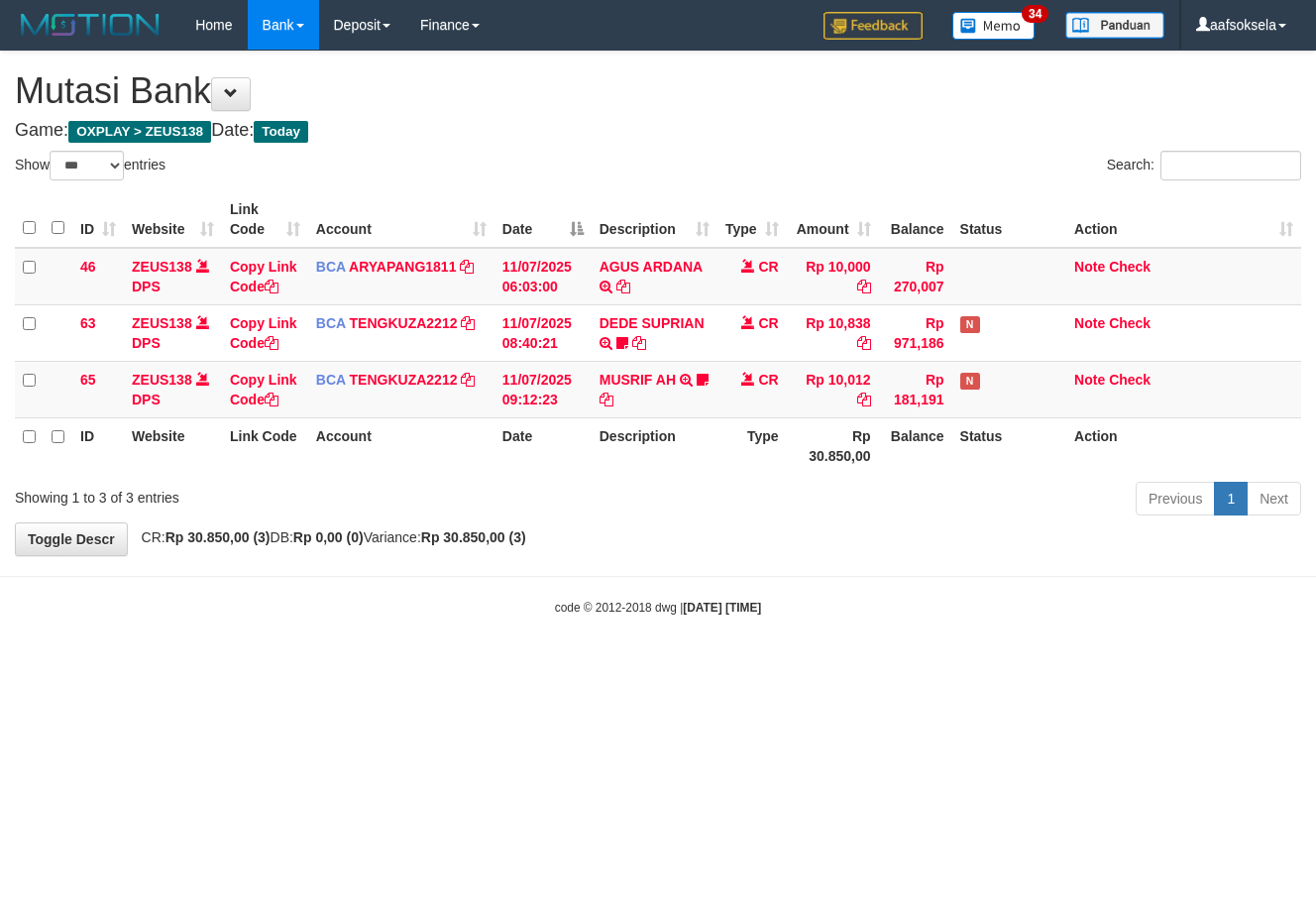 select on "***" 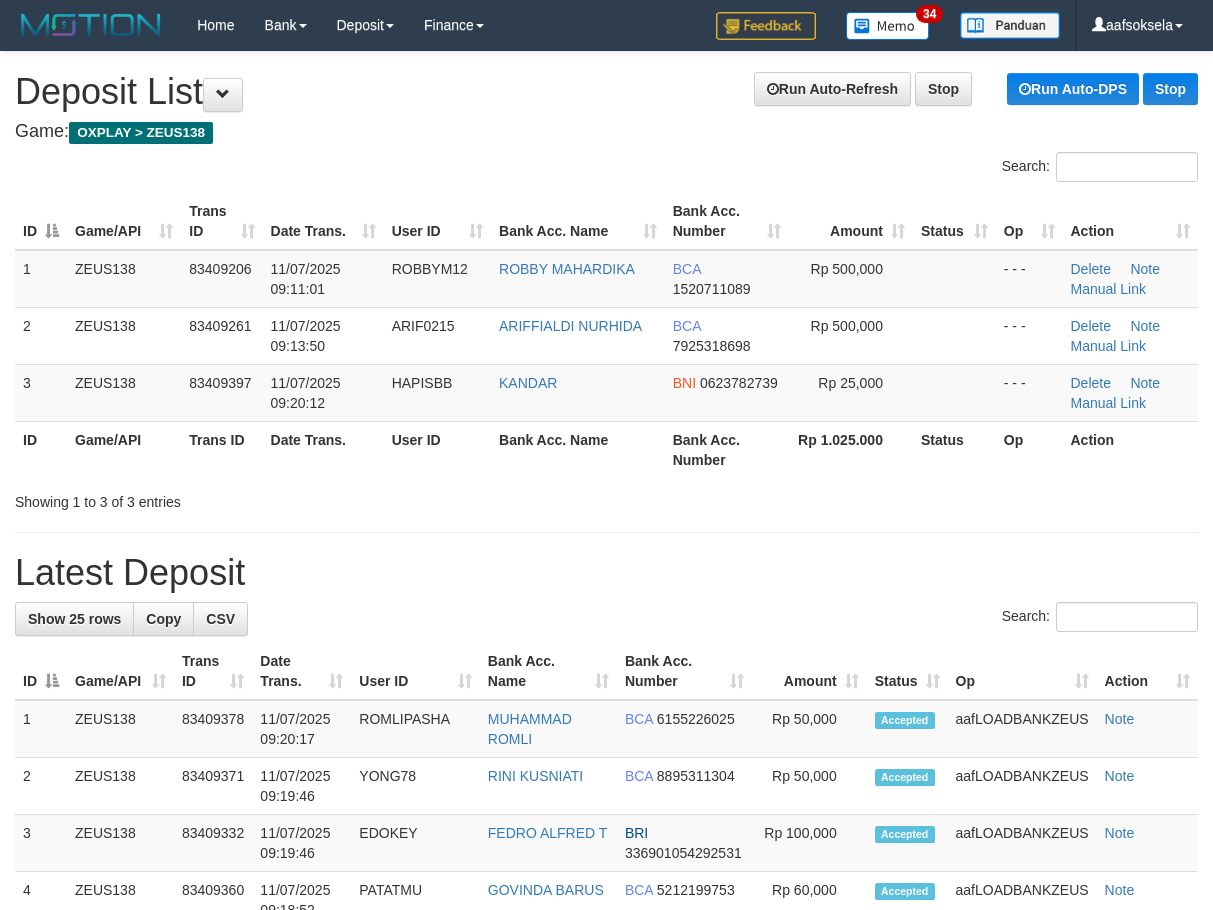 scroll, scrollTop: 0, scrollLeft: 0, axis: both 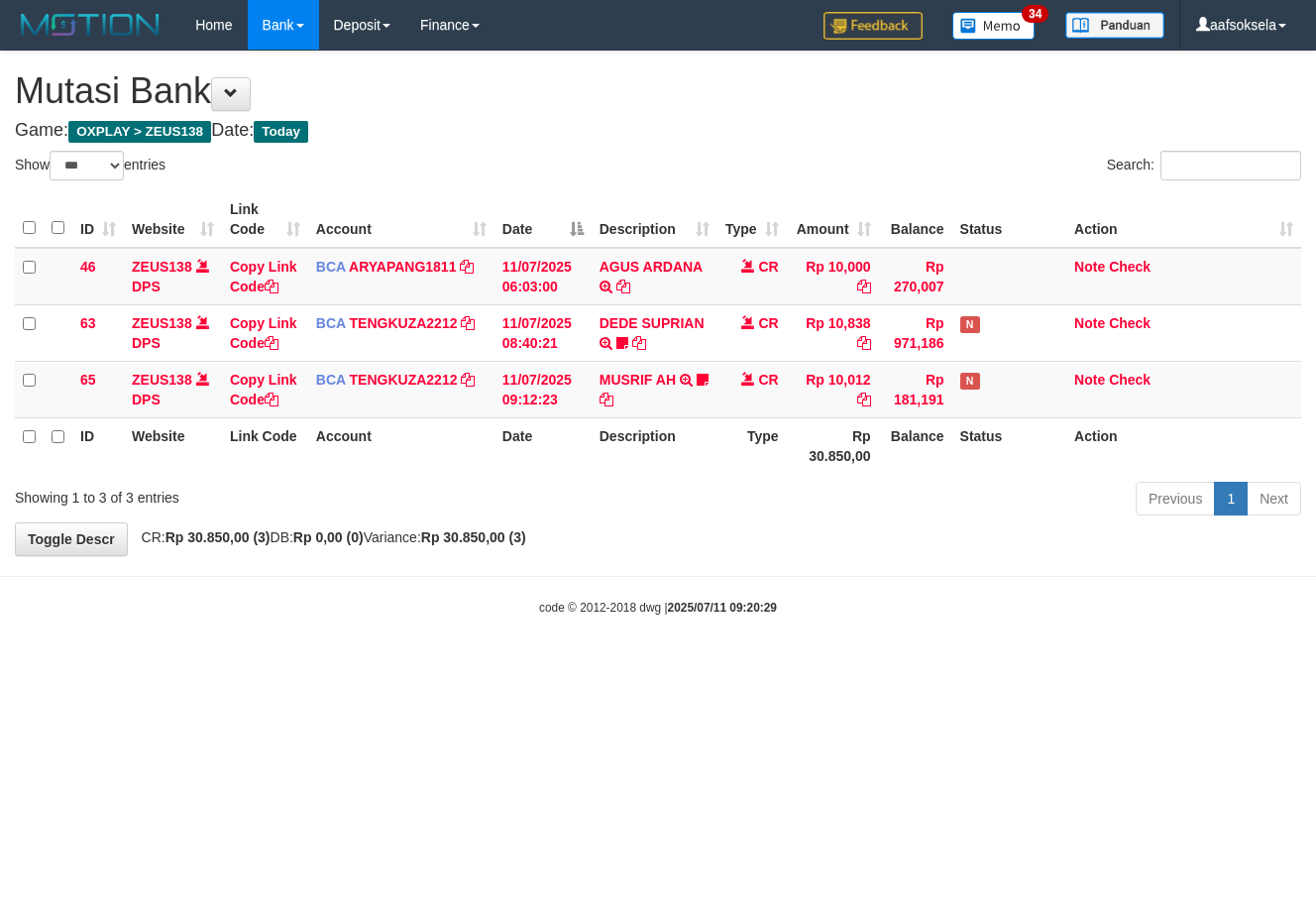 select on "***" 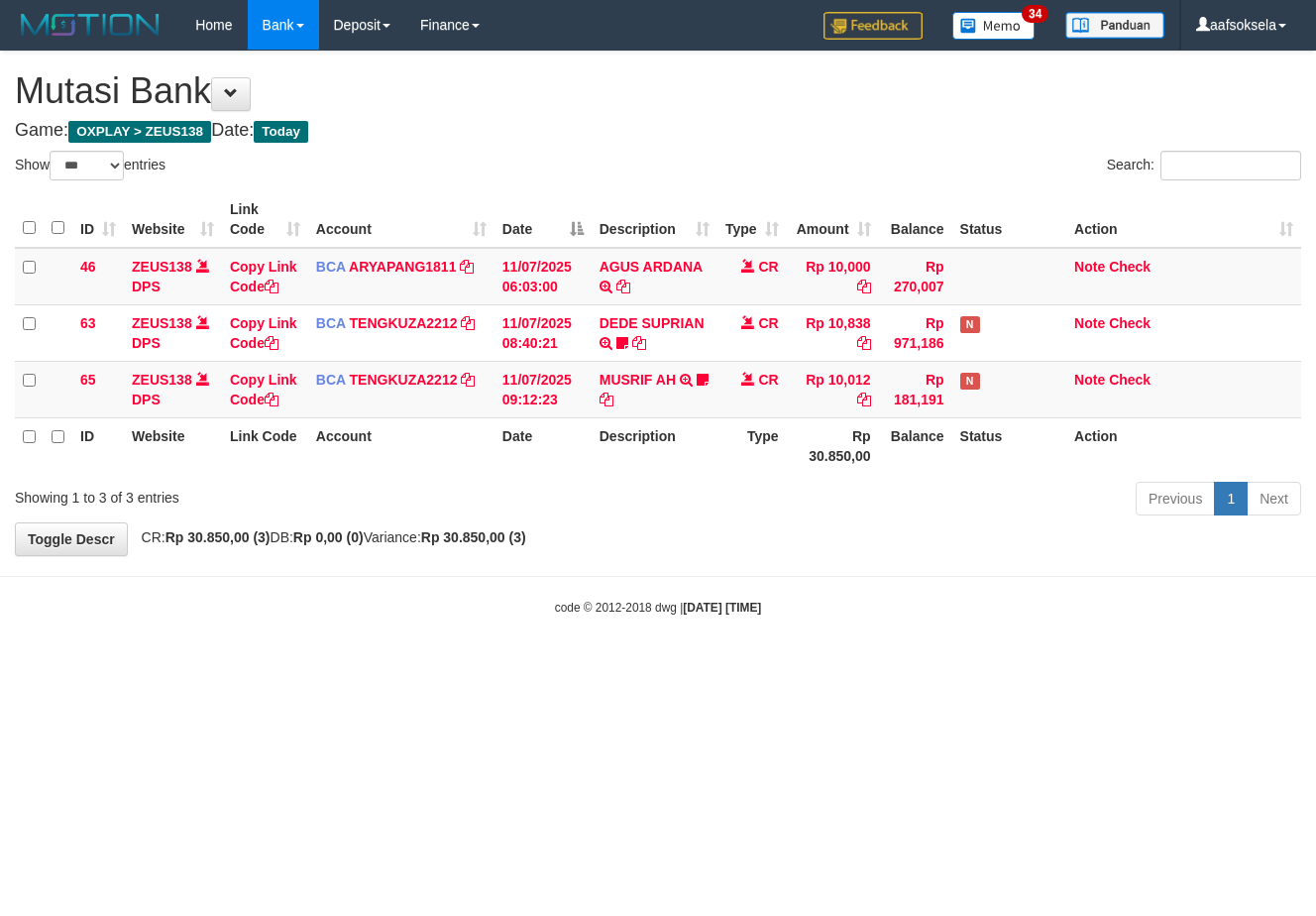select on "***" 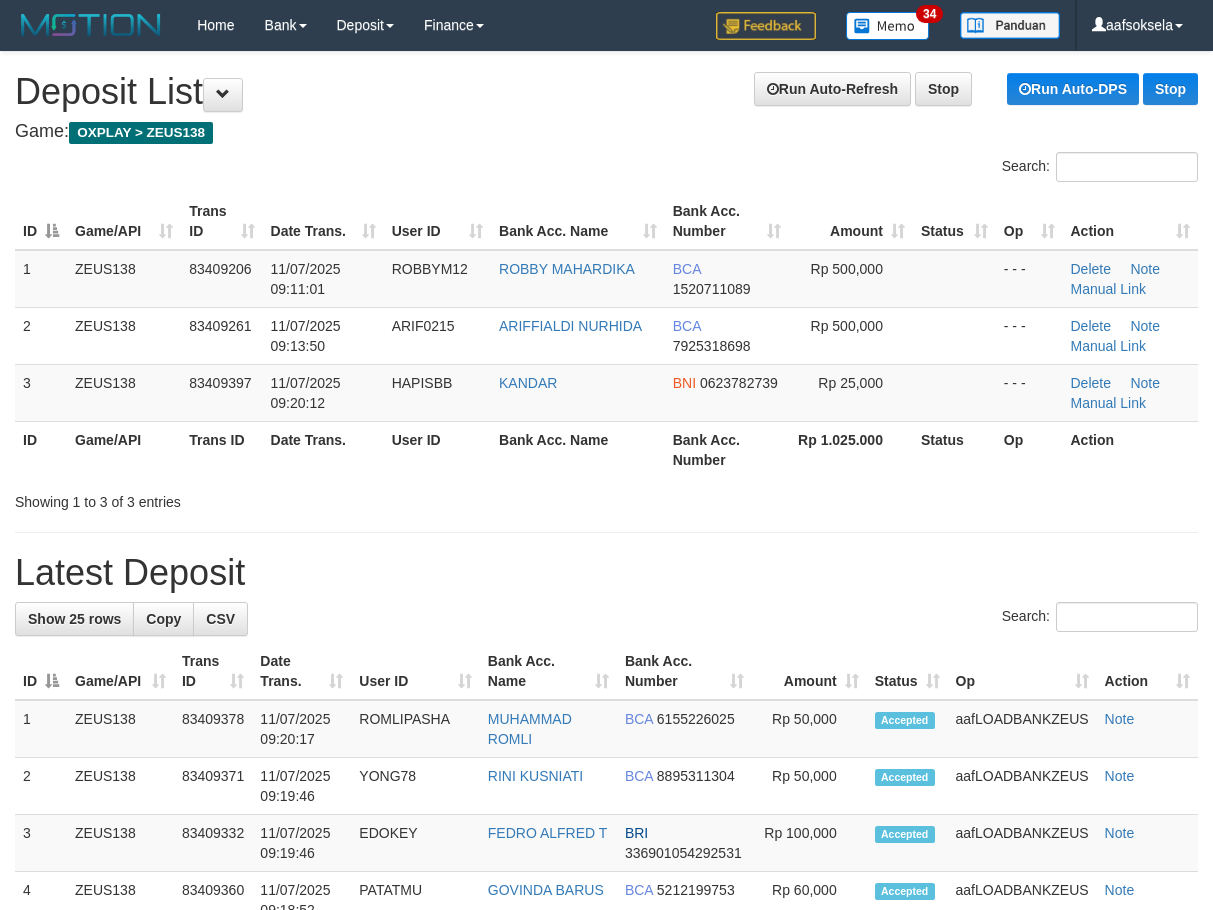 scroll, scrollTop: 0, scrollLeft: 0, axis: both 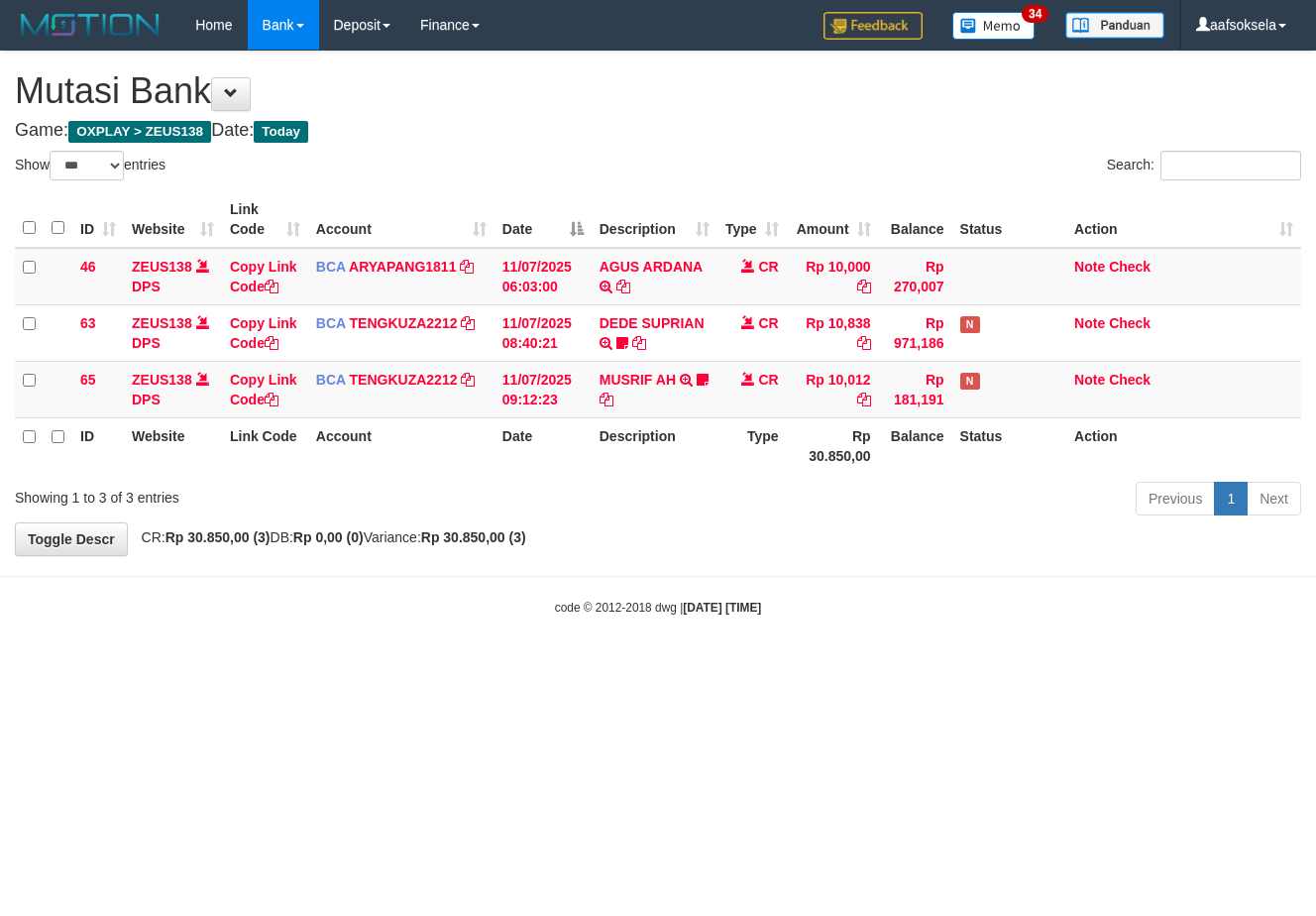 select on "***" 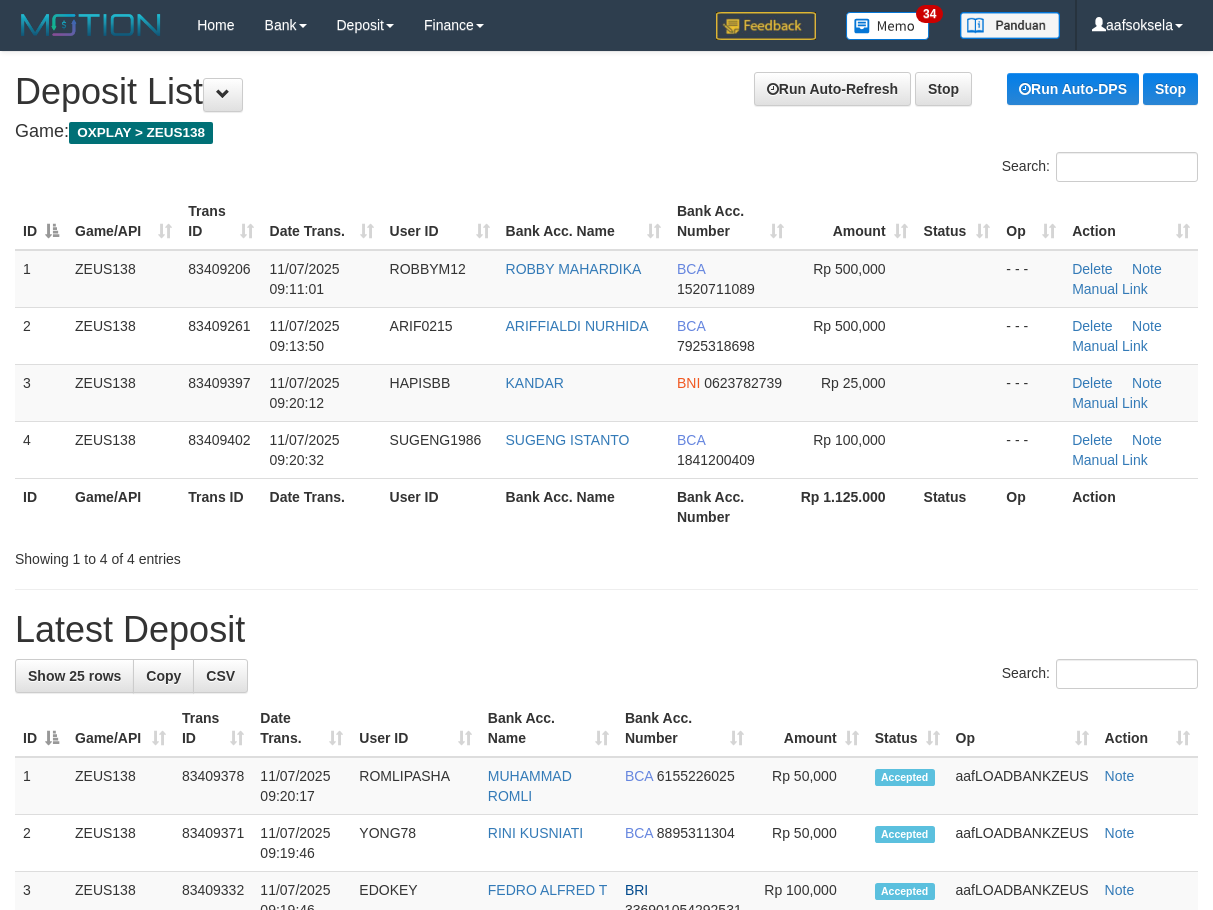 scroll, scrollTop: 0, scrollLeft: 0, axis: both 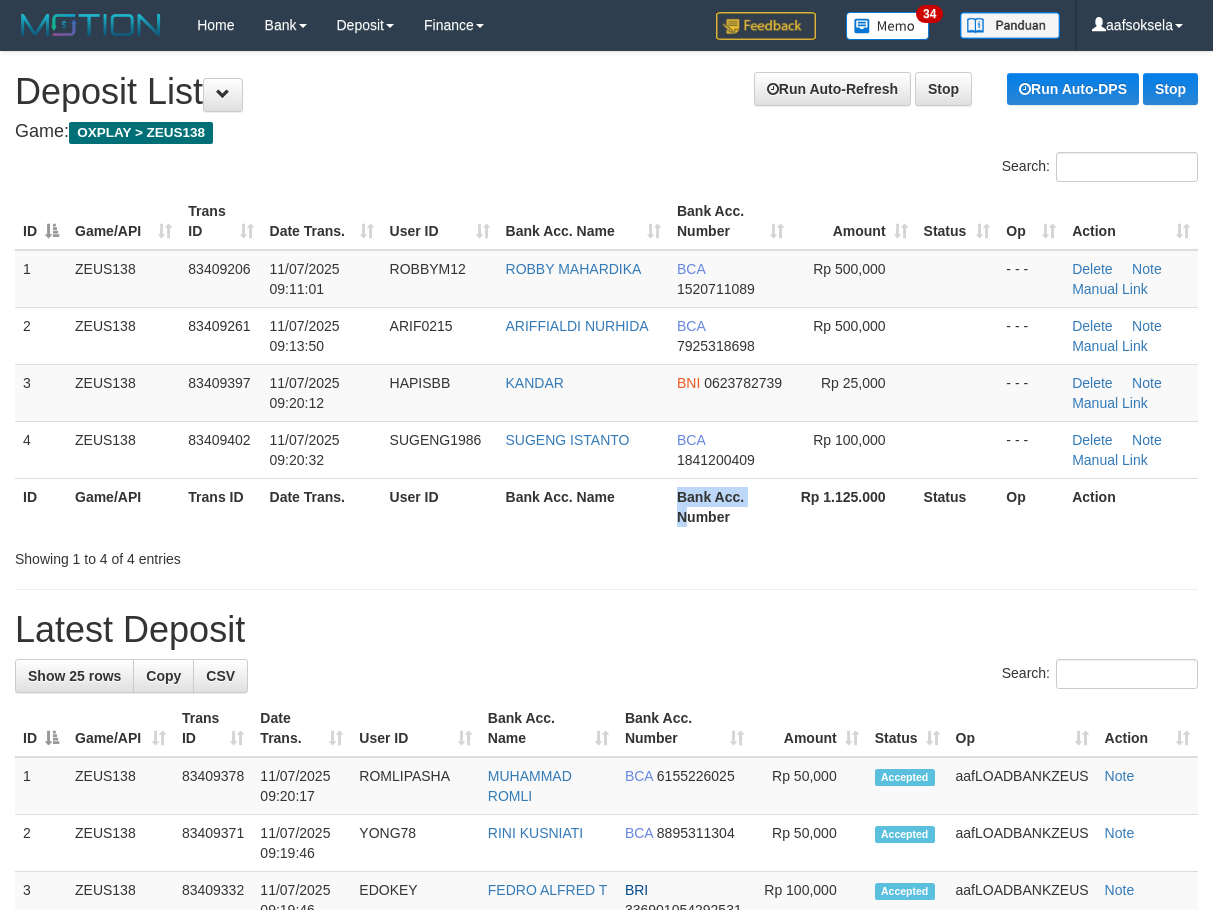 drag, startPoint x: 661, startPoint y: 509, endPoint x: 593, endPoint y: 515, distance: 68.26419 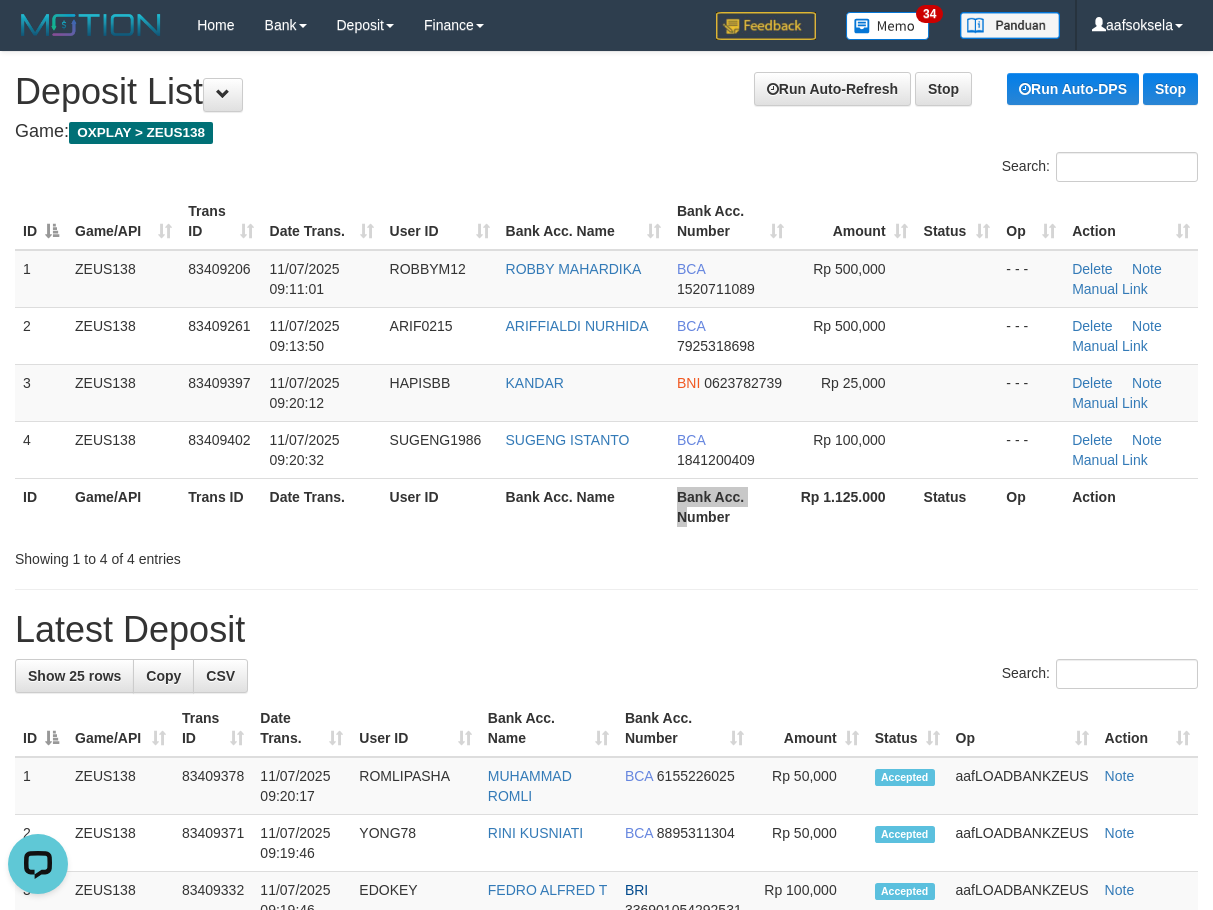 scroll, scrollTop: 0, scrollLeft: 0, axis: both 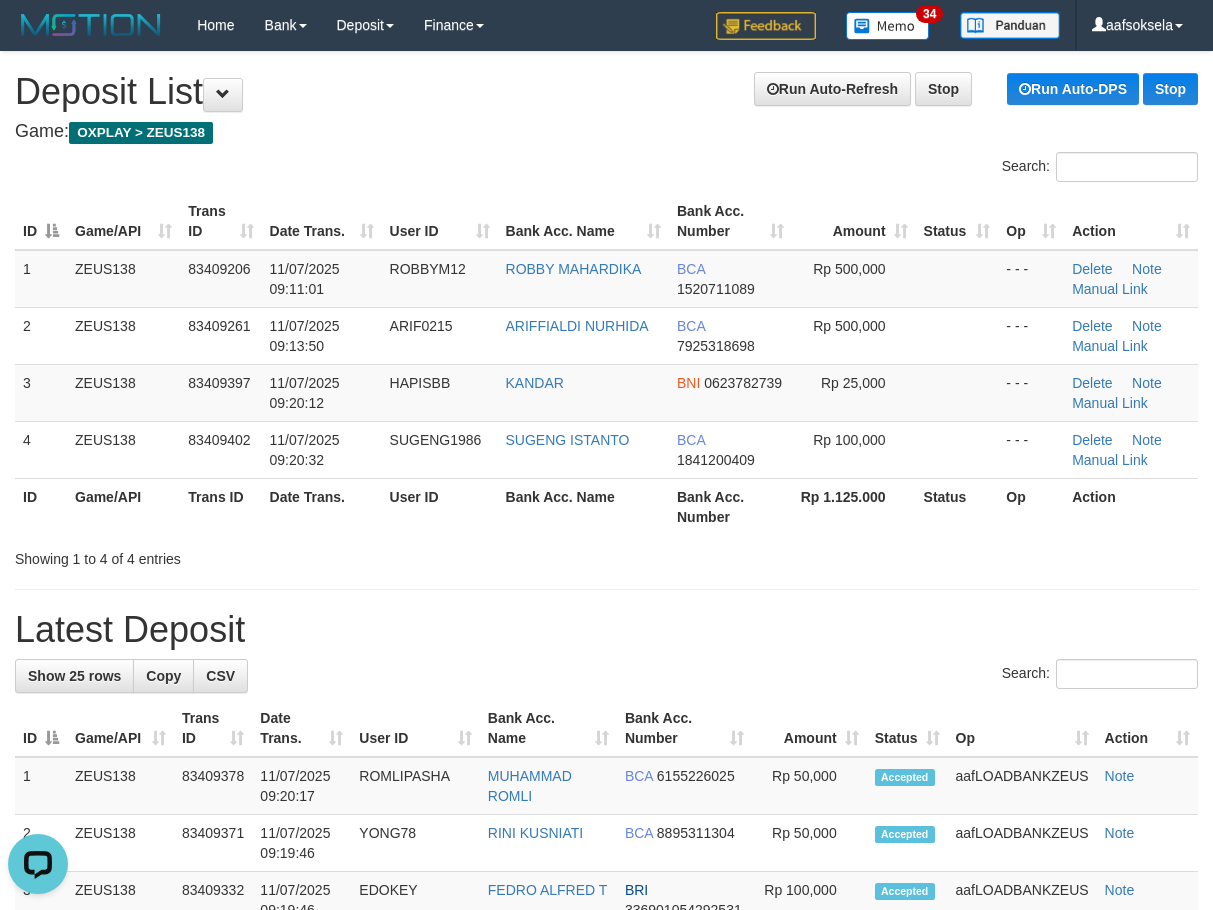 click on "Showing 1 to 4 of 4 entries" at bounding box center (252, 555) 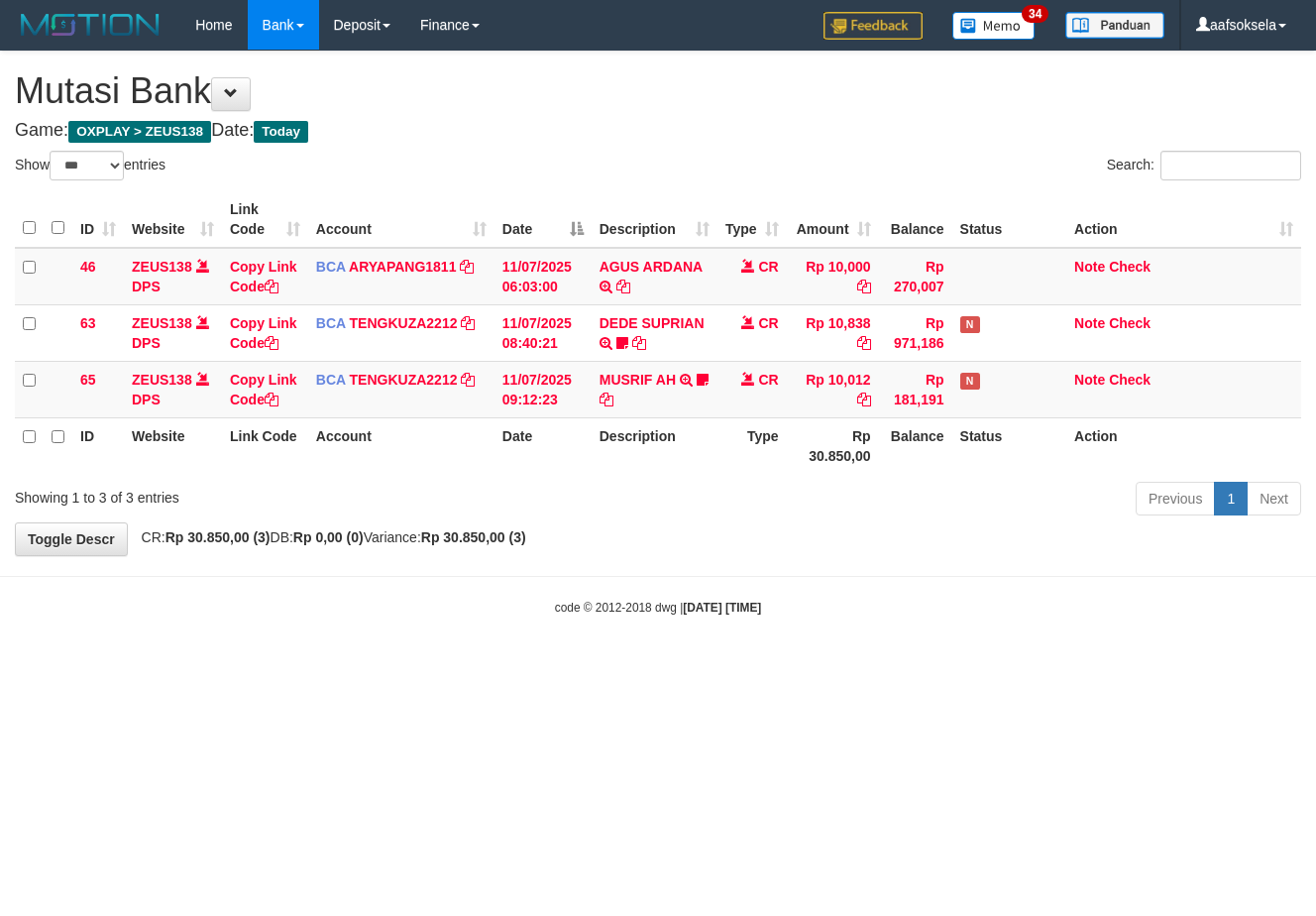 select on "***" 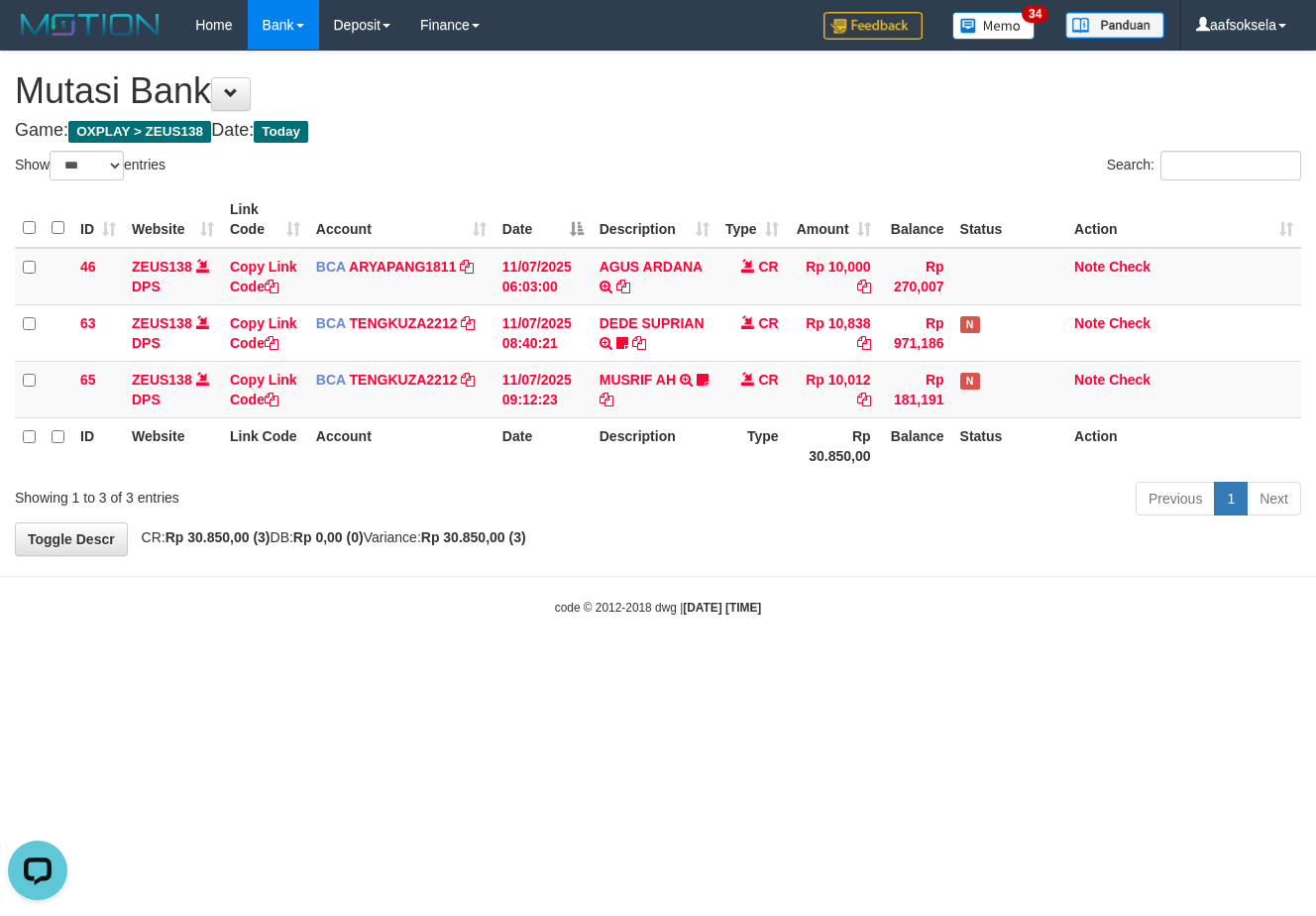 scroll, scrollTop: 0, scrollLeft: 0, axis: both 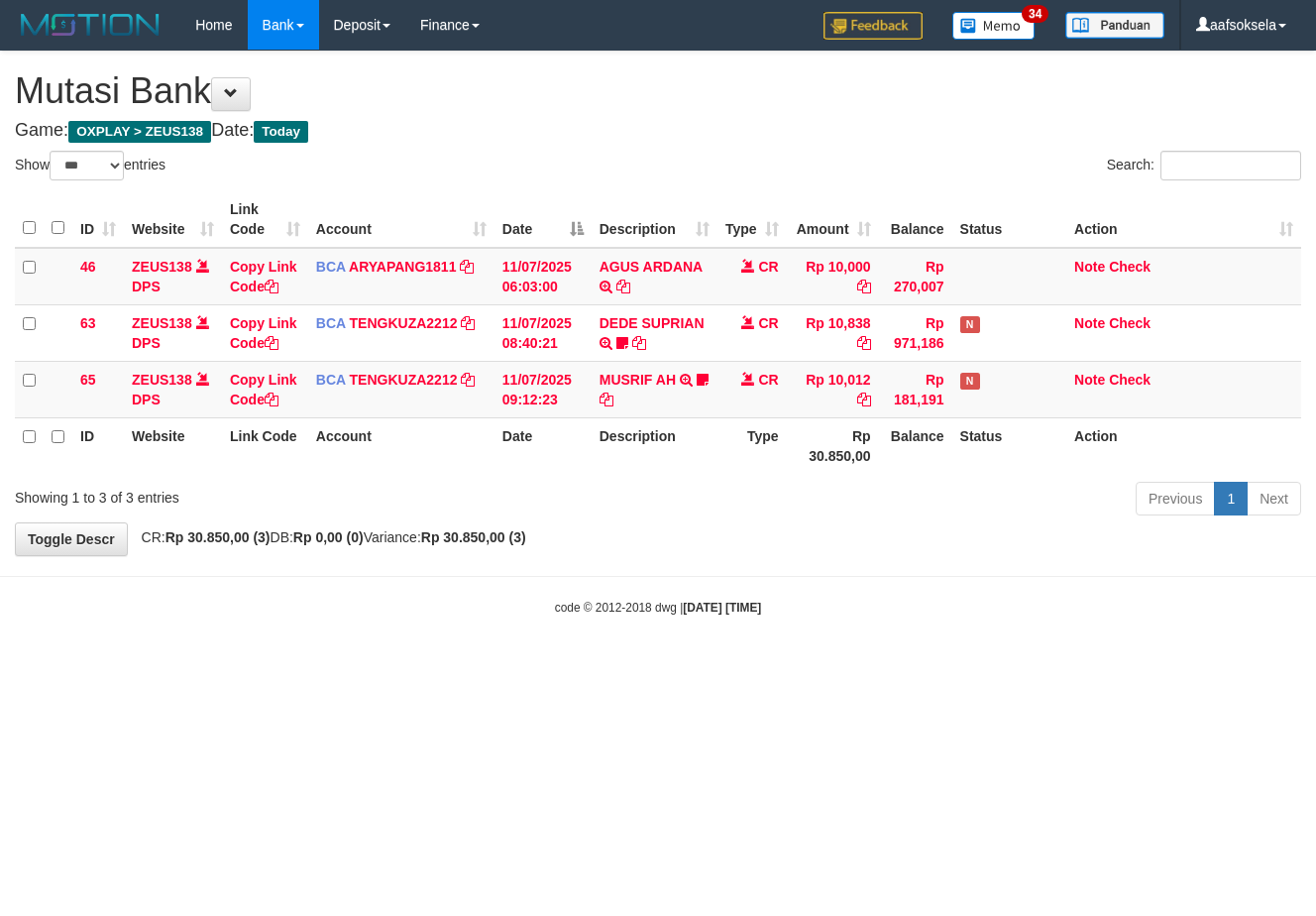 select on "***" 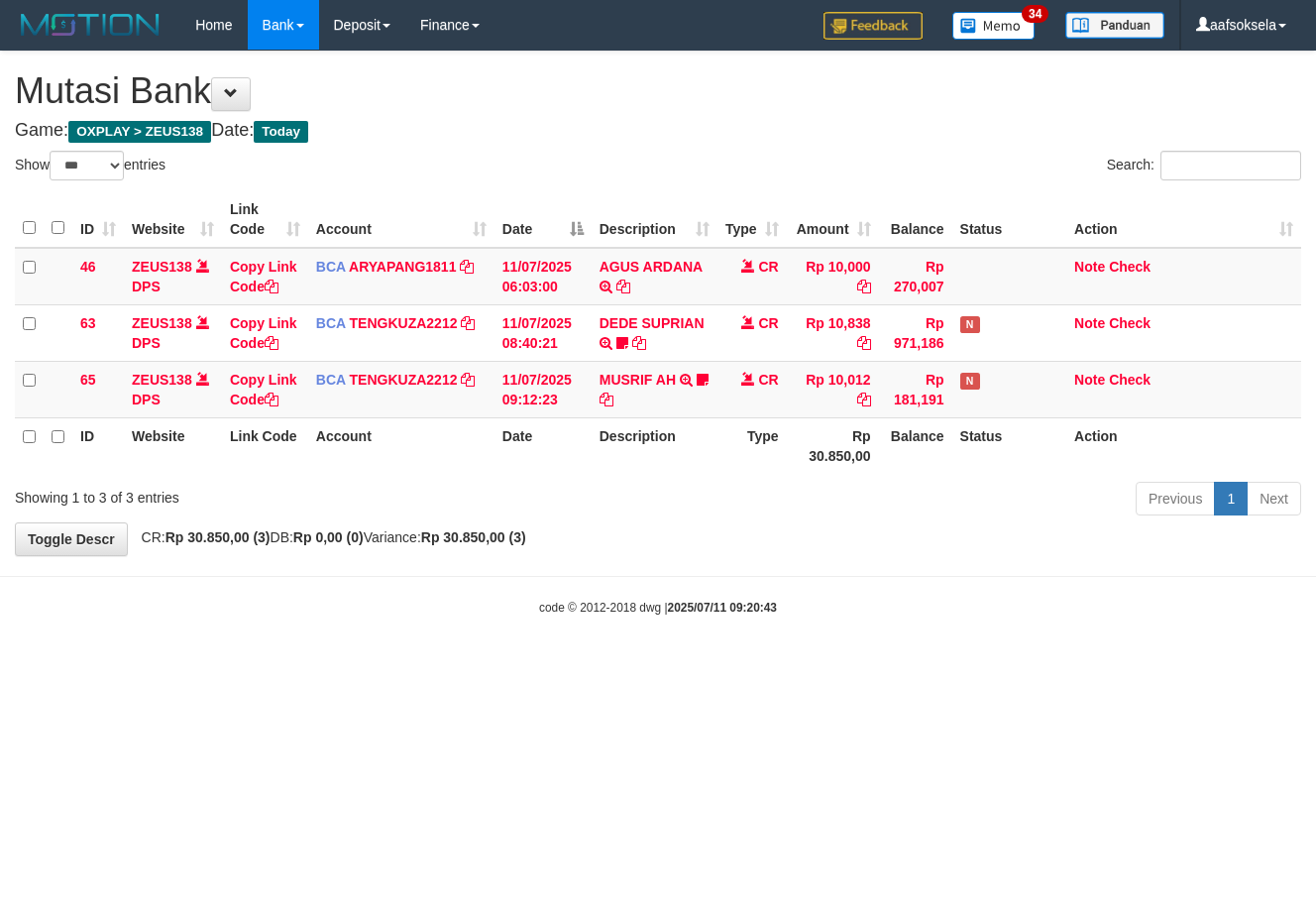 select on "***" 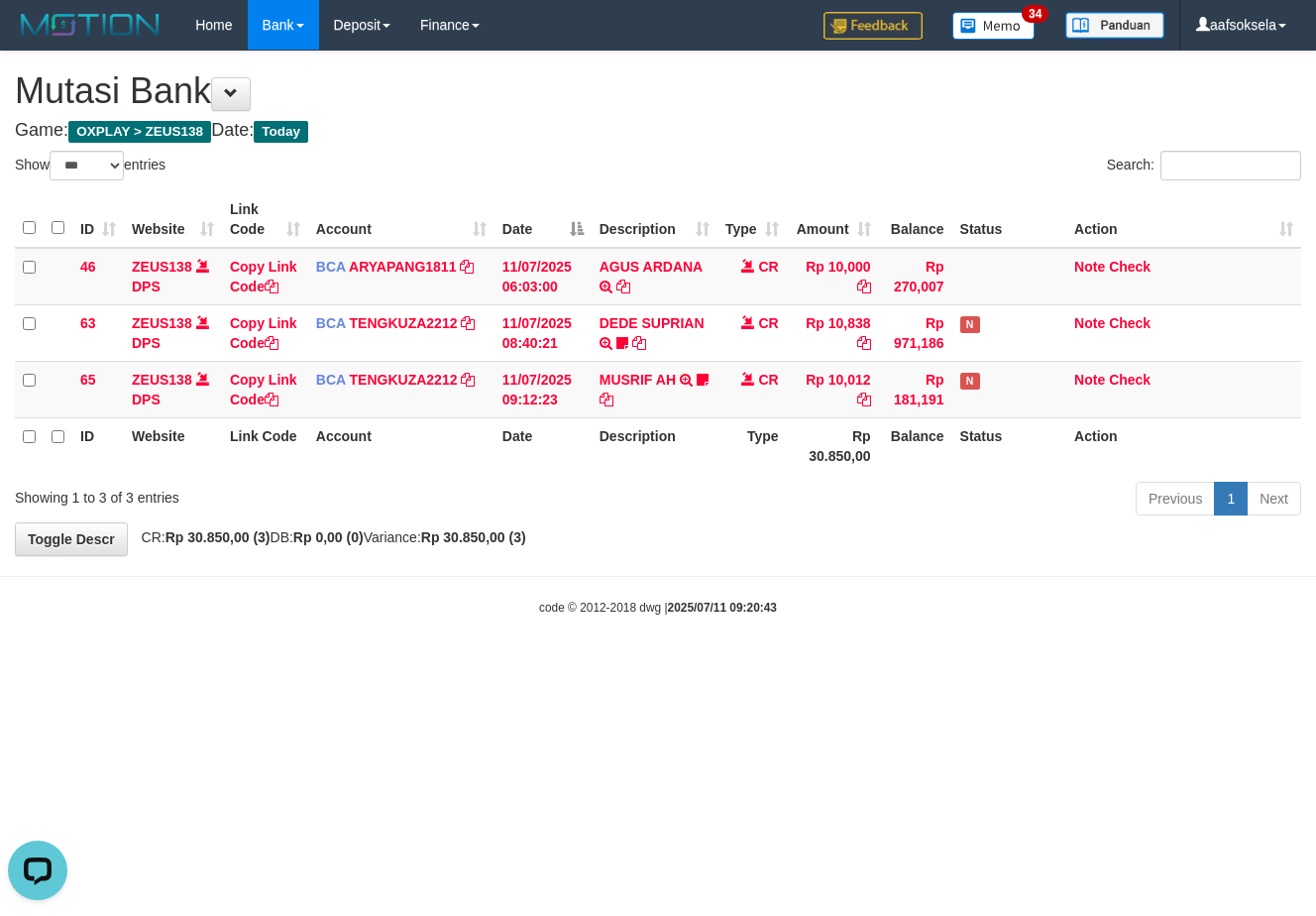 scroll, scrollTop: 0, scrollLeft: 0, axis: both 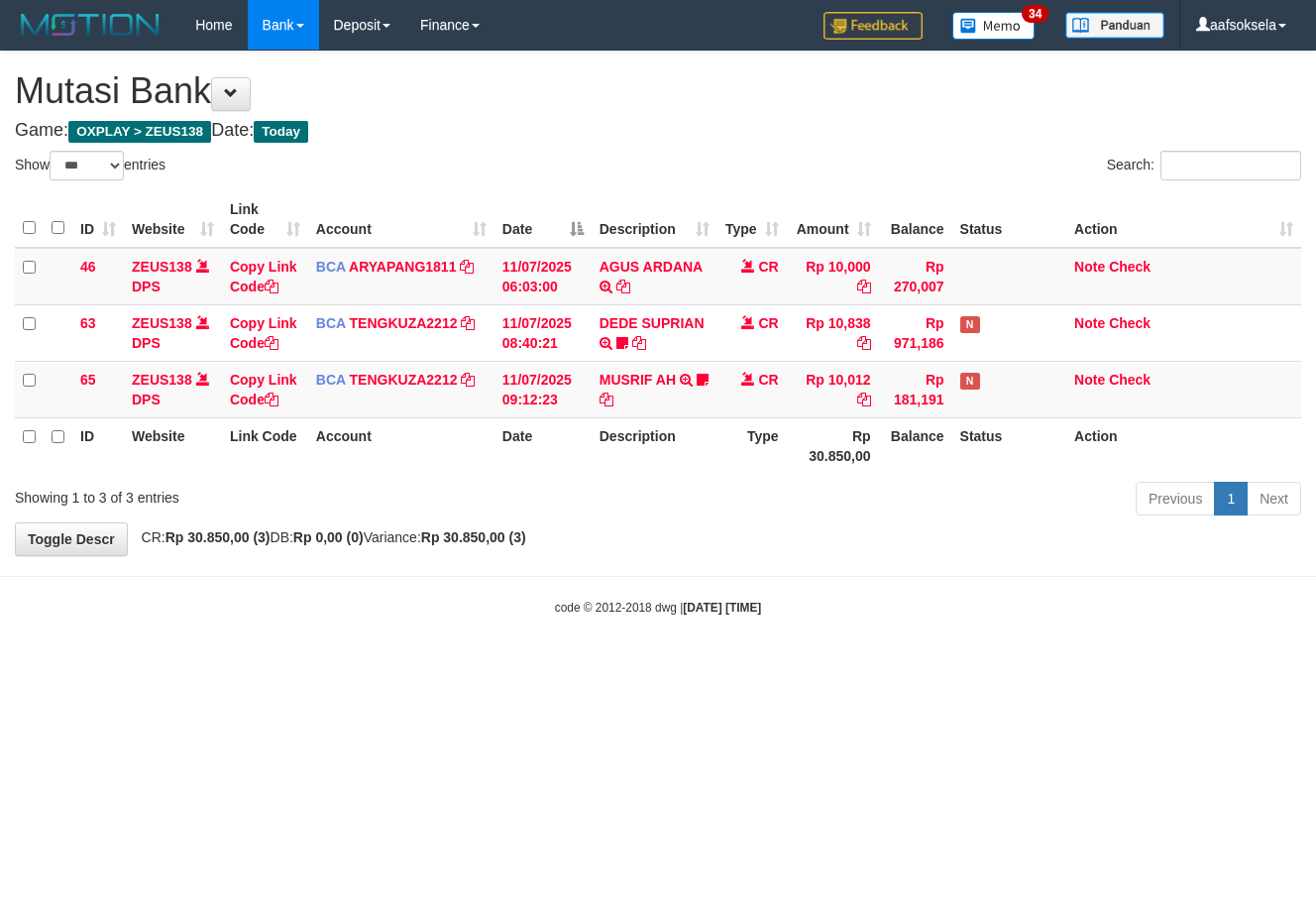 select on "***" 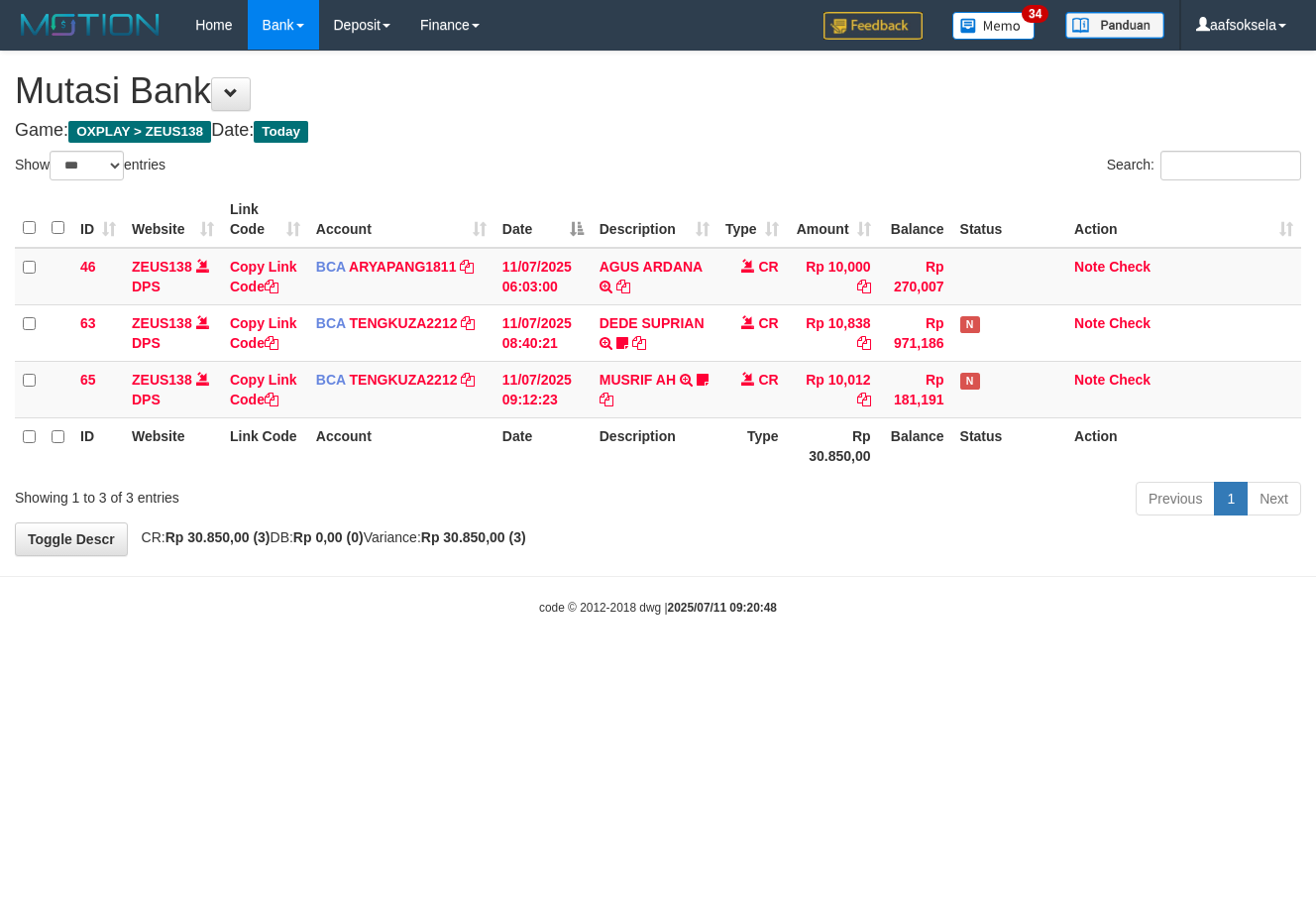 select on "***" 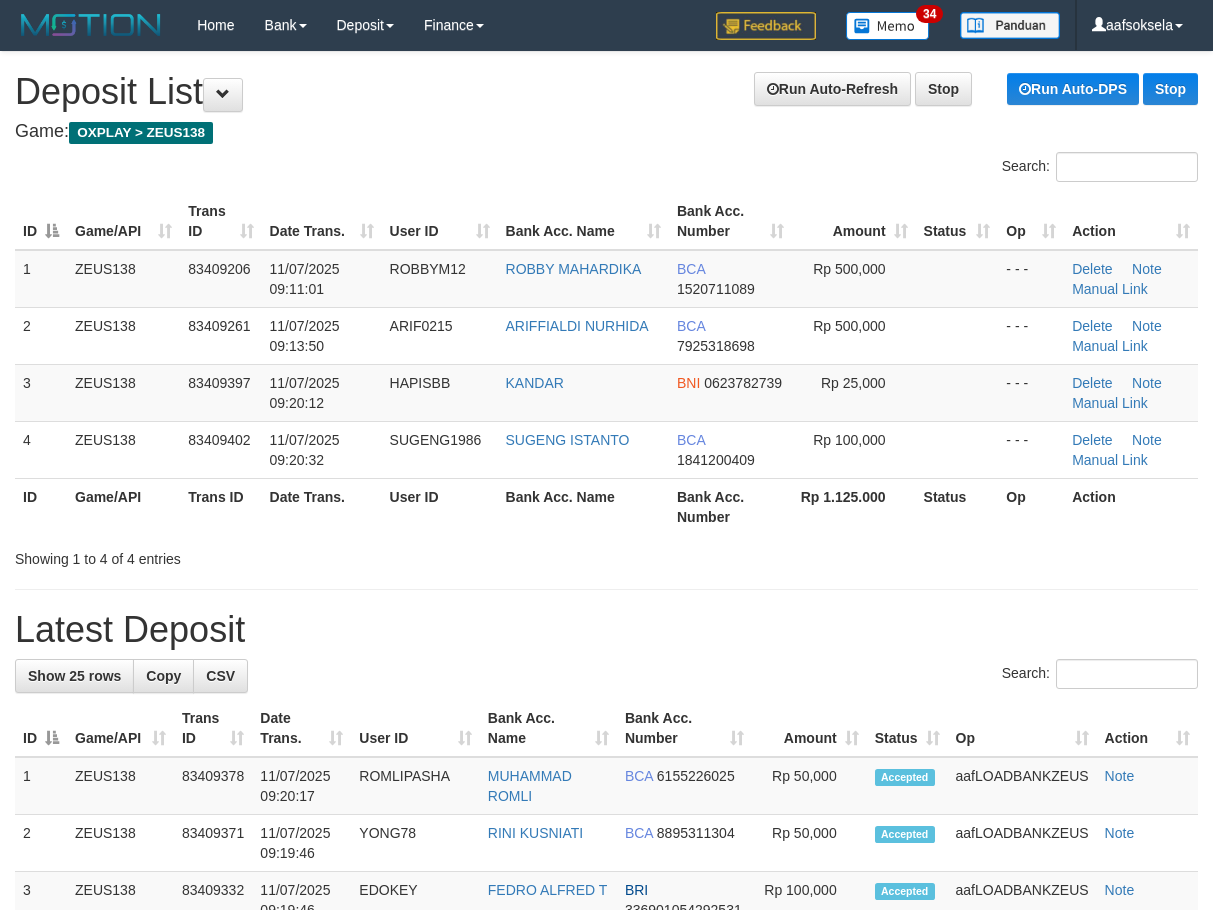 scroll, scrollTop: 0, scrollLeft: 0, axis: both 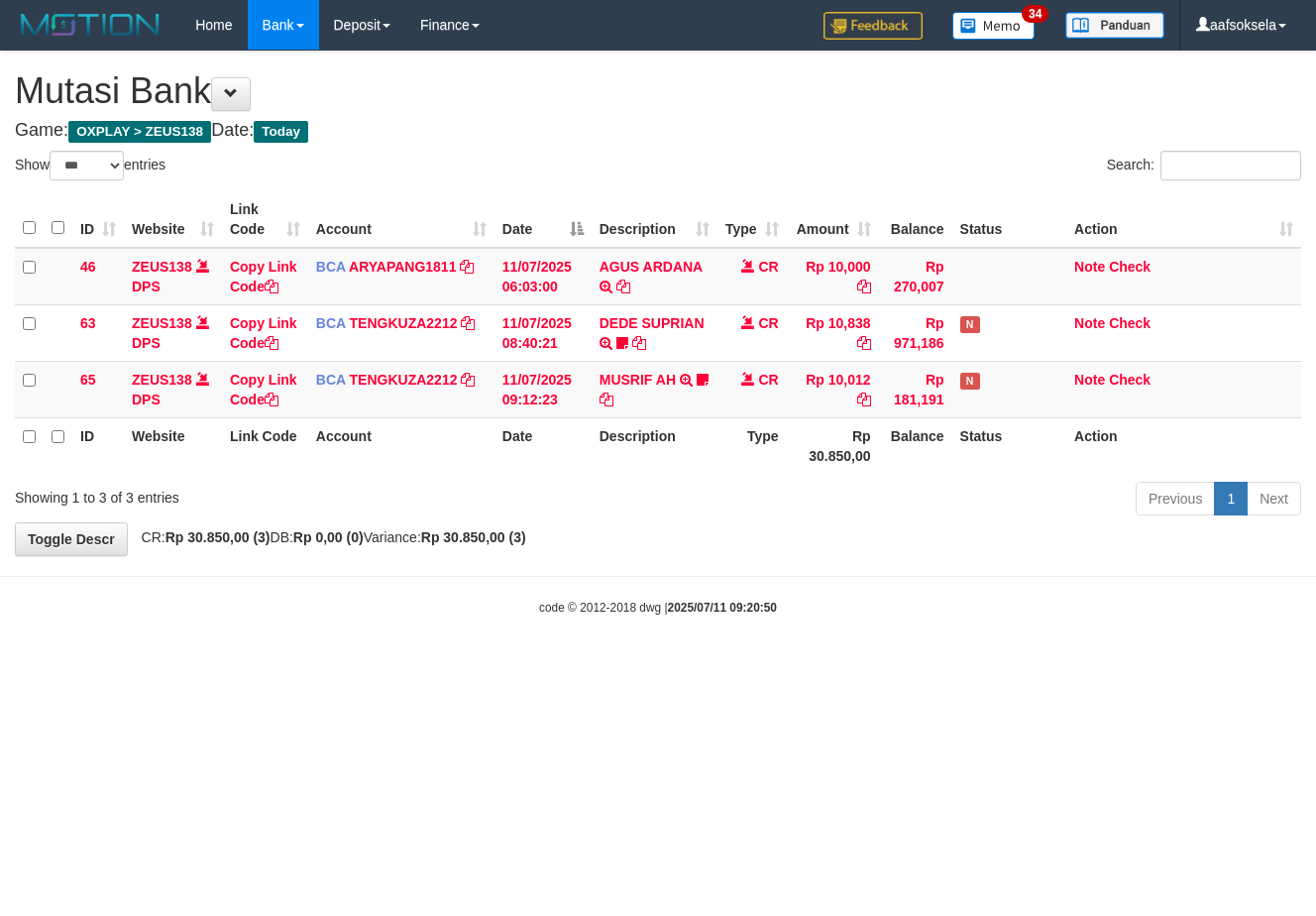 select on "***" 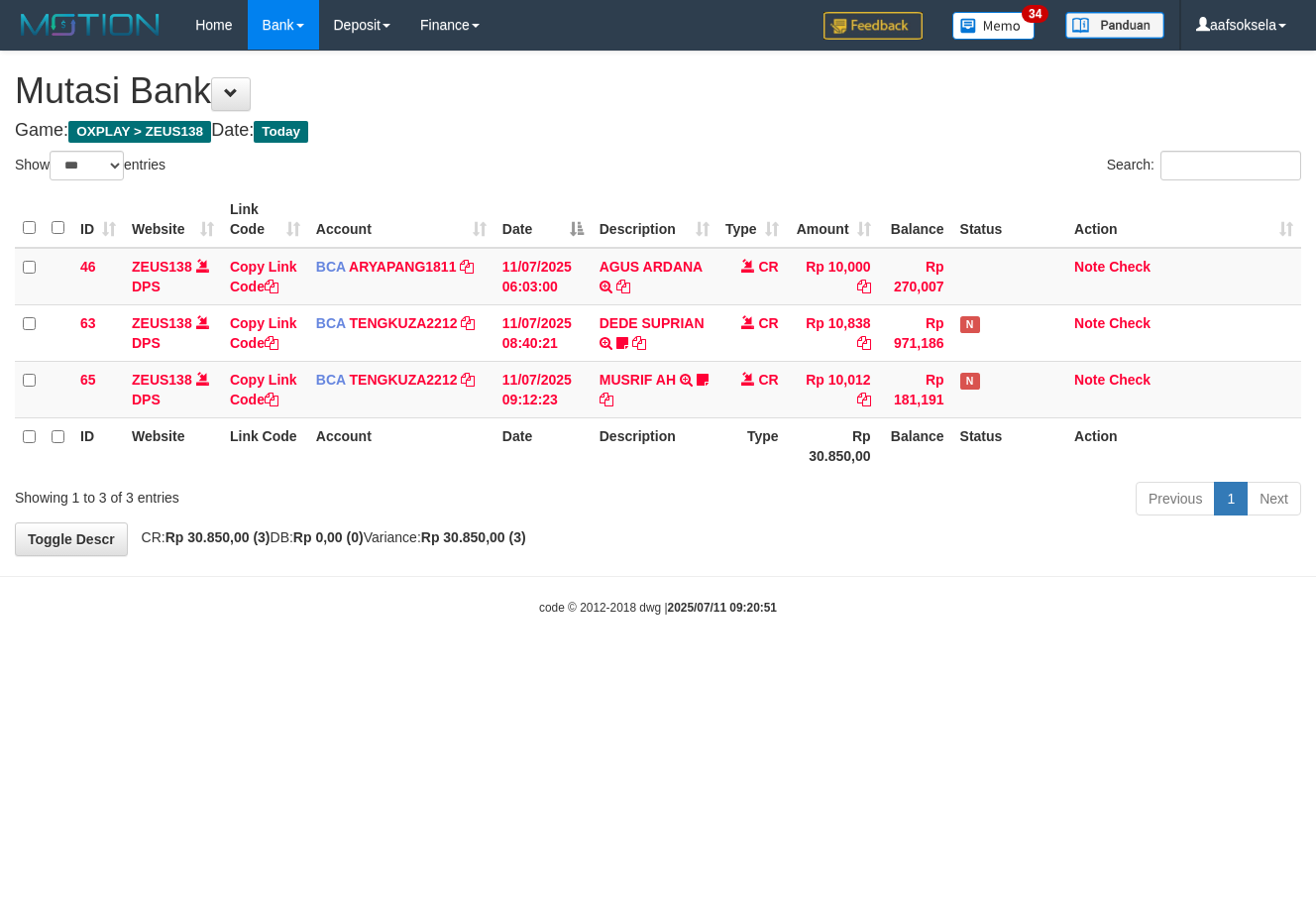 select on "***" 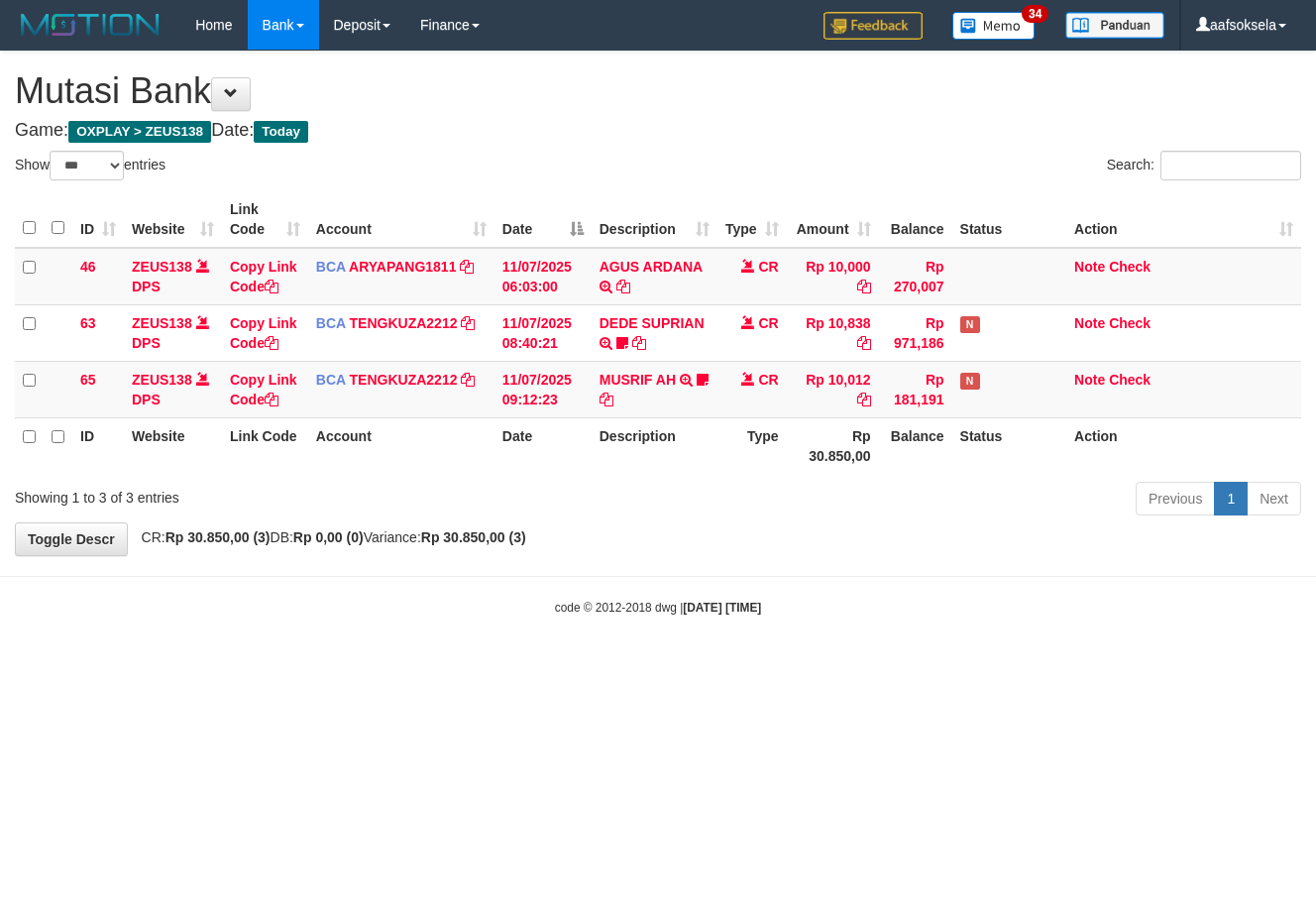 select on "***" 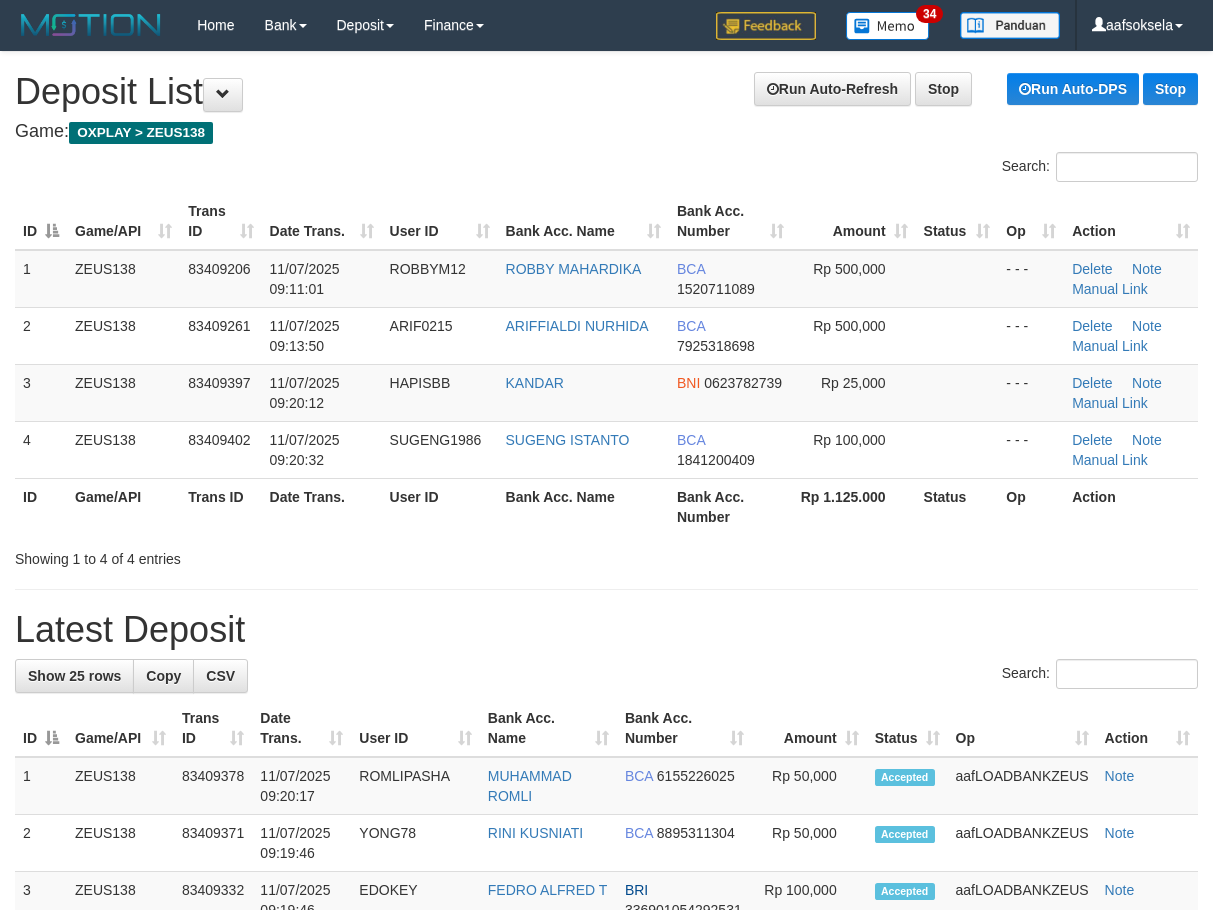 scroll, scrollTop: 0, scrollLeft: 0, axis: both 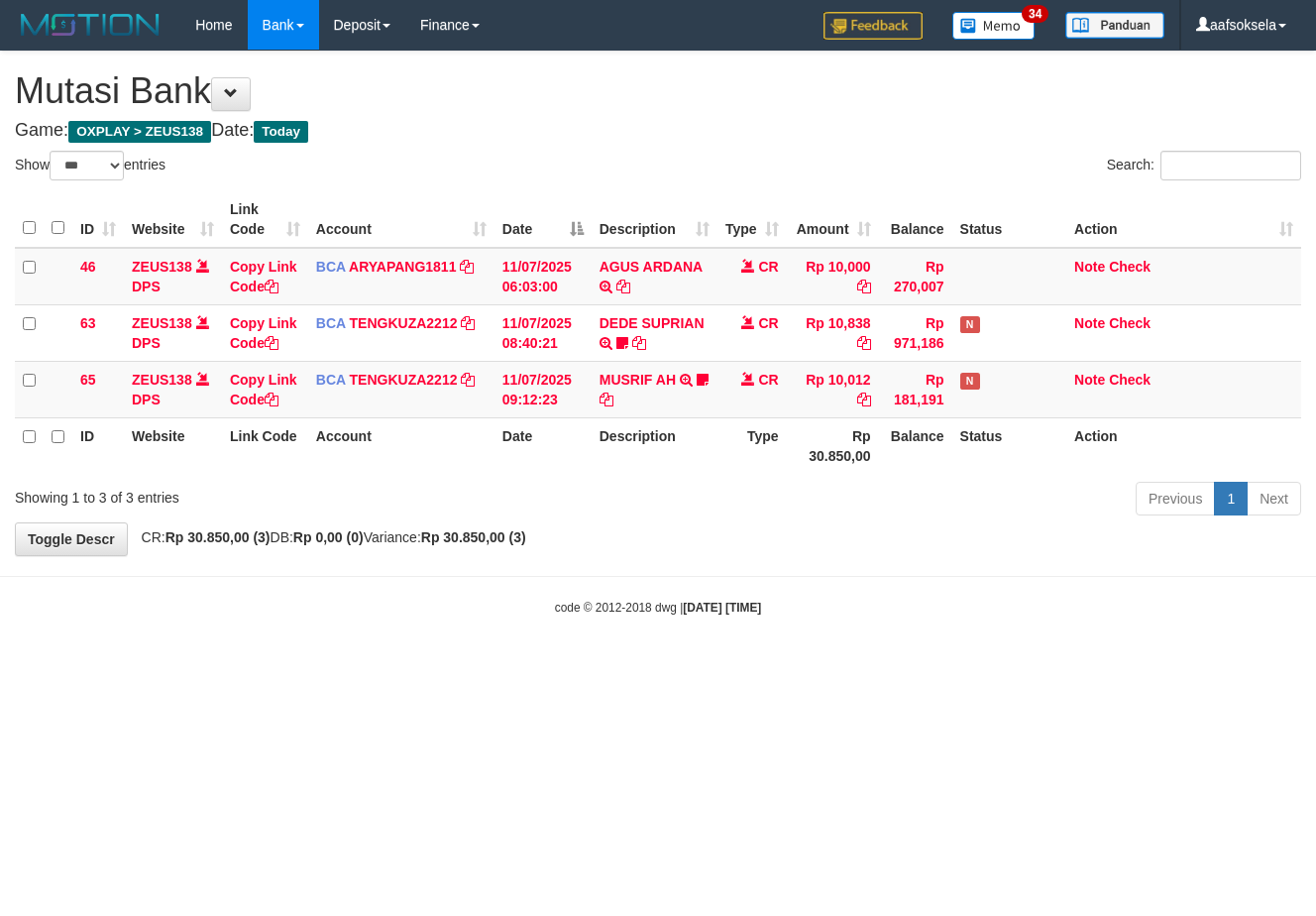 select on "***" 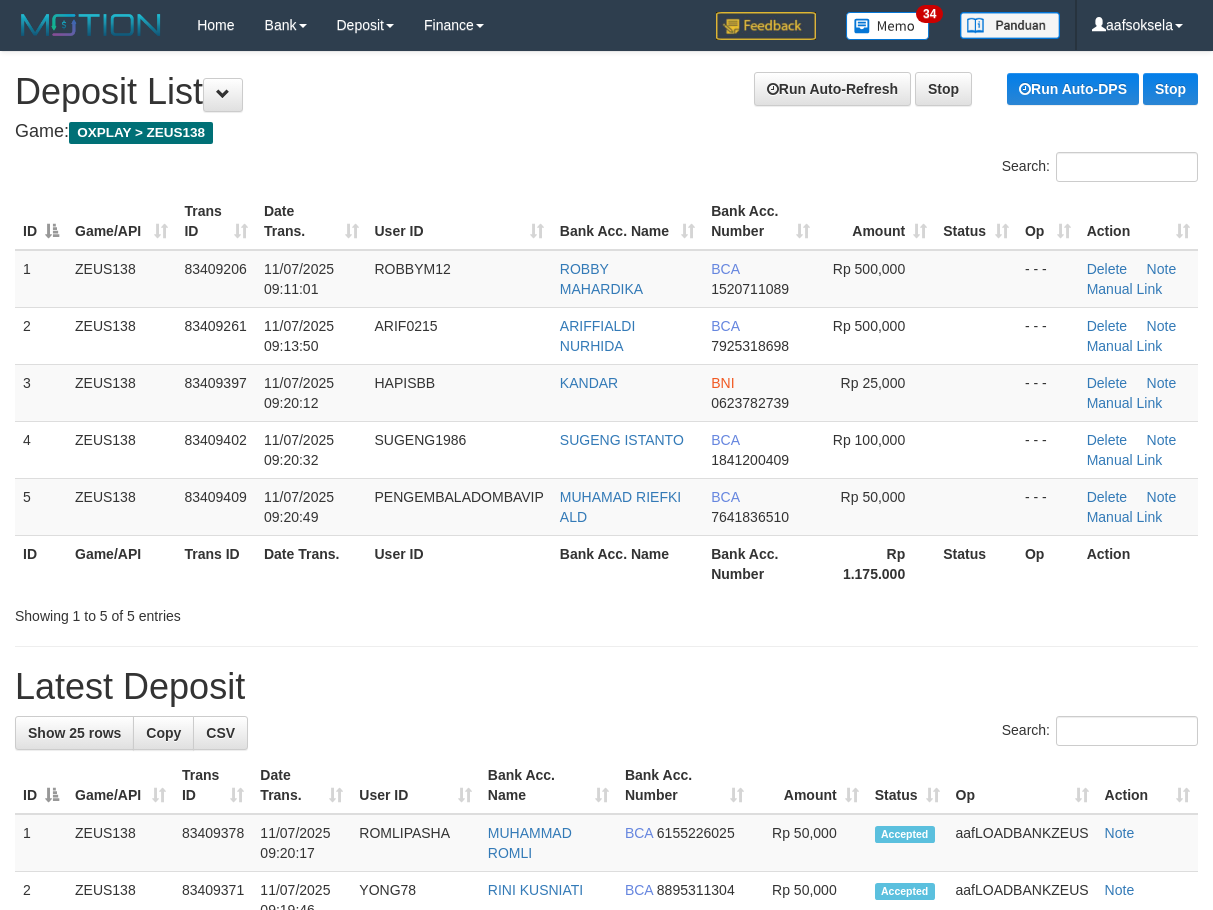 scroll, scrollTop: 0, scrollLeft: 0, axis: both 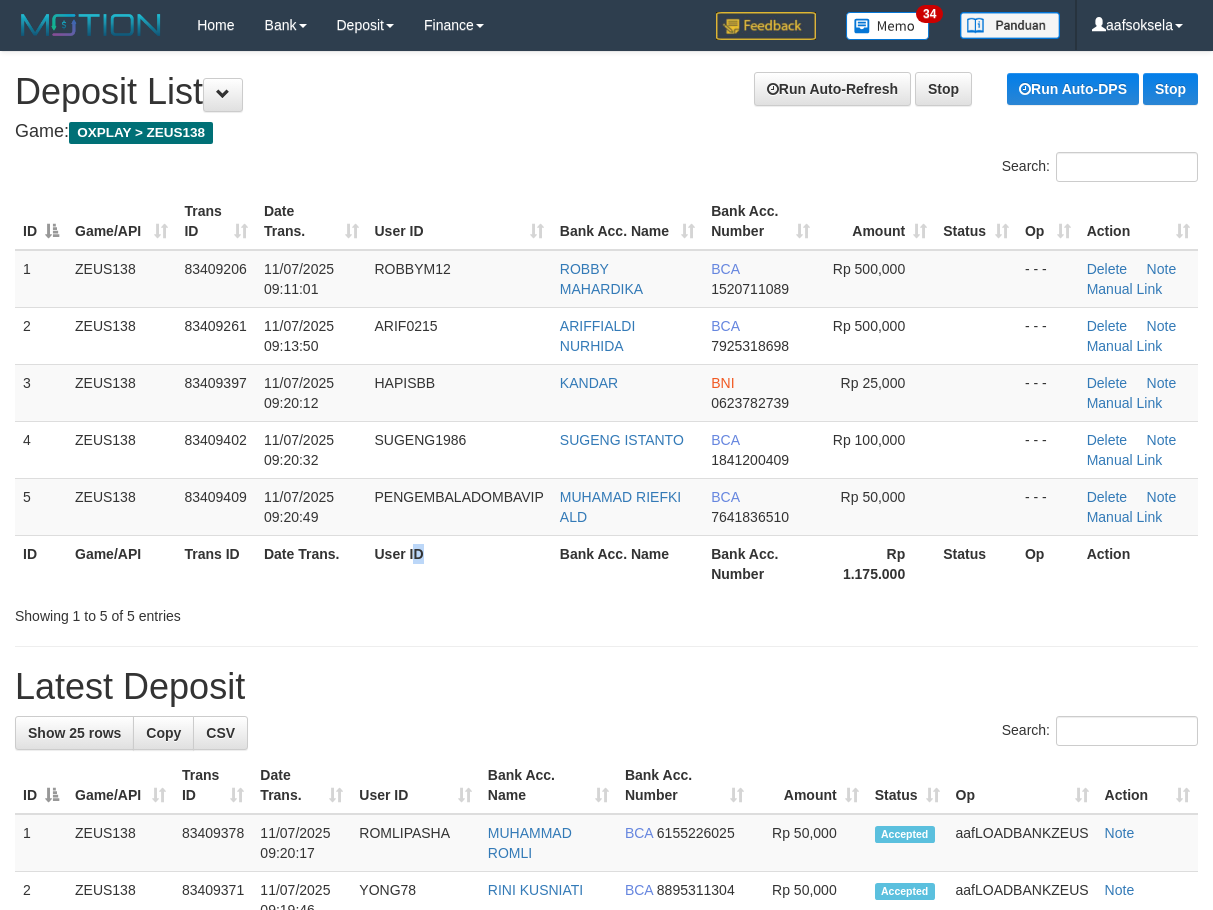 click on "ID Game/API Trans ID Date Trans. User ID Bank Acc. Name Bank Acc. Number Rp 1.175.000 Status Op Action" at bounding box center [606, 563] 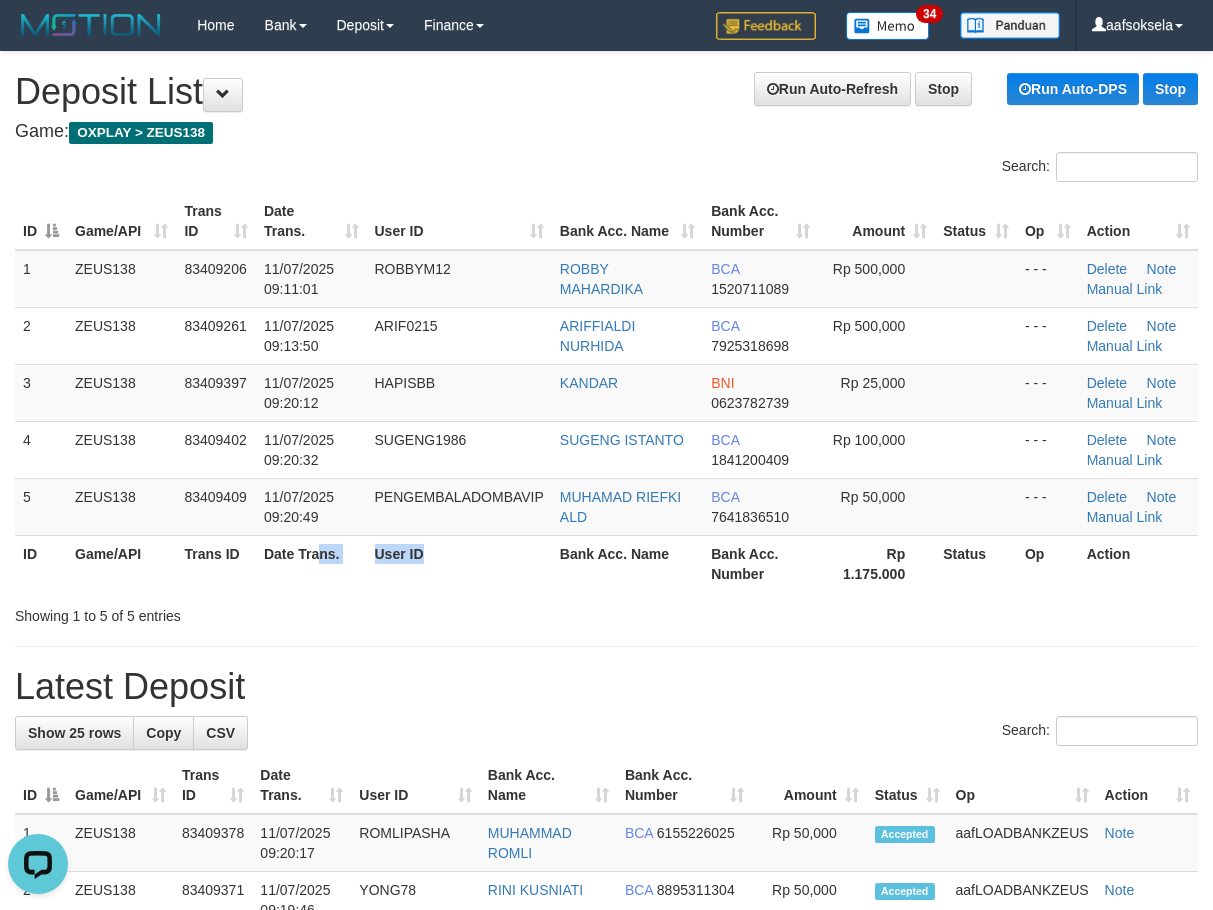 scroll, scrollTop: 0, scrollLeft: 0, axis: both 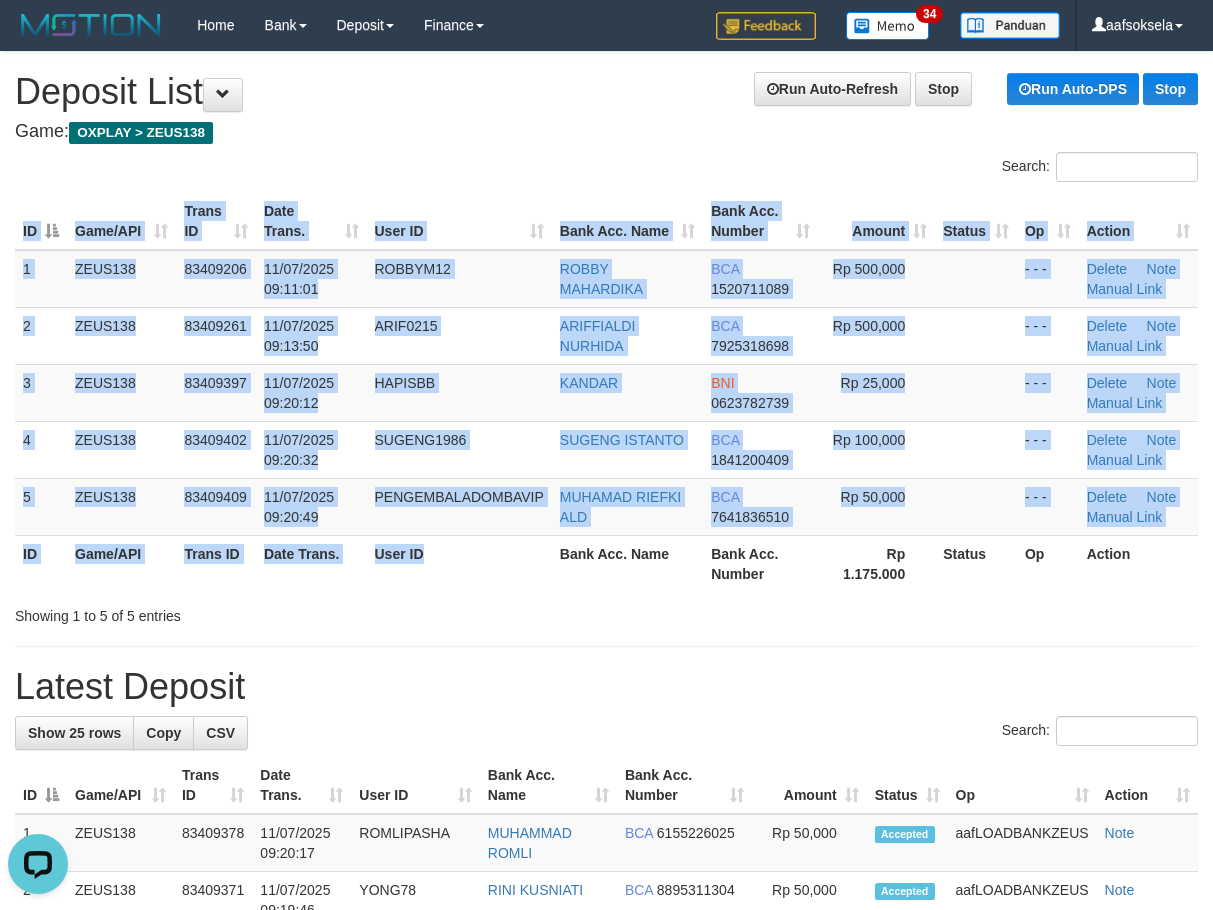 drag, startPoint x: 479, startPoint y: 585, endPoint x: 5, endPoint y: 636, distance: 476.73578 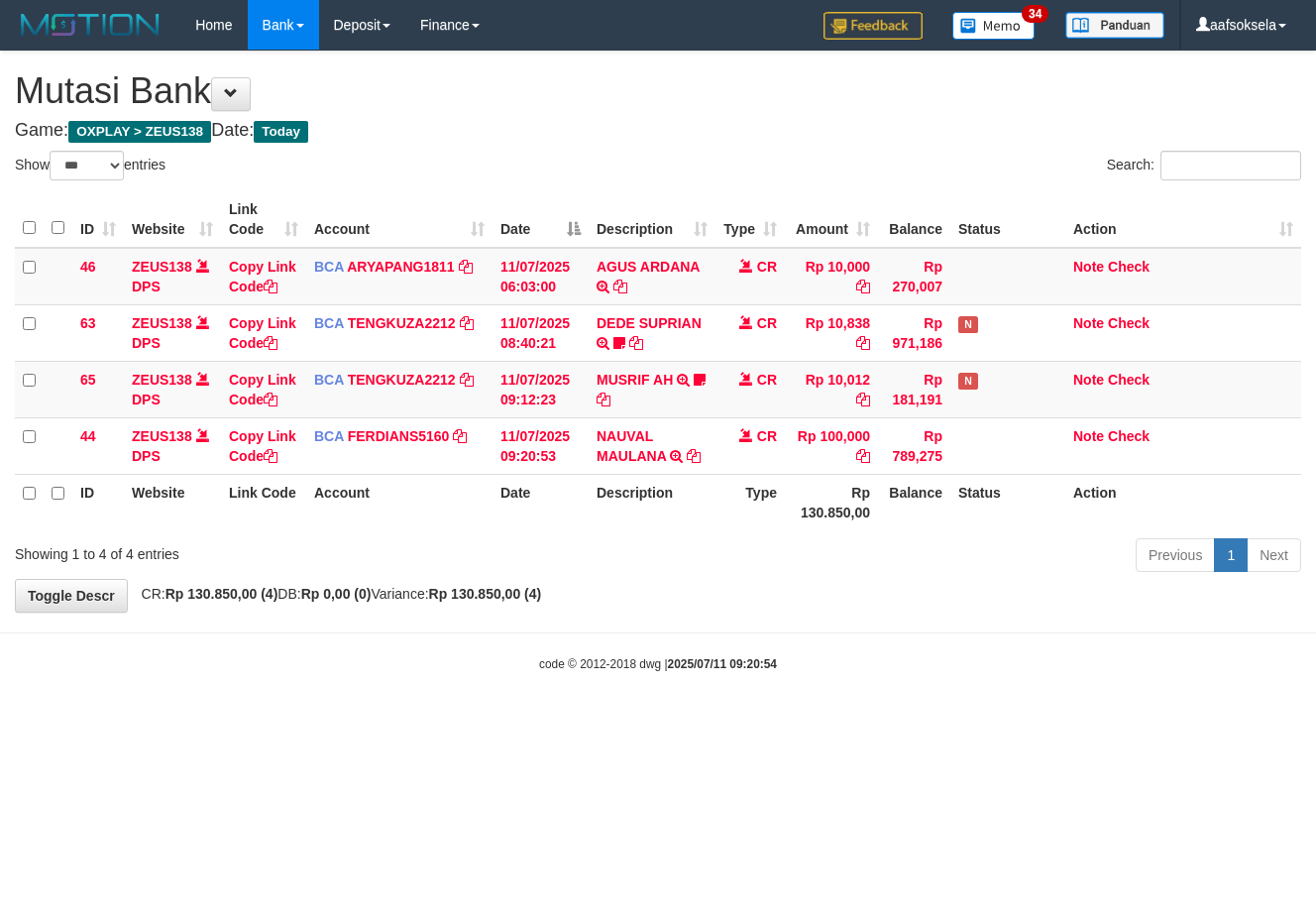 select on "***" 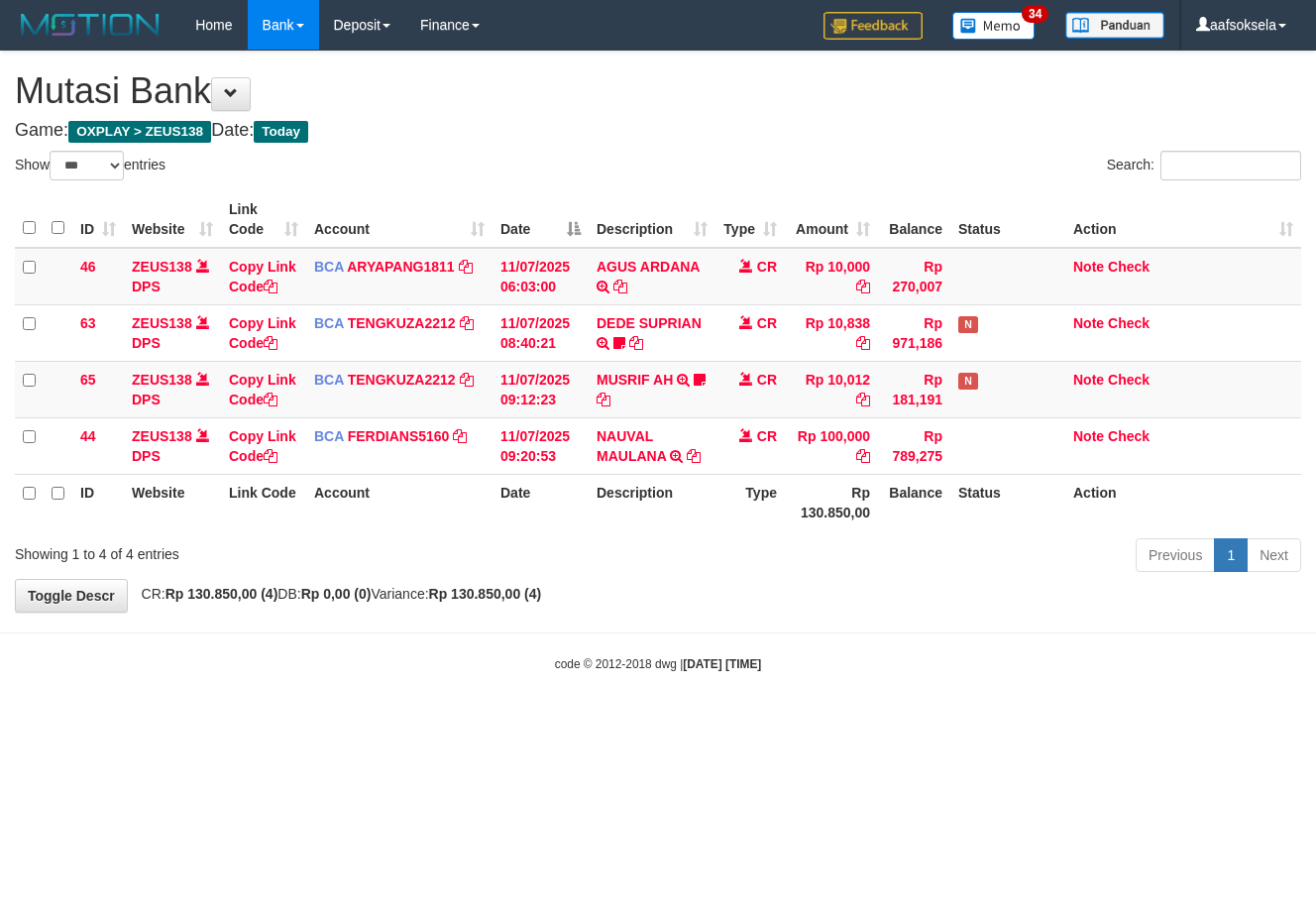 select on "***" 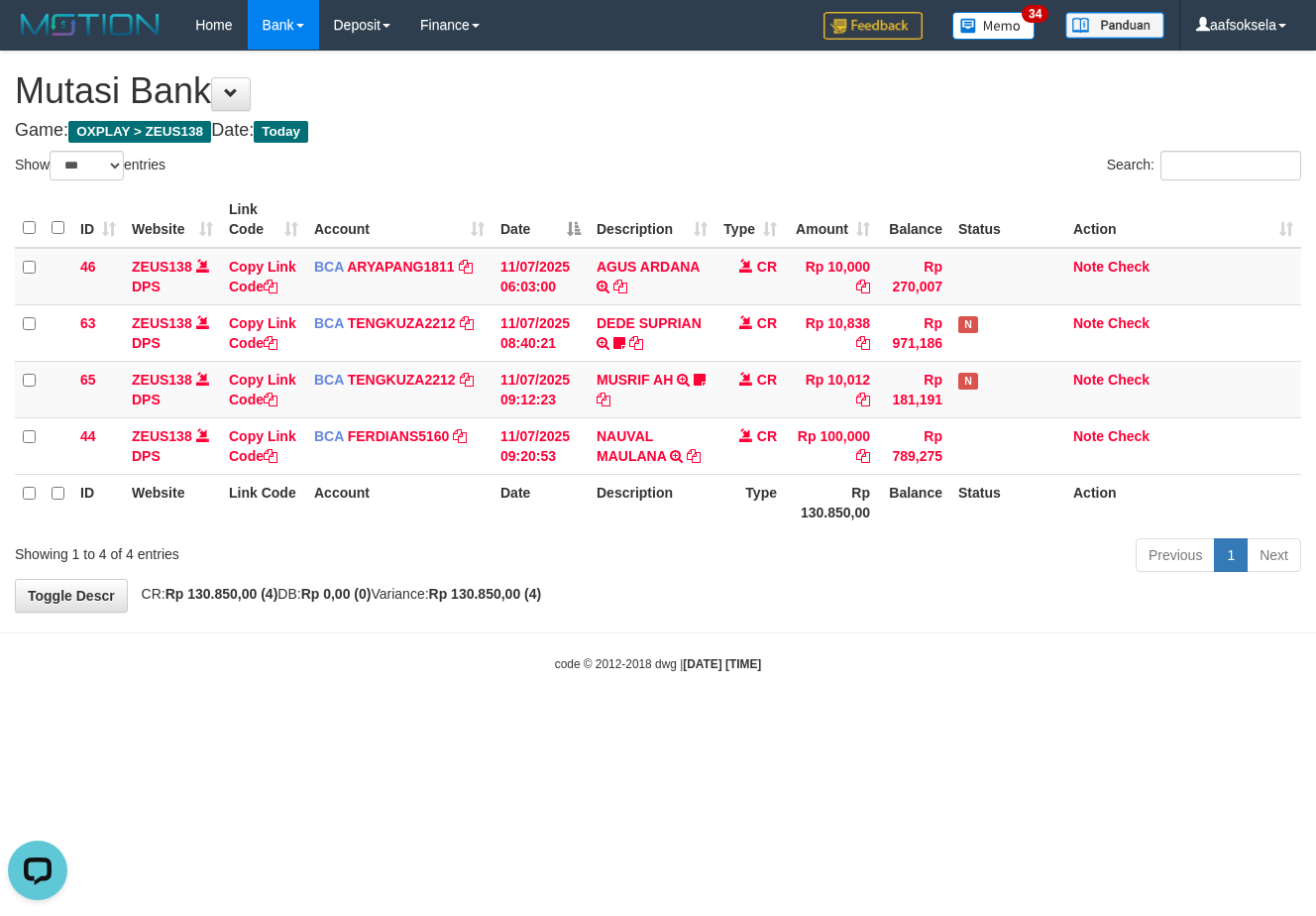 scroll, scrollTop: 0, scrollLeft: 0, axis: both 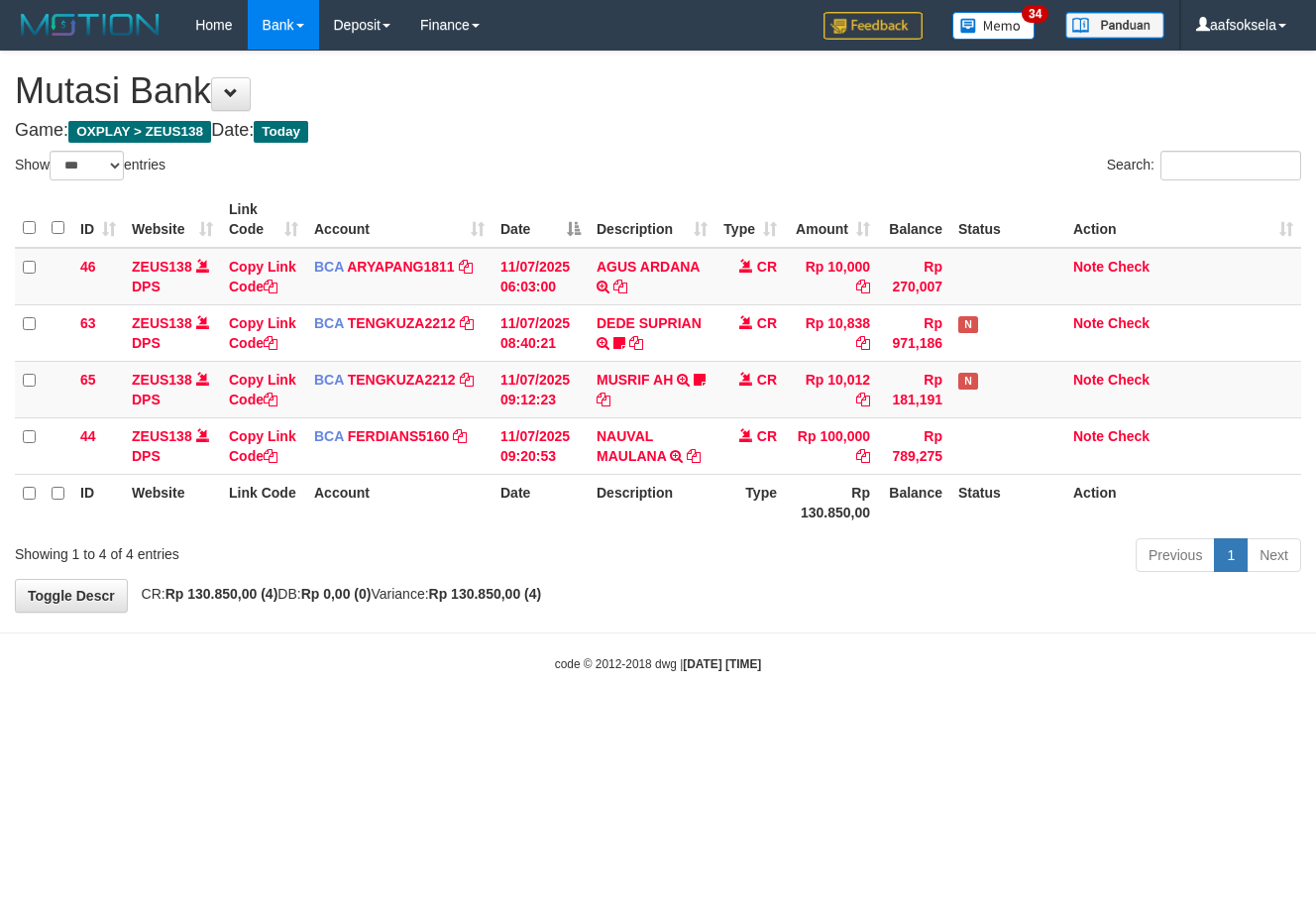 select on "***" 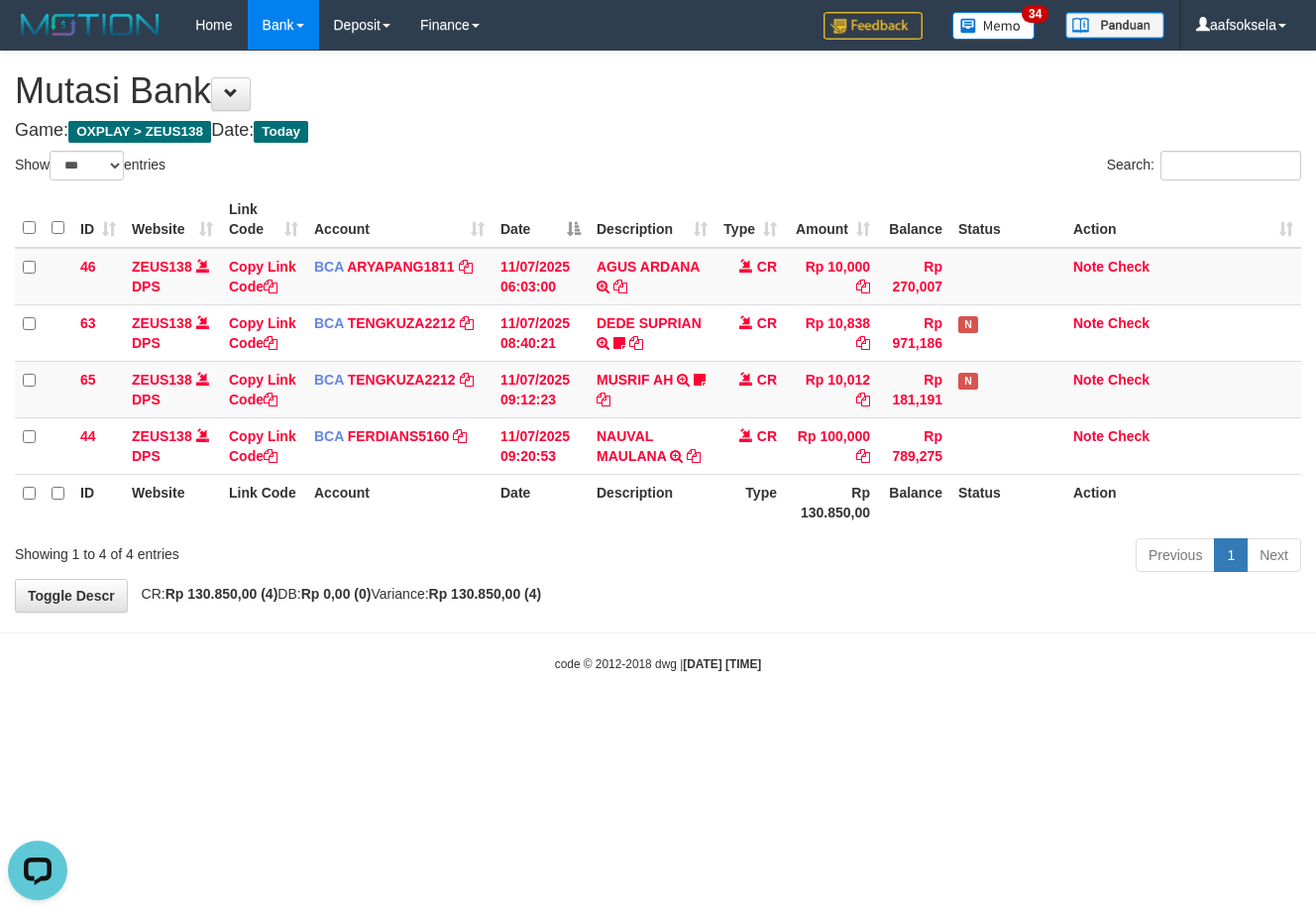 scroll, scrollTop: 0, scrollLeft: 0, axis: both 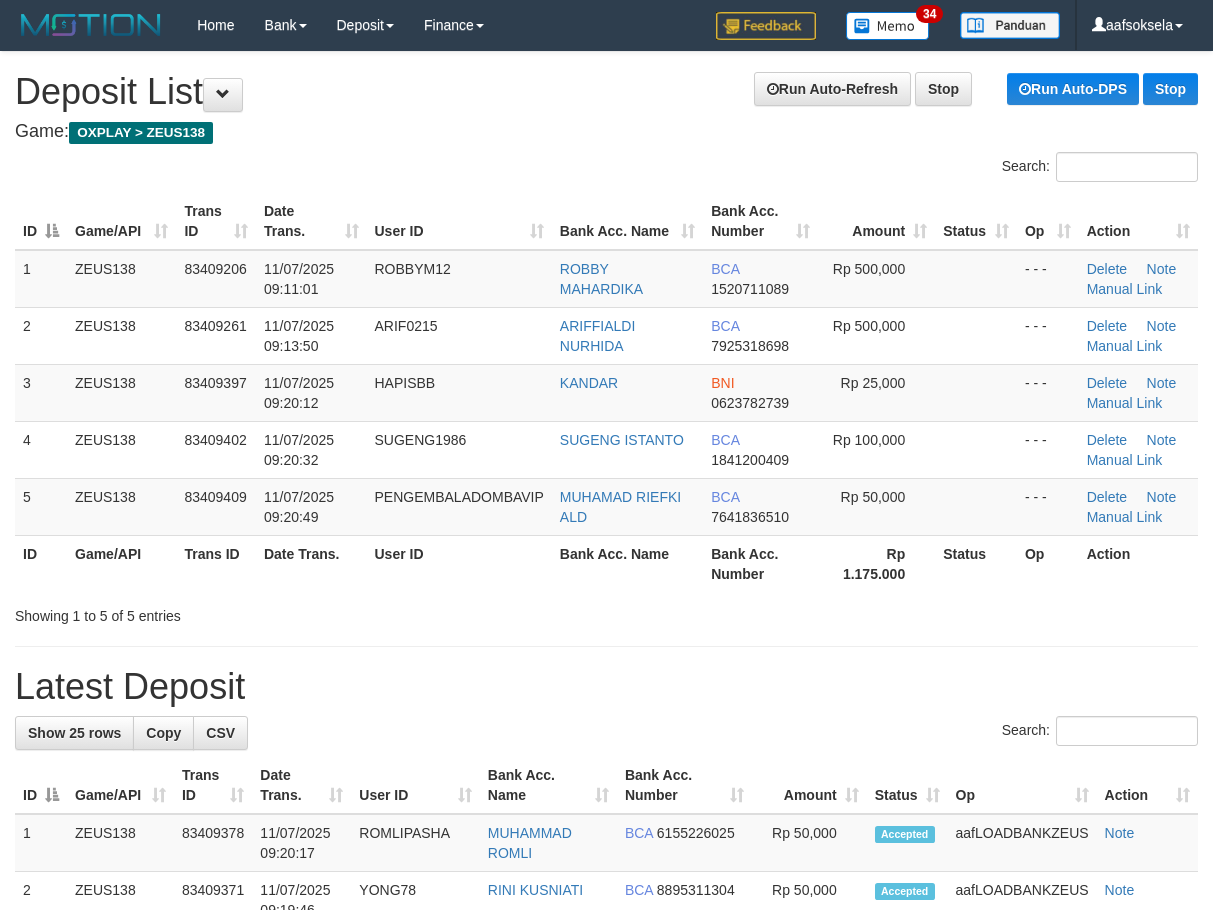 drag, startPoint x: 635, startPoint y: 598, endPoint x: 478, endPoint y: 606, distance: 157.20369 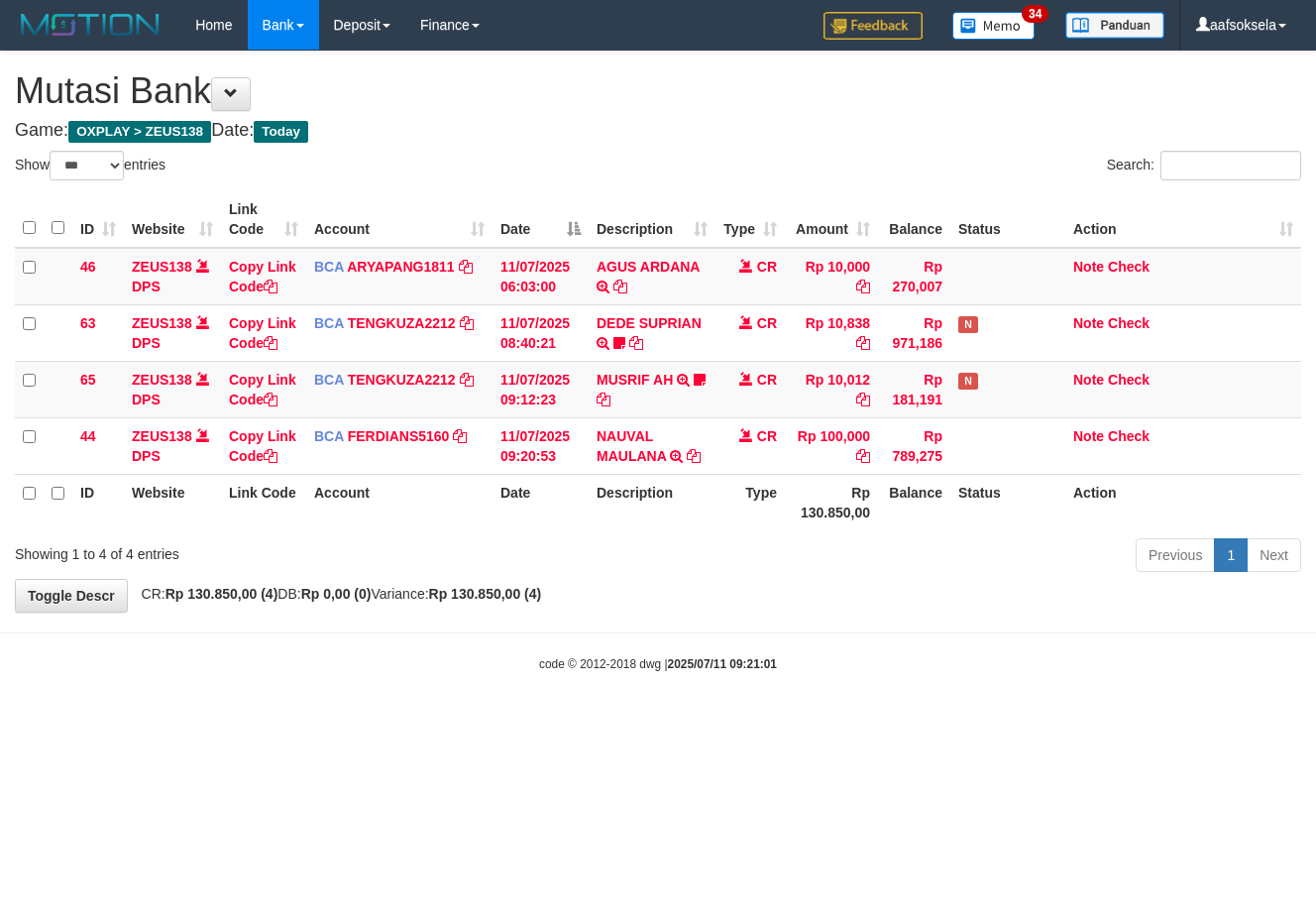 select on "***" 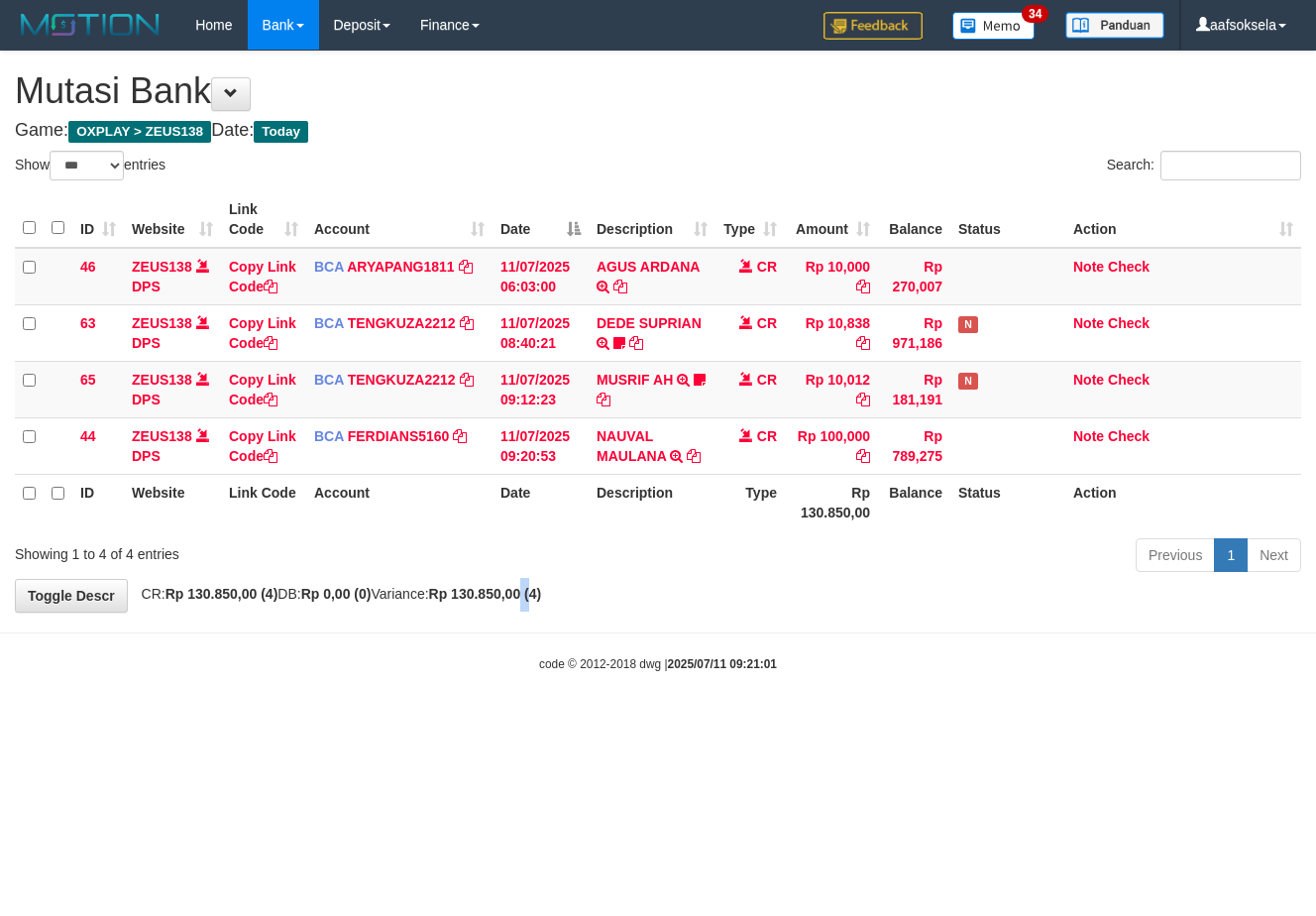 click on "**********" at bounding box center (658, 331) 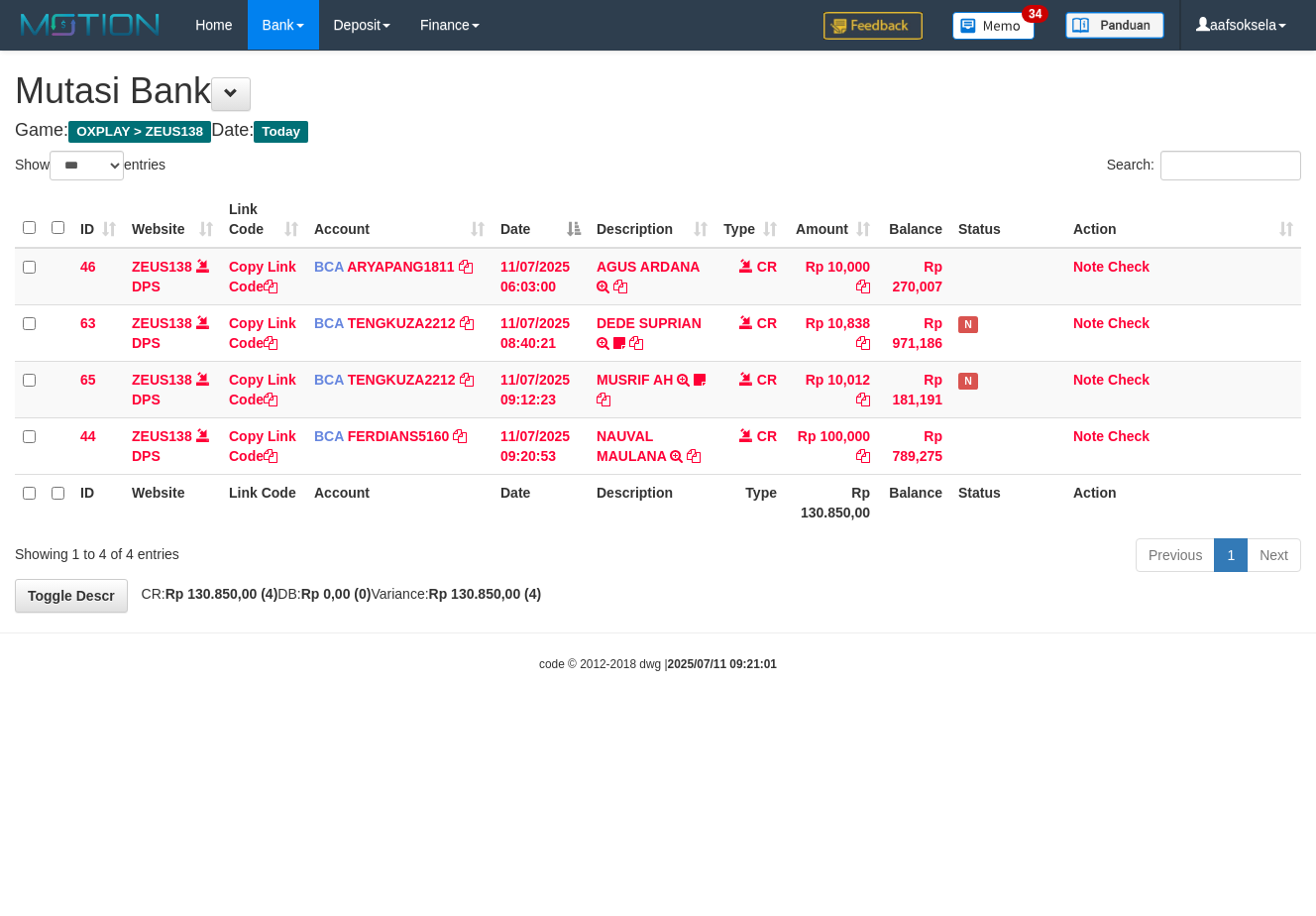 click on "**********" at bounding box center [658, 331] 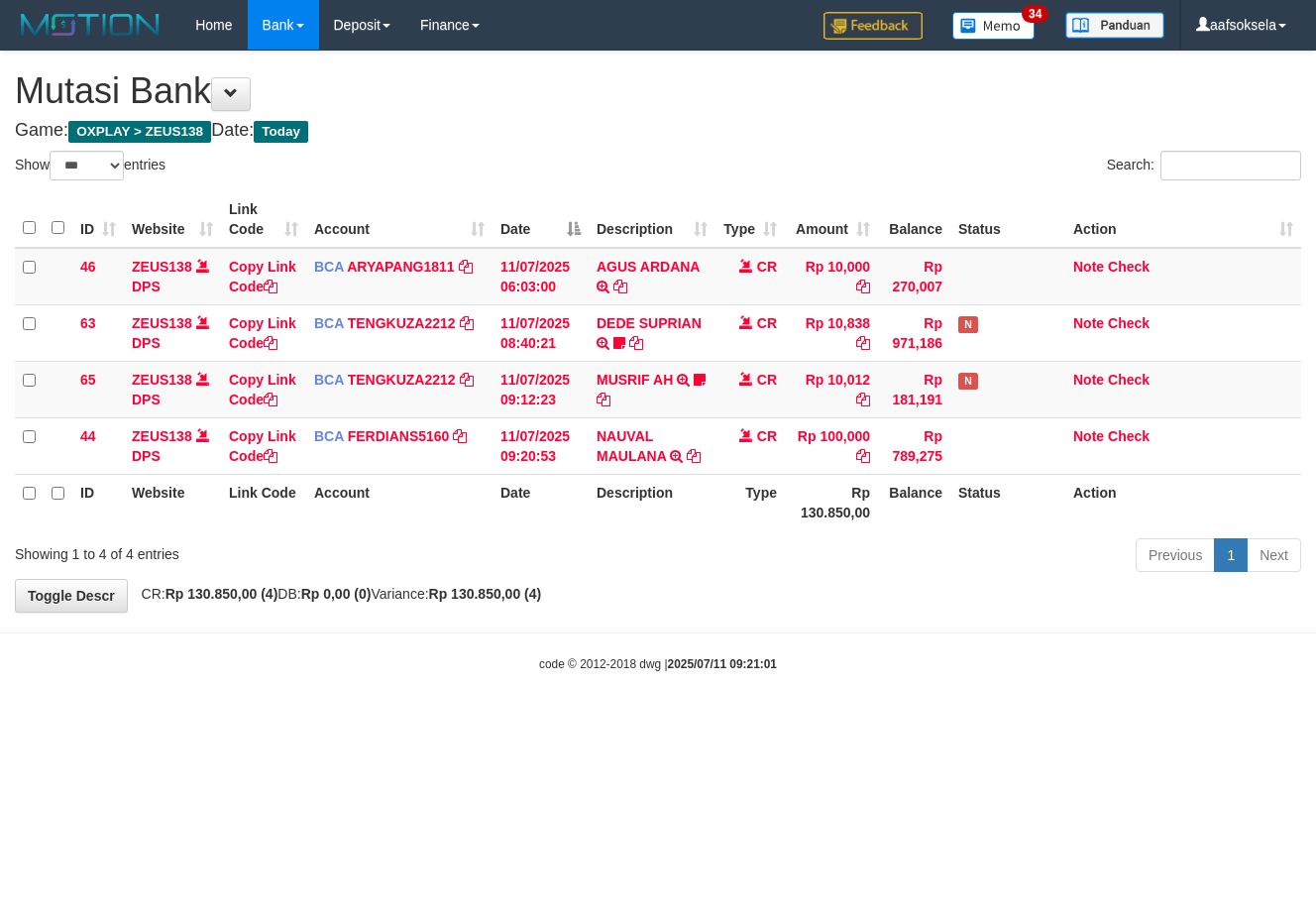 click on "**********" at bounding box center (658, 331) 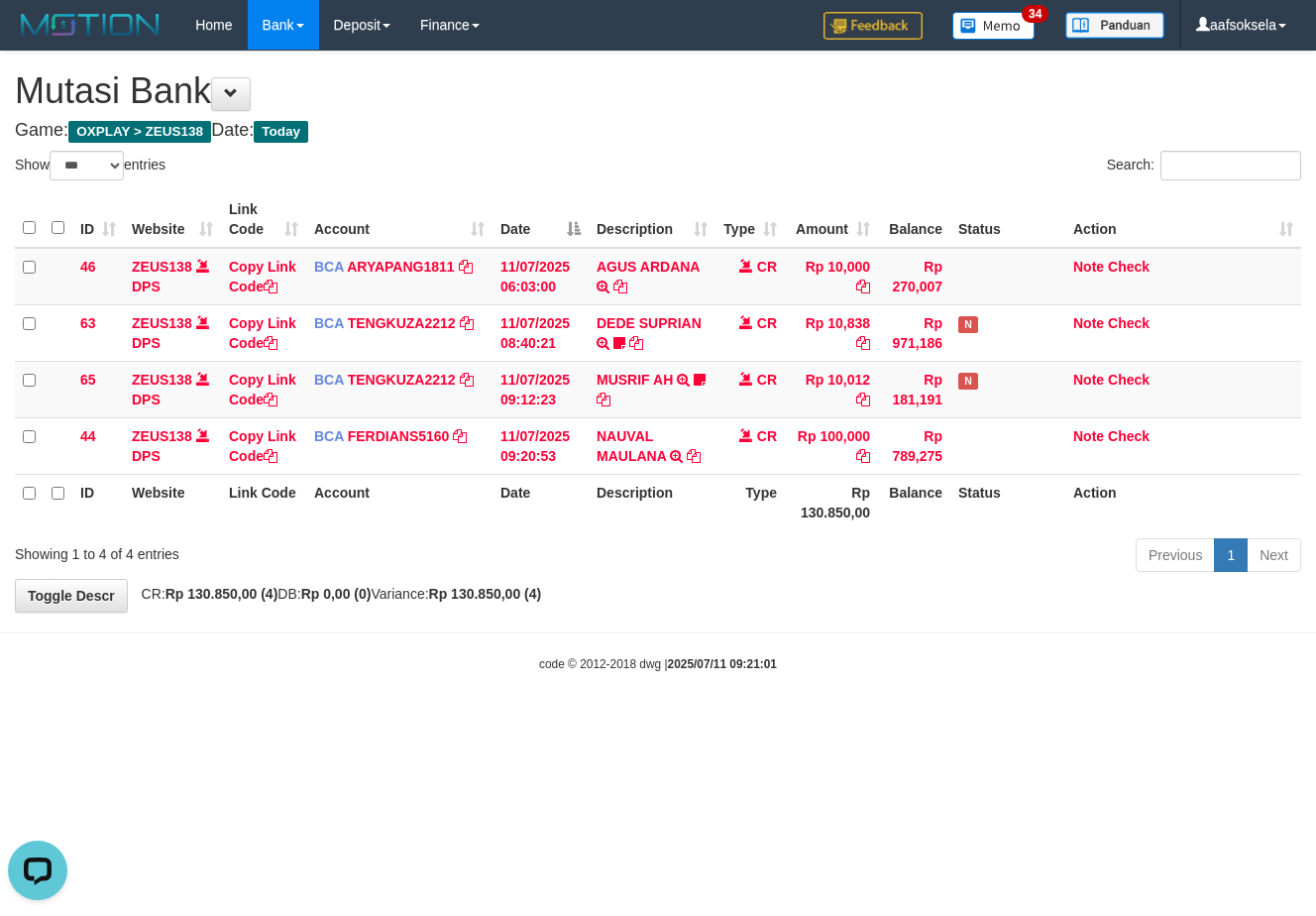 scroll, scrollTop: 0, scrollLeft: 0, axis: both 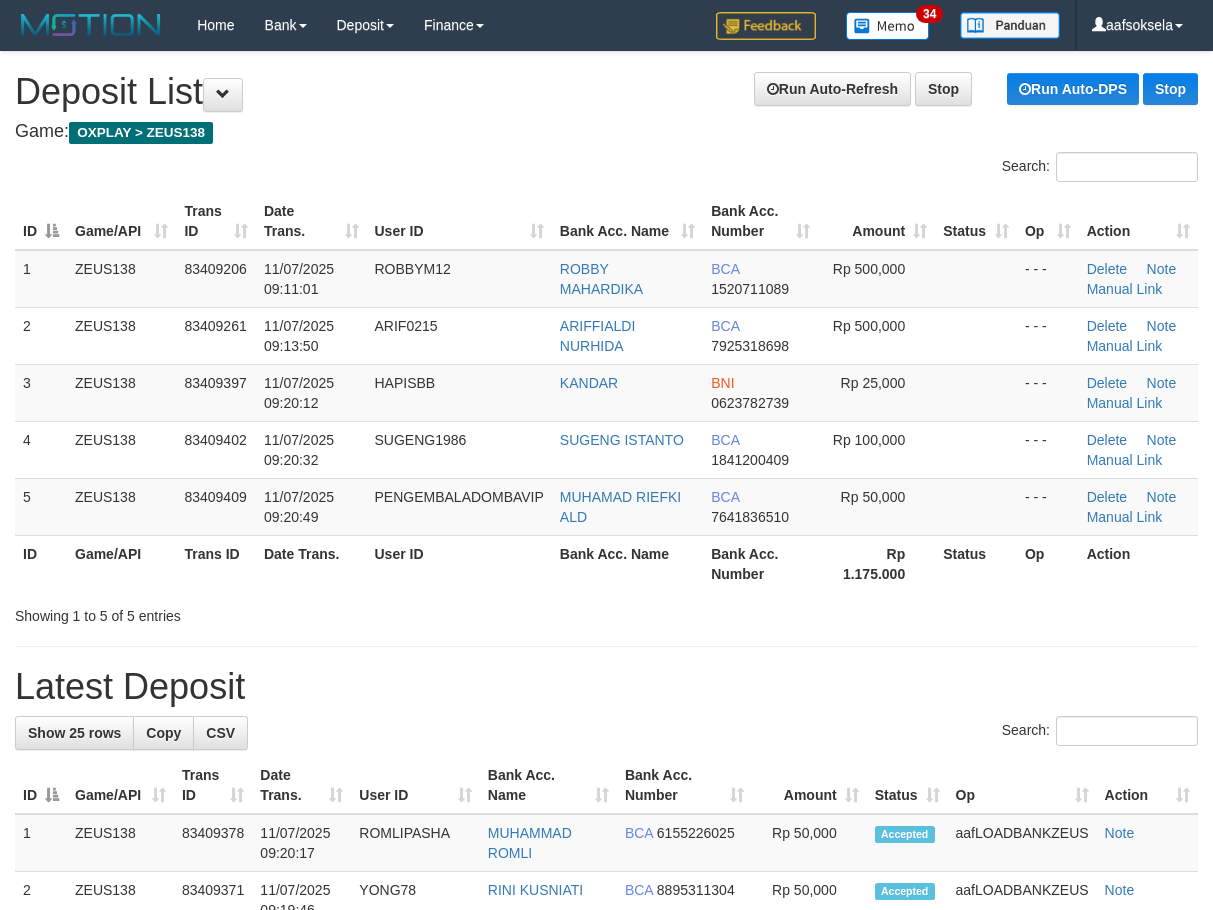 click on "**********" at bounding box center (606, 1212) 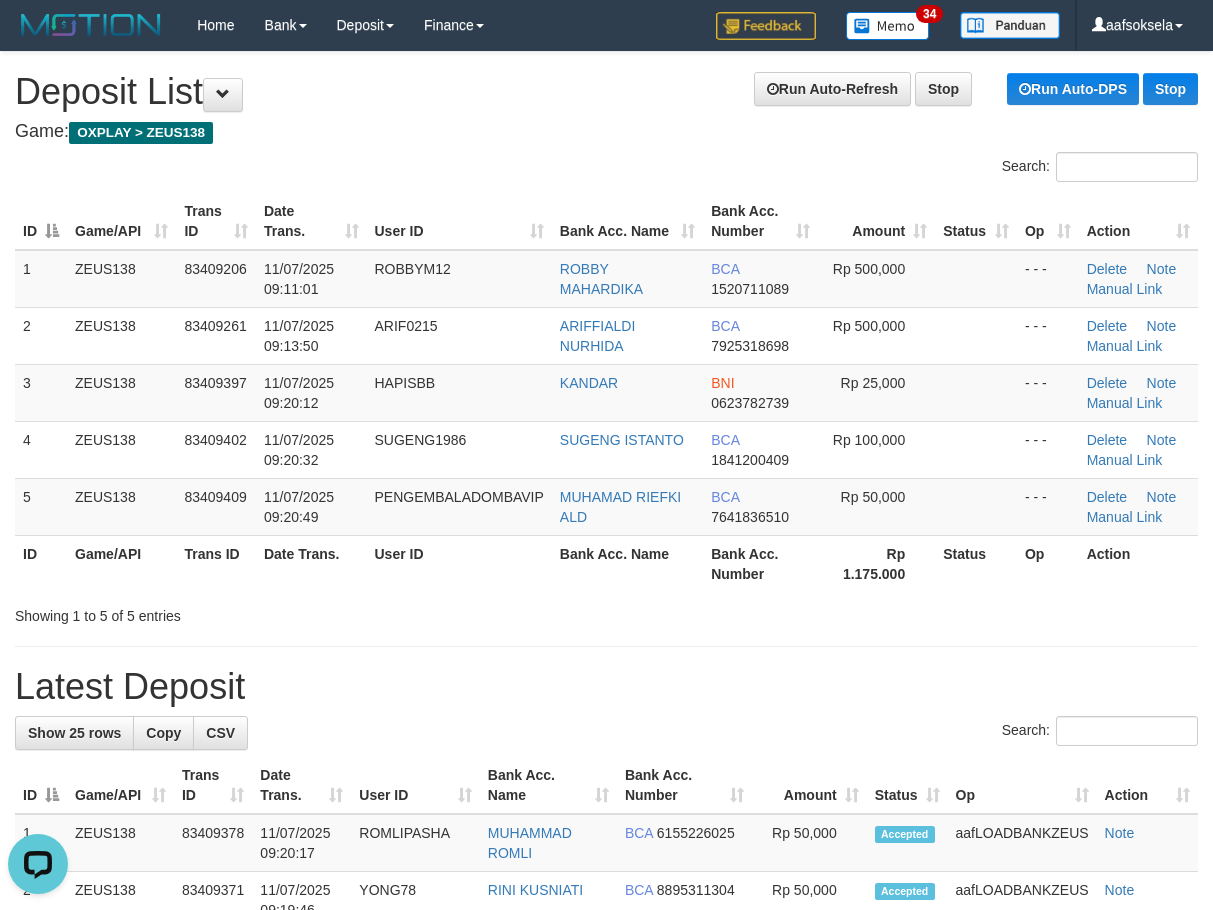 scroll, scrollTop: 0, scrollLeft: 0, axis: both 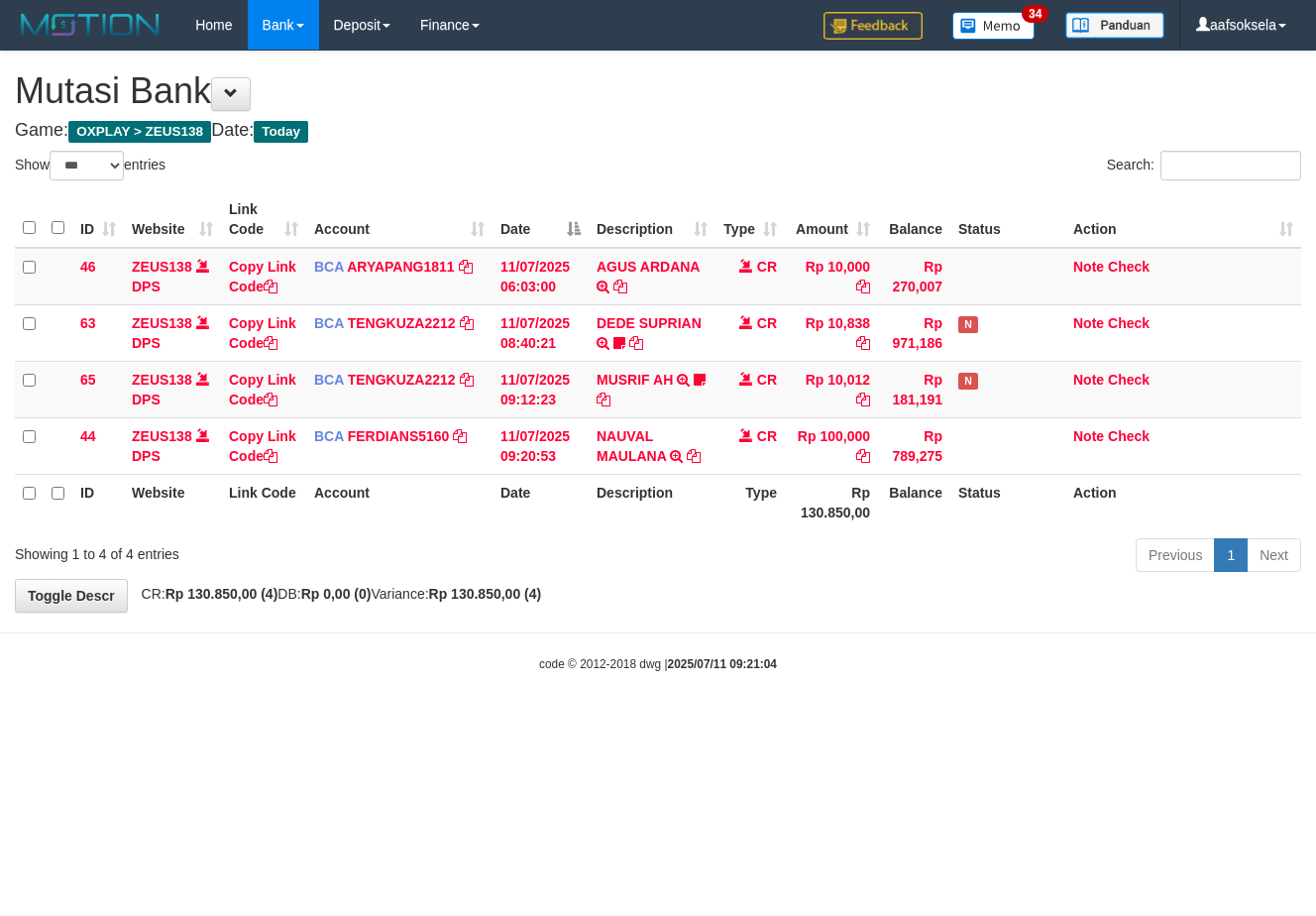 select on "***" 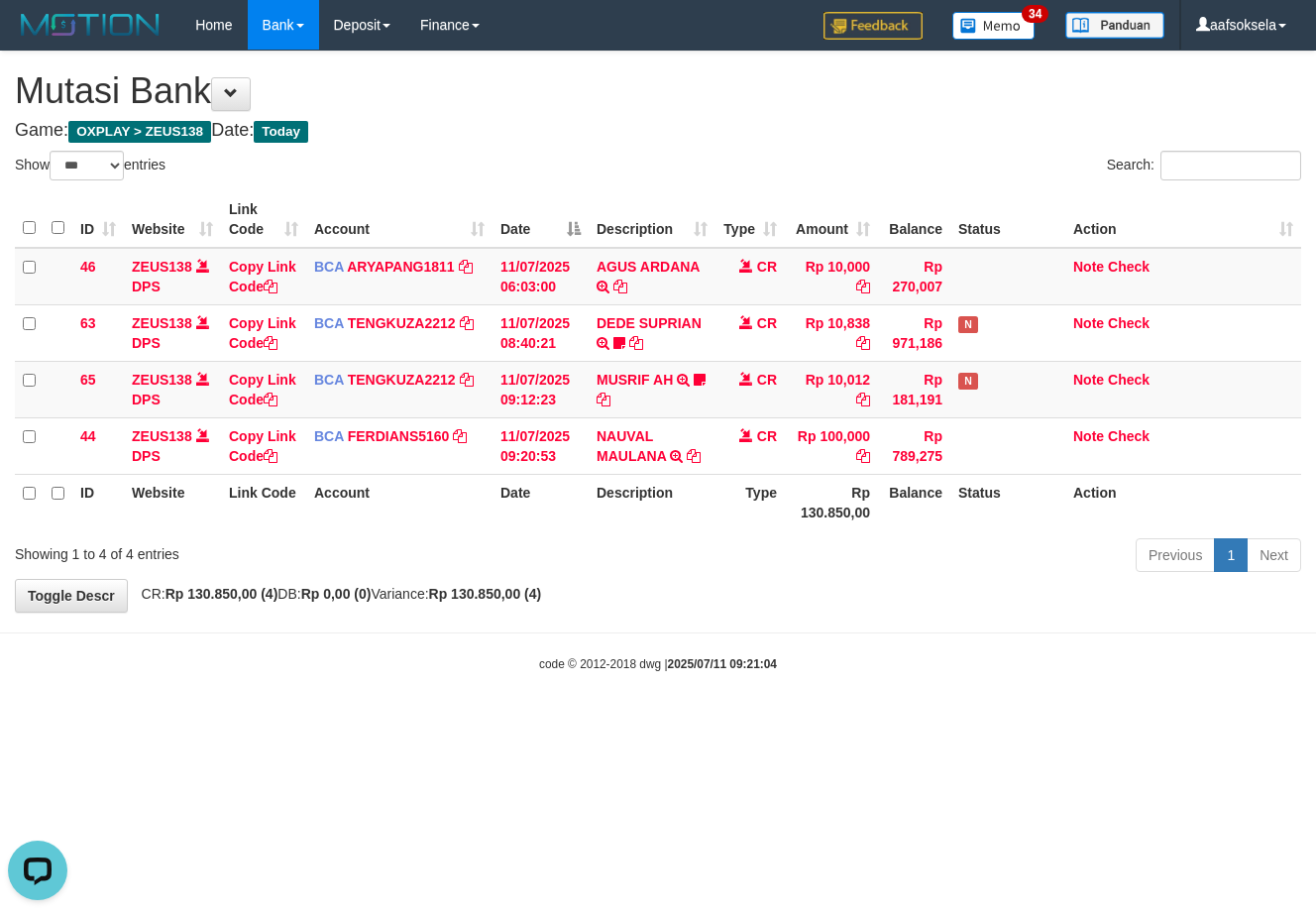 scroll, scrollTop: 0, scrollLeft: 0, axis: both 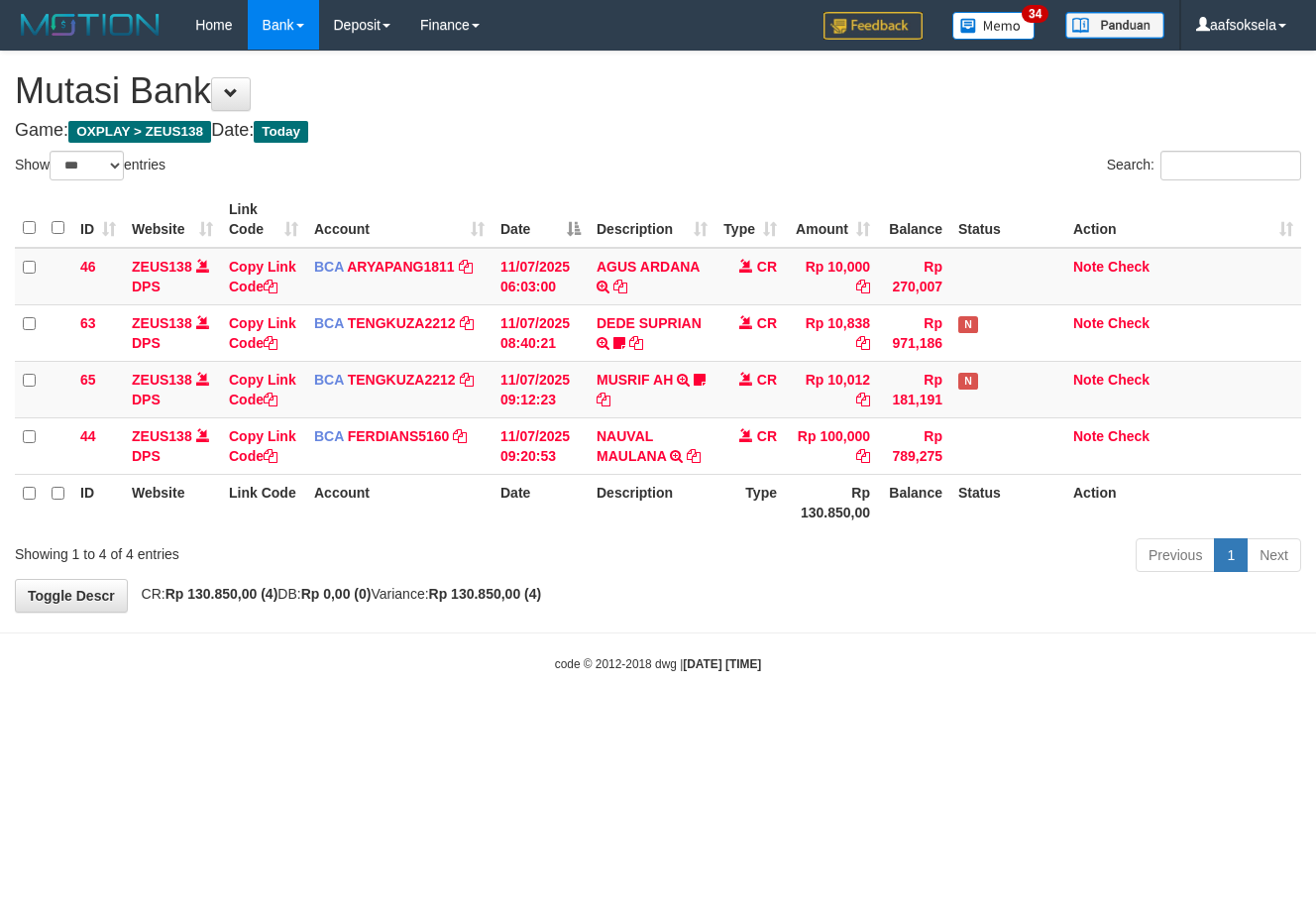select on "***" 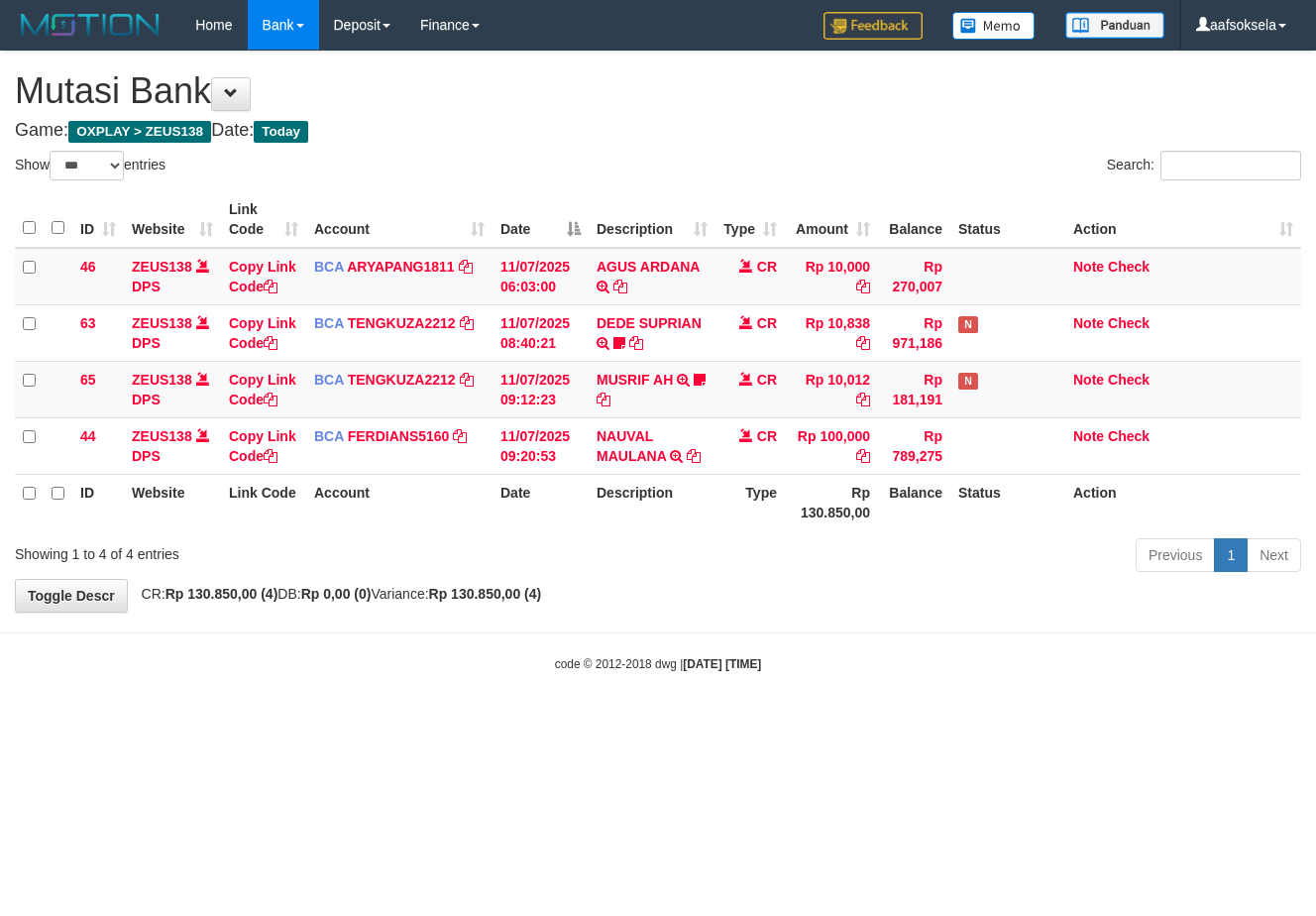 select on "***" 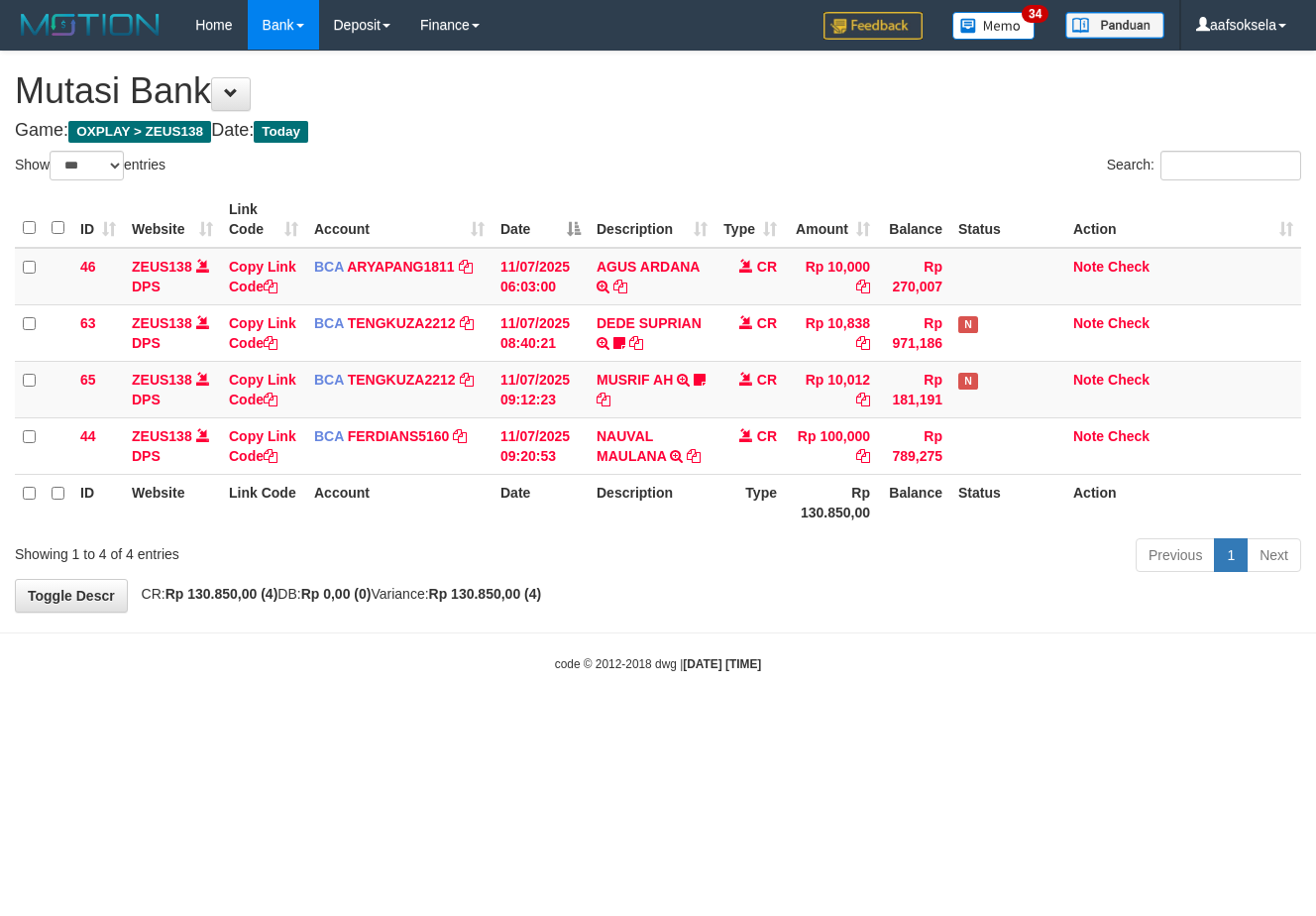 click on "Previous 1 Next" at bounding box center [932, 557] 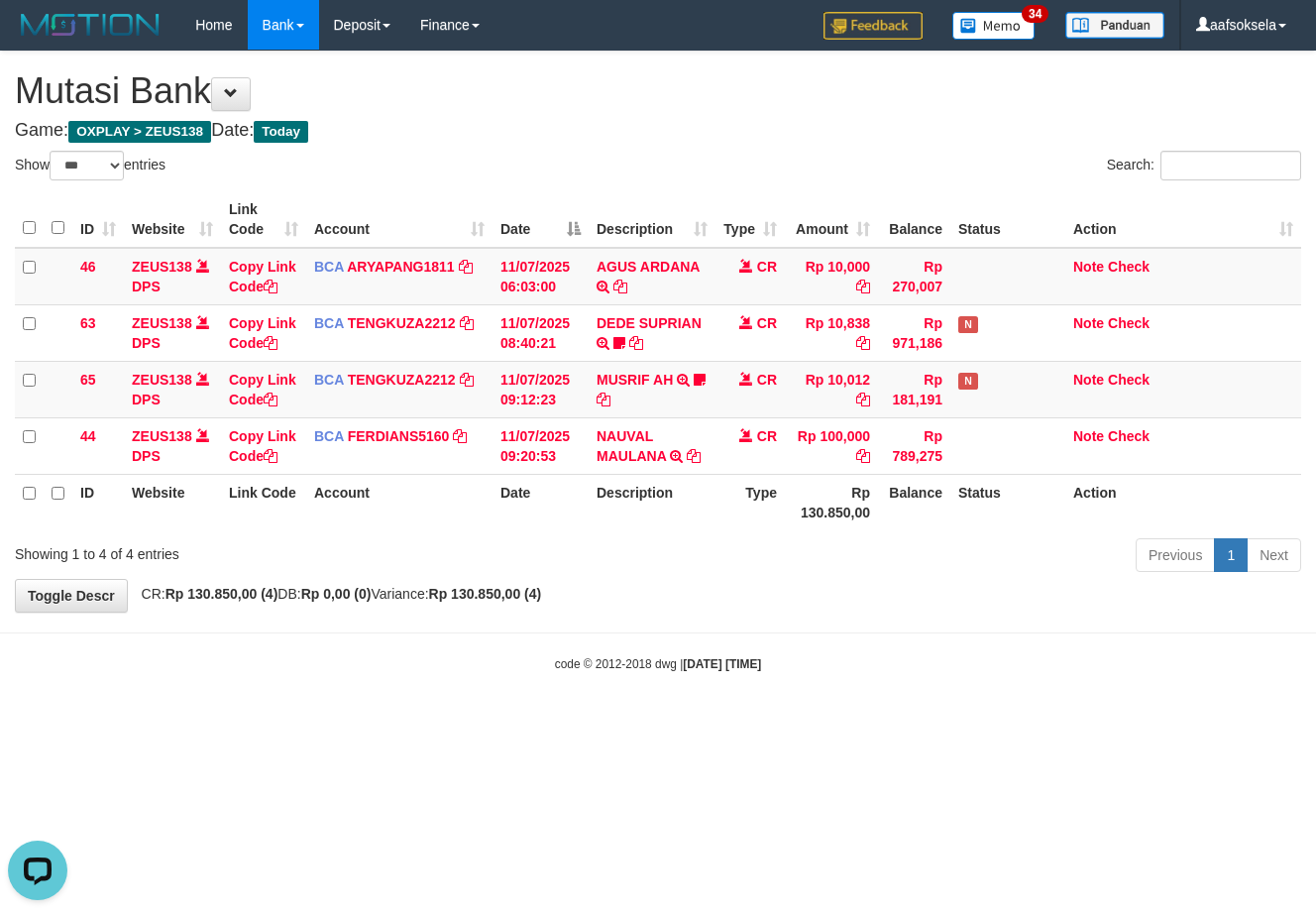 scroll, scrollTop: 0, scrollLeft: 0, axis: both 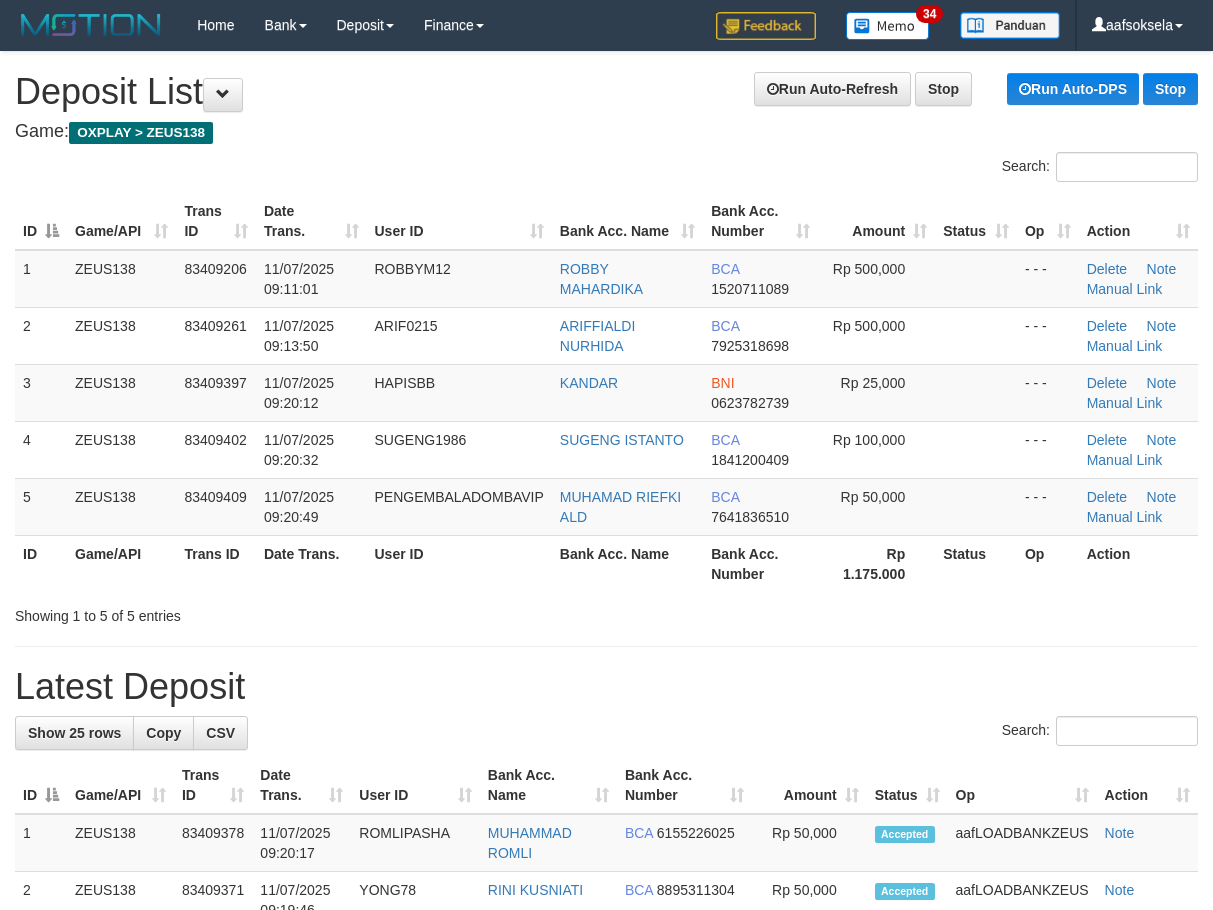 drag, startPoint x: 118, startPoint y: 564, endPoint x: 1, endPoint y: 574, distance: 117.426575 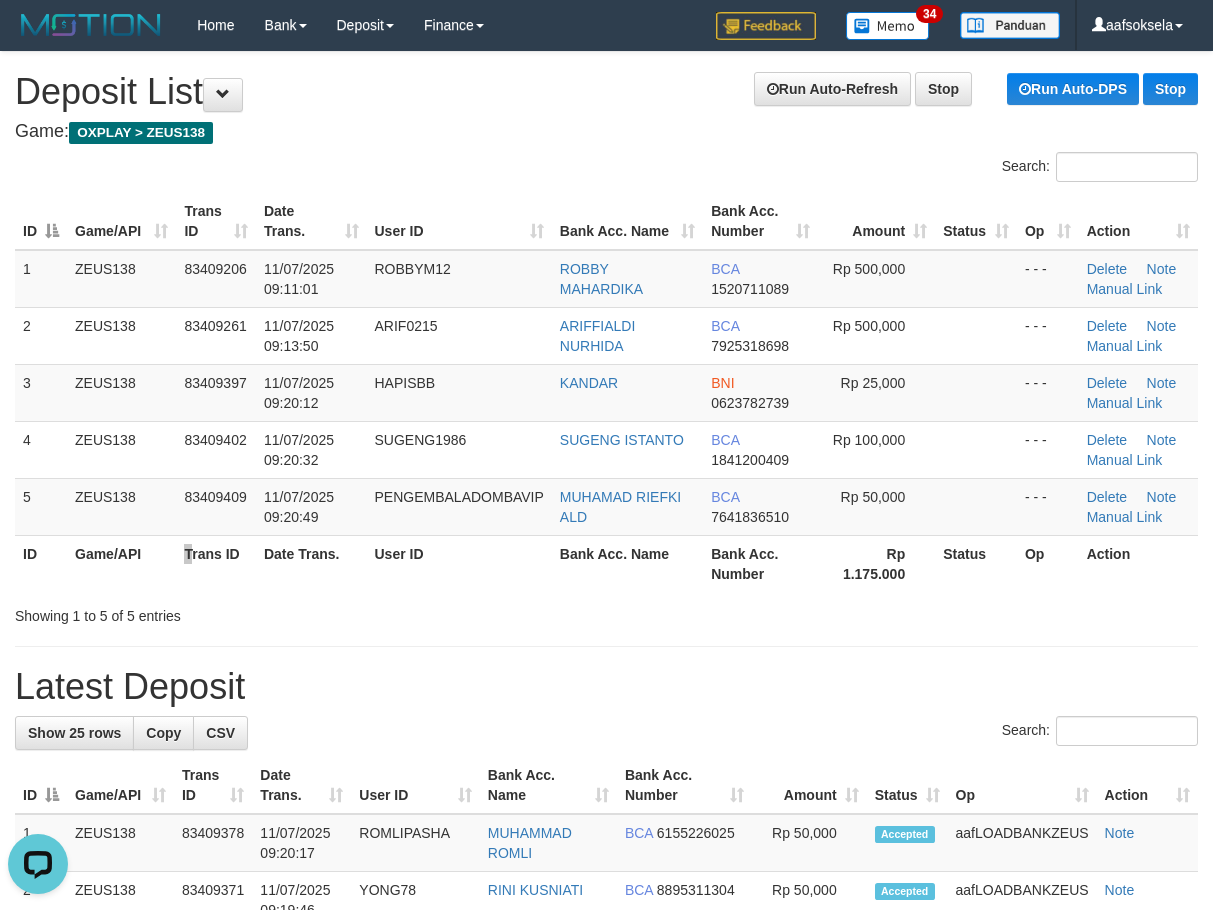 scroll, scrollTop: 0, scrollLeft: 0, axis: both 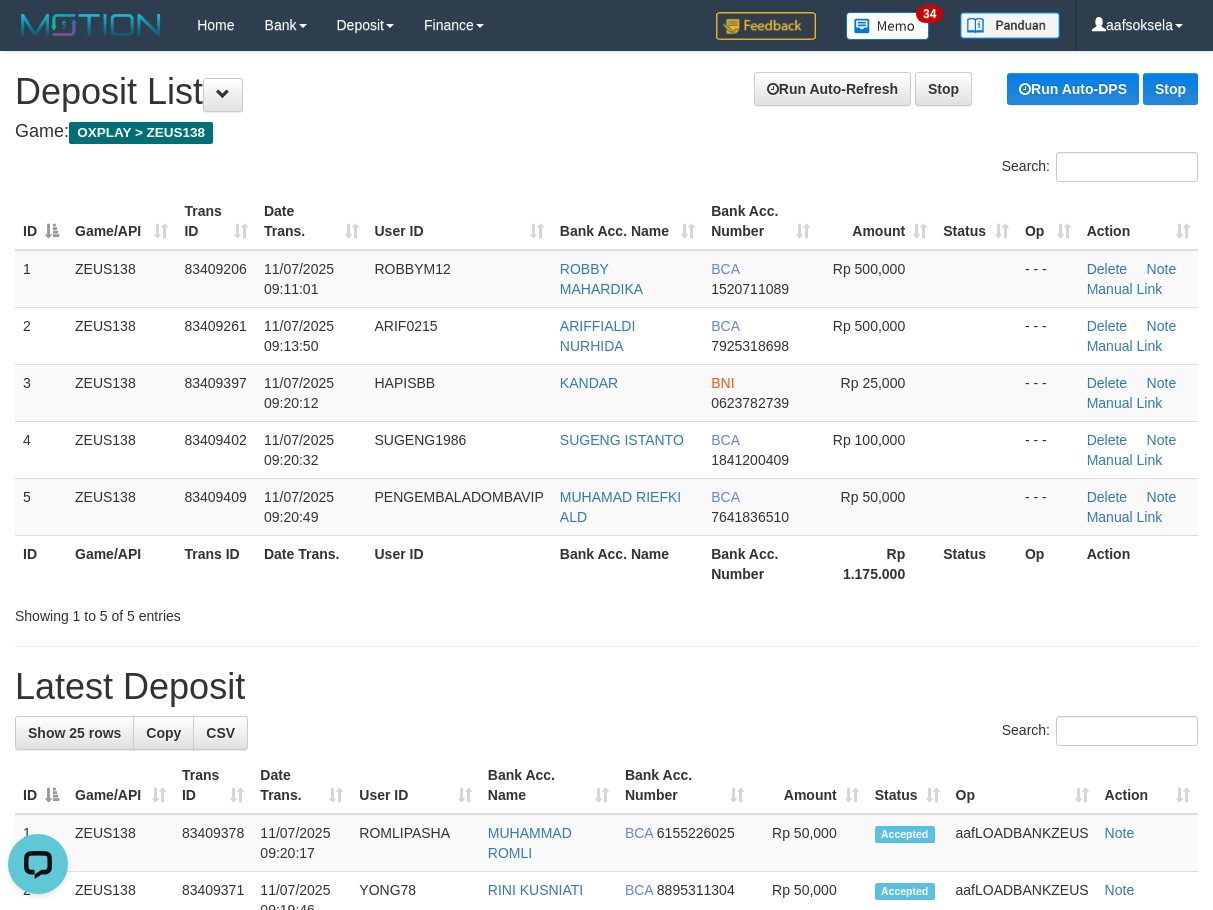 click on "Showing 1 to 5 of 5 entries" at bounding box center [606, 612] 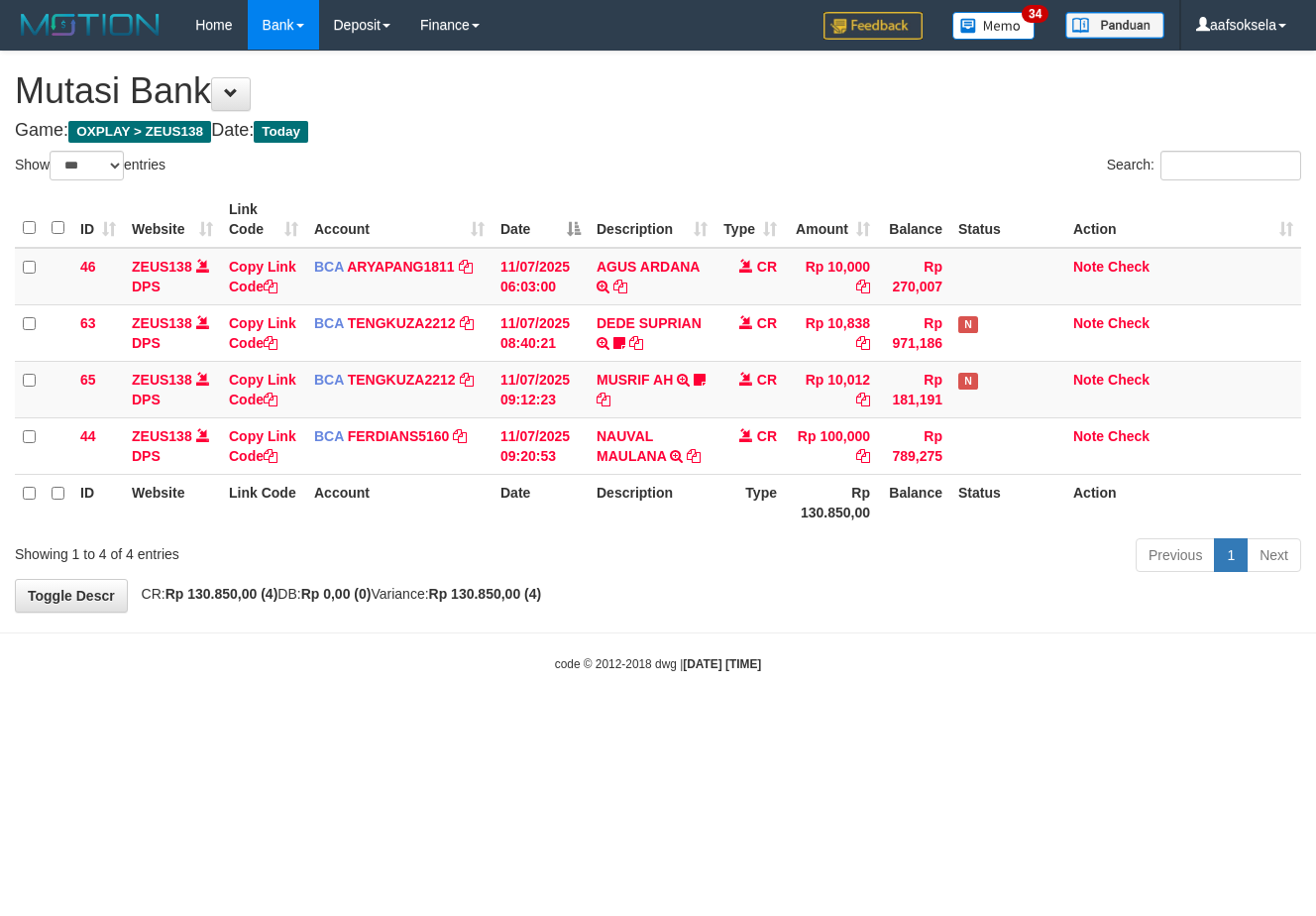 select on "***" 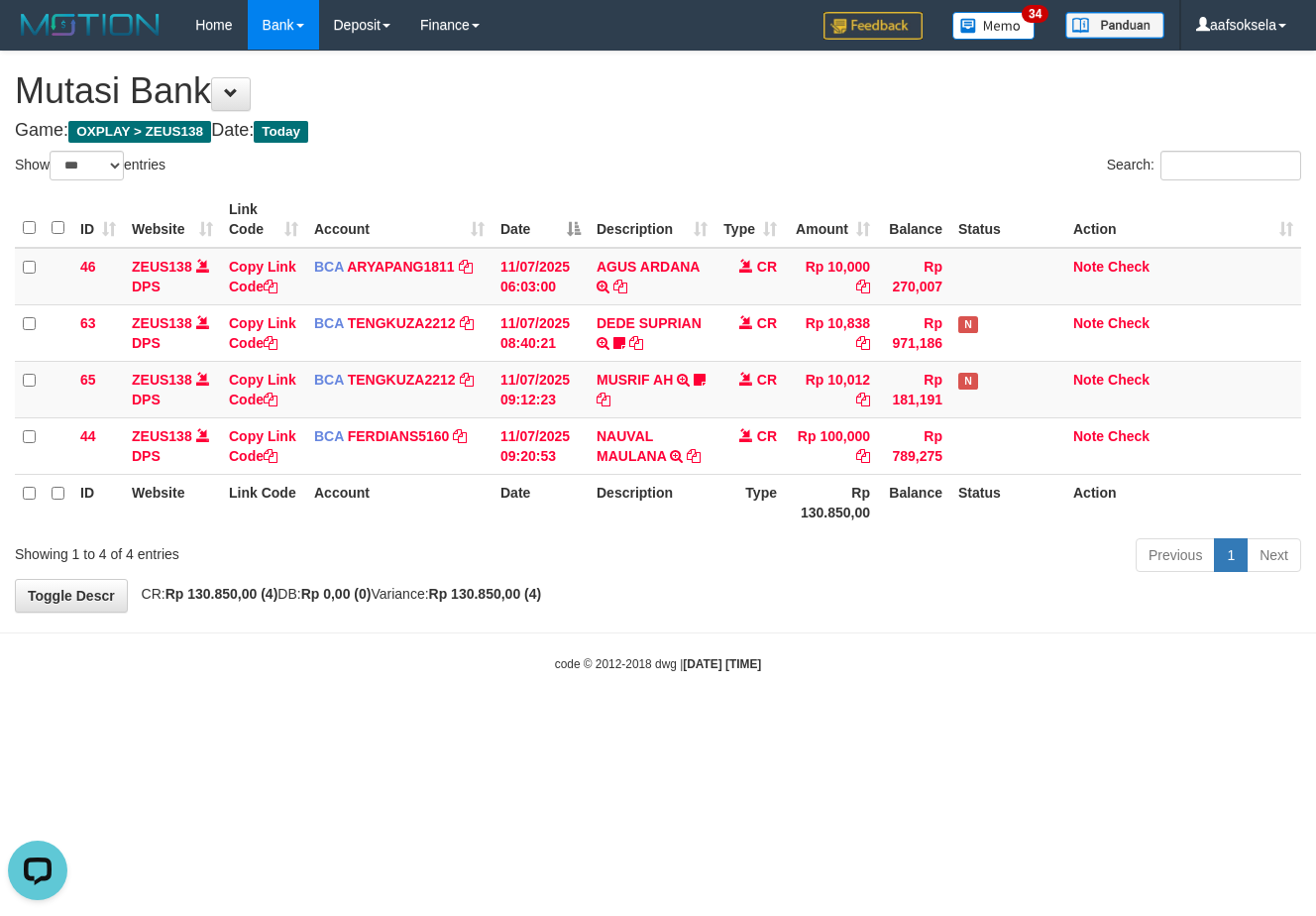 scroll, scrollTop: 0, scrollLeft: 0, axis: both 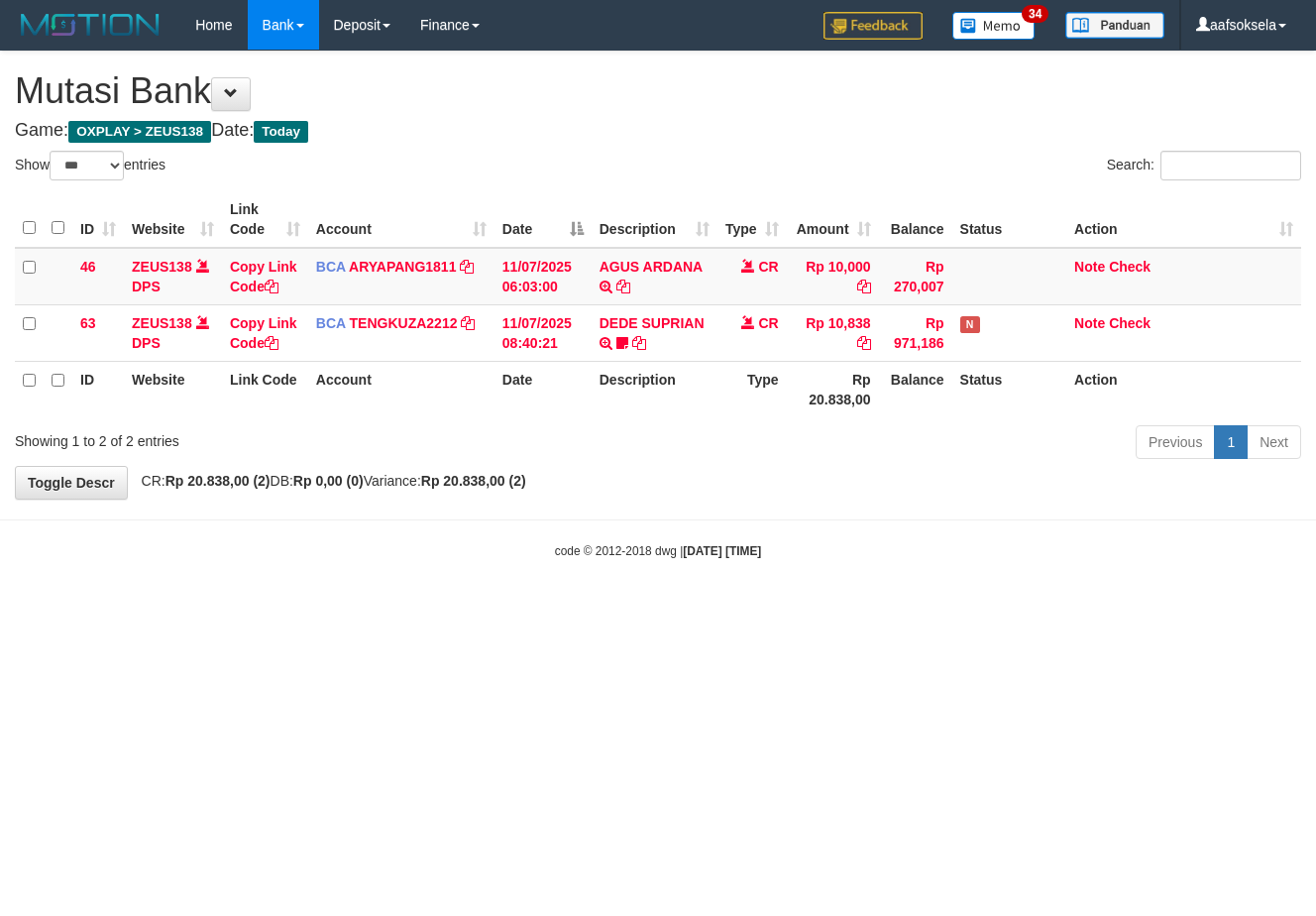 select on "***" 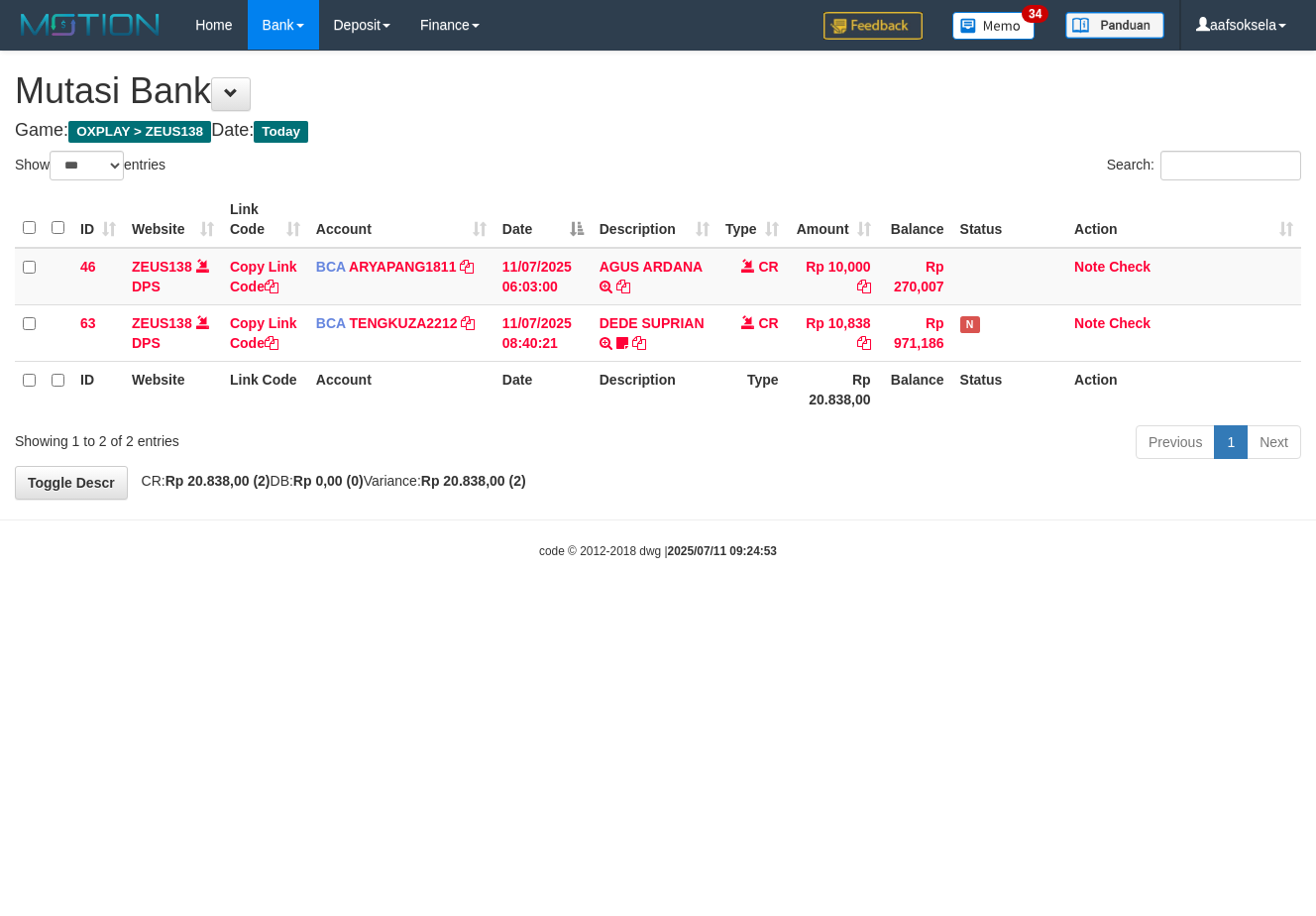 select on "***" 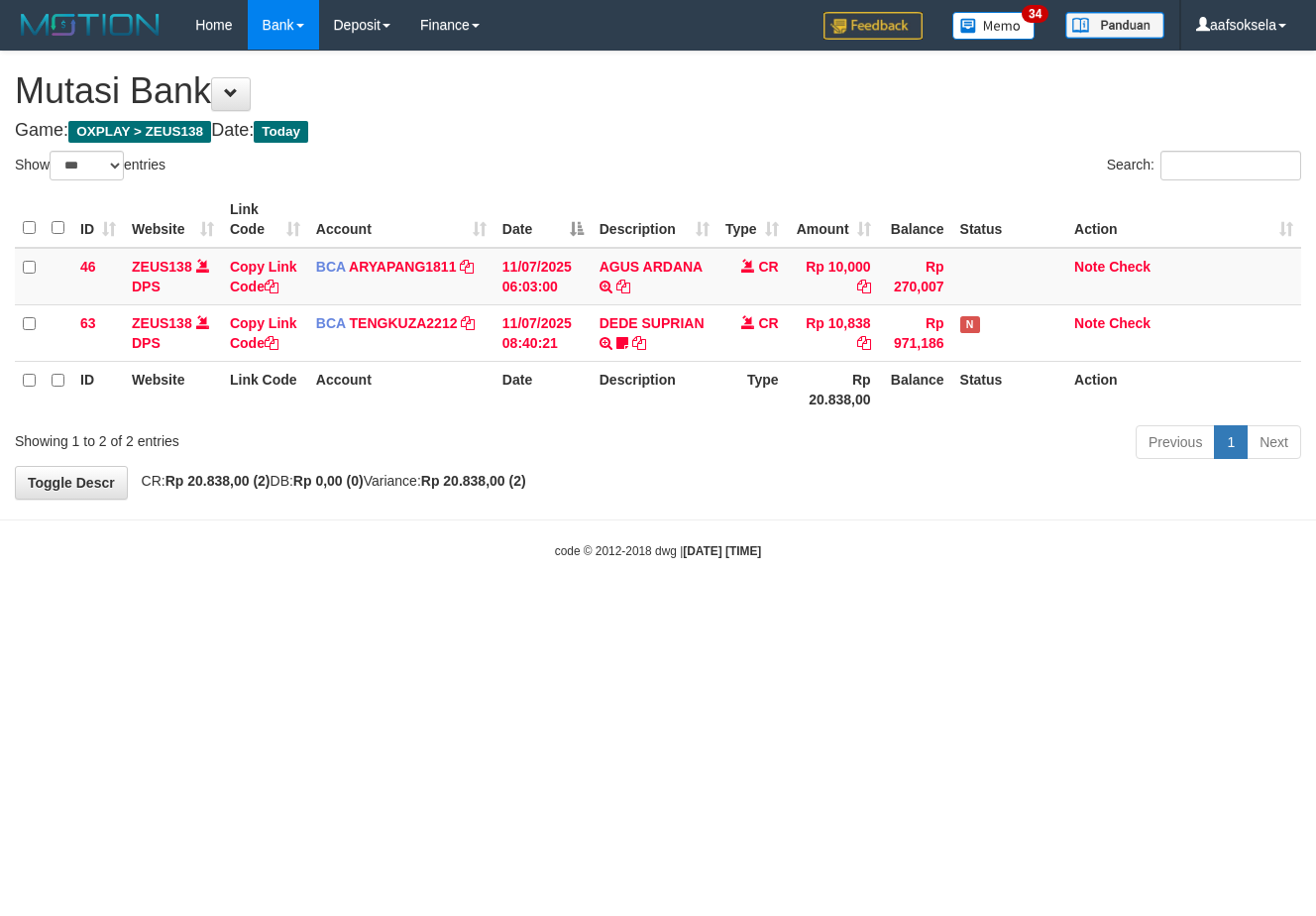 select on "***" 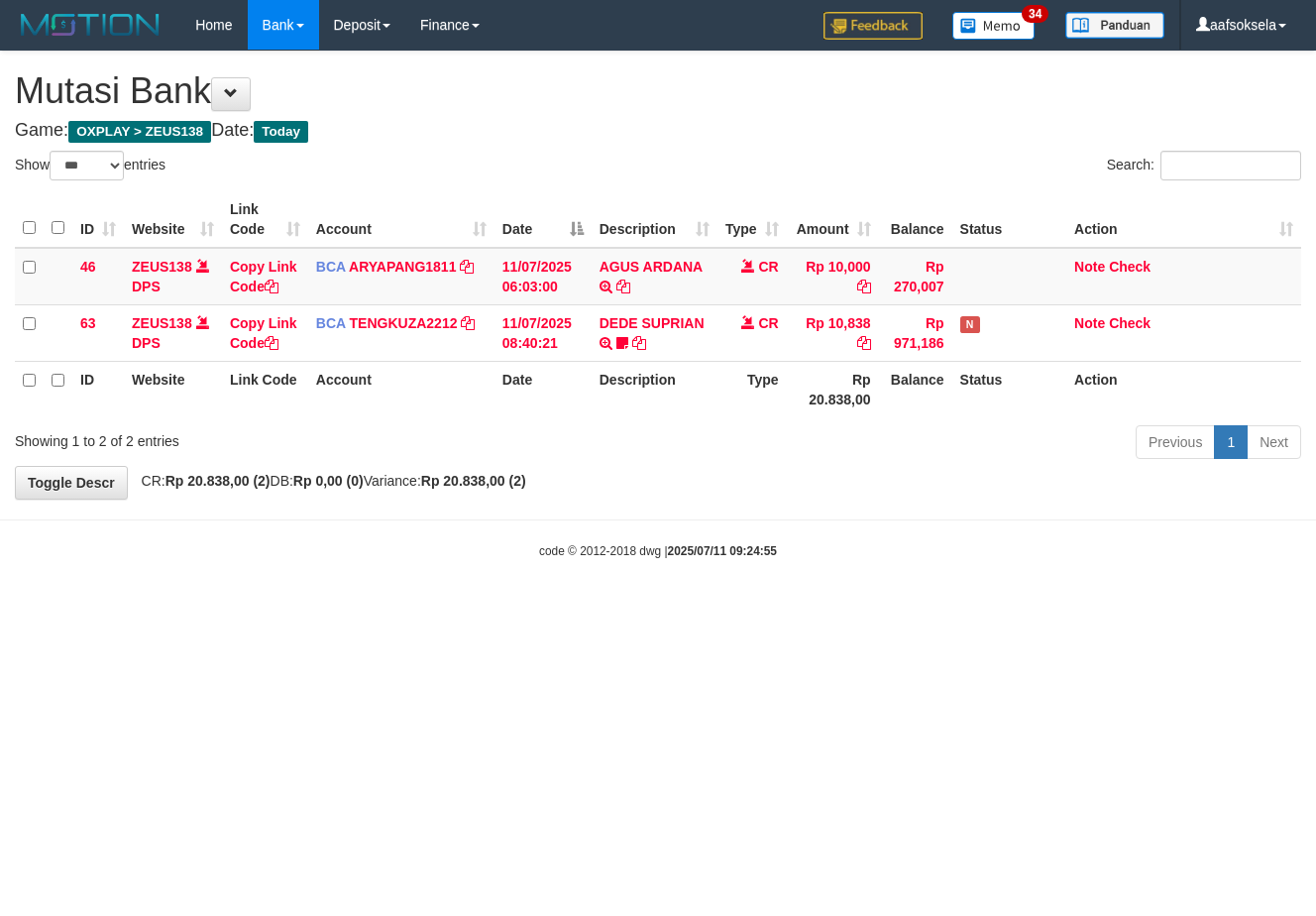 select on "***" 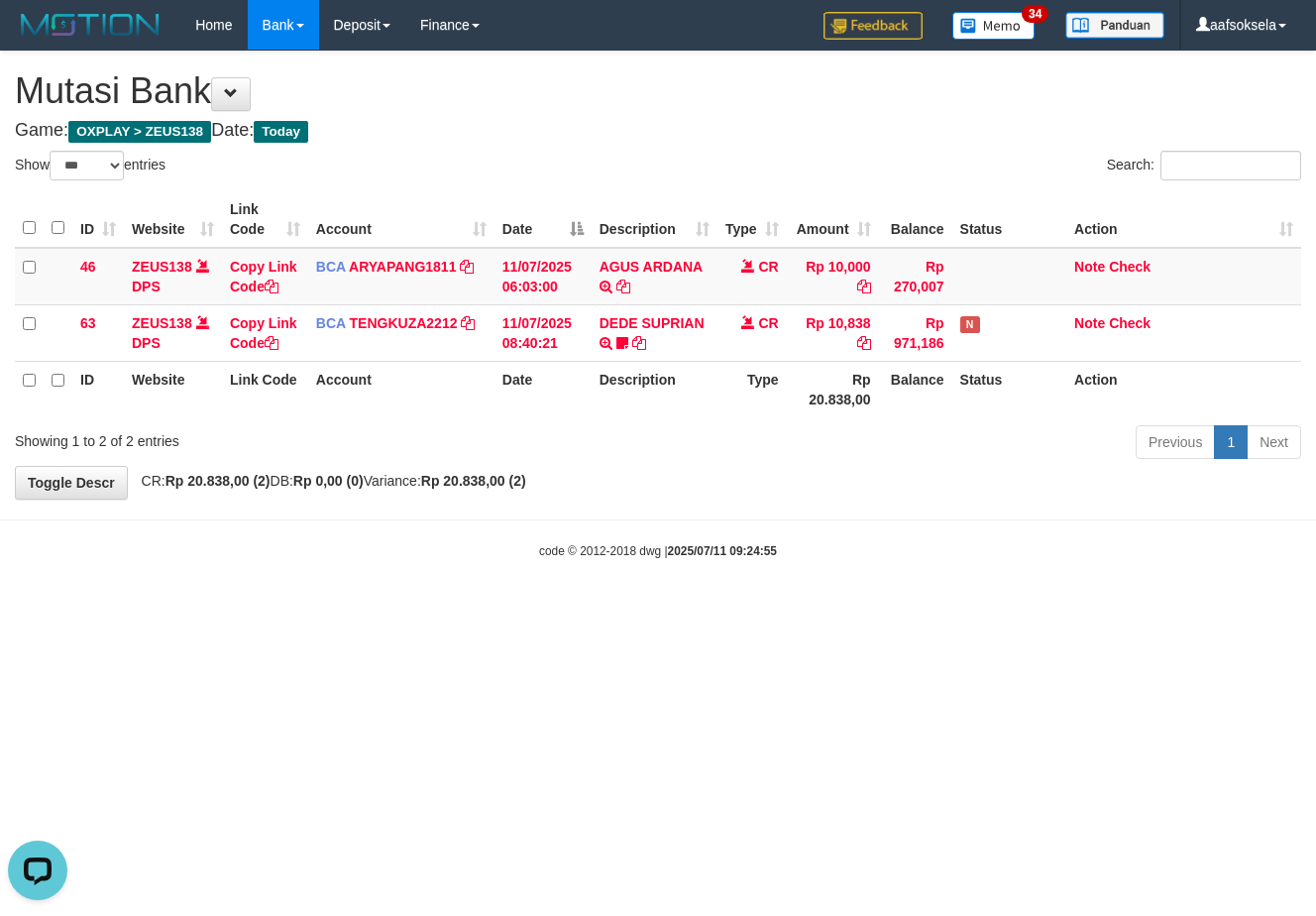 scroll, scrollTop: 0, scrollLeft: 0, axis: both 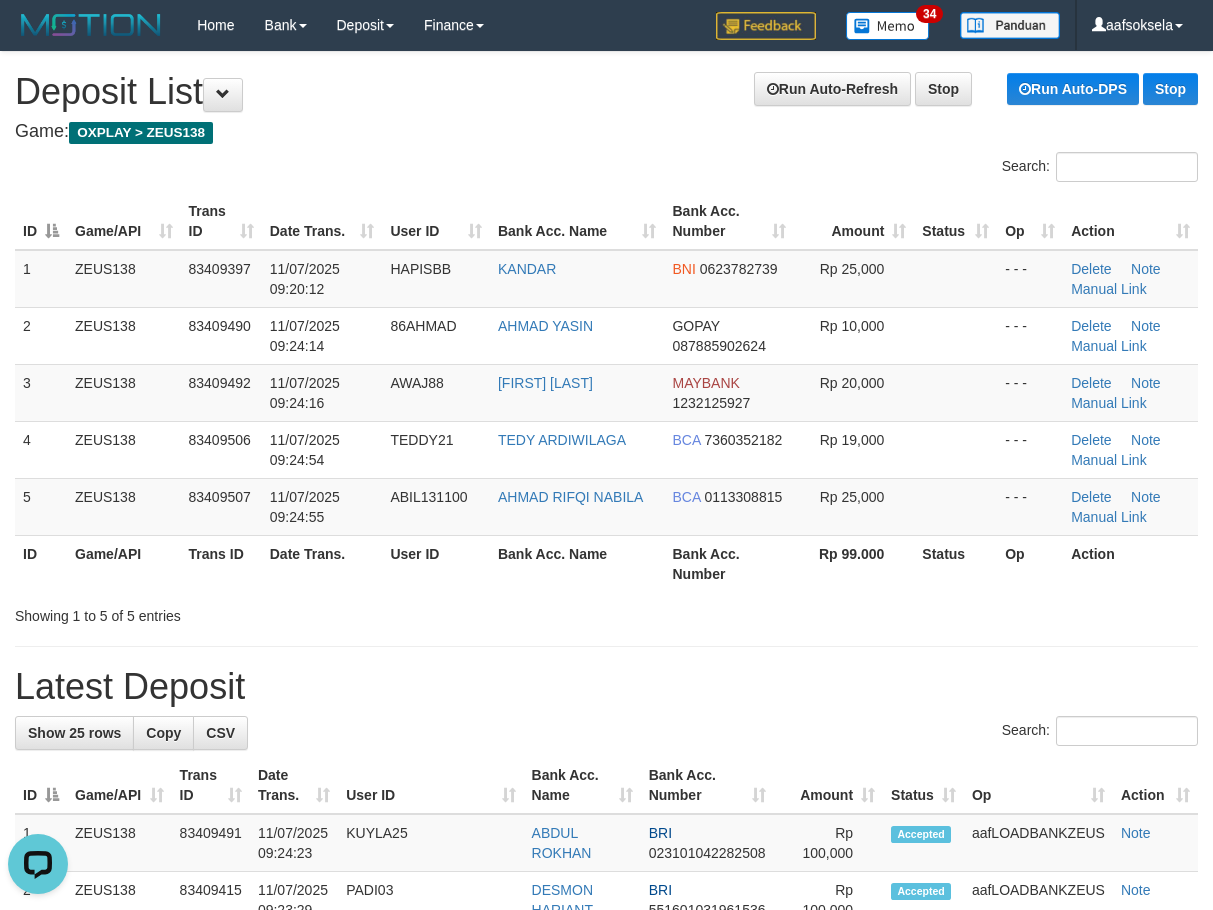 drag, startPoint x: 150, startPoint y: 517, endPoint x: 3, endPoint y: 539, distance: 148.63715 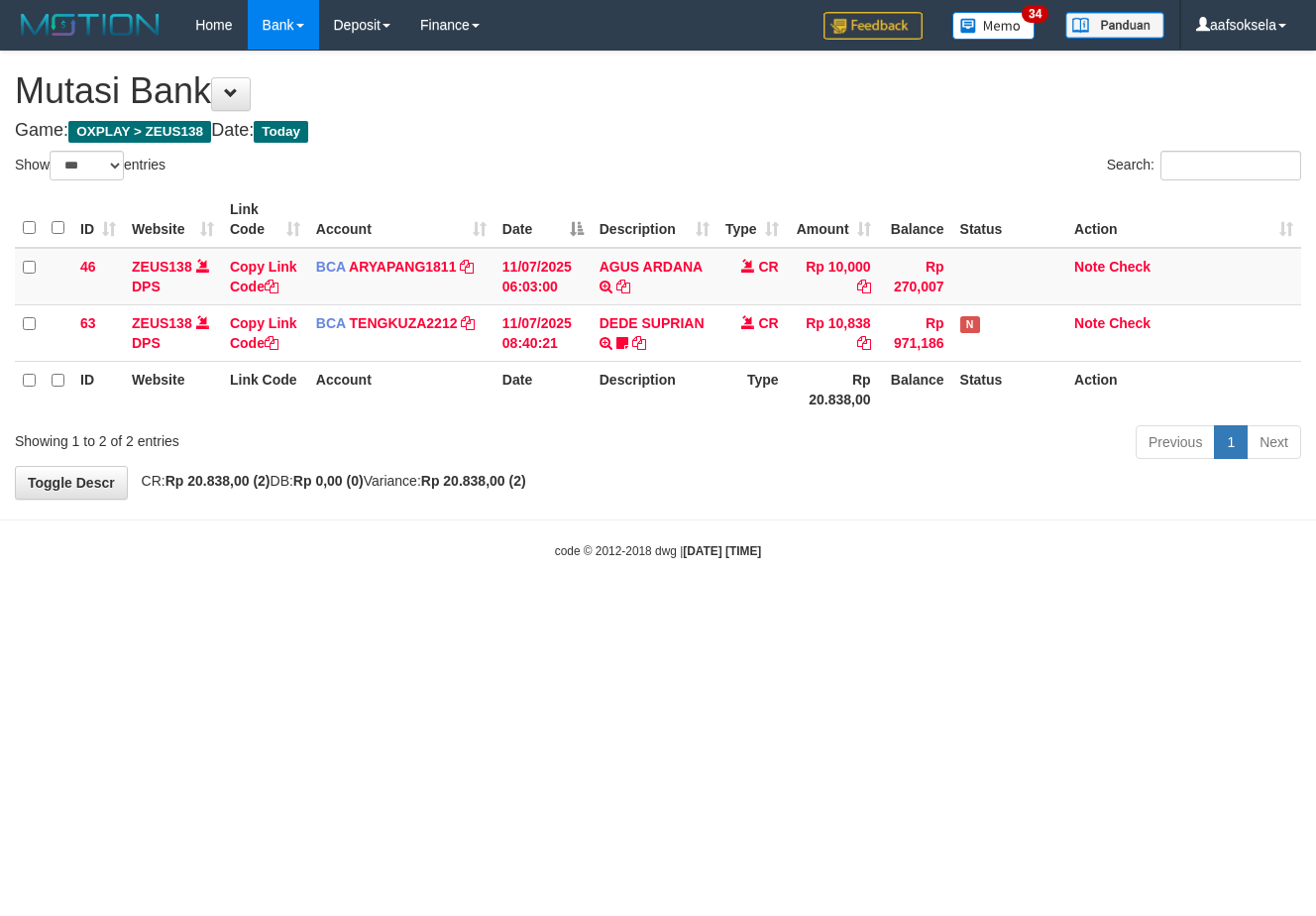 select on "***" 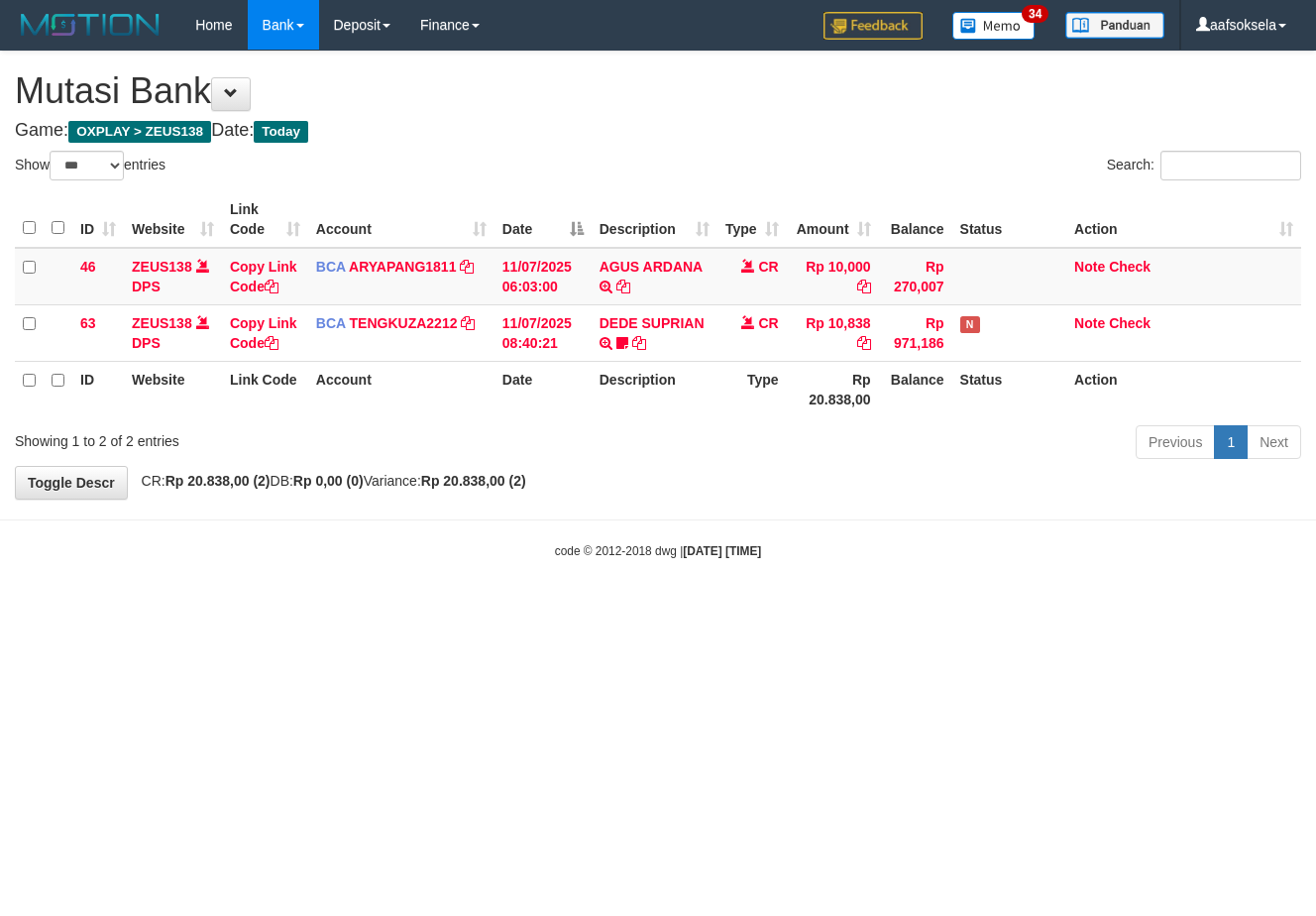 scroll, scrollTop: 0, scrollLeft: 0, axis: both 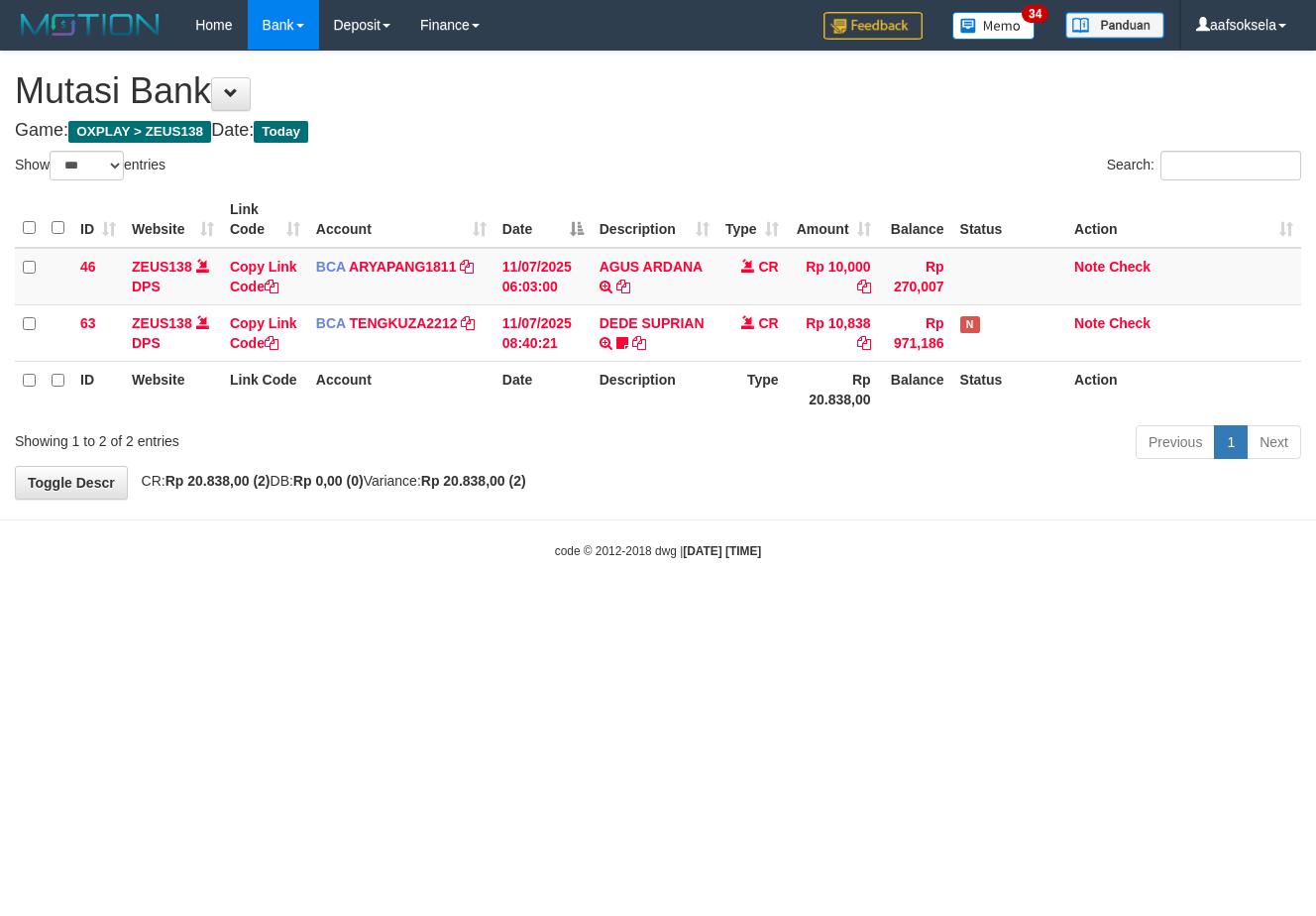 select on "***" 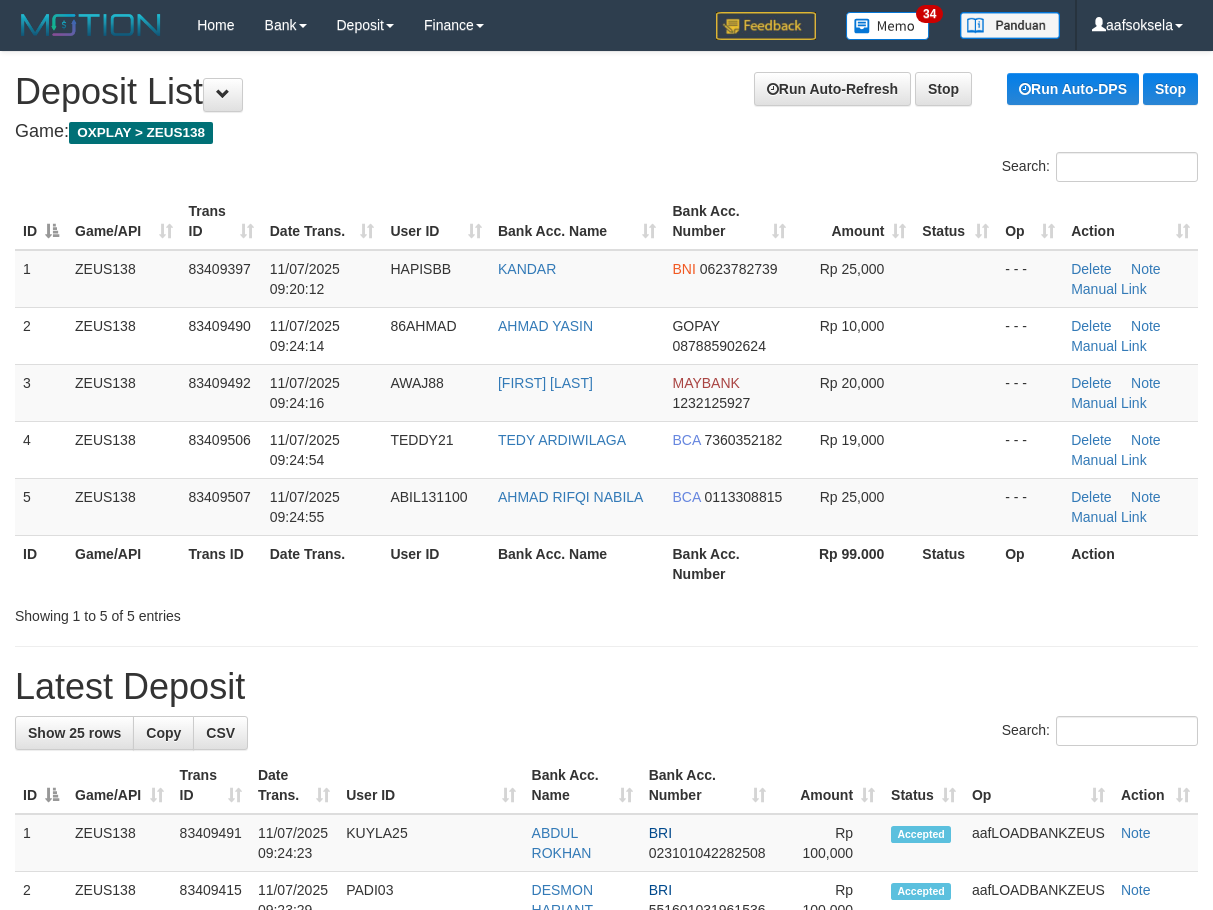 scroll, scrollTop: 0, scrollLeft: 0, axis: both 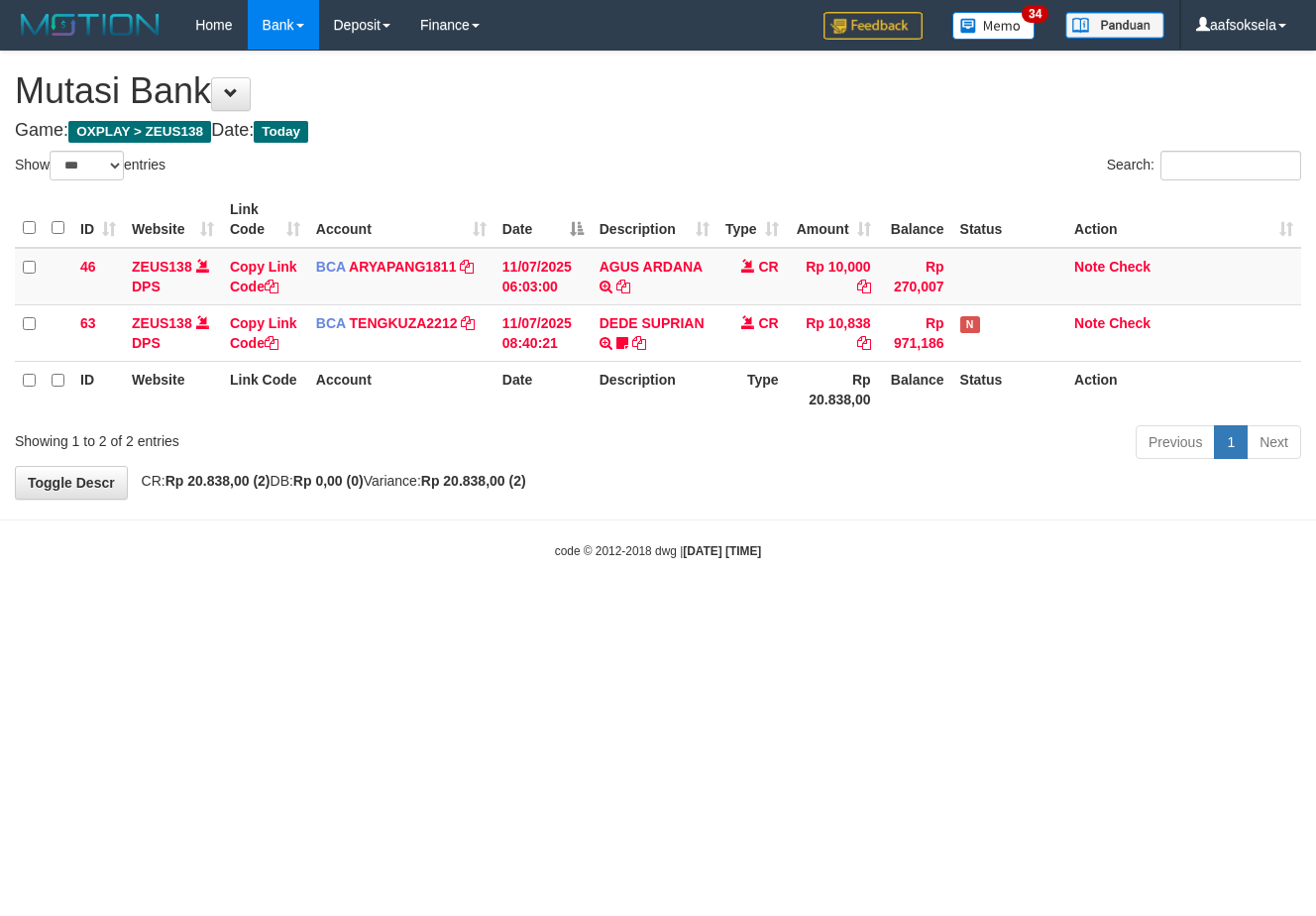 select on "***" 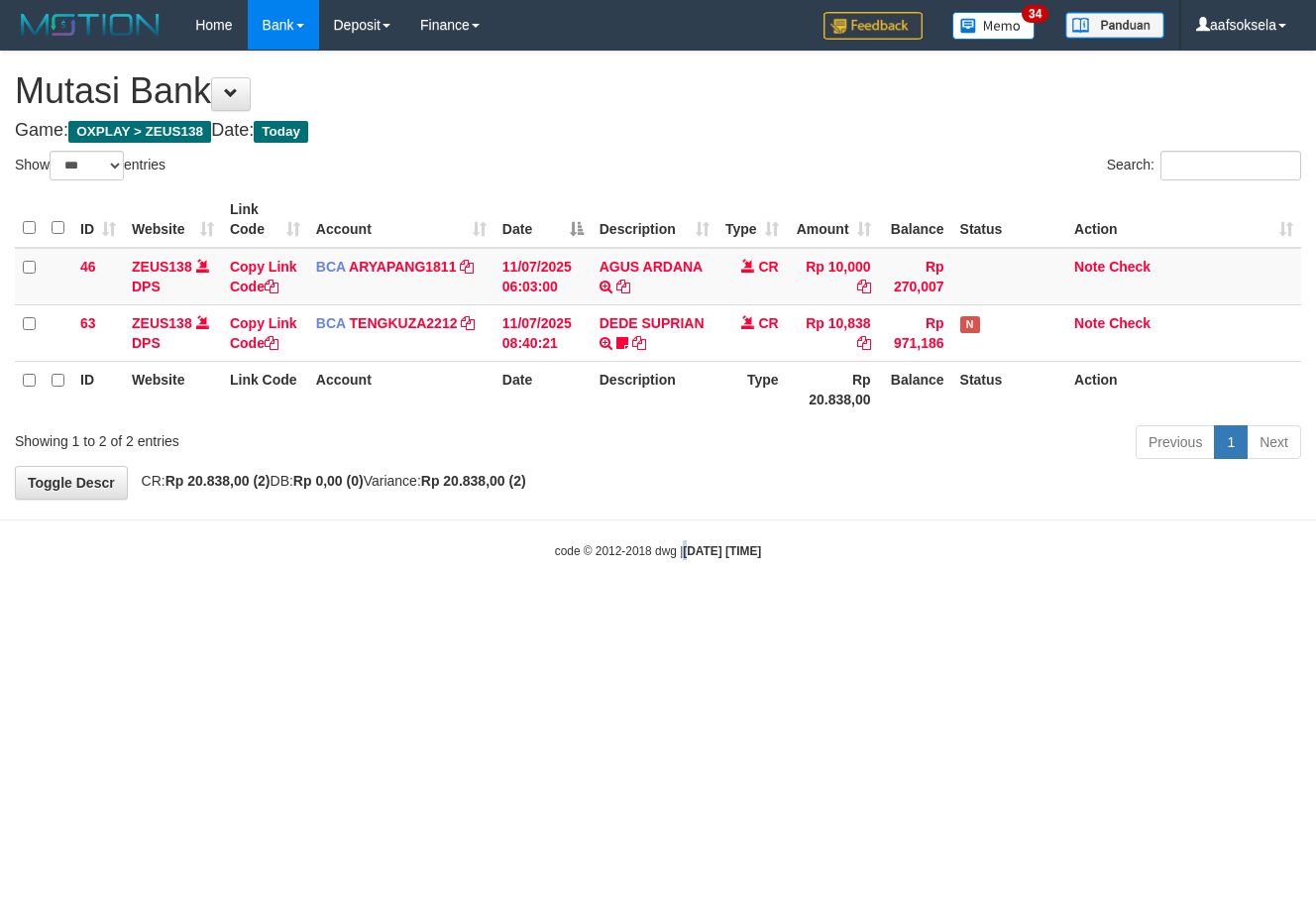 drag, startPoint x: 676, startPoint y: 536, endPoint x: 696, endPoint y: 537, distance: 20.024984 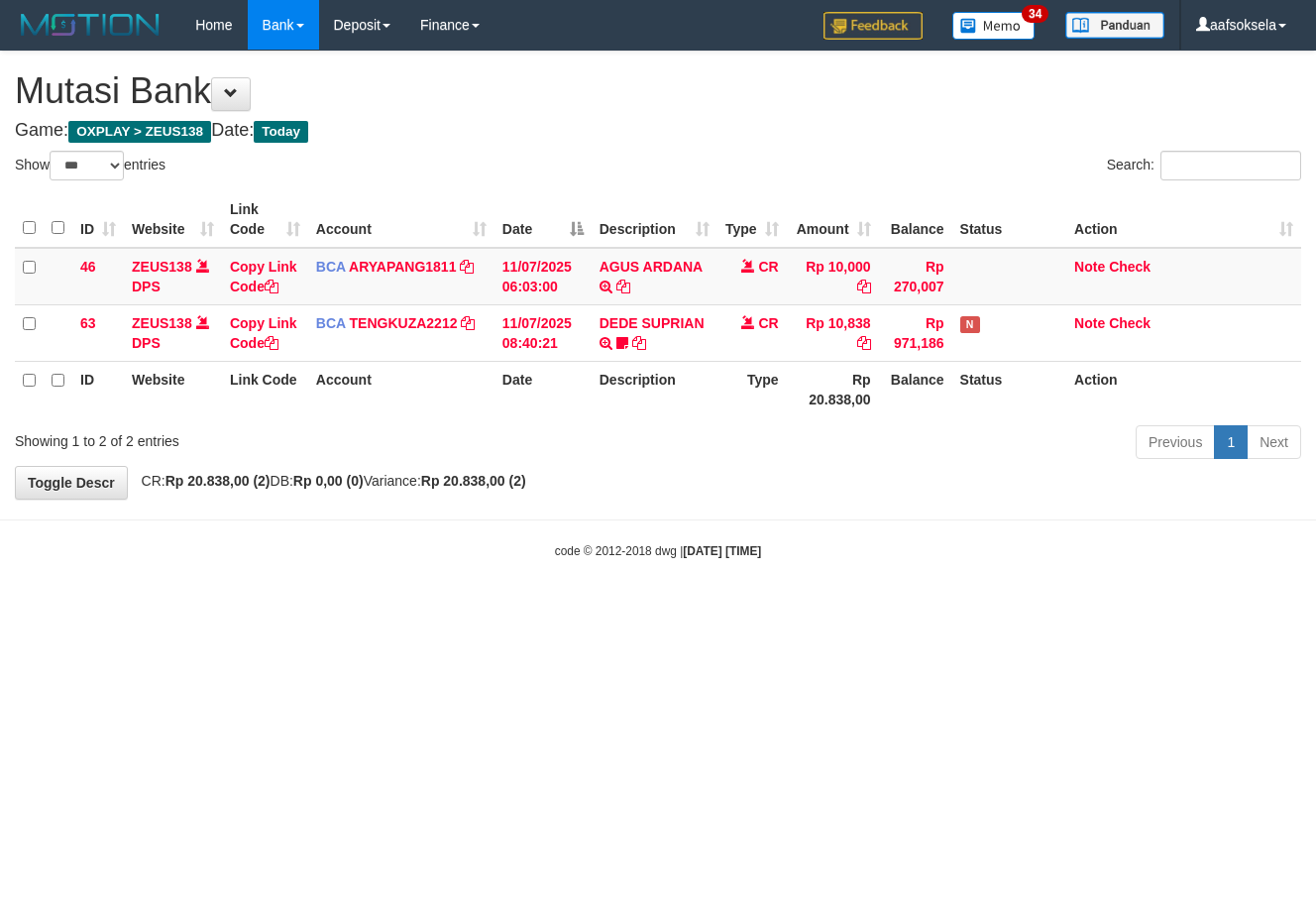 click on "Toggle navigation
Home
Bank
Account List
Mutasi Bank
Search
Sync
Note Mutasi
Deposit
DPS Fetch
DPS List
History
Note DPS
Finance
Financial Data
aafsoksela
My Profile
Log Out" at bounding box center [658, 304] 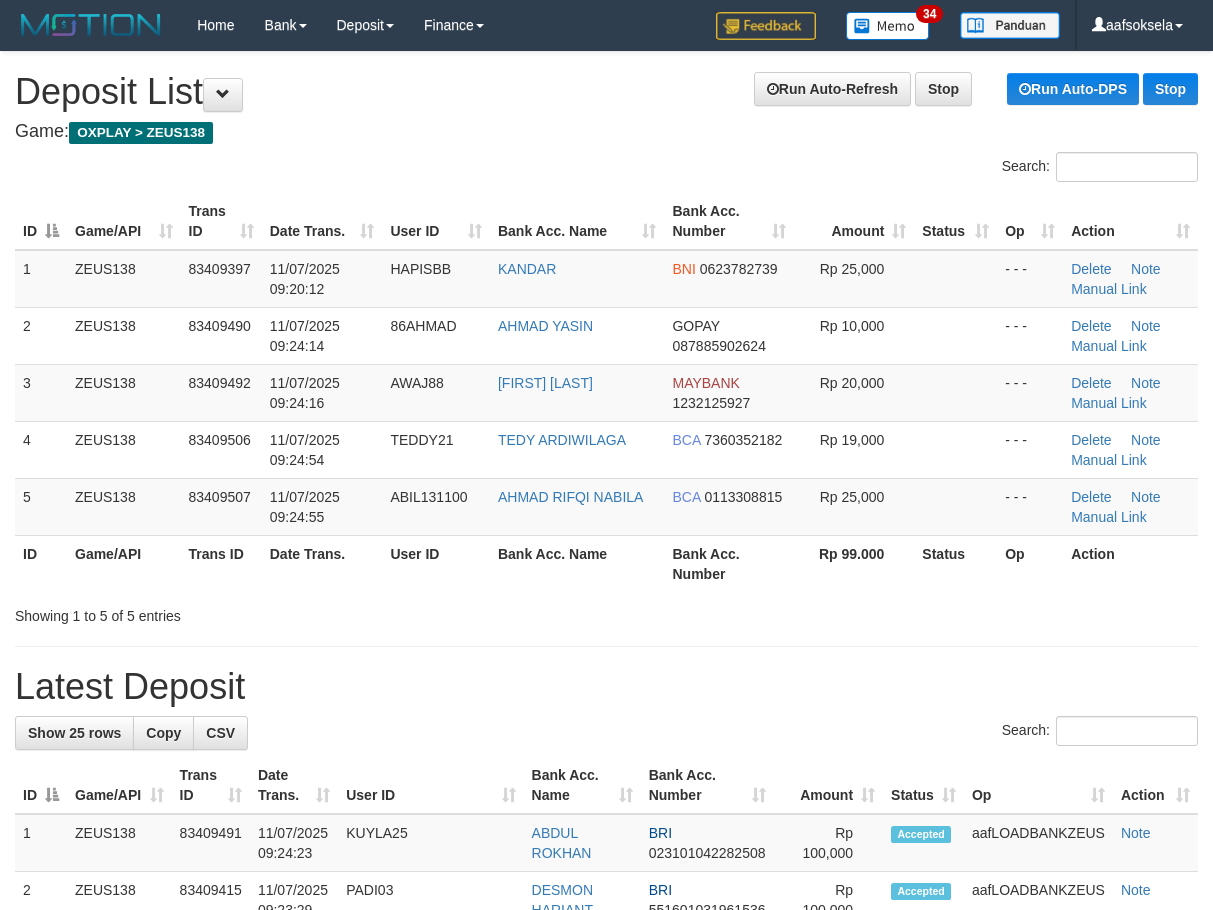scroll, scrollTop: 0, scrollLeft: 0, axis: both 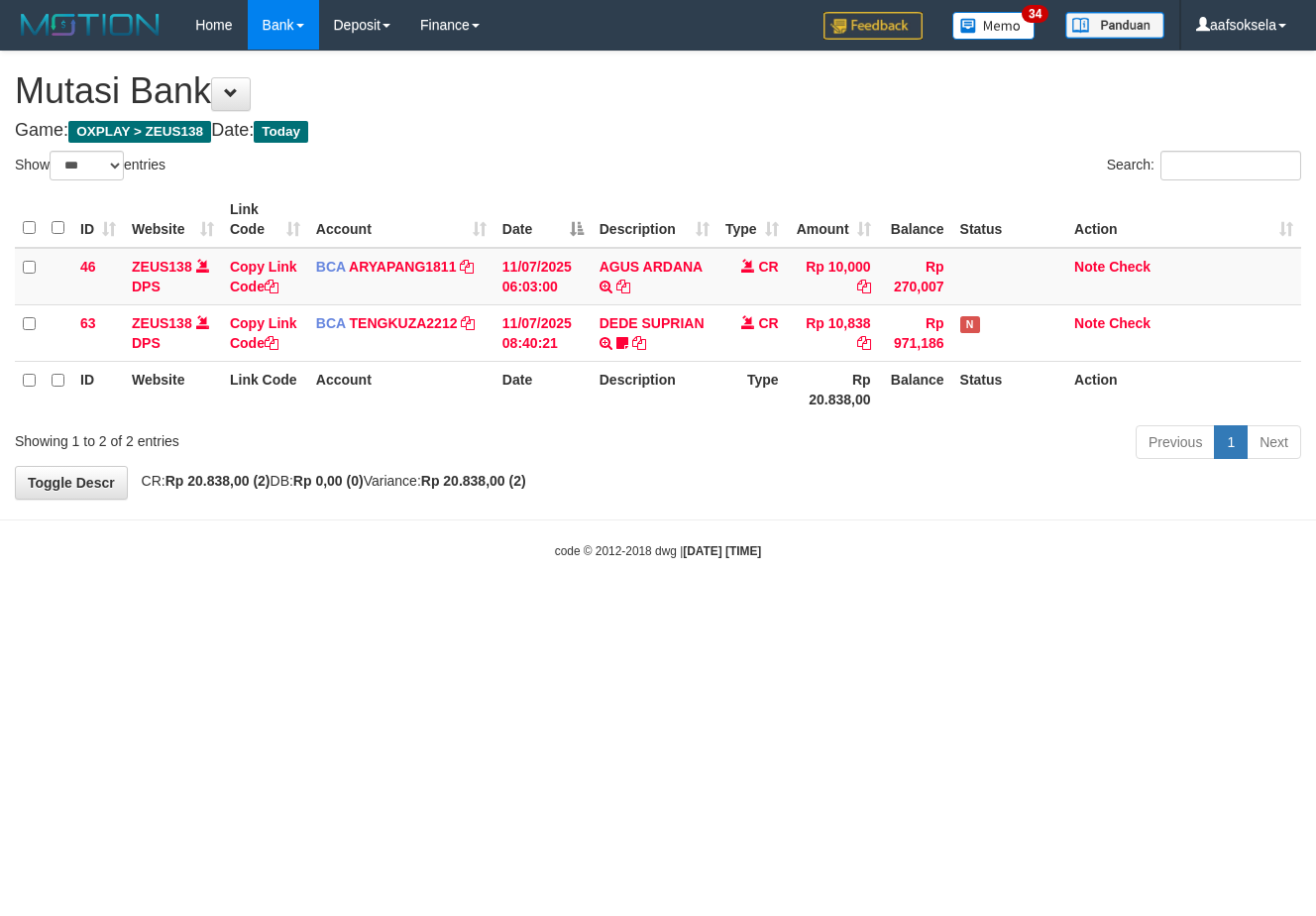 select on "***" 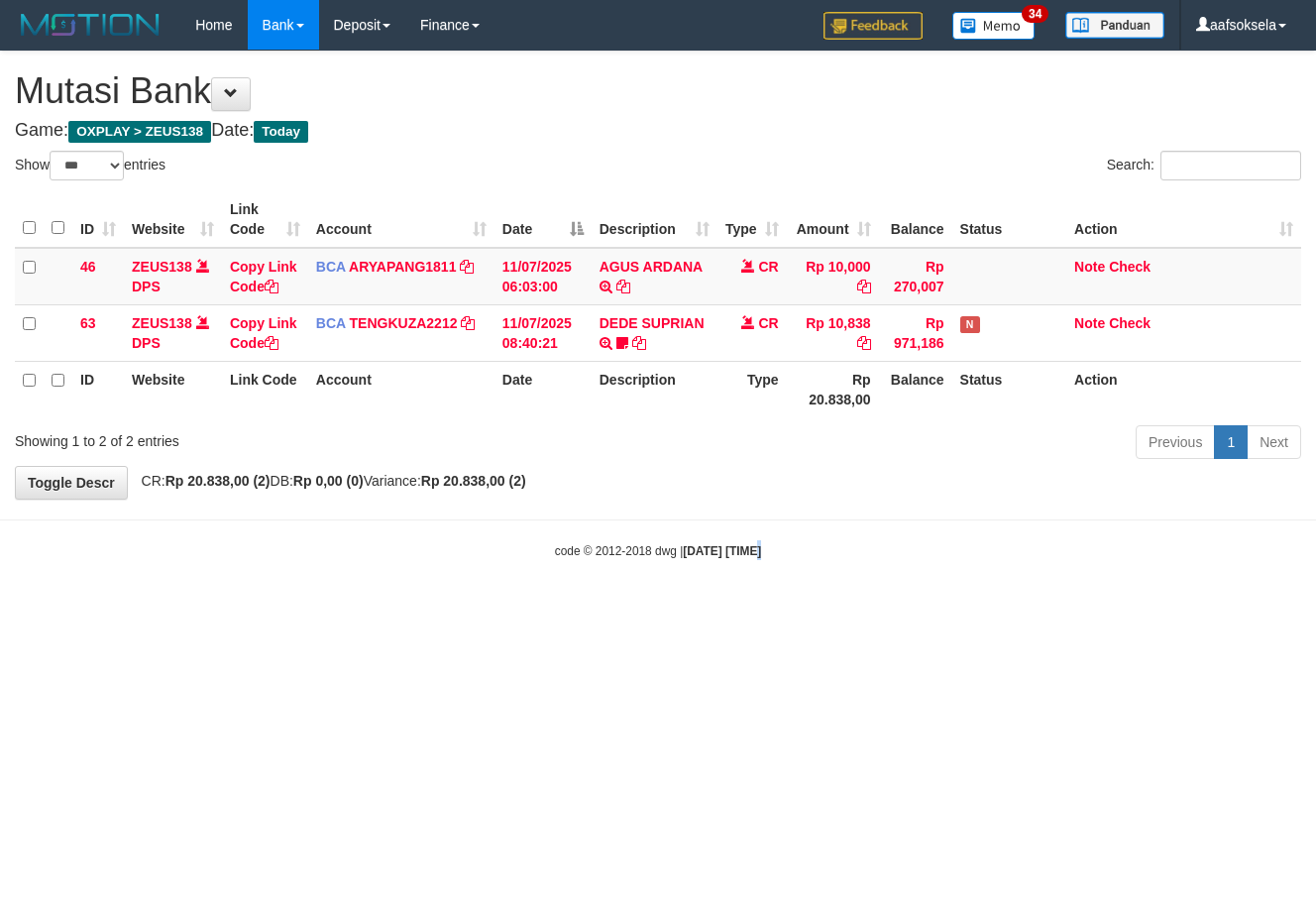 click on "Toggle navigation
Home
Bank
Account List
Mutasi Bank
Search
Sync
Note Mutasi
Deposit
DPS Fetch
DPS List
History
Note DPS
Finance
Financial Data
aafsoksela
My Profile
Log Out" at bounding box center (658, 304) 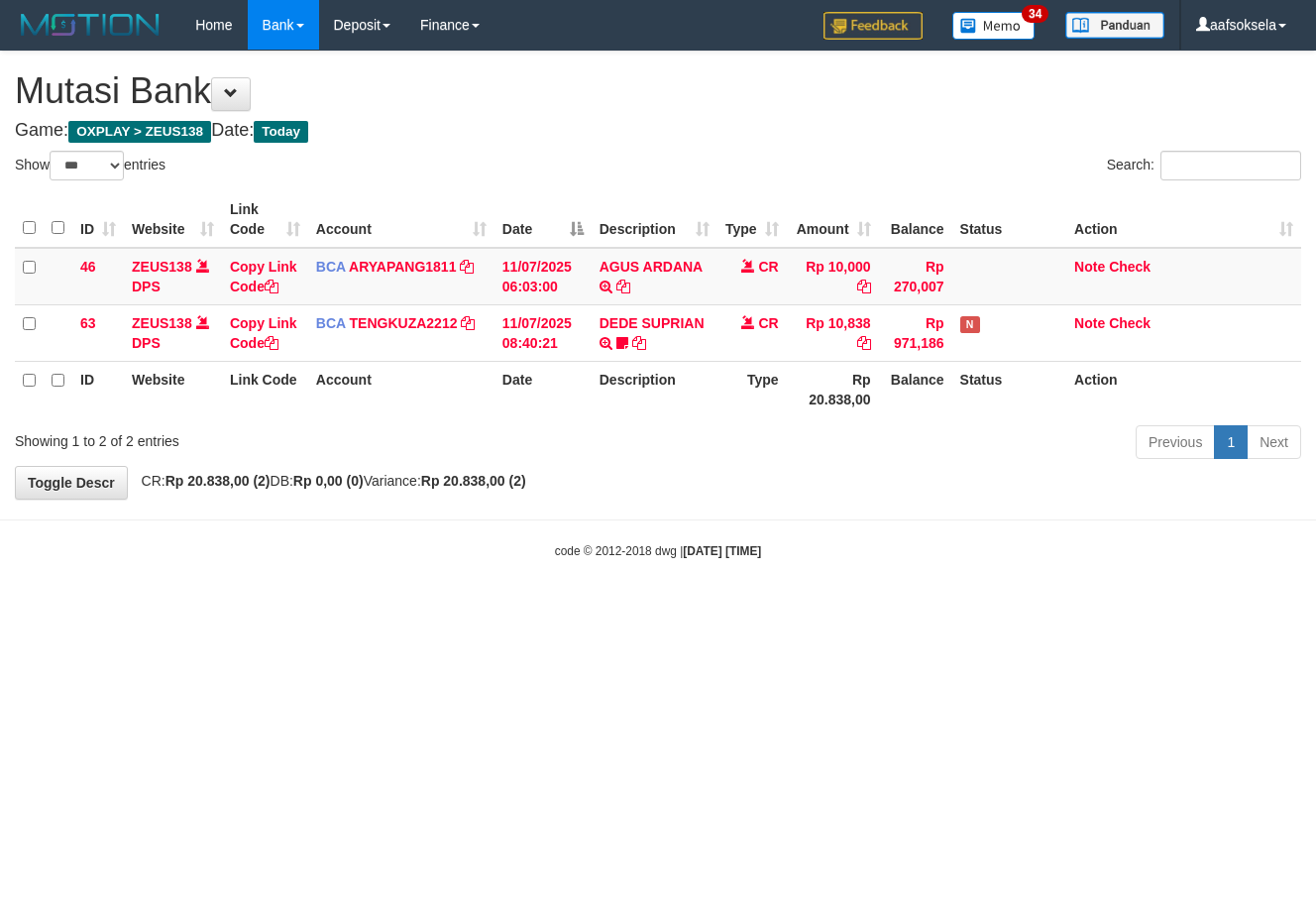click on "Toggle navigation
Home
Bank
Account List
Mutasi Bank
Search
Sync
Note Mutasi
Deposit
DPS Fetch
DPS List
History
Note DPS
Finance
Financial Data
aafsoksela
My Profile
Log Out" at bounding box center [658, 304] 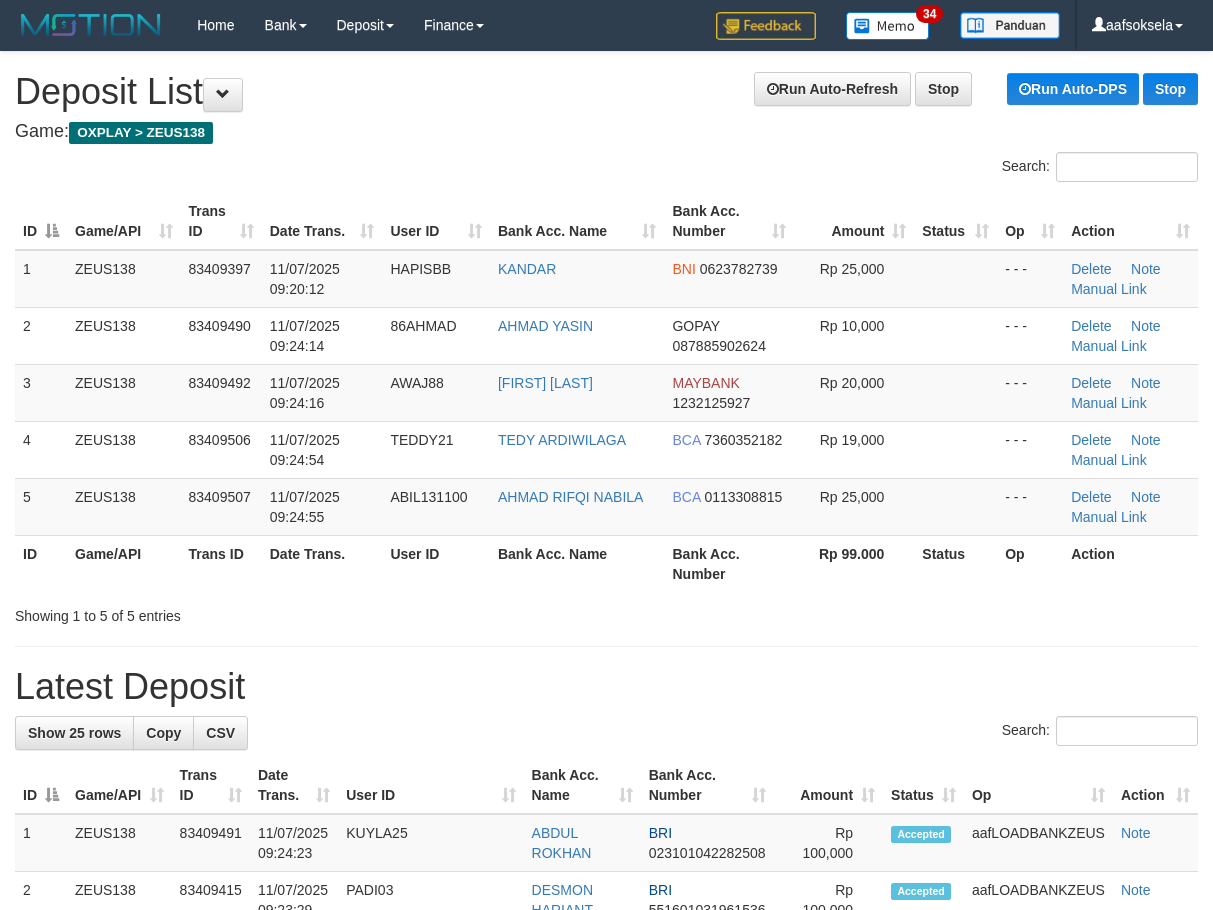 scroll, scrollTop: 0, scrollLeft: 0, axis: both 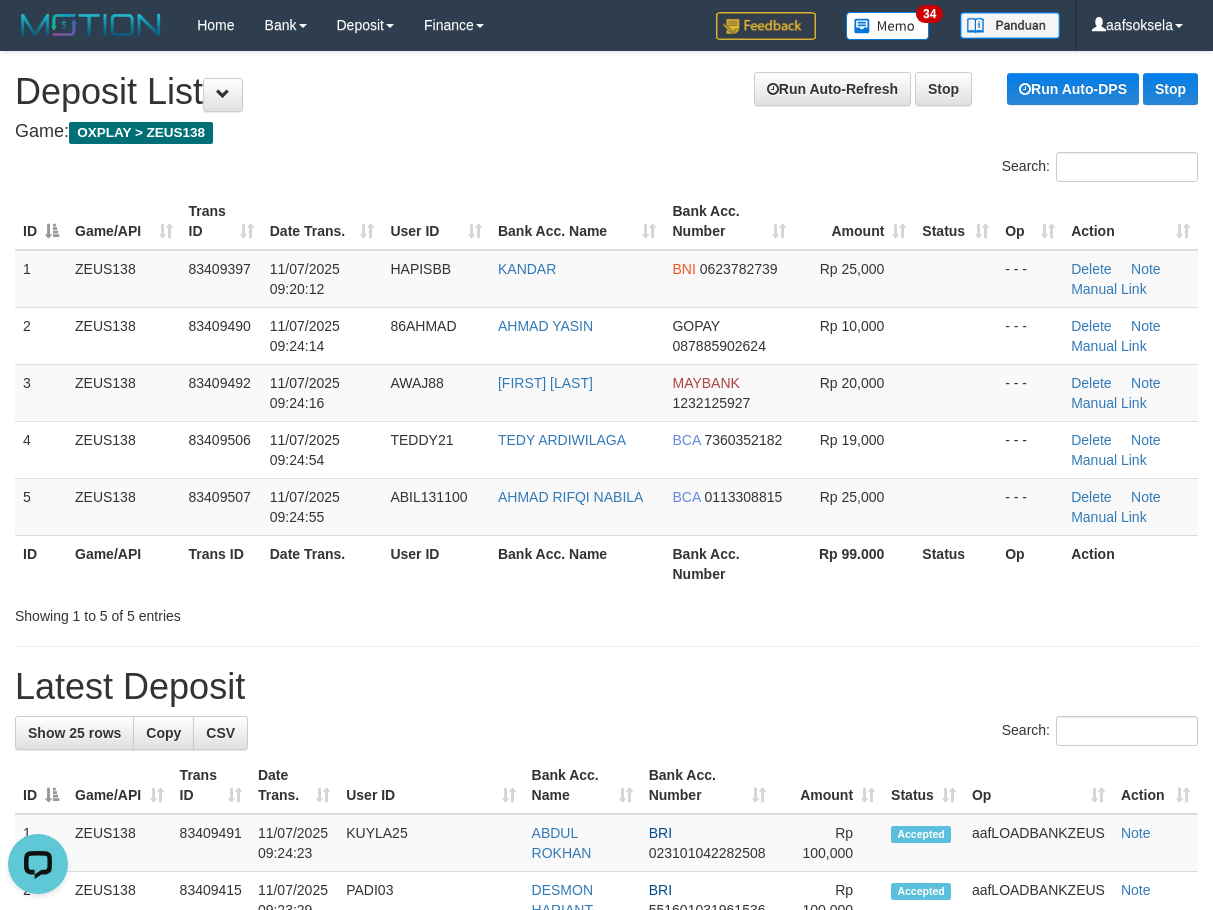 drag, startPoint x: 635, startPoint y: 633, endPoint x: 10, endPoint y: 617, distance: 625.2048 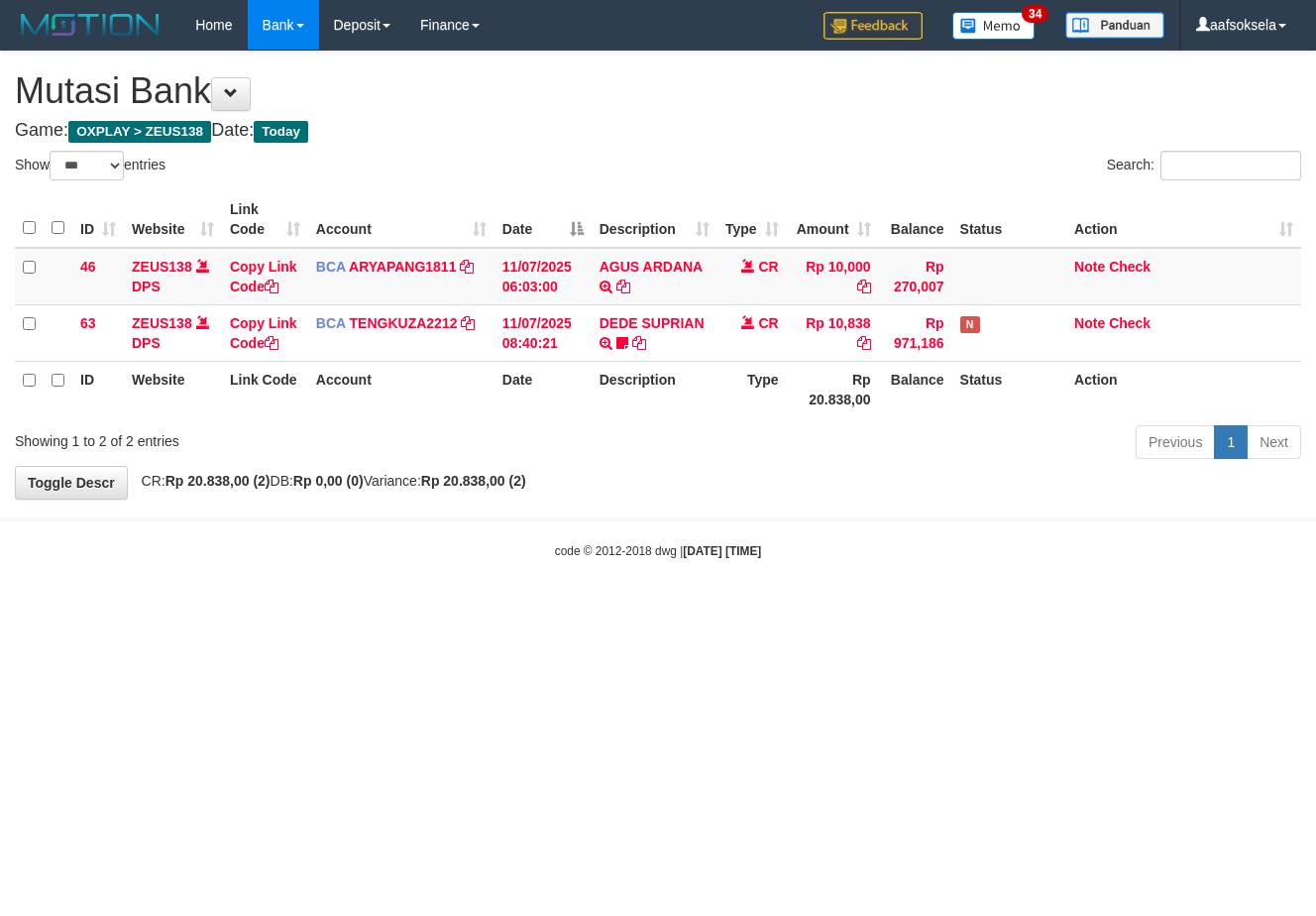 select on "***" 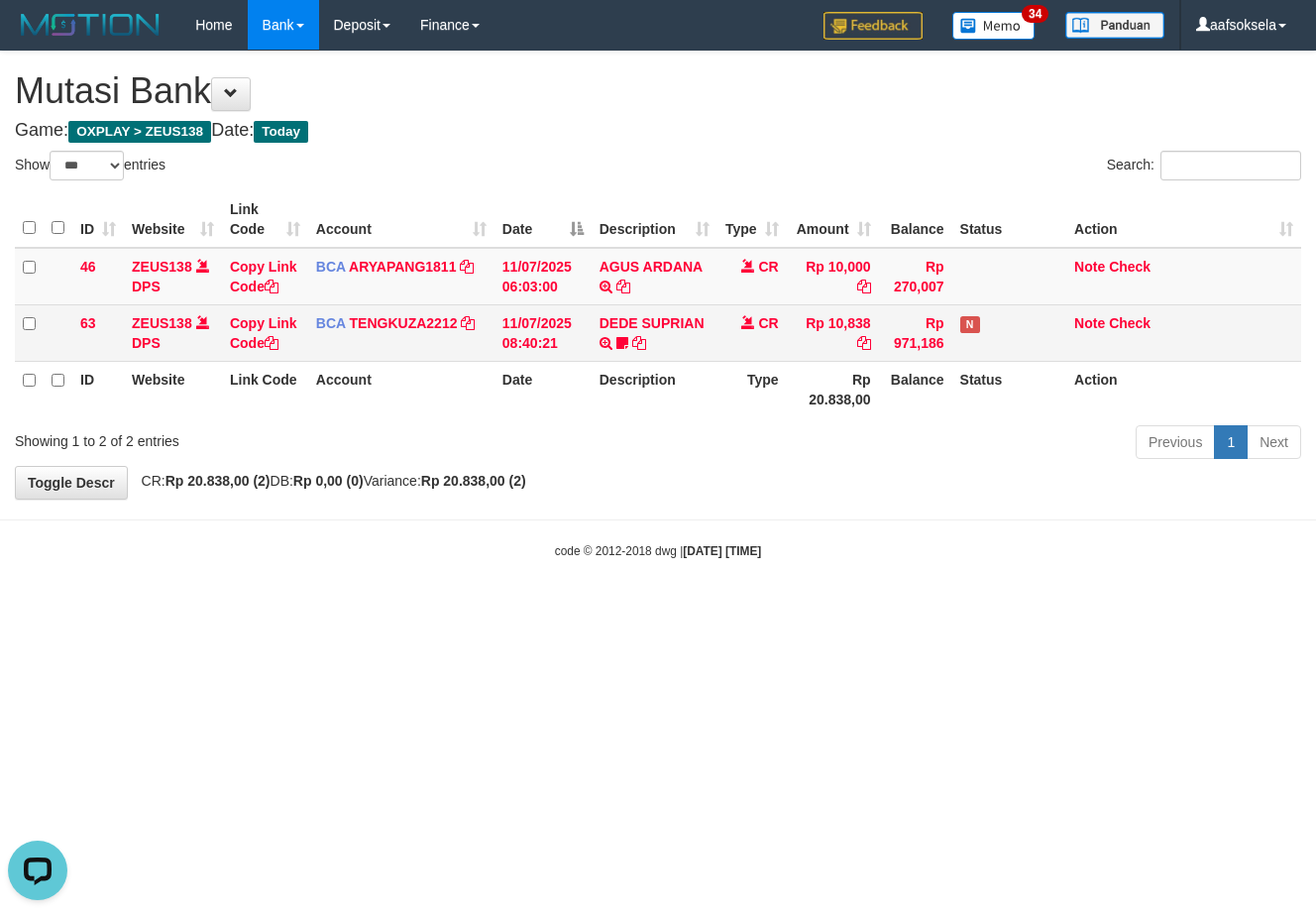 scroll, scrollTop: 0, scrollLeft: 0, axis: both 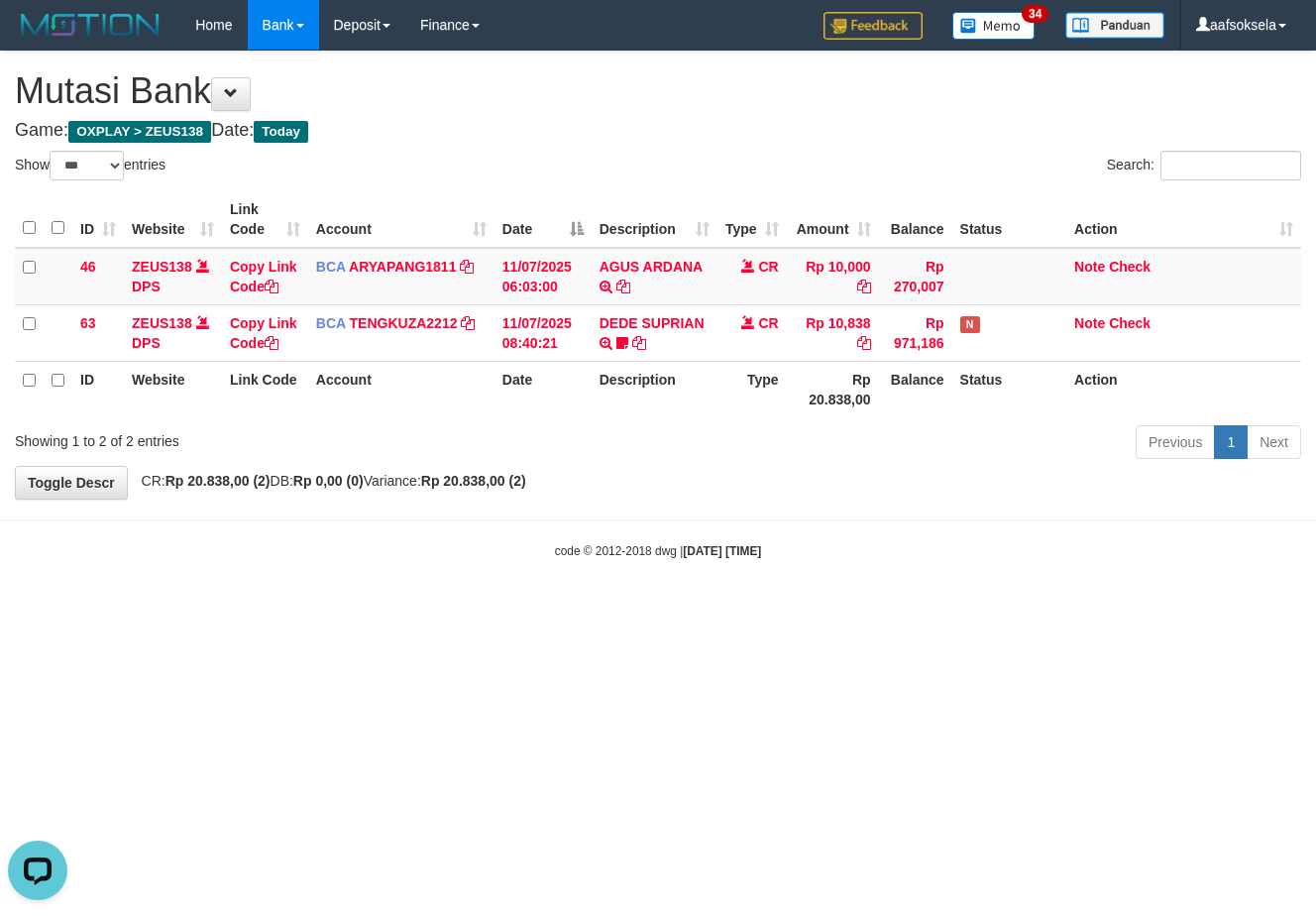 drag, startPoint x: 763, startPoint y: 349, endPoint x: 744, endPoint y: 381, distance: 37.215588 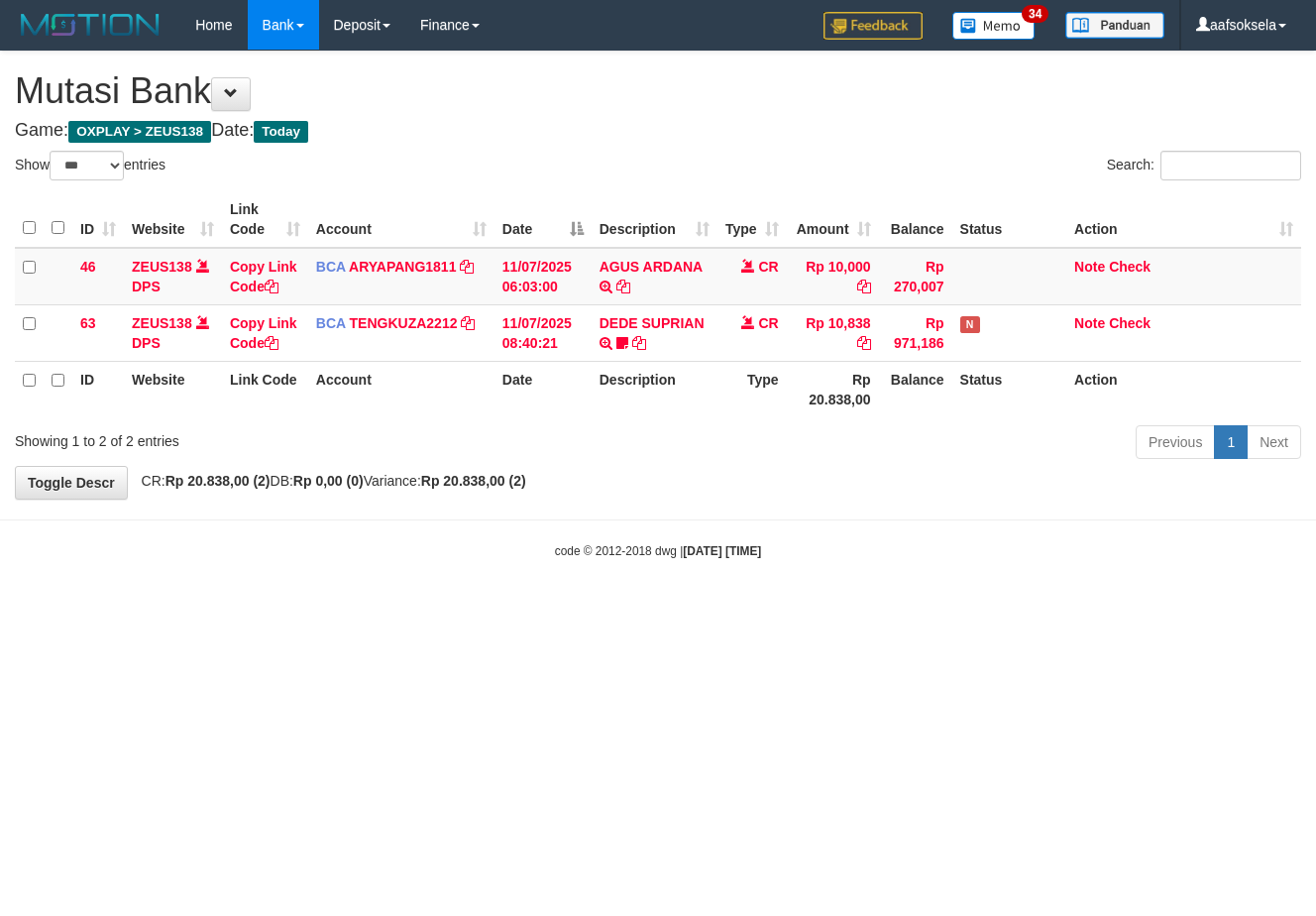 select on "***" 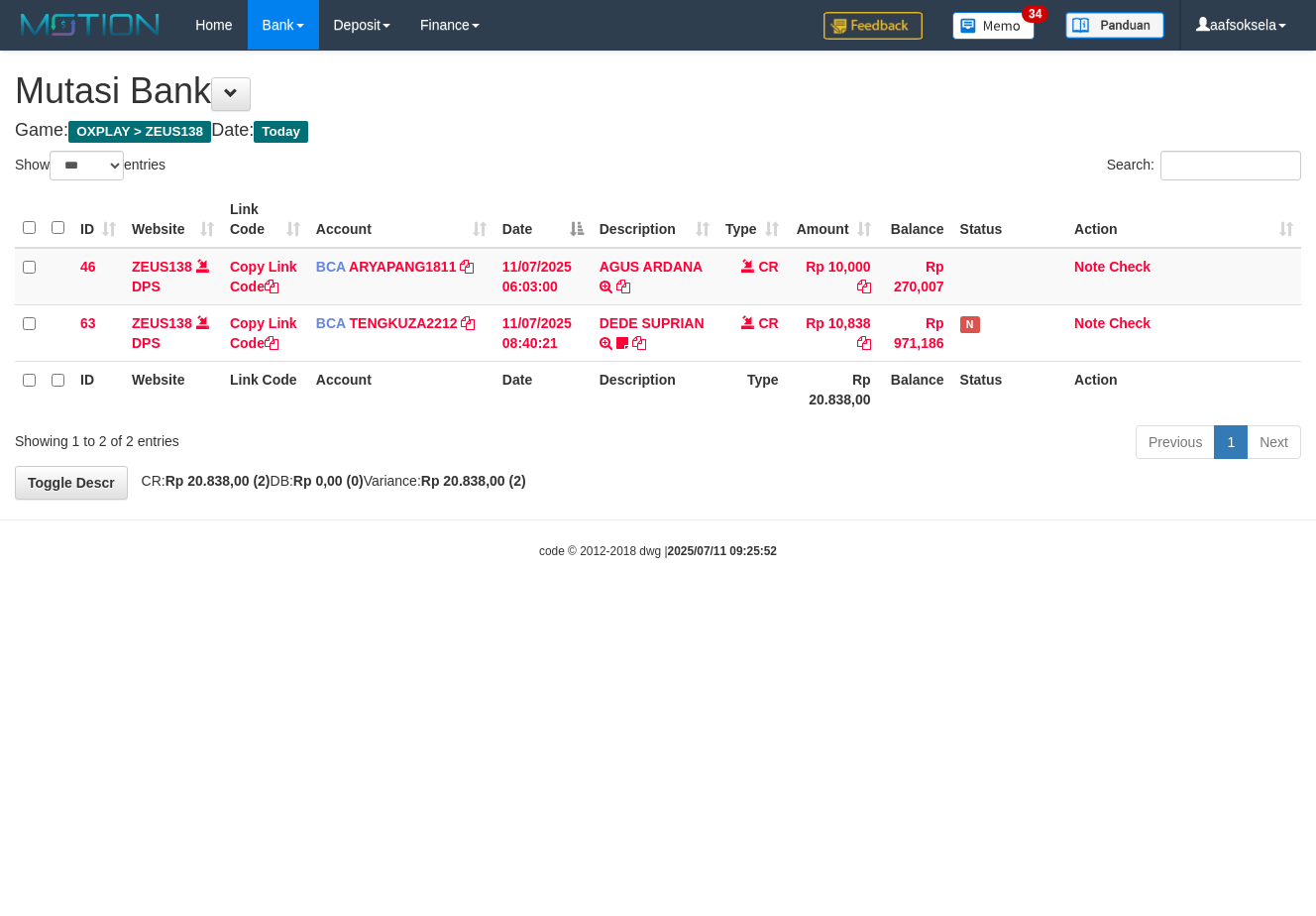 select on "***" 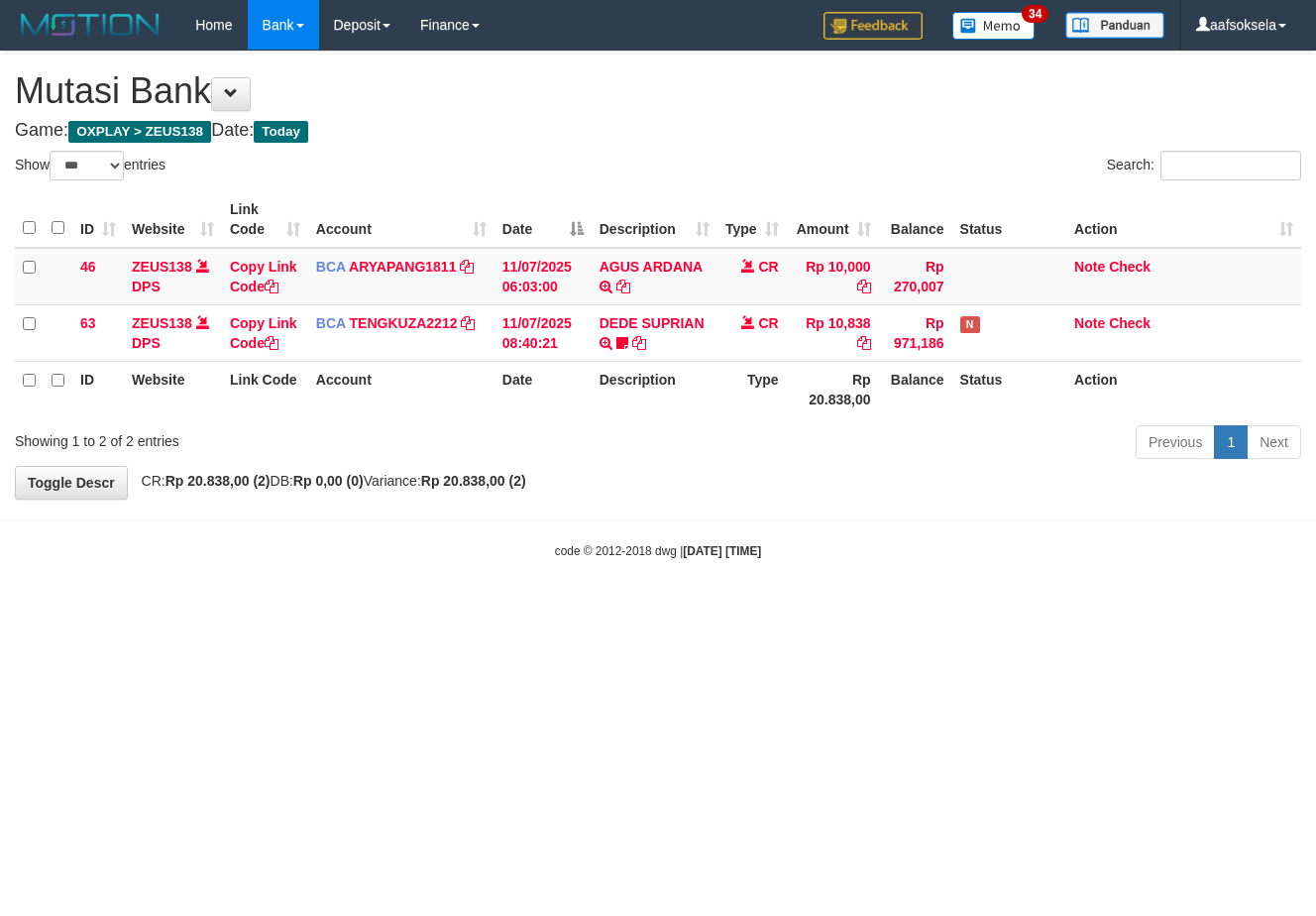 select on "***" 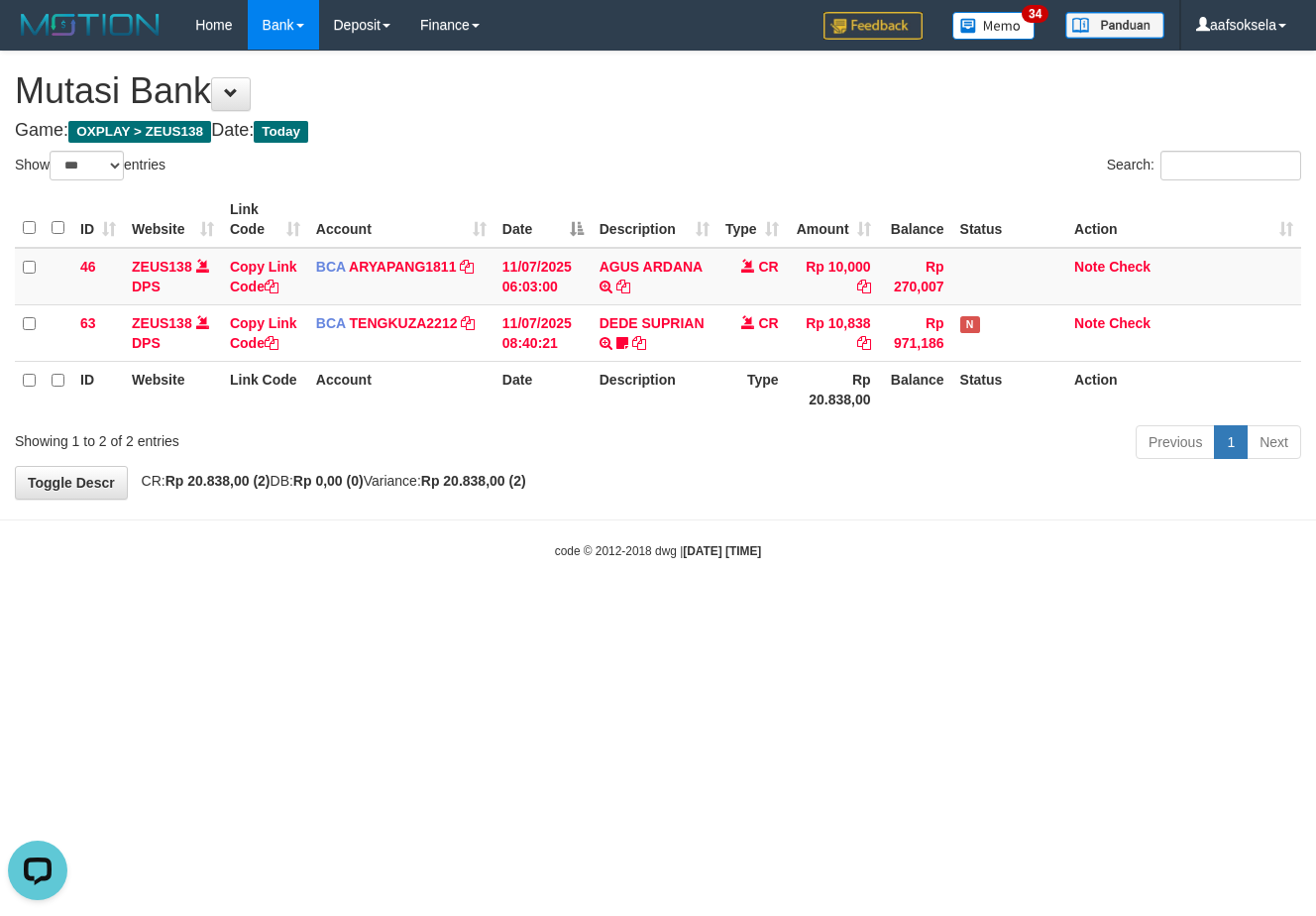 scroll, scrollTop: 0, scrollLeft: 0, axis: both 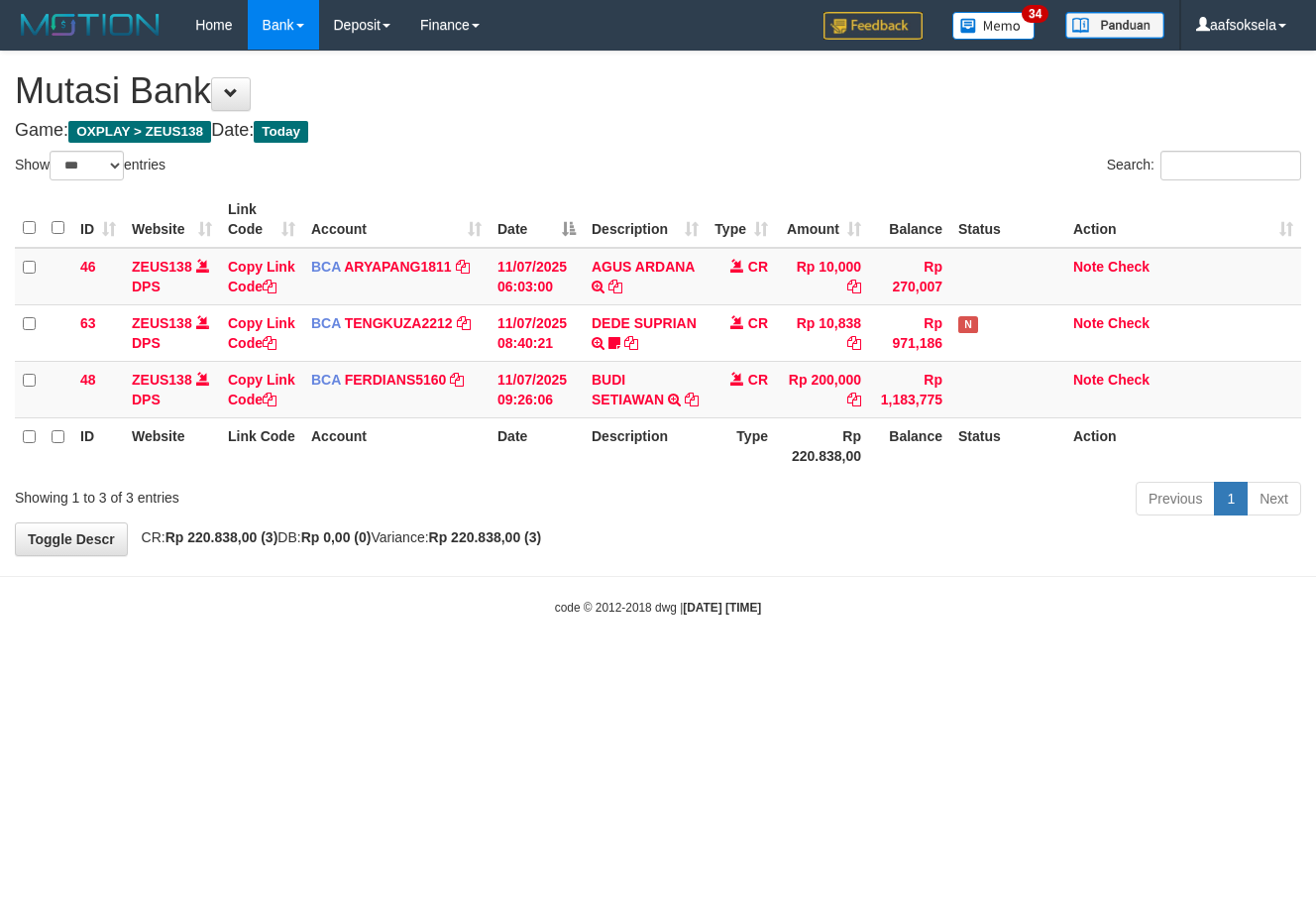 select on "***" 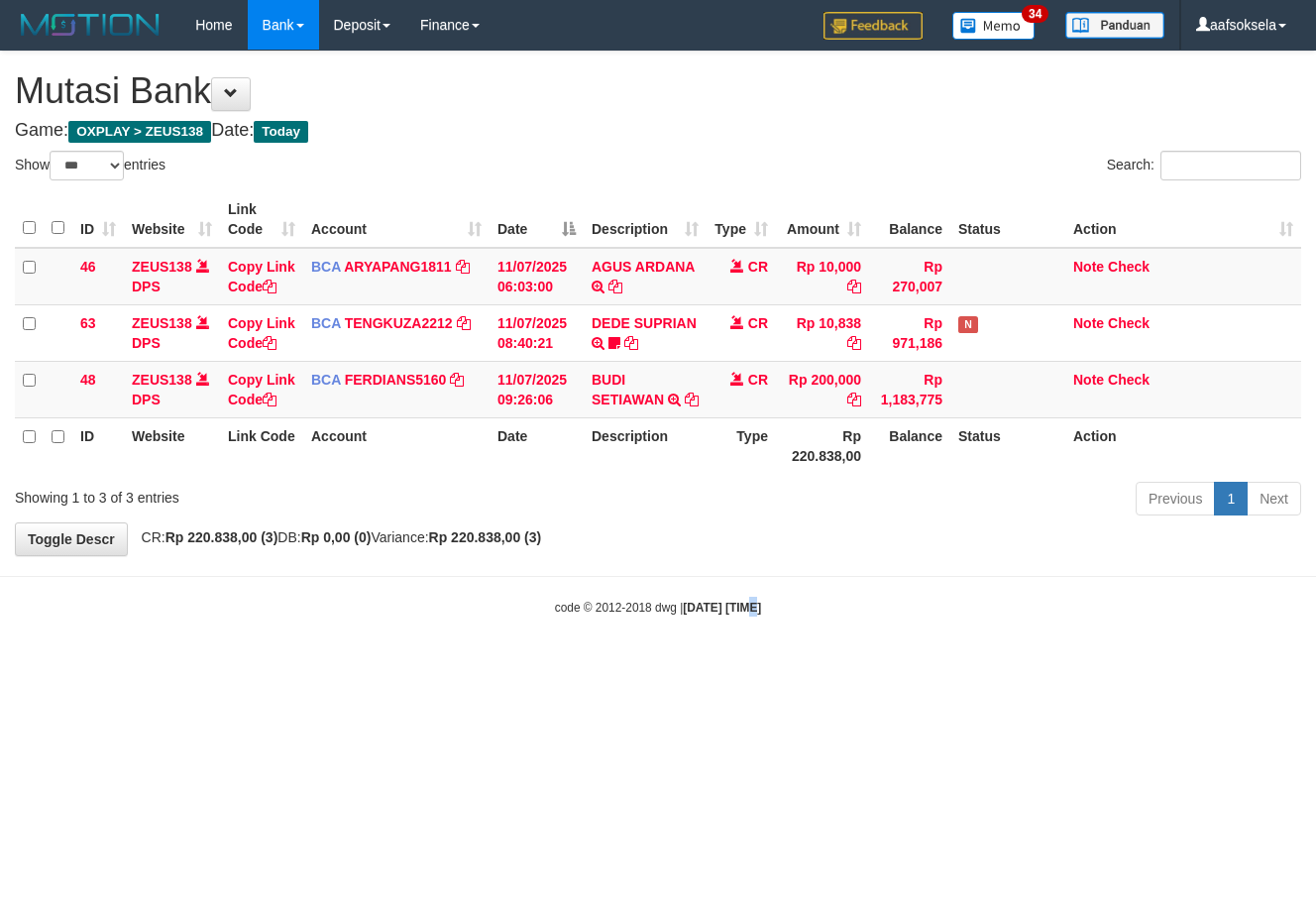 click on "Toggle navigation
Home
Bank
Account List
Mutasi Bank
Search
Sync
Note Mutasi
Deposit
DPS Fetch
DPS List
History
Note DPS
Finance
Financial Data
aafsoksela
My Profile
Log Out" at bounding box center [658, 333] 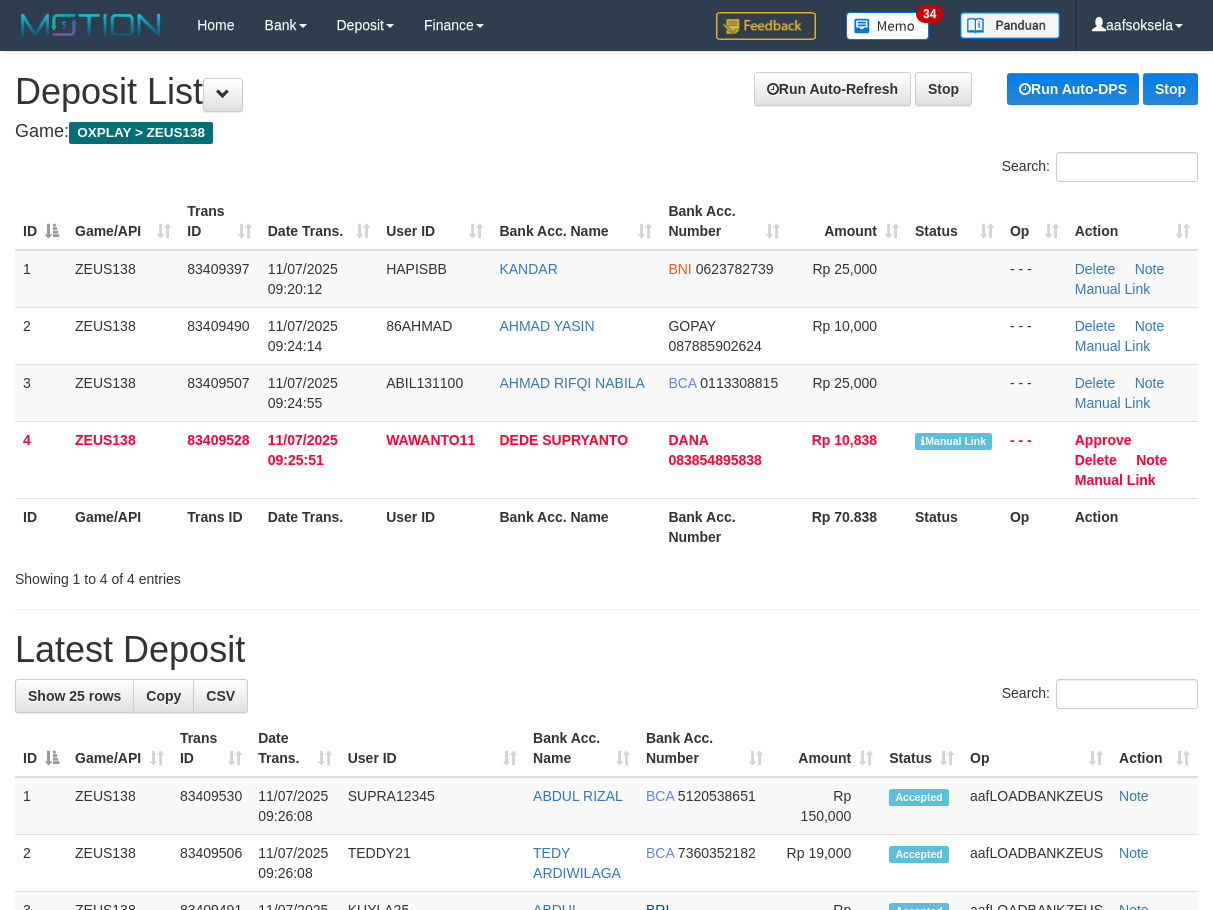 scroll, scrollTop: 0, scrollLeft: 0, axis: both 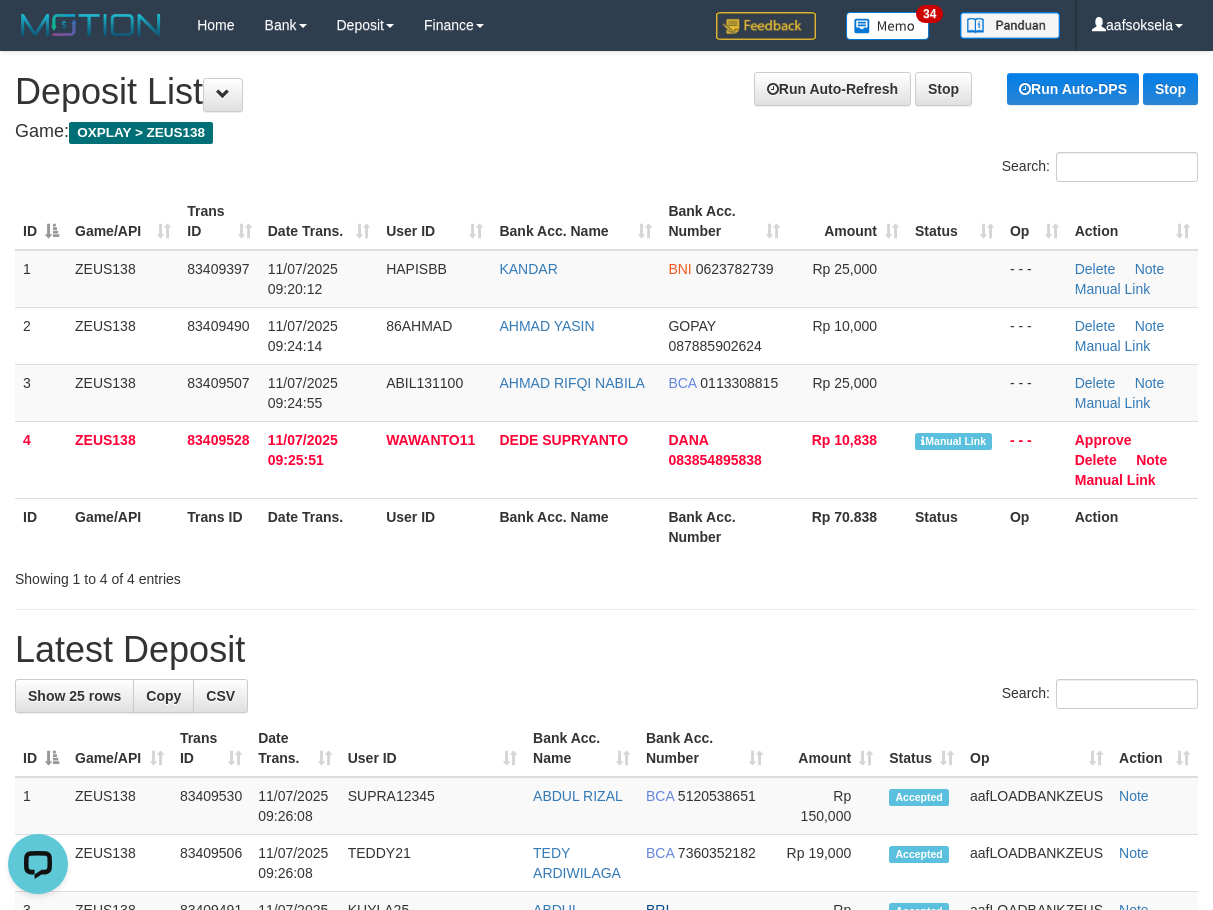 drag, startPoint x: 312, startPoint y: 594, endPoint x: 251, endPoint y: 572, distance: 64.84597 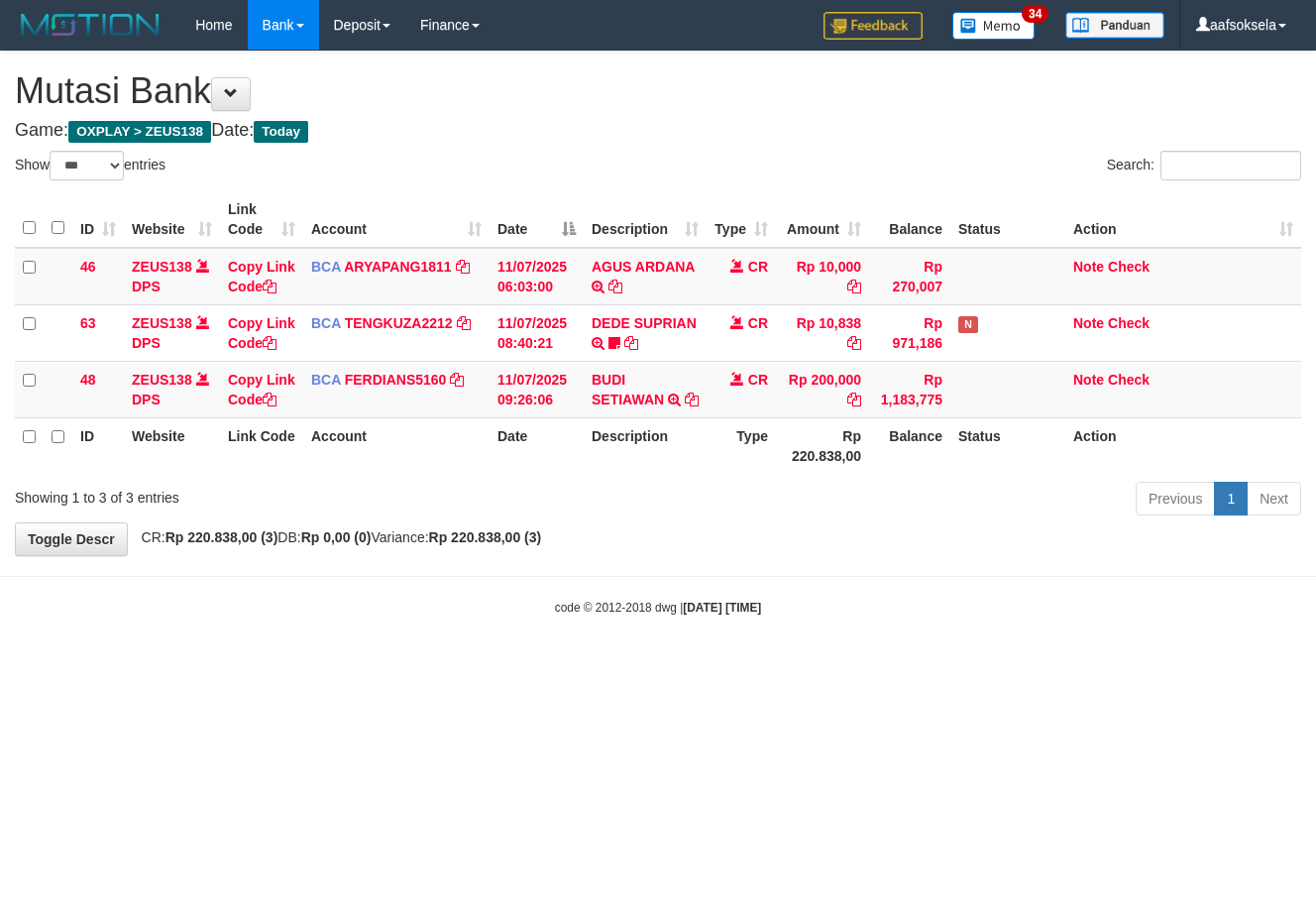 select on "***" 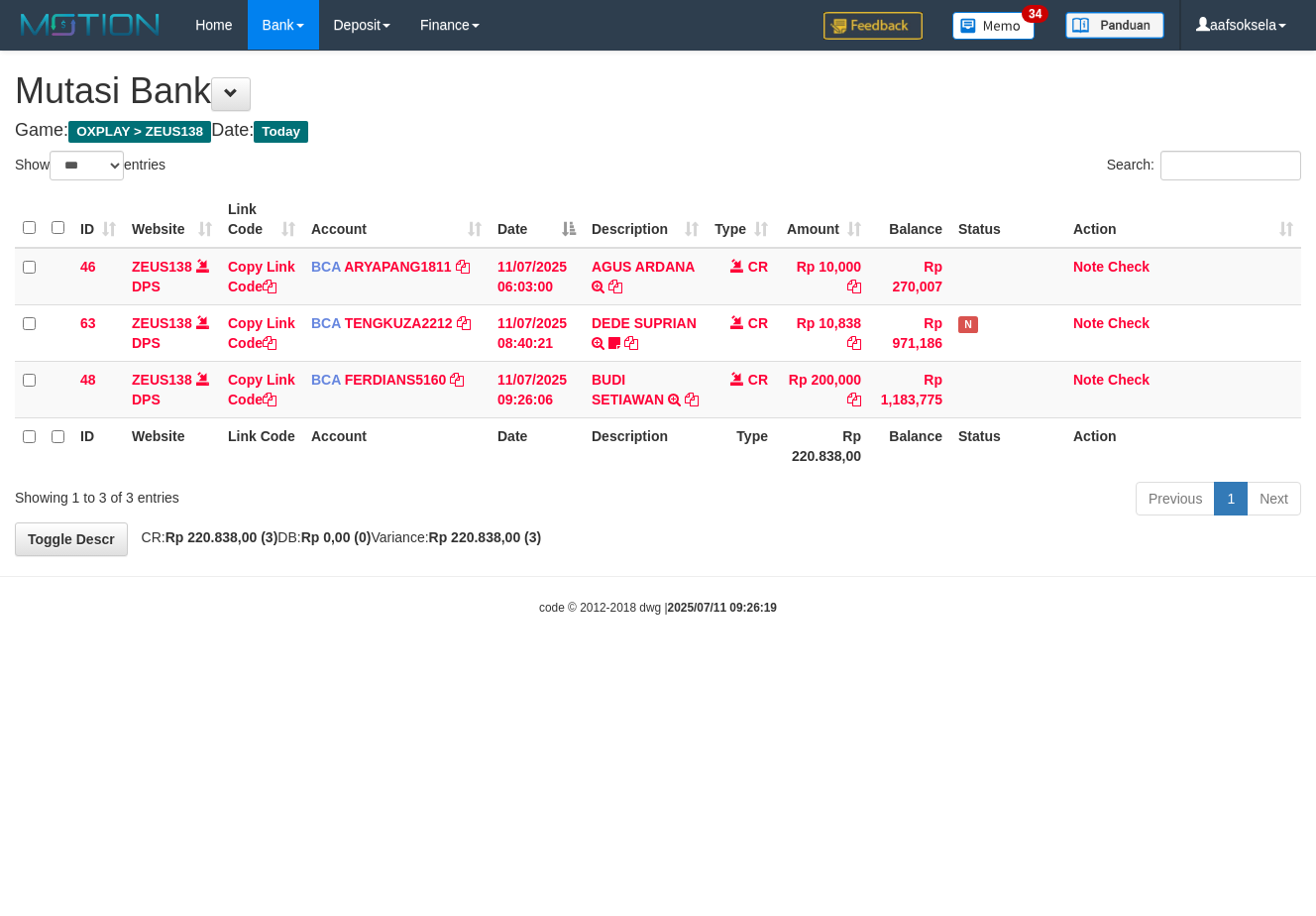 select on "***" 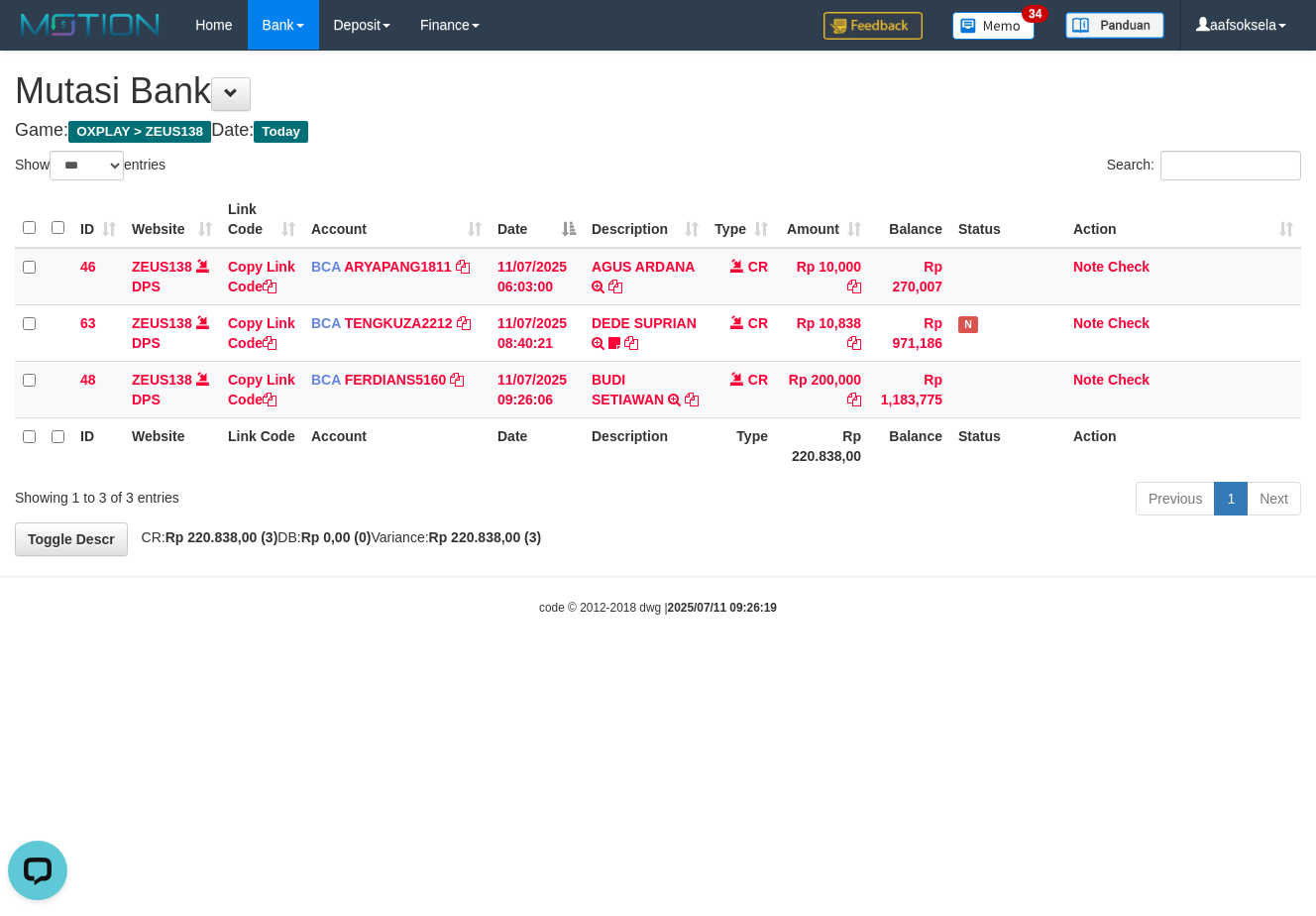 scroll, scrollTop: 0, scrollLeft: 0, axis: both 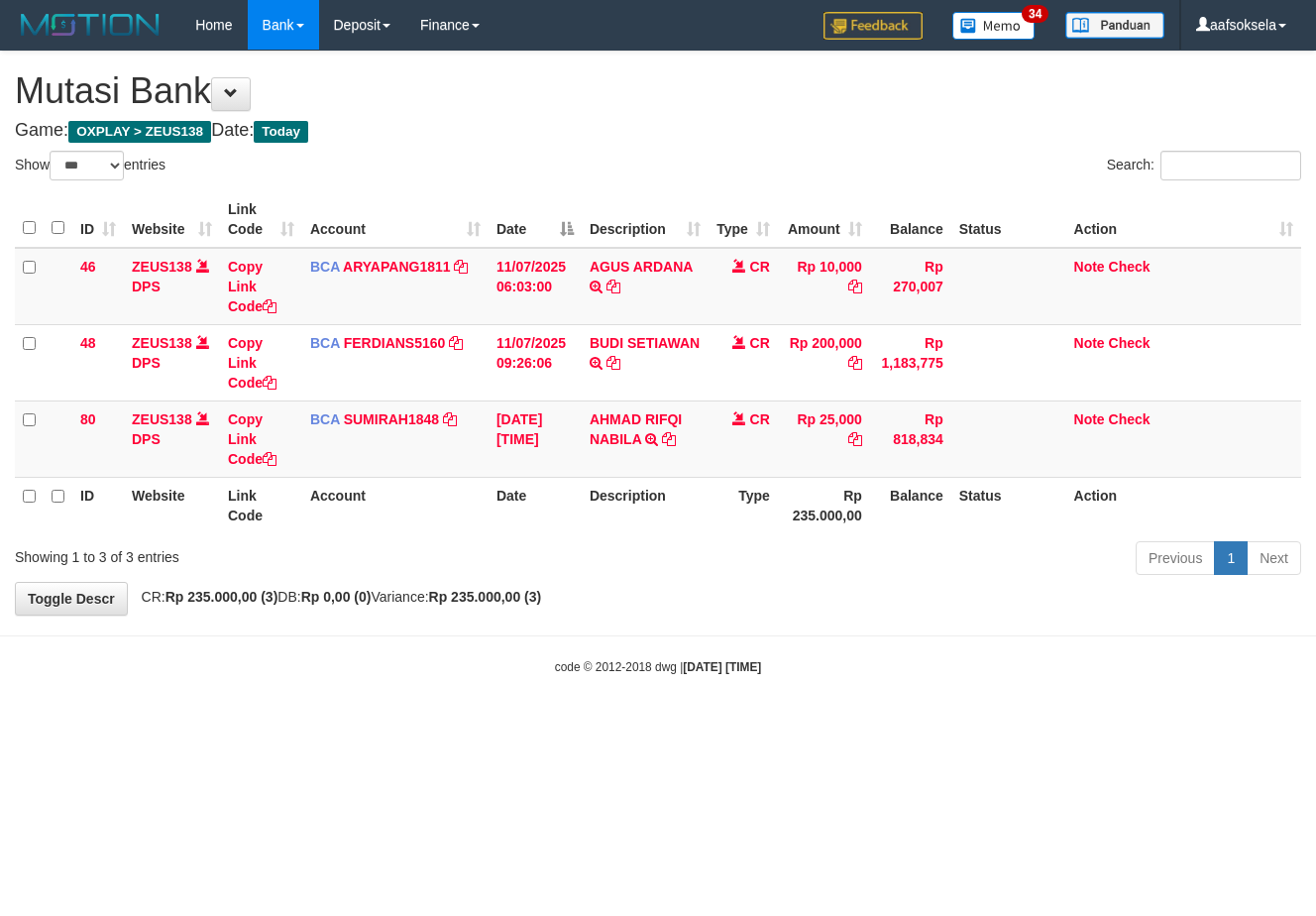 select on "***" 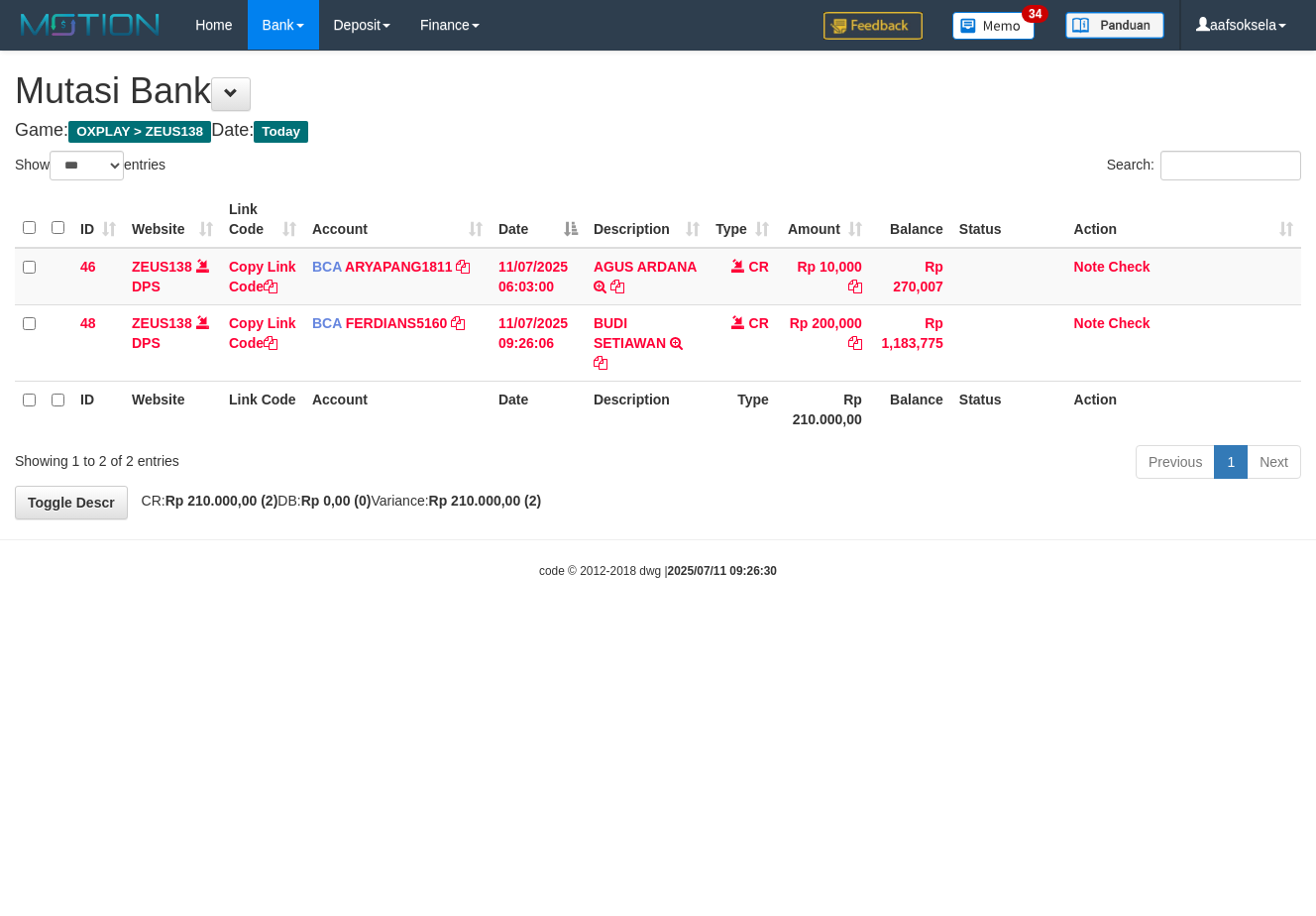select on "***" 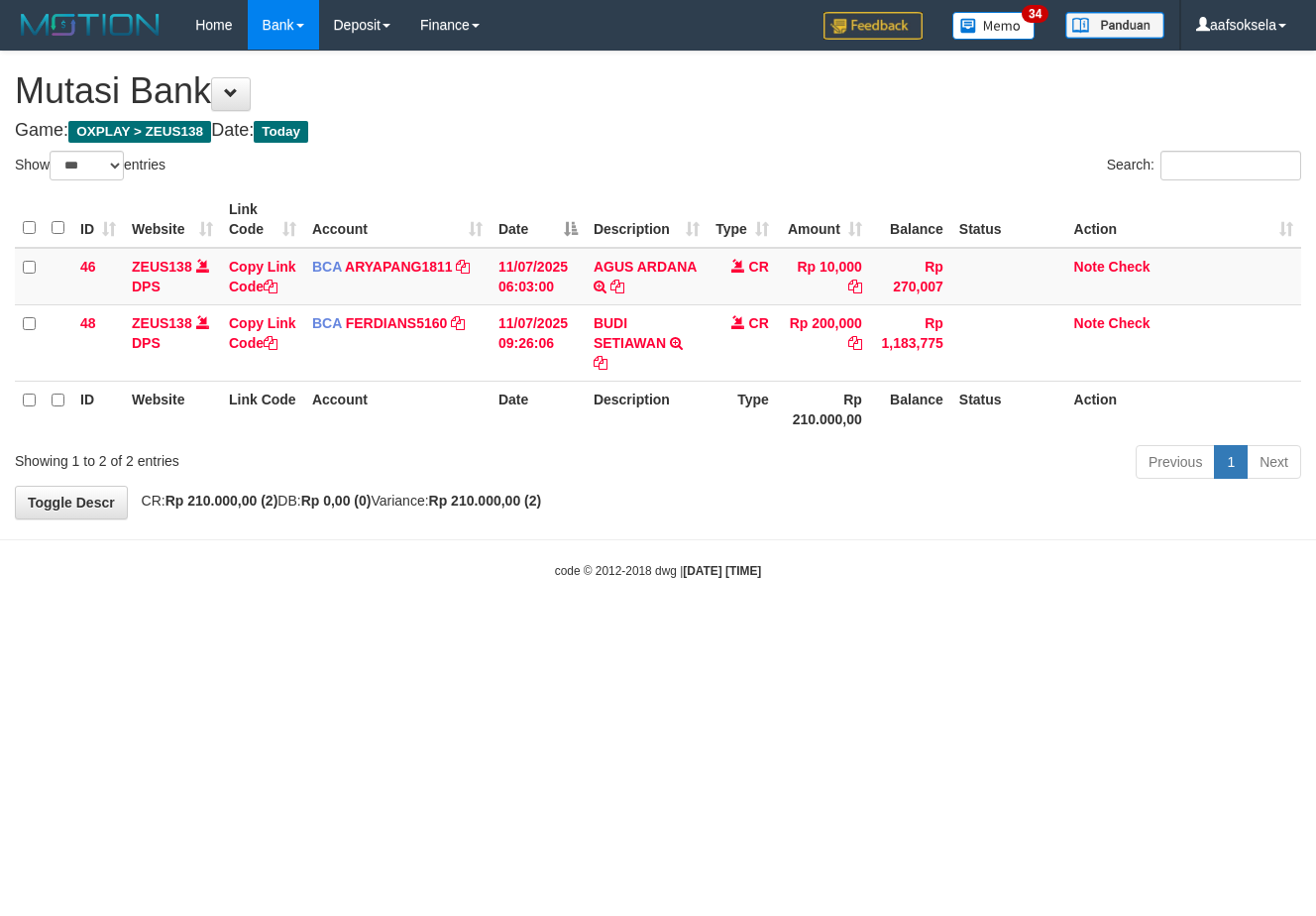 select on "***" 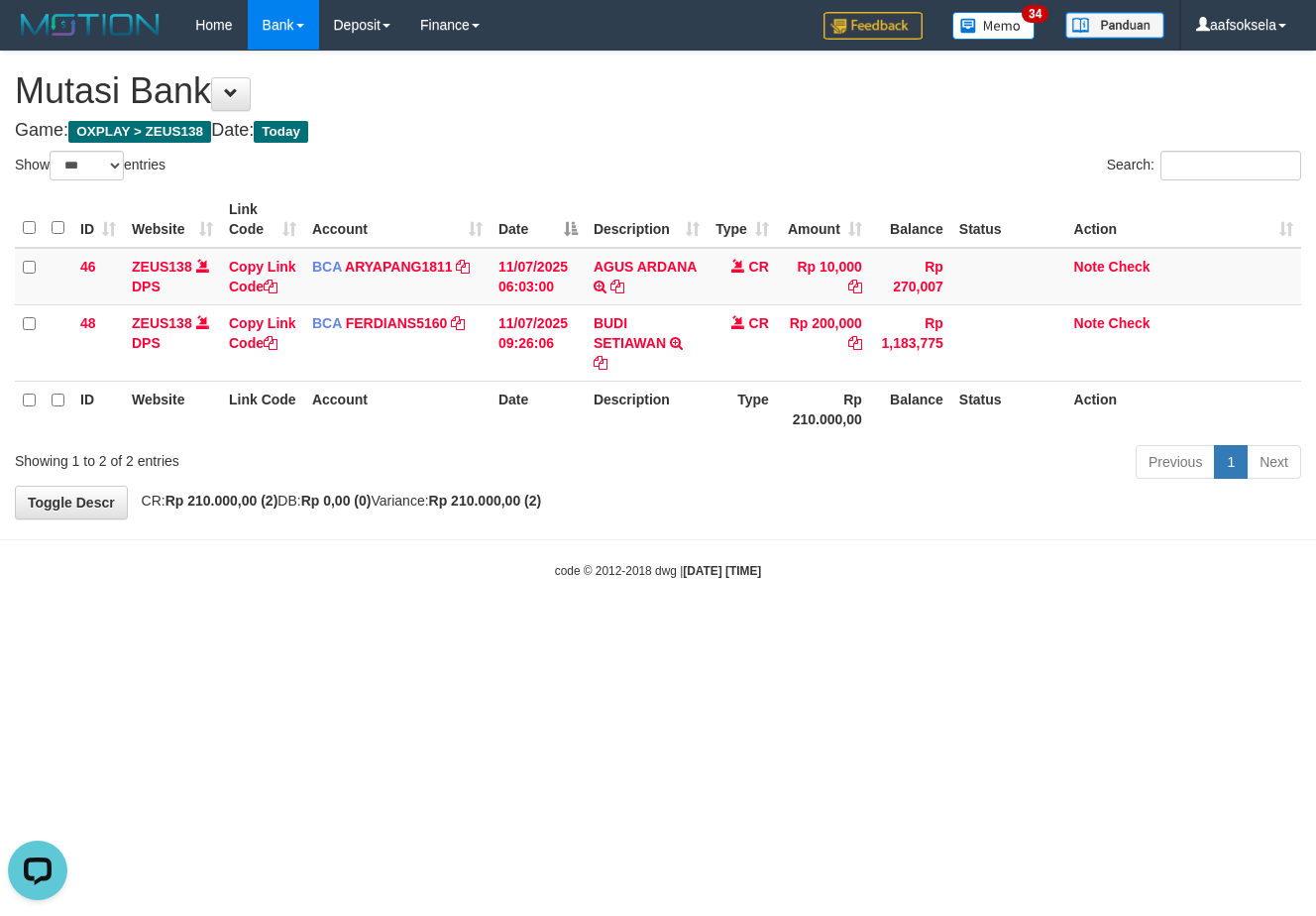 scroll, scrollTop: 0, scrollLeft: 0, axis: both 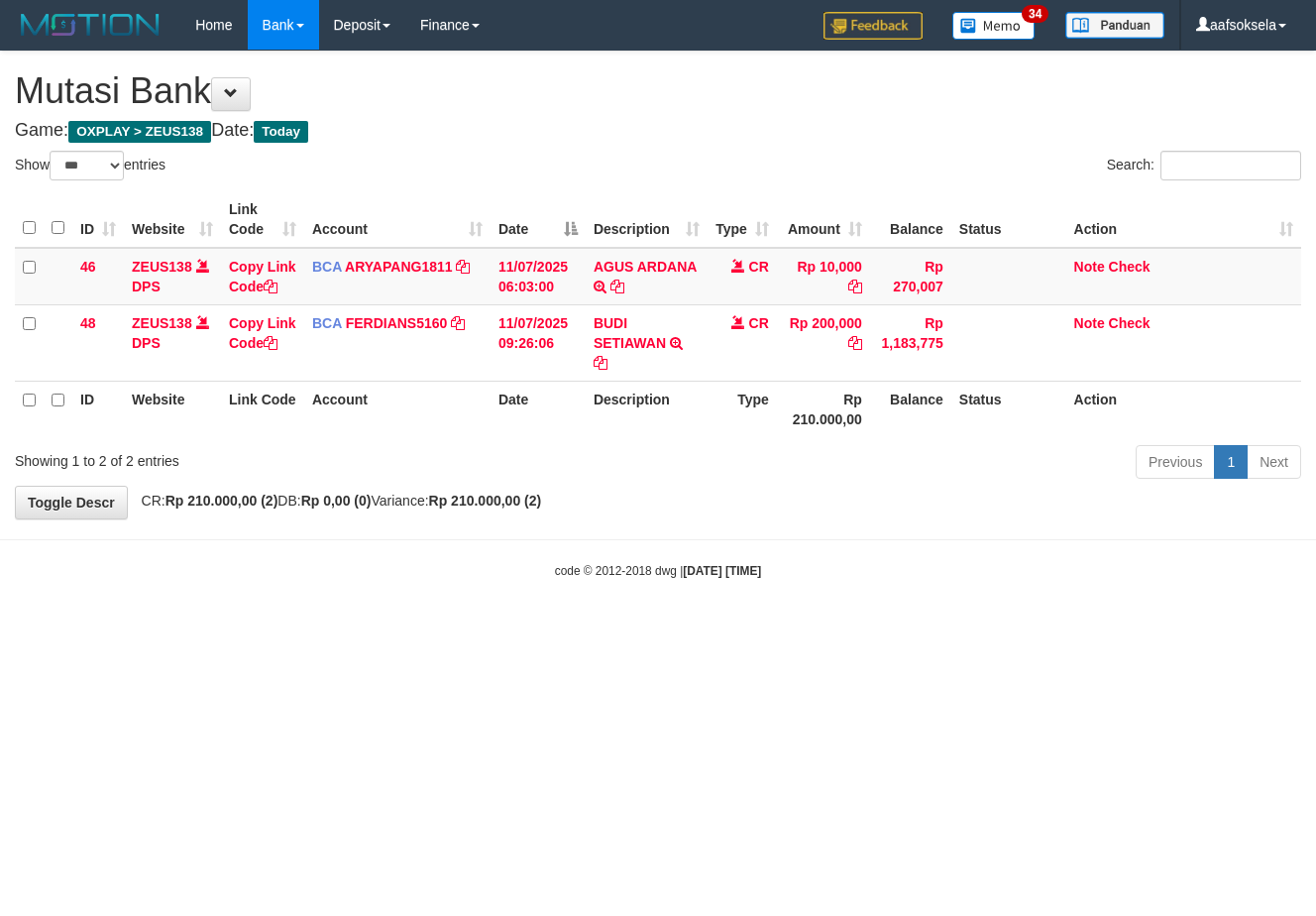 select on "***" 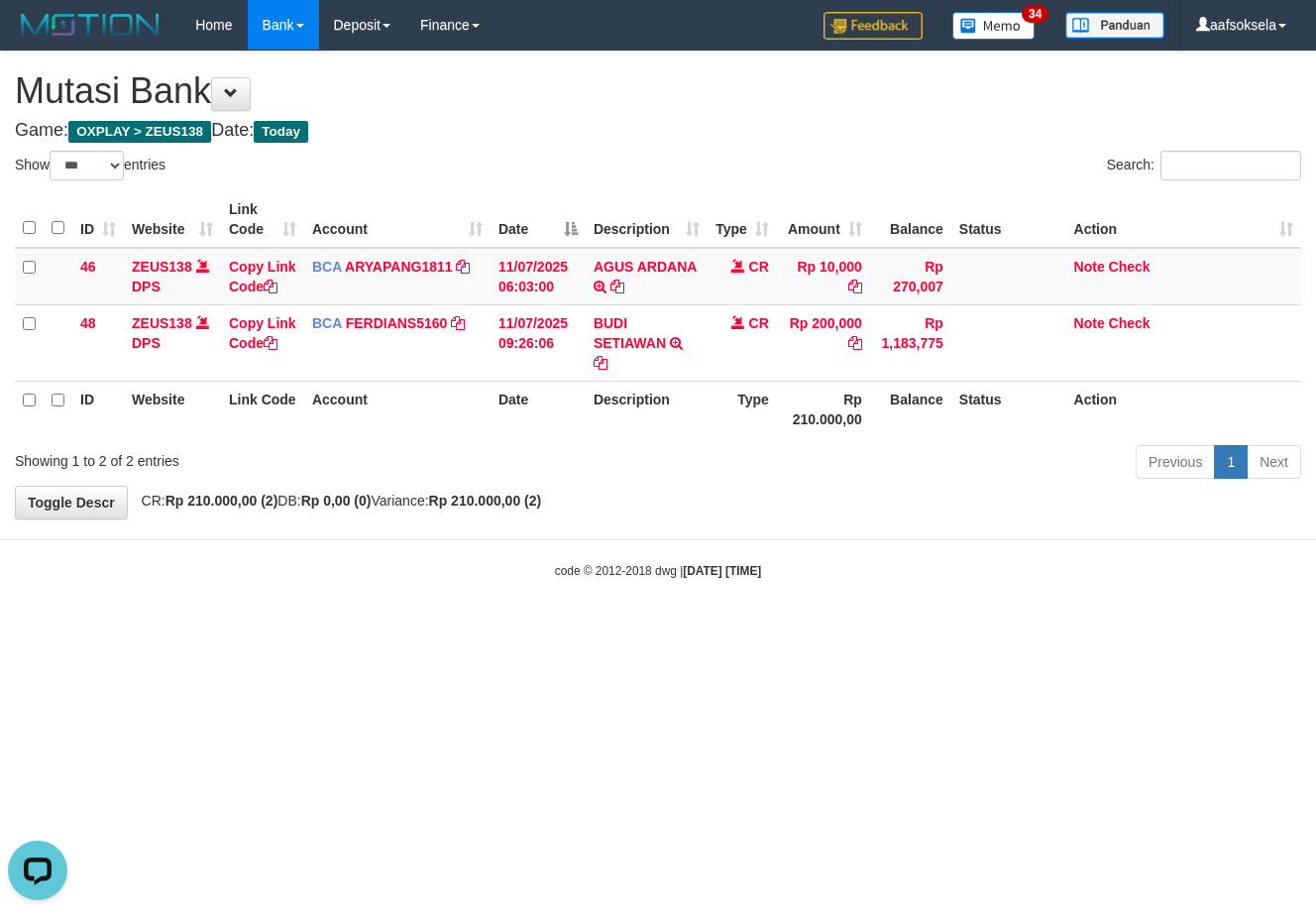 scroll, scrollTop: 0, scrollLeft: 0, axis: both 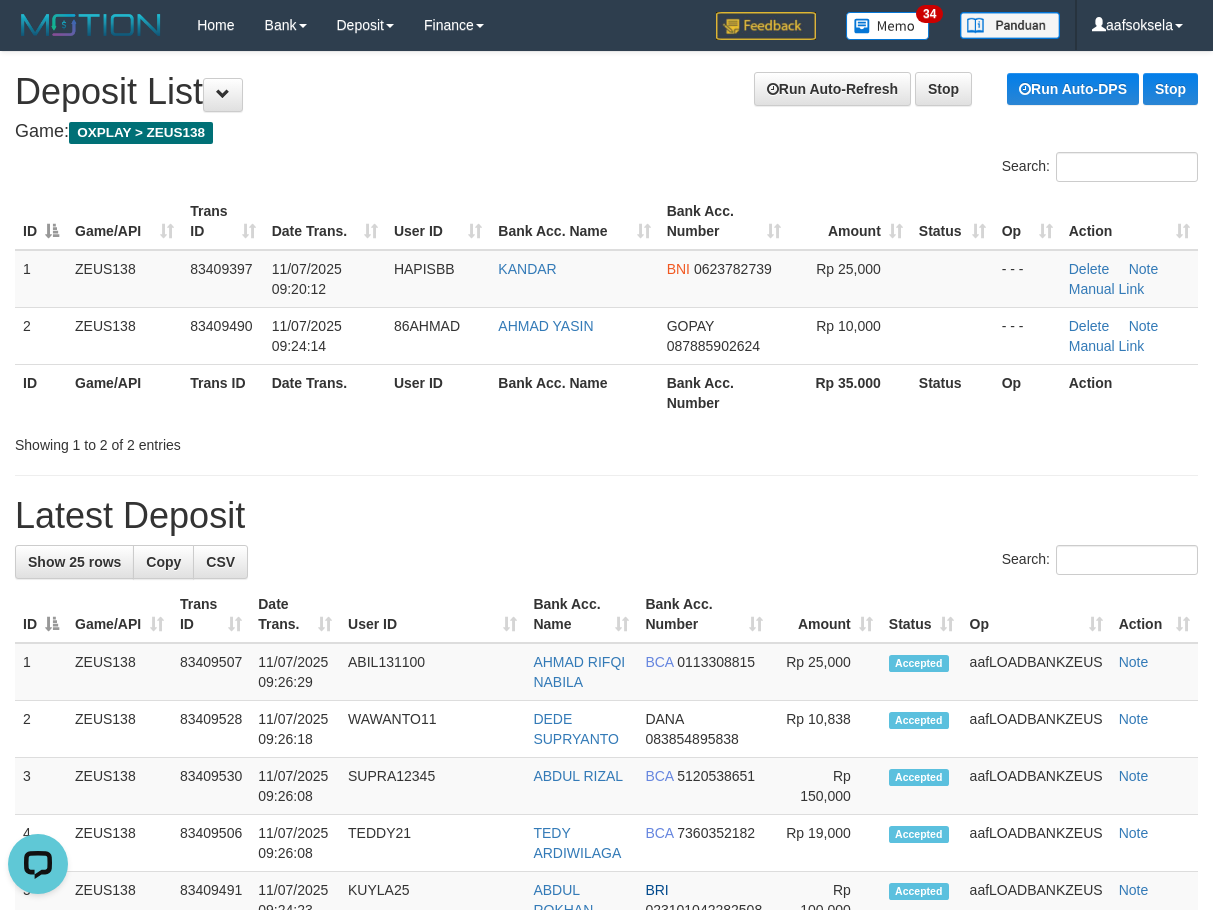 drag, startPoint x: 543, startPoint y: 482, endPoint x: 234, endPoint y: 509, distance: 310.17737 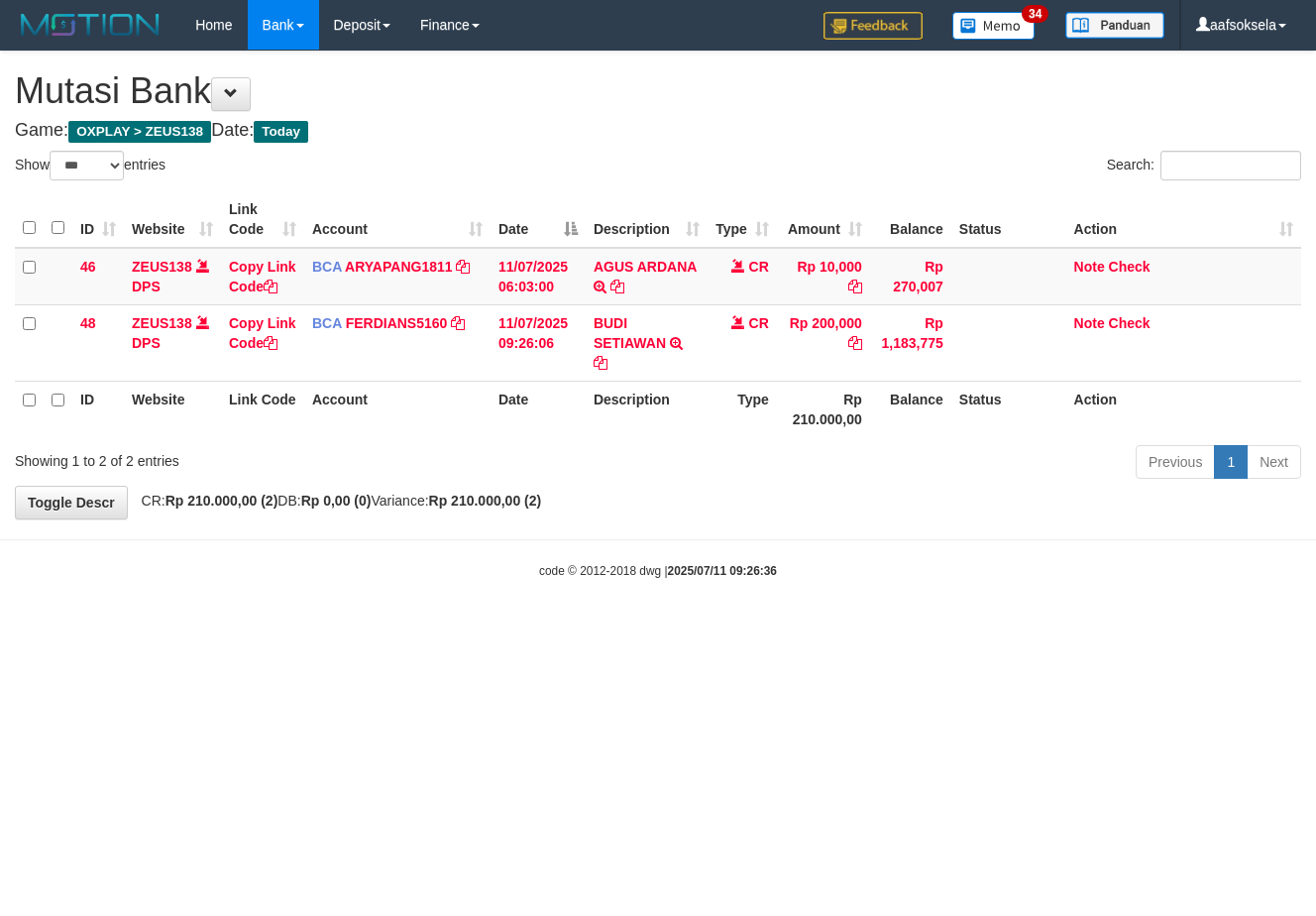 select on "***" 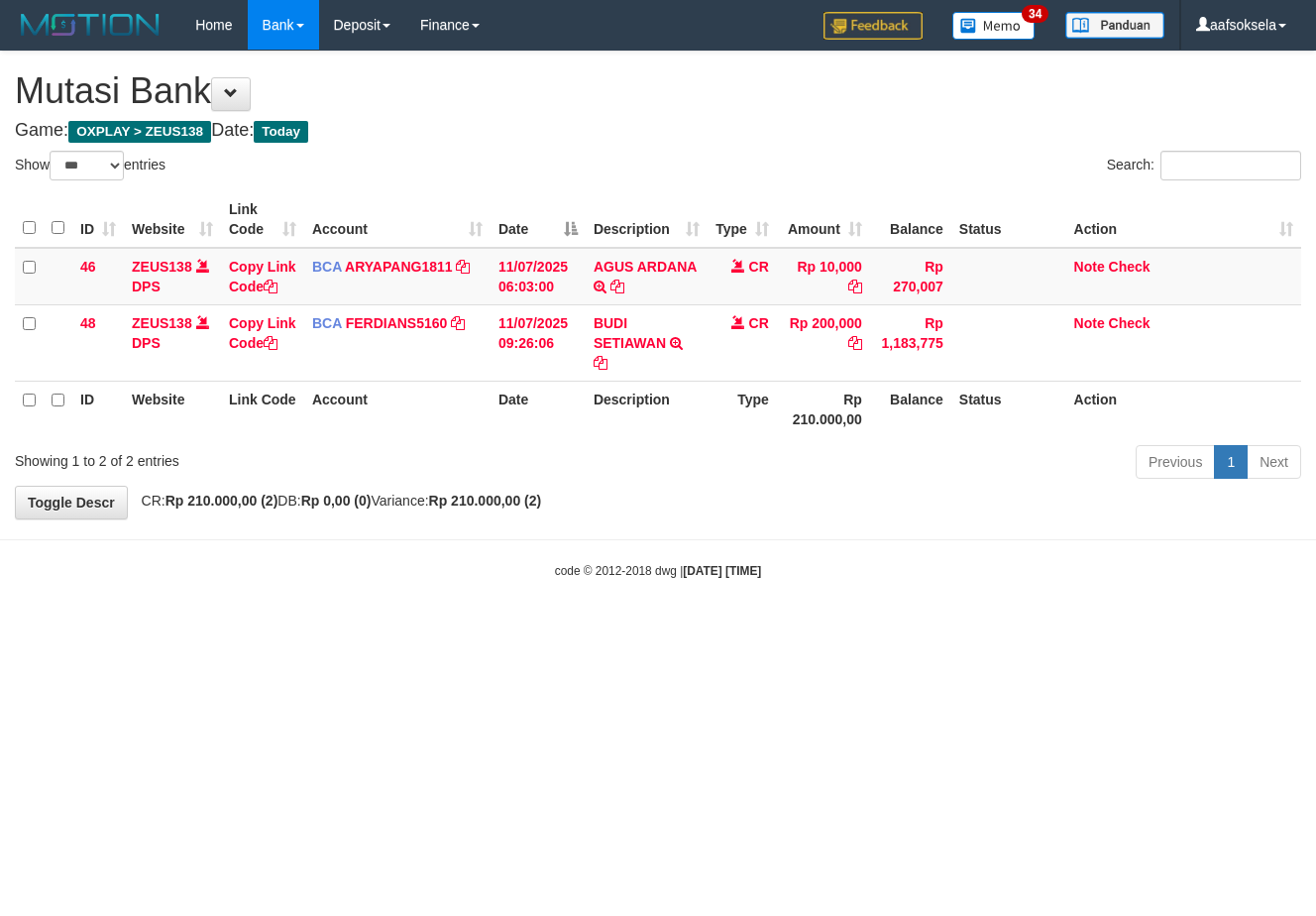 select on "***" 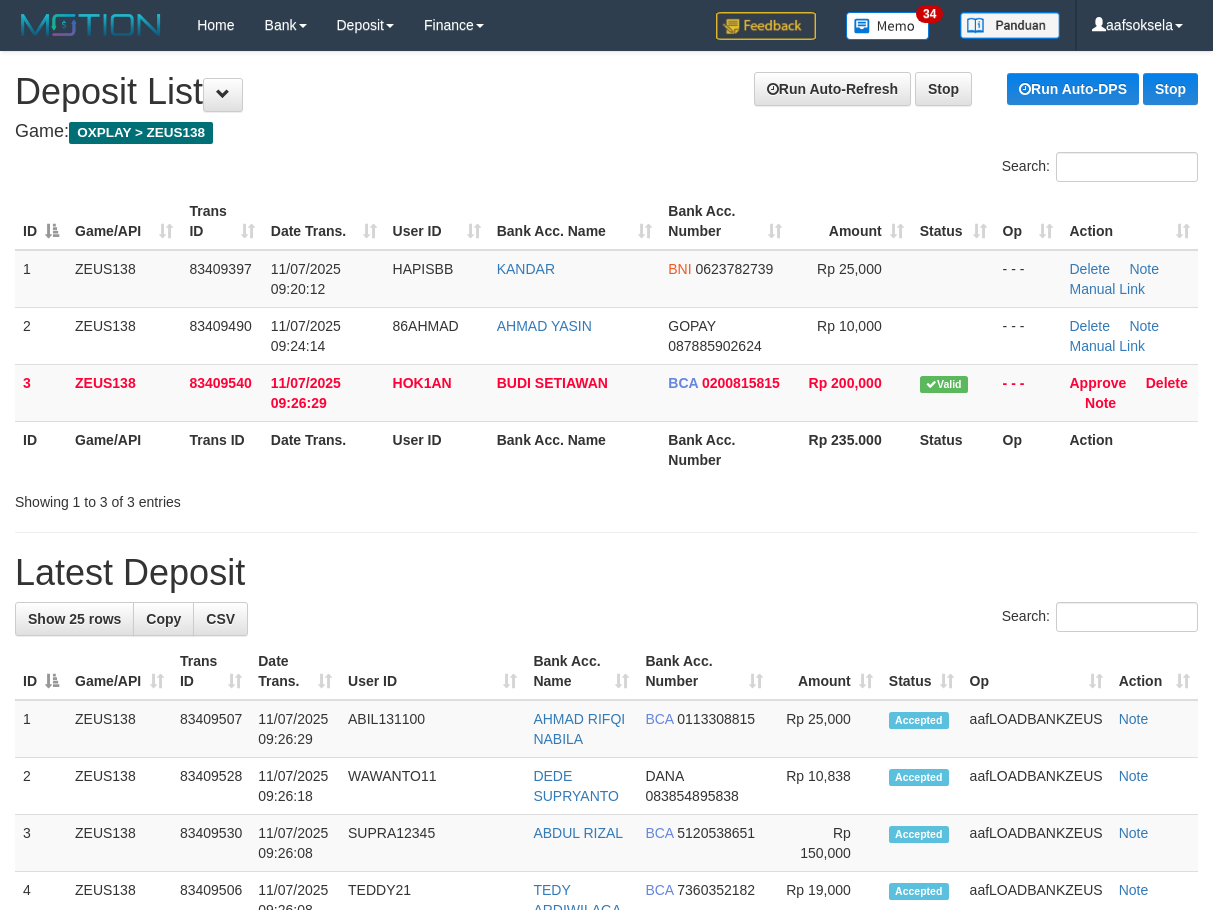 scroll, scrollTop: 0, scrollLeft: 0, axis: both 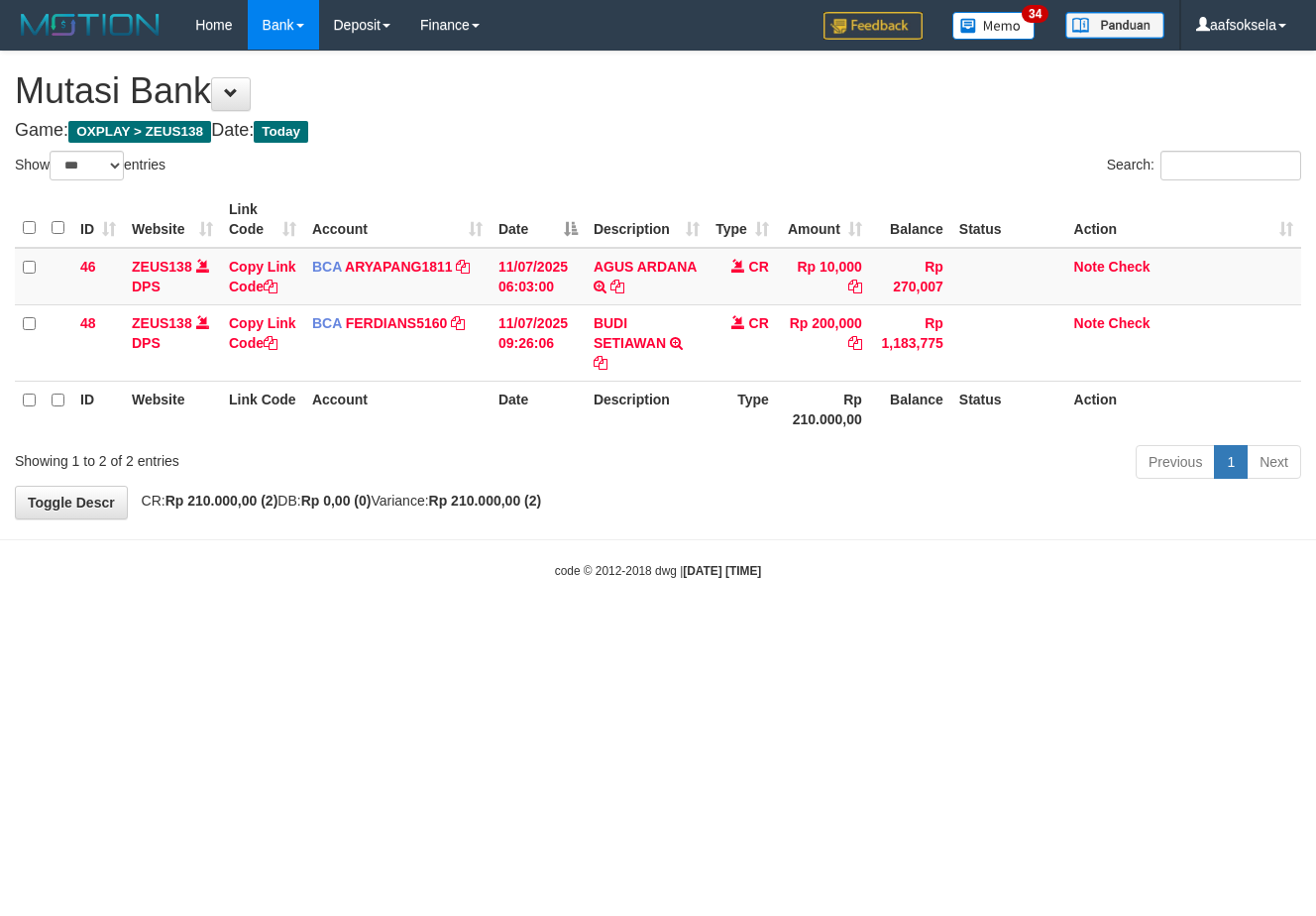 select on "***" 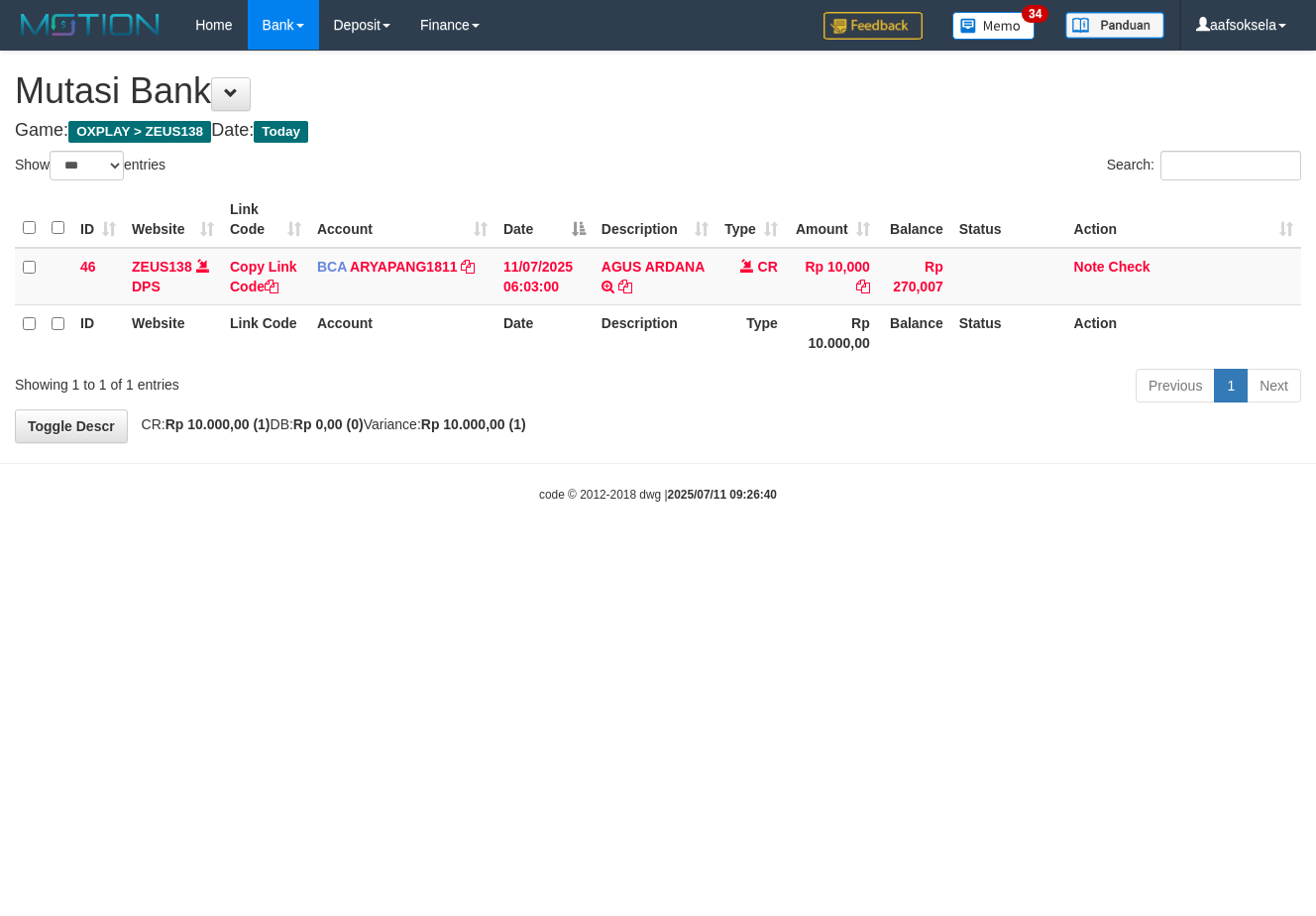 select on "***" 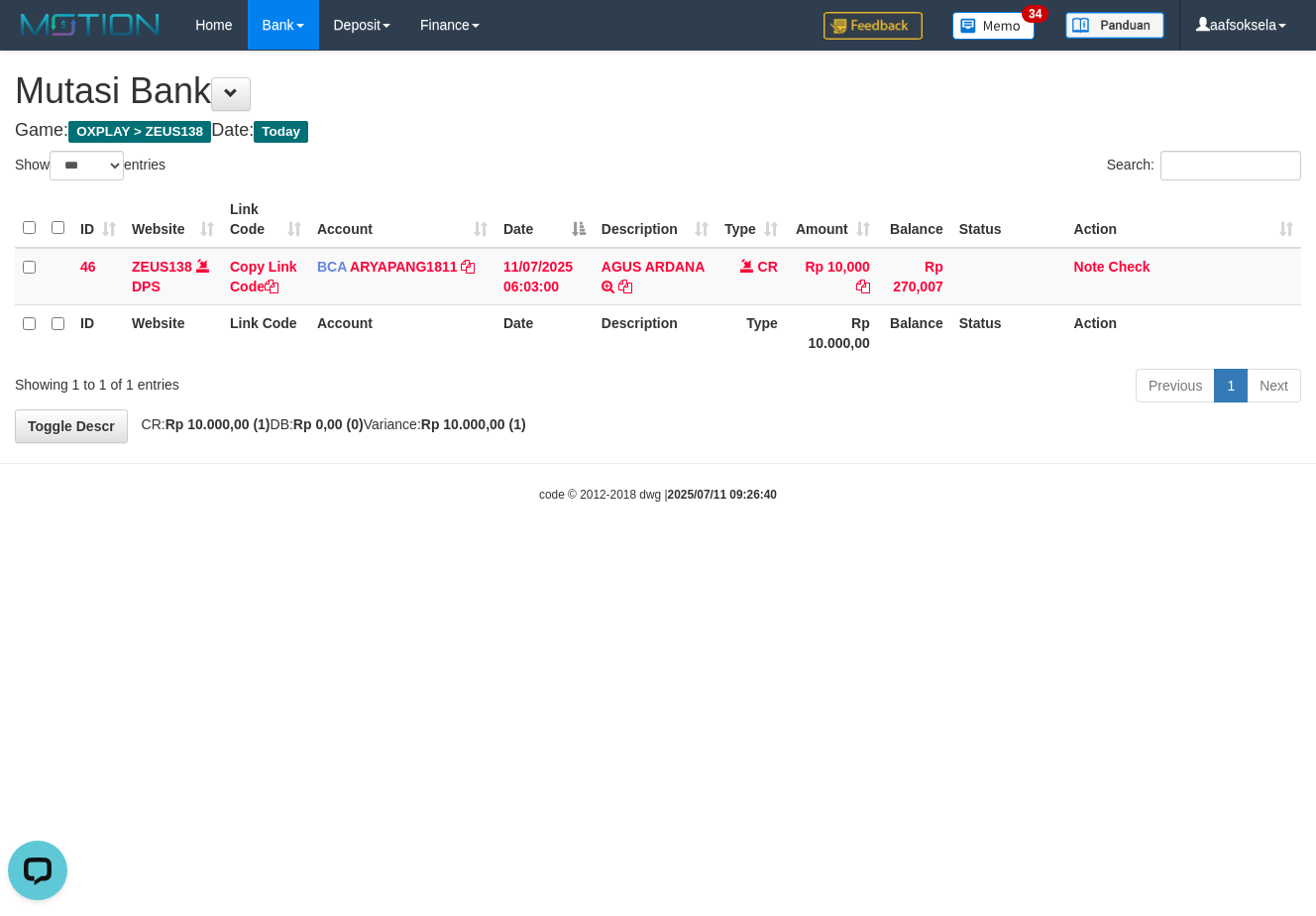 scroll, scrollTop: 0, scrollLeft: 0, axis: both 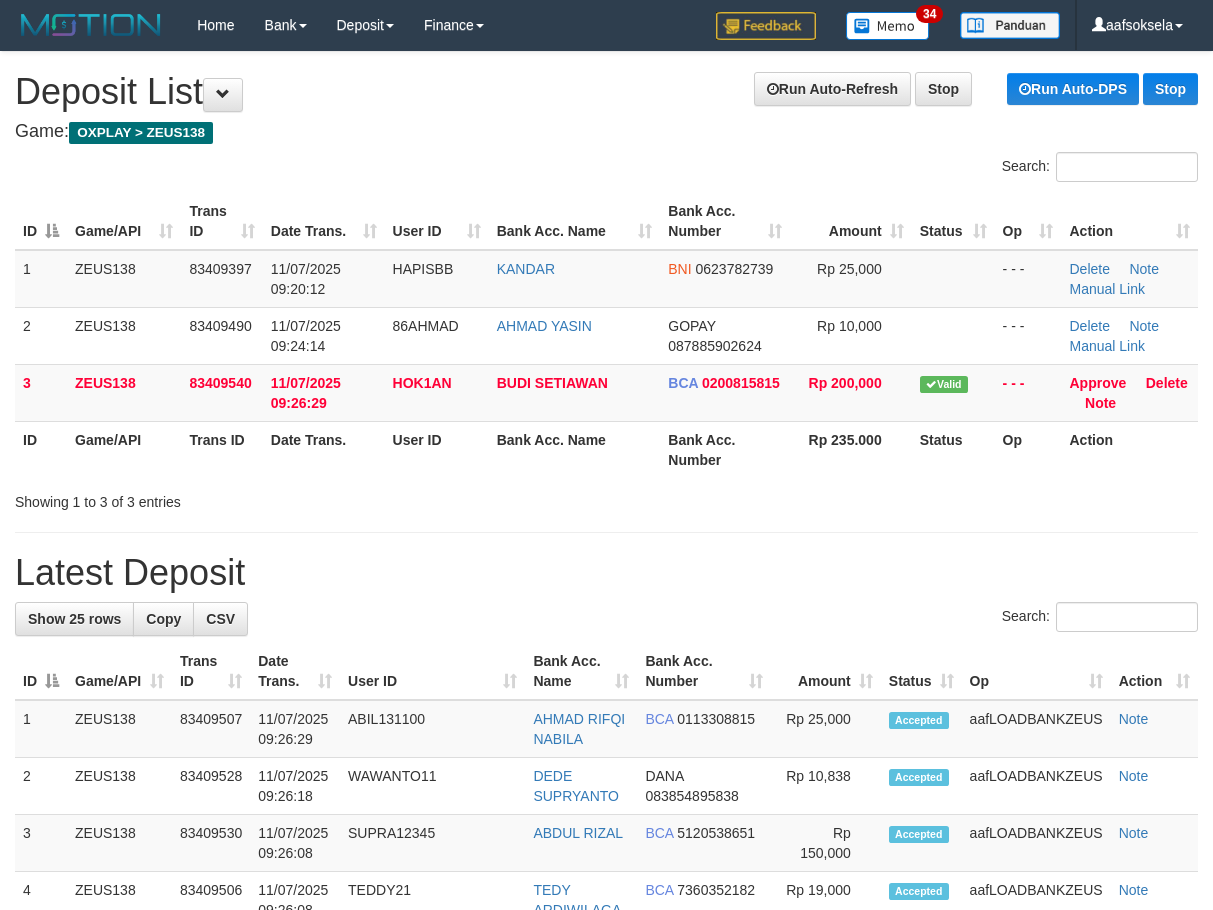 click on "Showing 1 to 3 of 3 entries" at bounding box center [252, 498] 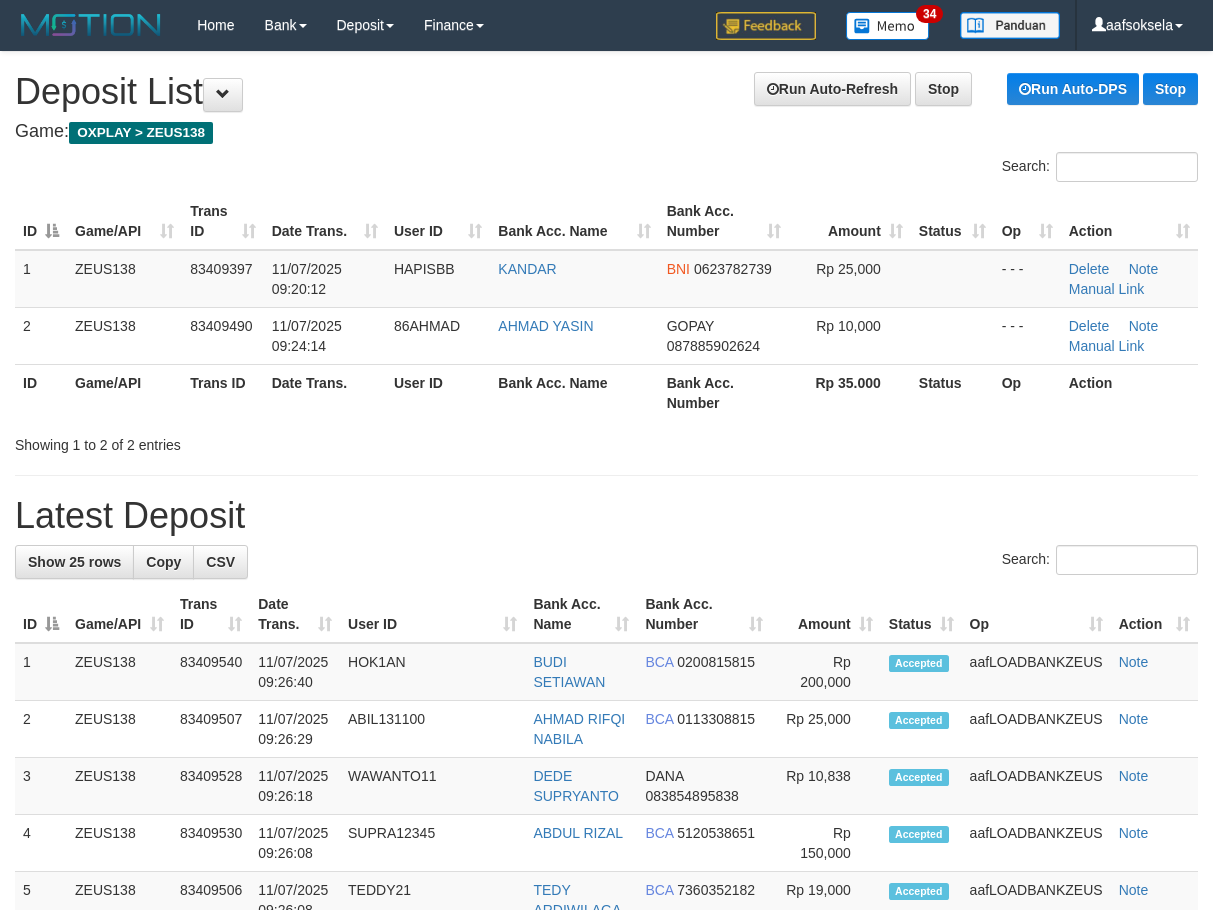 scroll, scrollTop: 0, scrollLeft: 0, axis: both 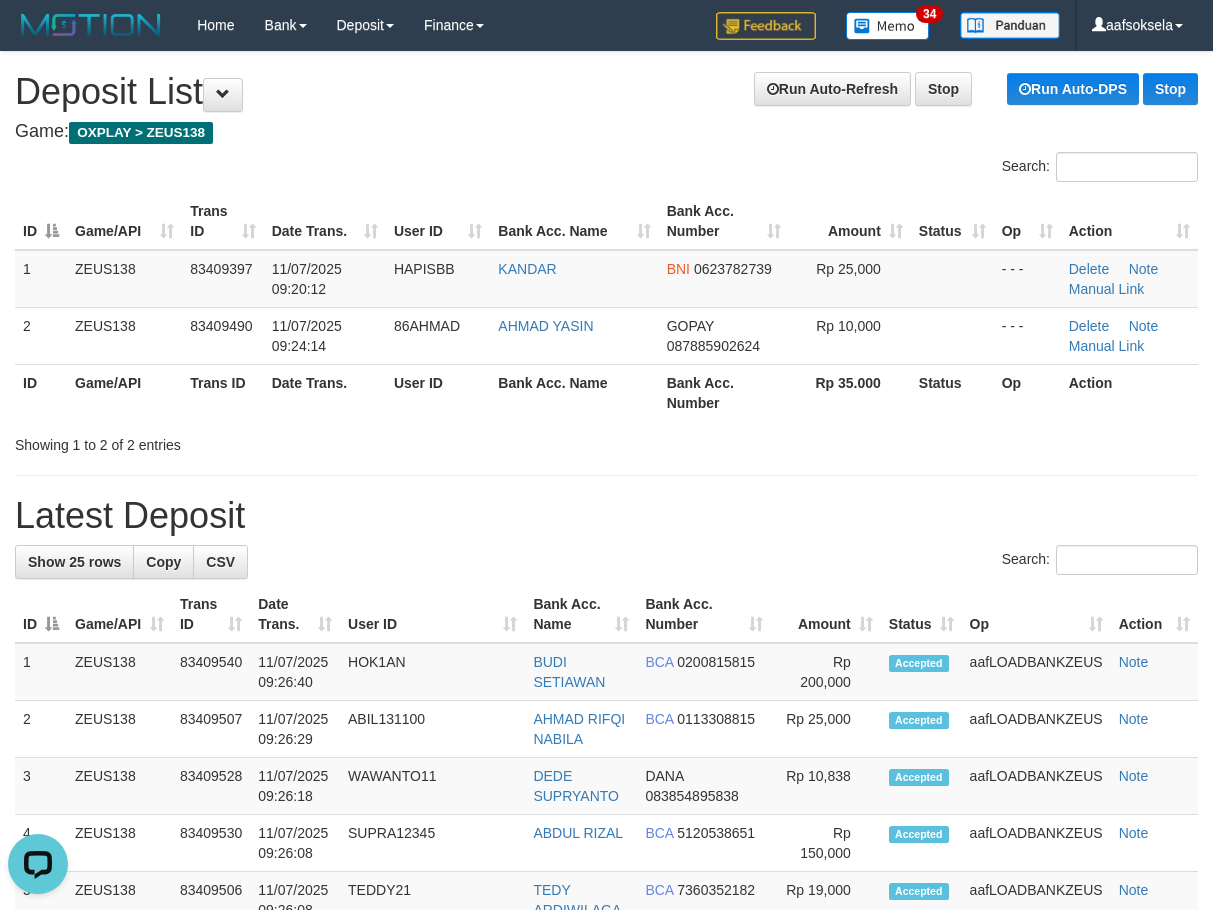 drag, startPoint x: 494, startPoint y: 483, endPoint x: 480, endPoint y: 485, distance: 14.142136 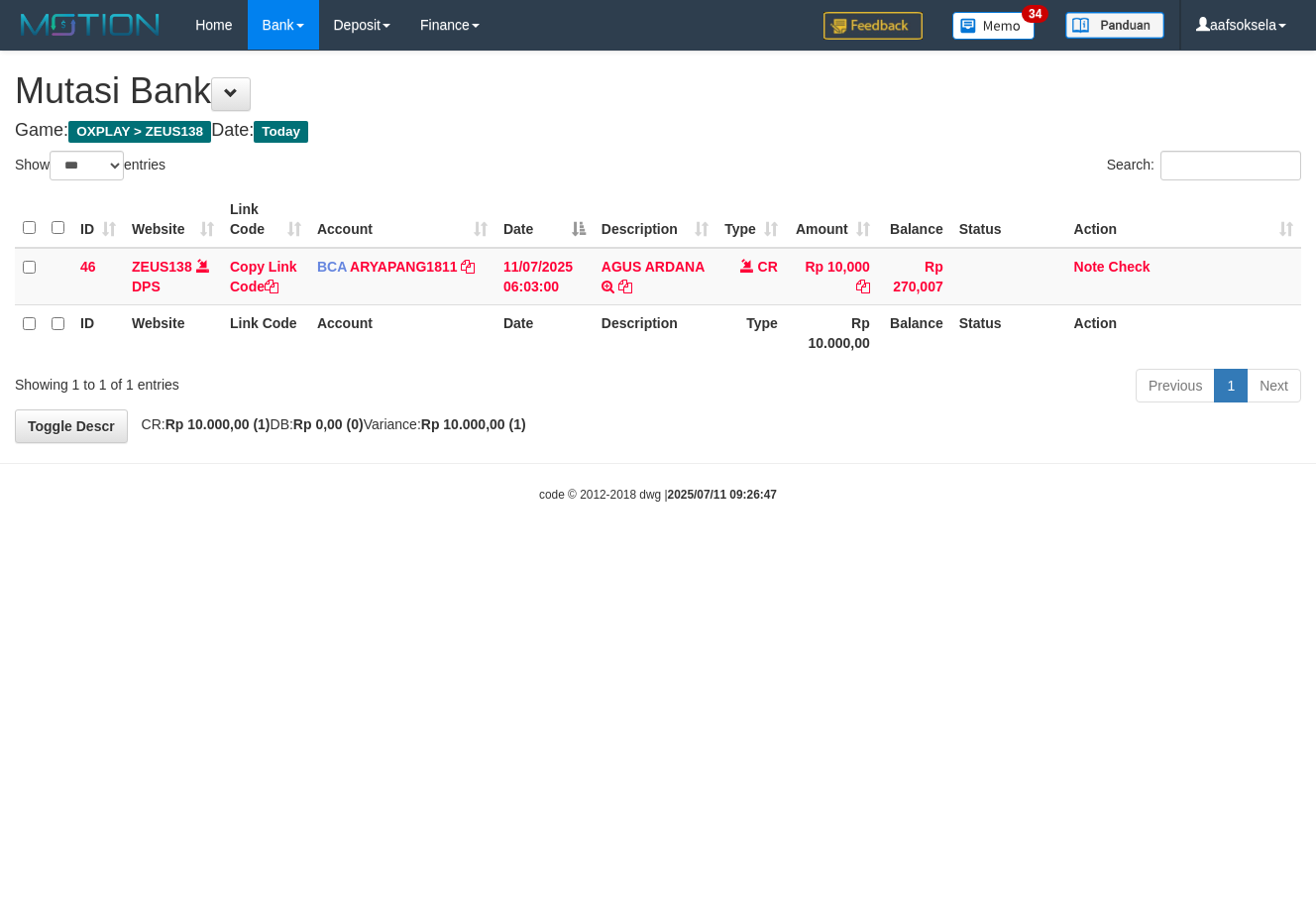 select on "***" 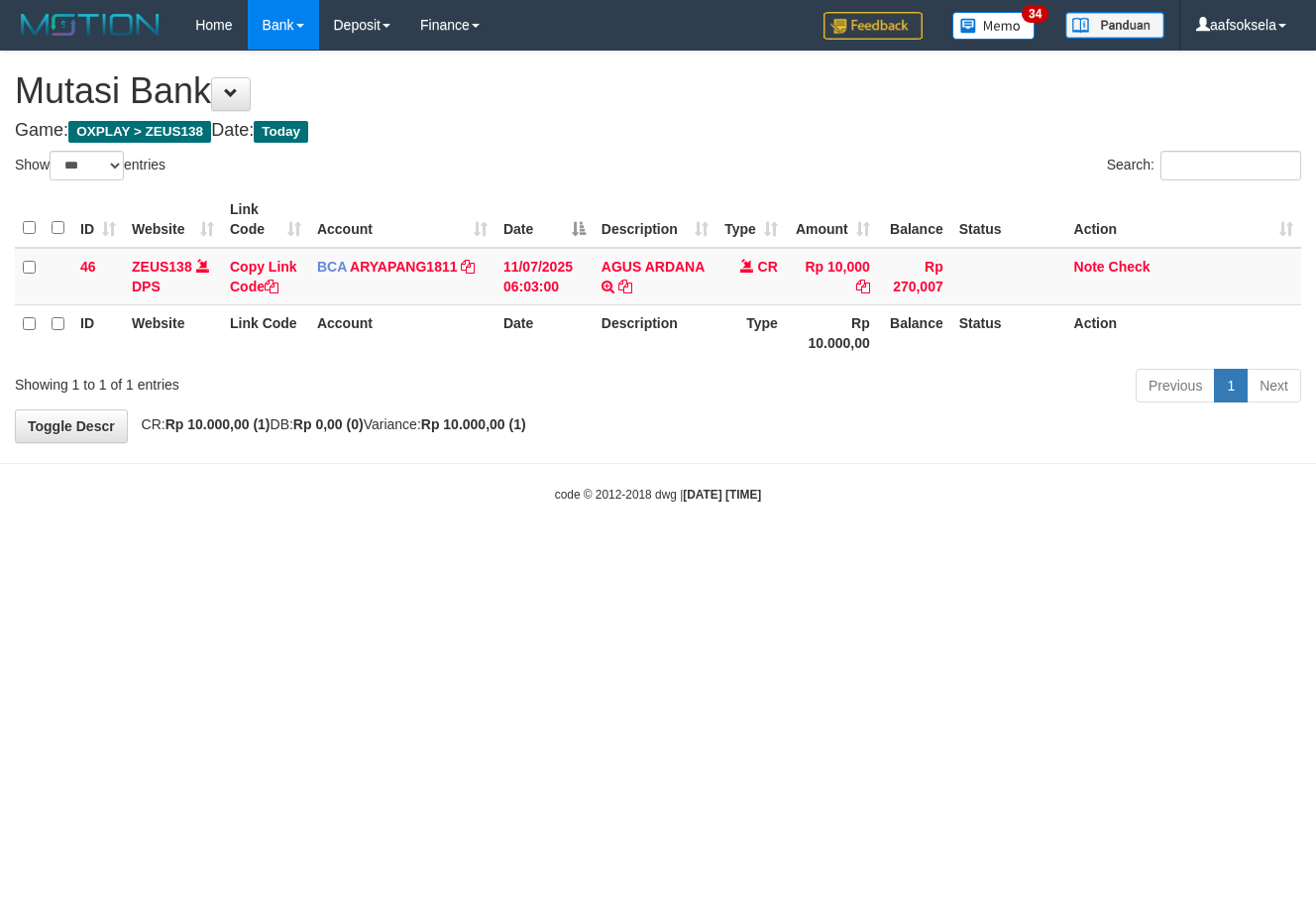 select on "***" 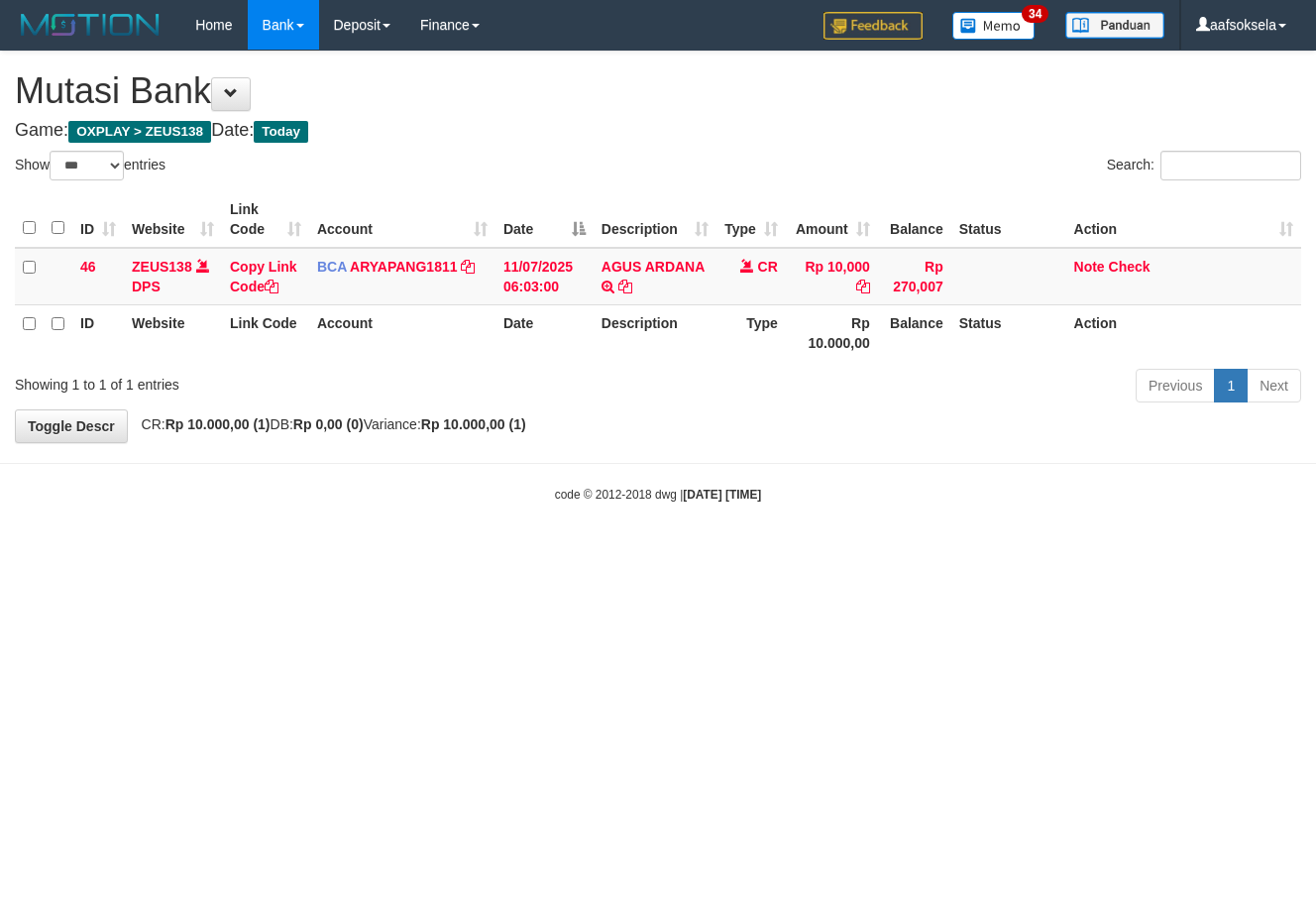 click on "**********" at bounding box center (658, 247) 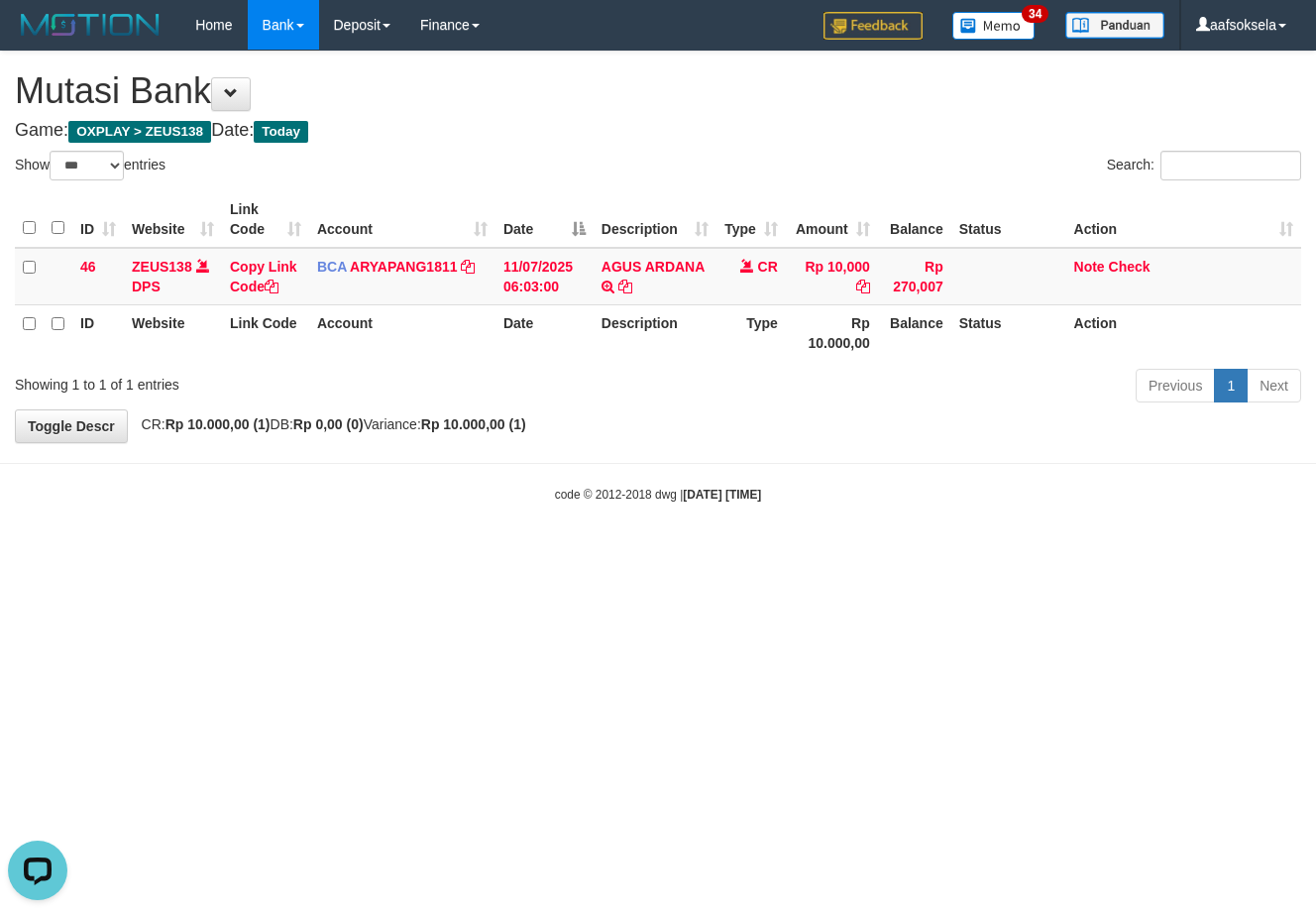 scroll, scrollTop: 0, scrollLeft: 0, axis: both 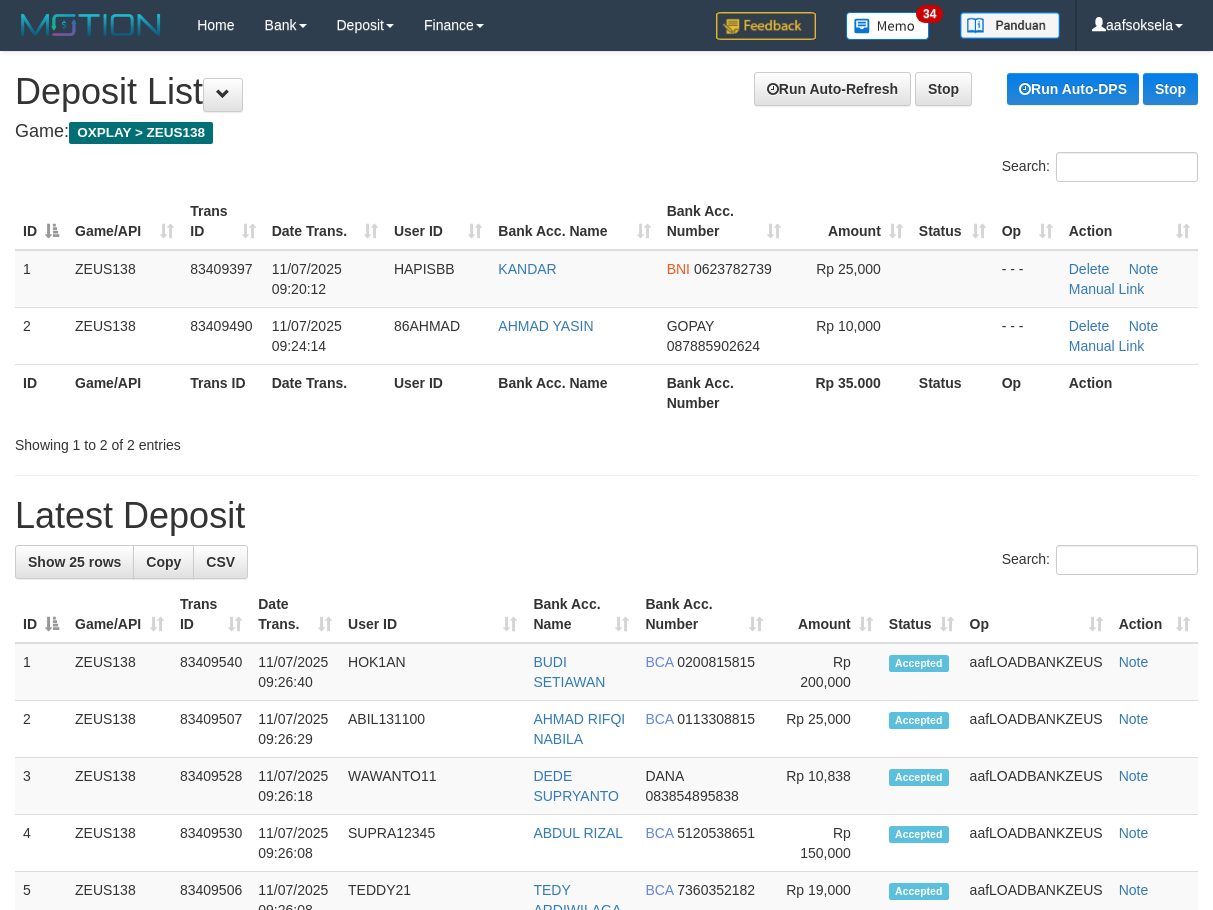 click on "Showing 1 to 2 of 2 entries" at bounding box center (252, 441) 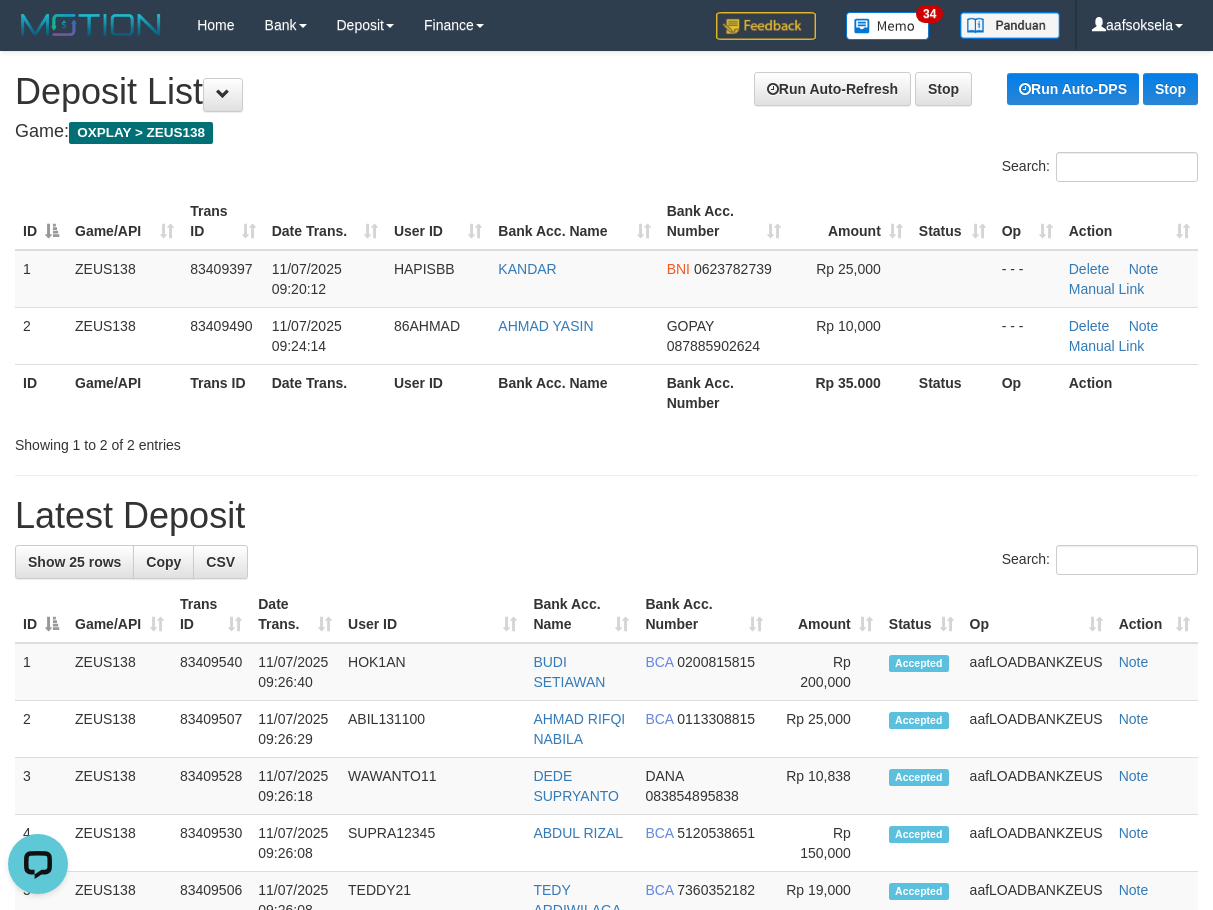 scroll, scrollTop: 0, scrollLeft: 0, axis: both 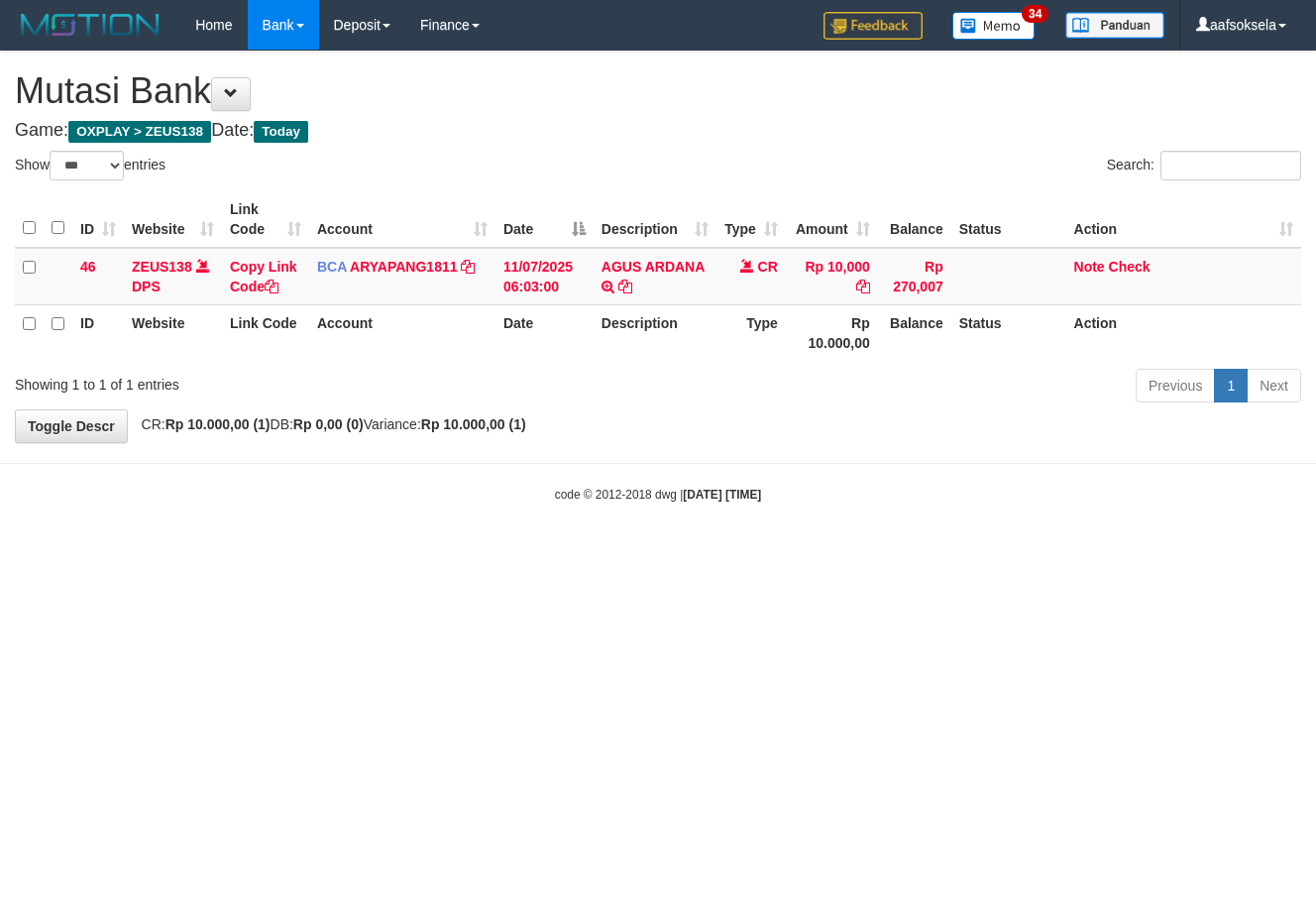 select on "***" 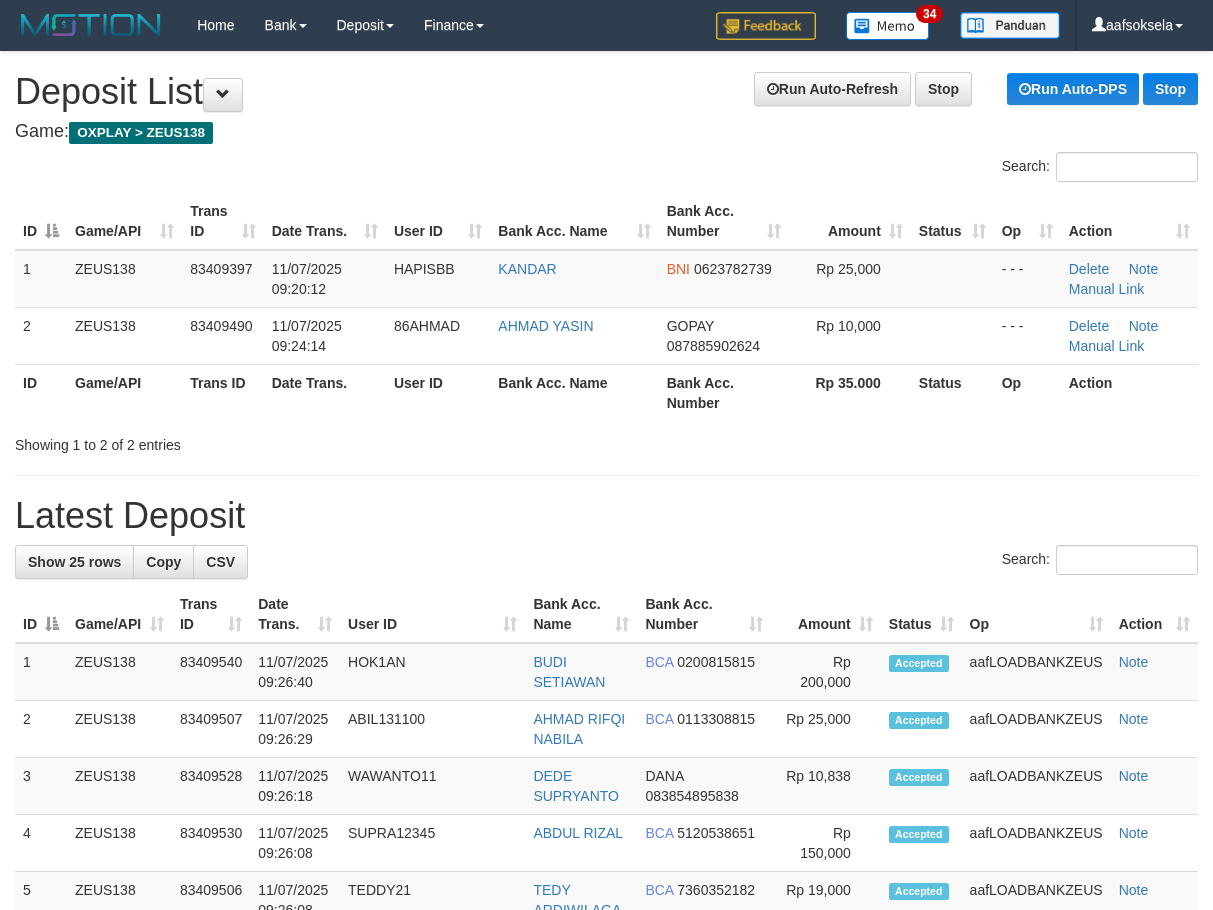 scroll, scrollTop: 0, scrollLeft: 0, axis: both 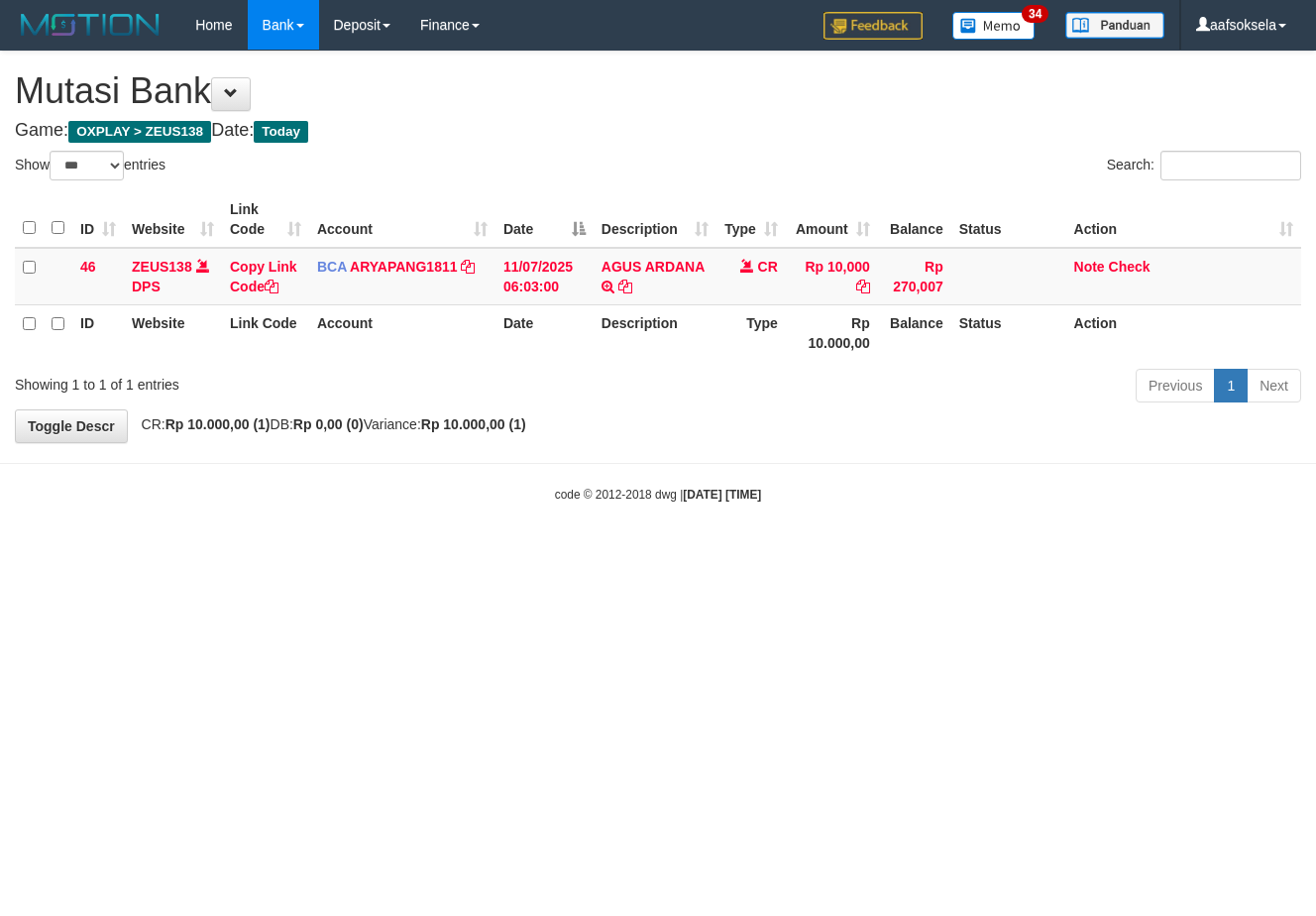 select on "***" 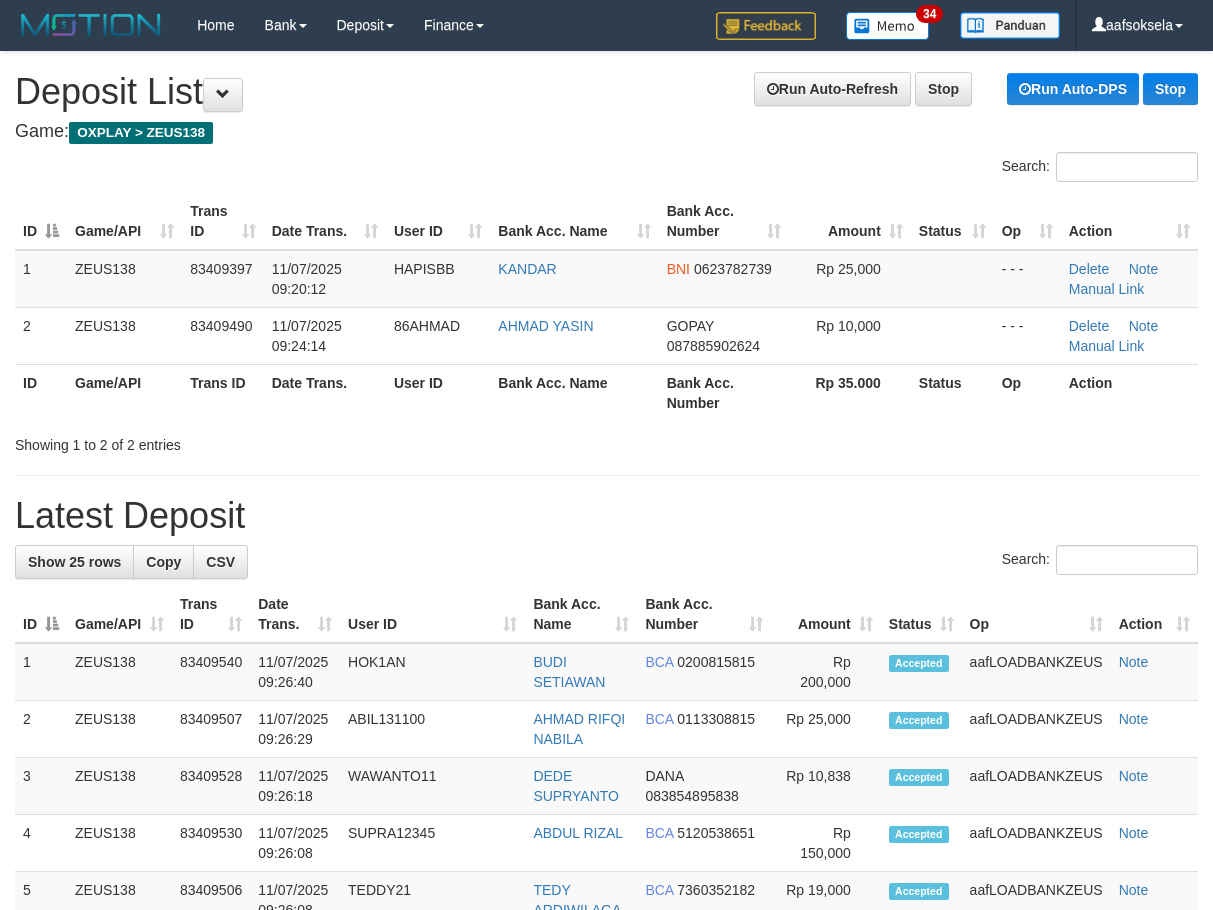scroll, scrollTop: 0, scrollLeft: 0, axis: both 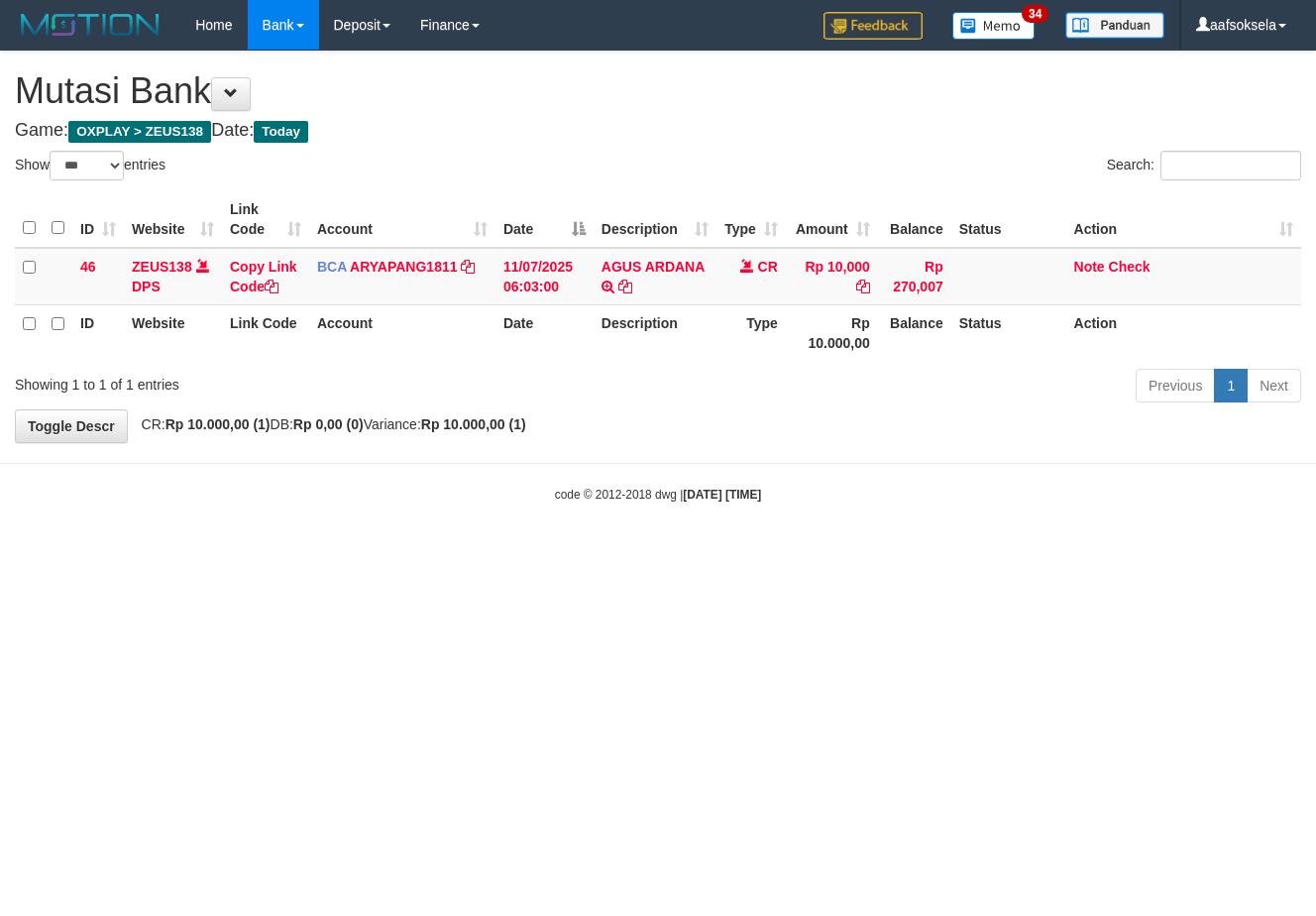 select on "***" 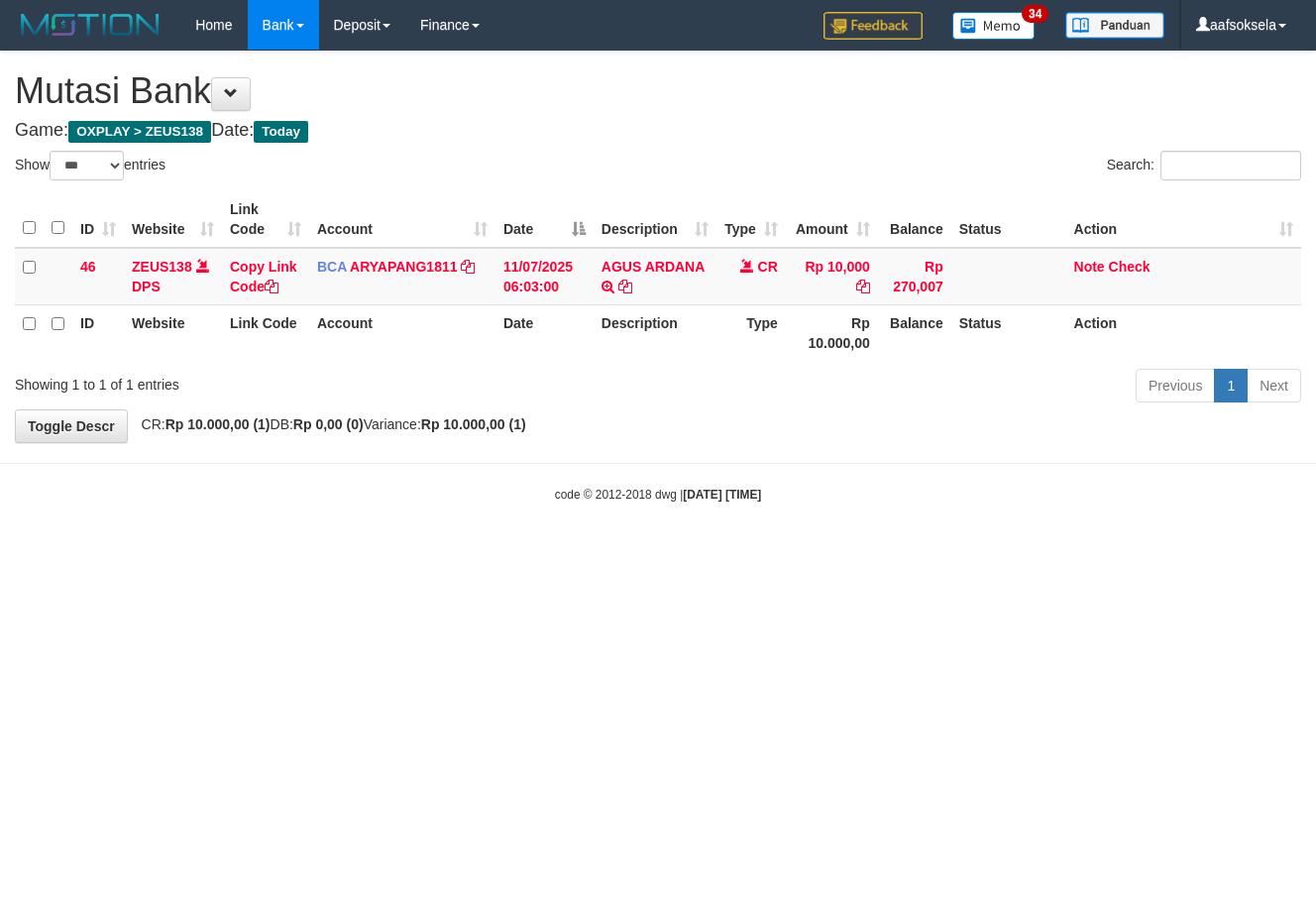 click on "Toggle navigation
Home
Bank
Account List
Mutasi Bank
Search
Sync
Note Mutasi
Deposit
DPS Fetch
DPS List
History
Note DPS
Finance
Financial Data
aafsoksela
My Profile
Log Out" at bounding box center (658, 277) 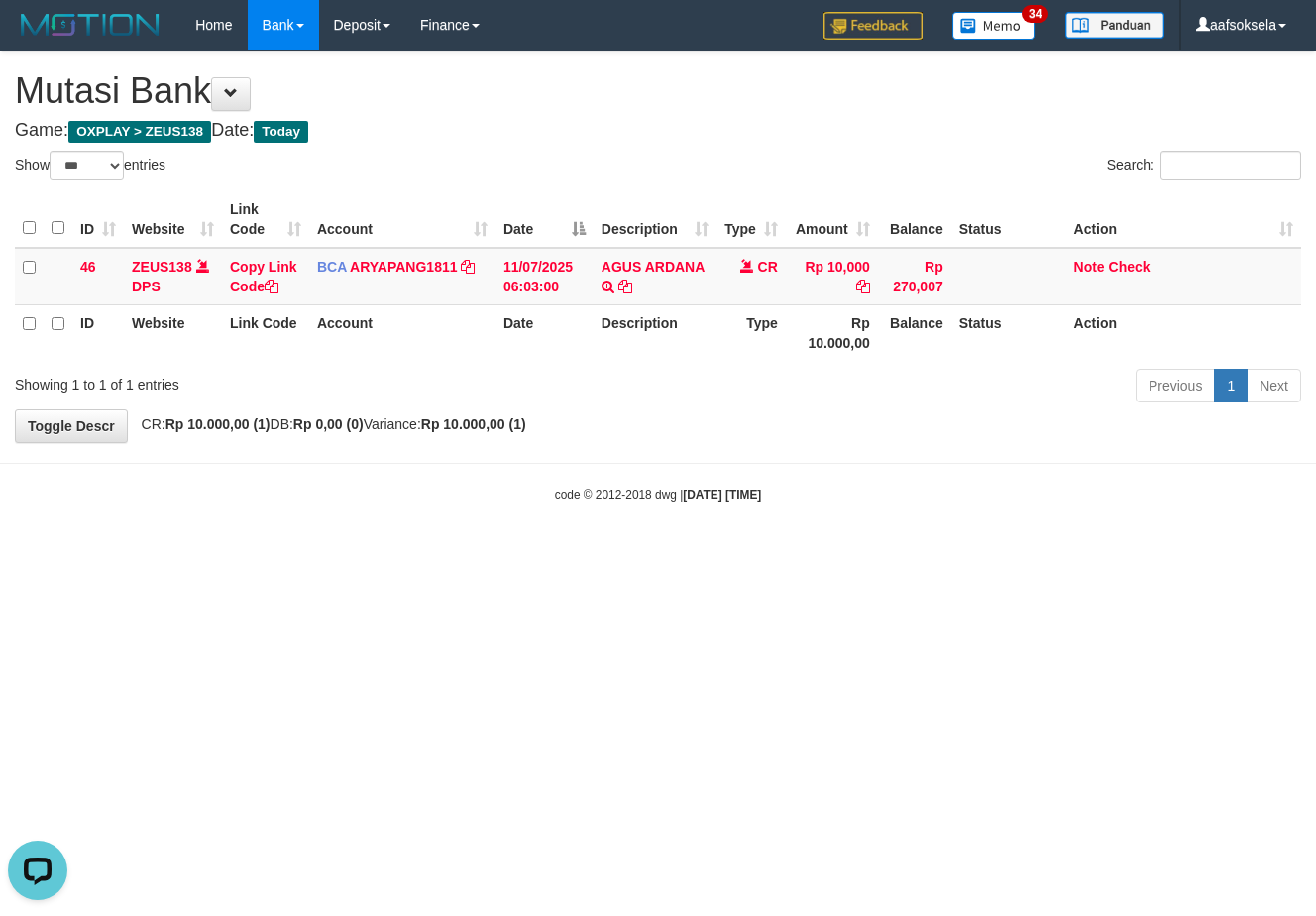 scroll, scrollTop: 0, scrollLeft: 0, axis: both 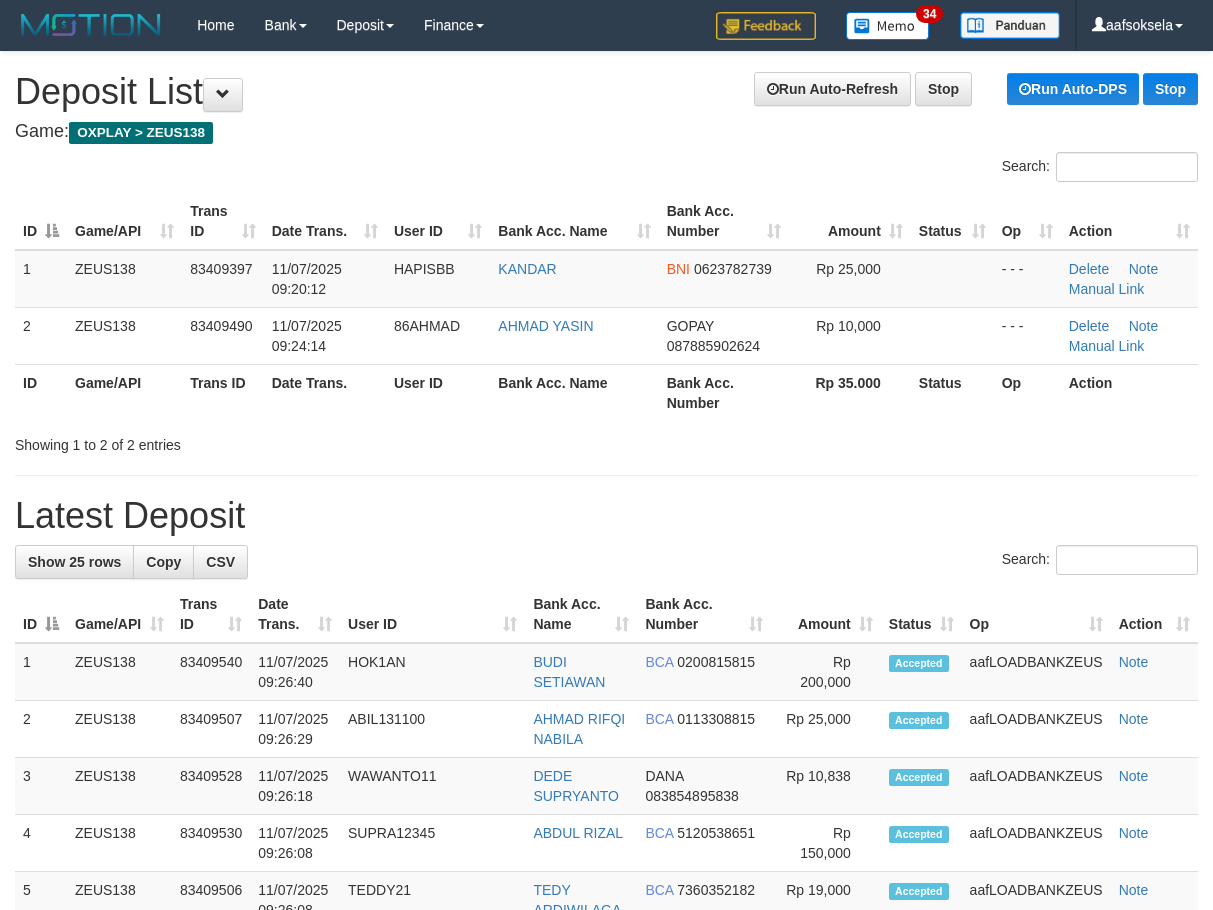 drag, startPoint x: 549, startPoint y: 464, endPoint x: 11, endPoint y: 468, distance: 538.0149 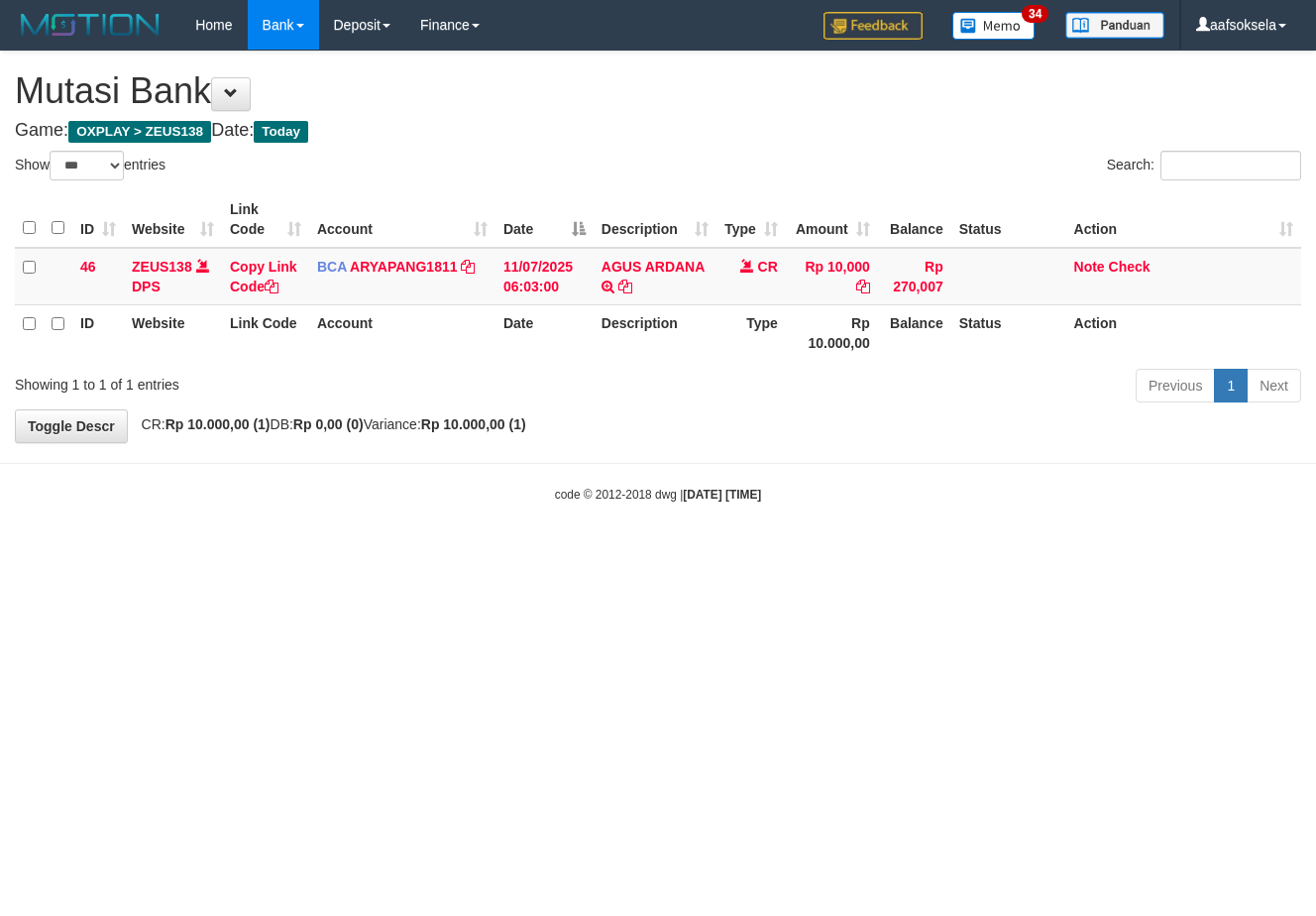 select on "***" 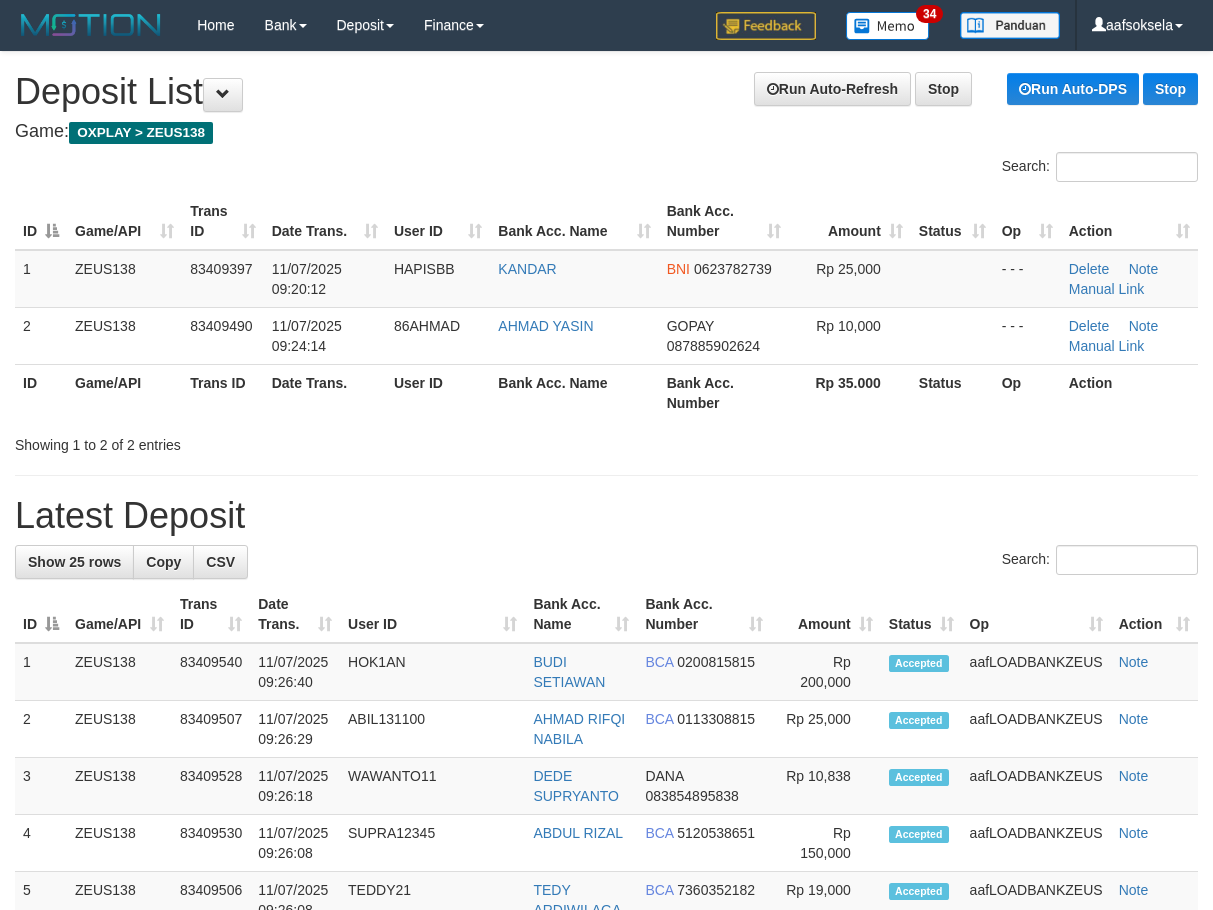 scroll, scrollTop: 0, scrollLeft: 0, axis: both 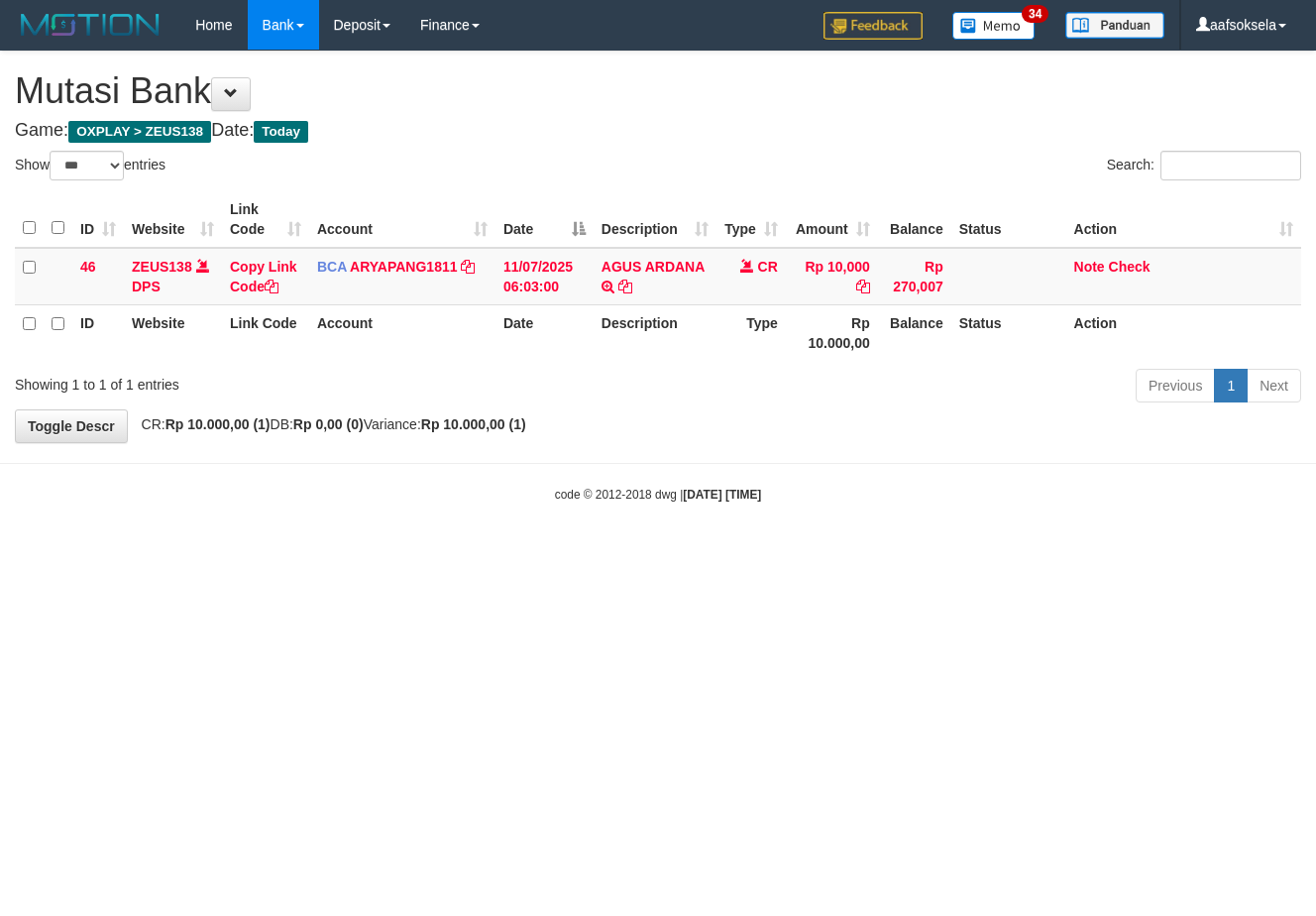 select on "***" 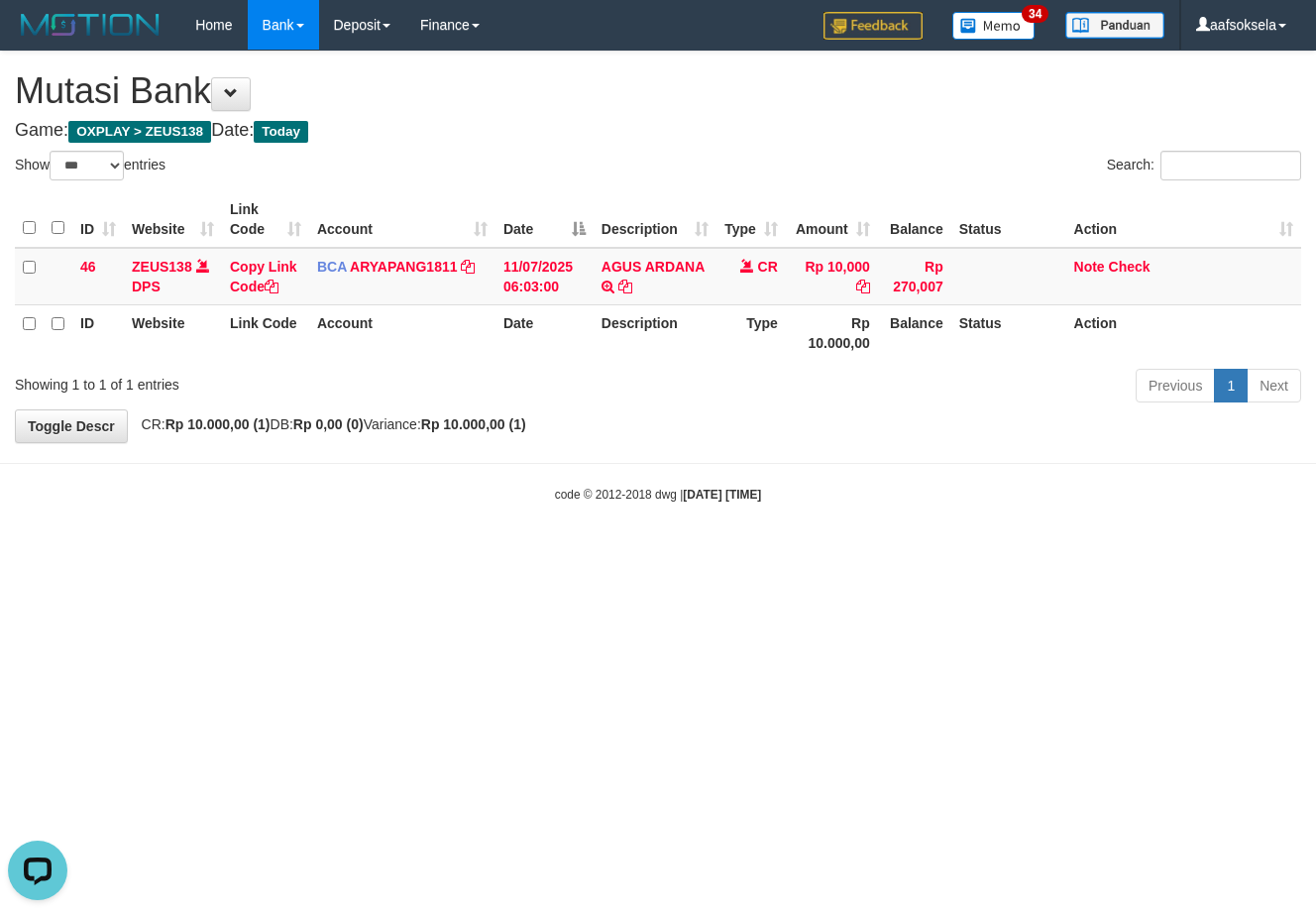 scroll, scrollTop: 0, scrollLeft: 0, axis: both 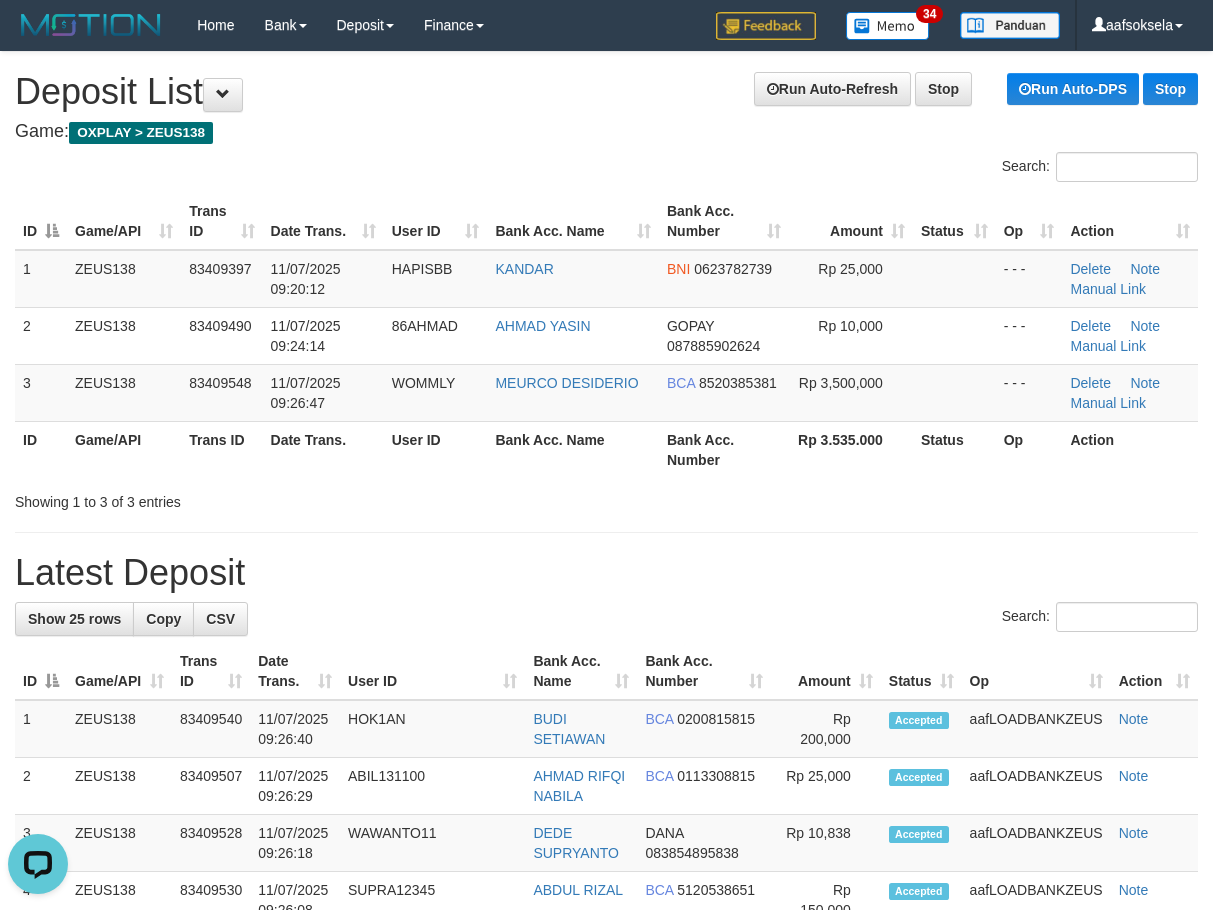 drag, startPoint x: 513, startPoint y: 527, endPoint x: 1, endPoint y: 580, distance: 514.73584 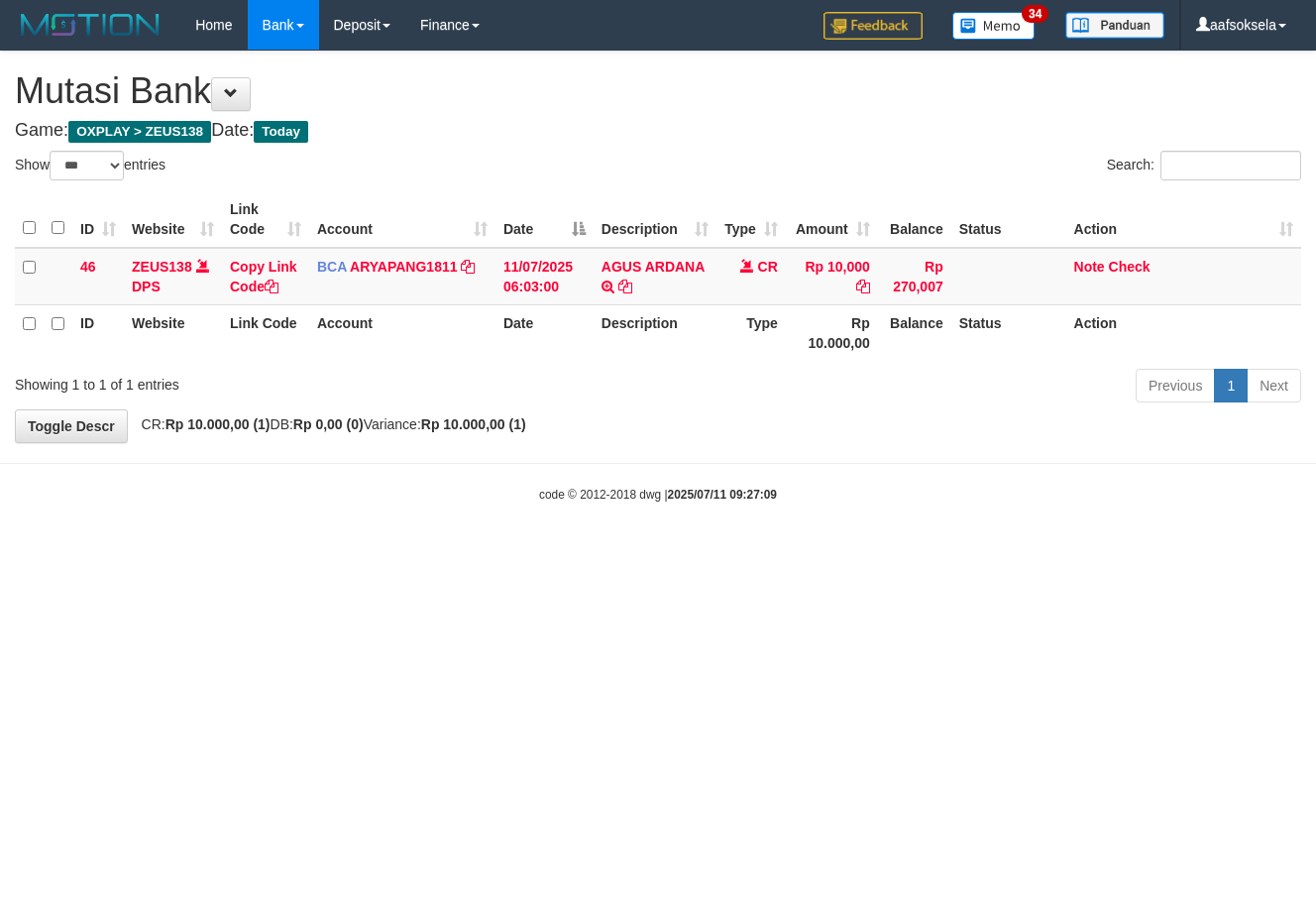 select on "***" 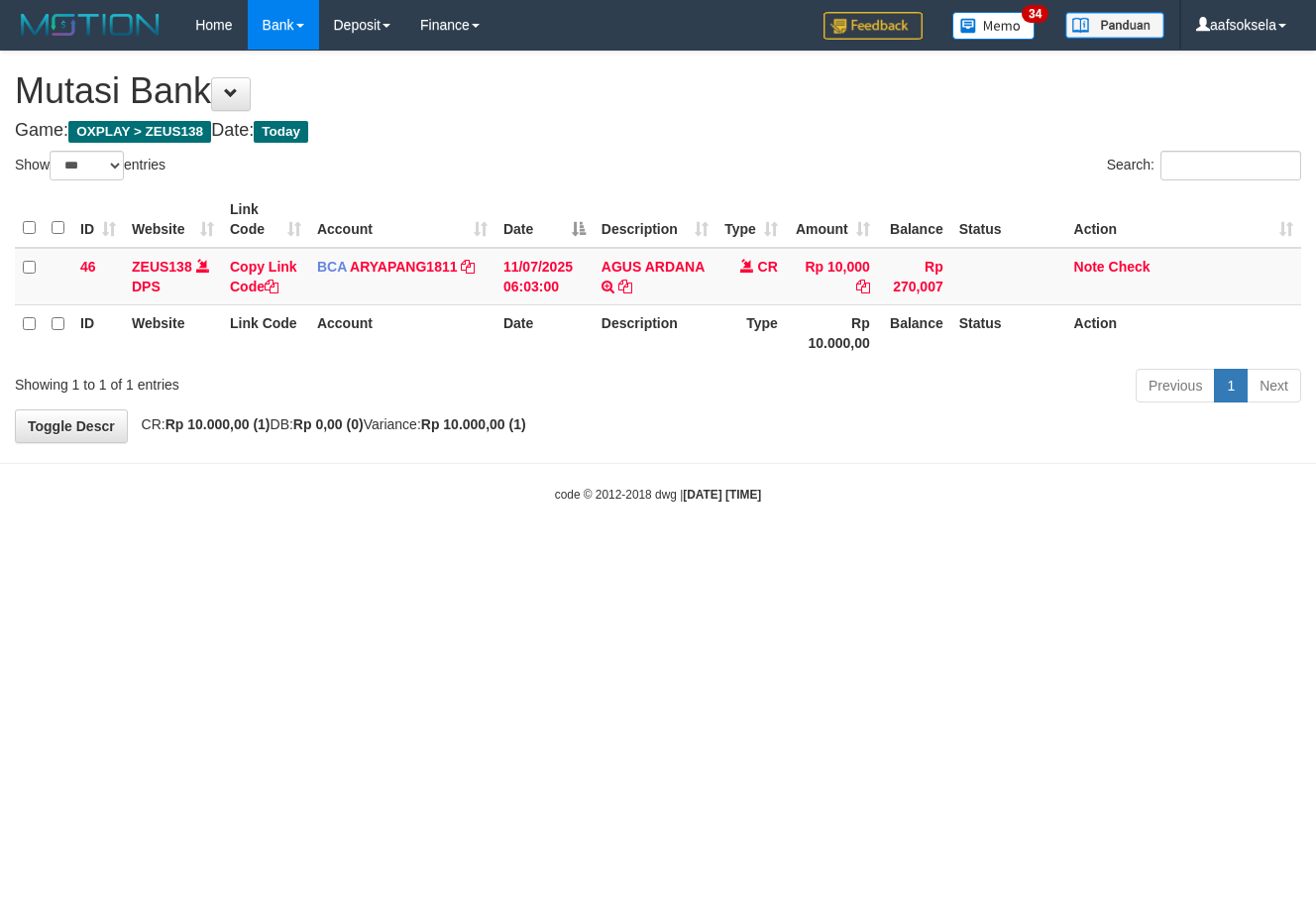 select on "***" 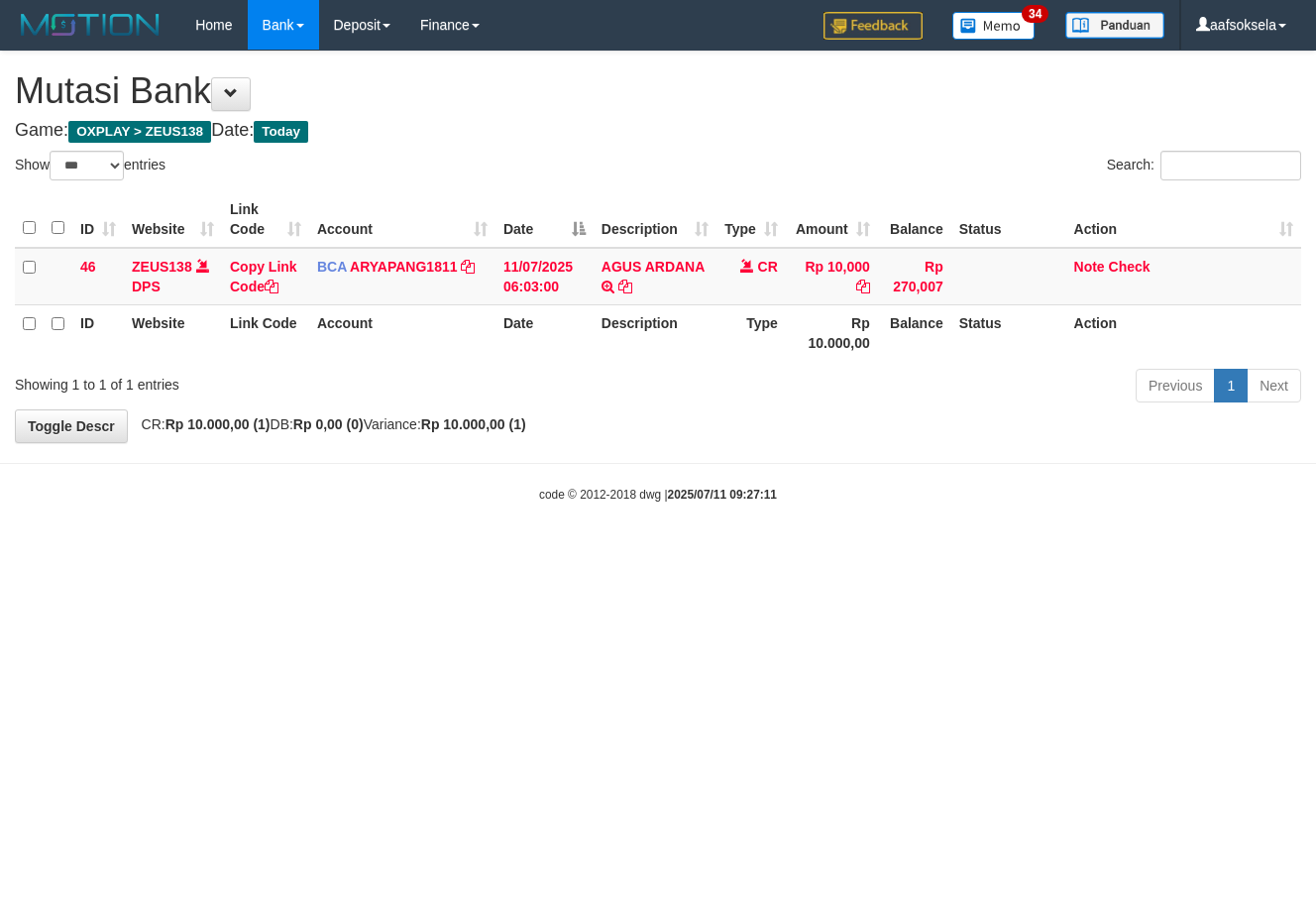 select on "***" 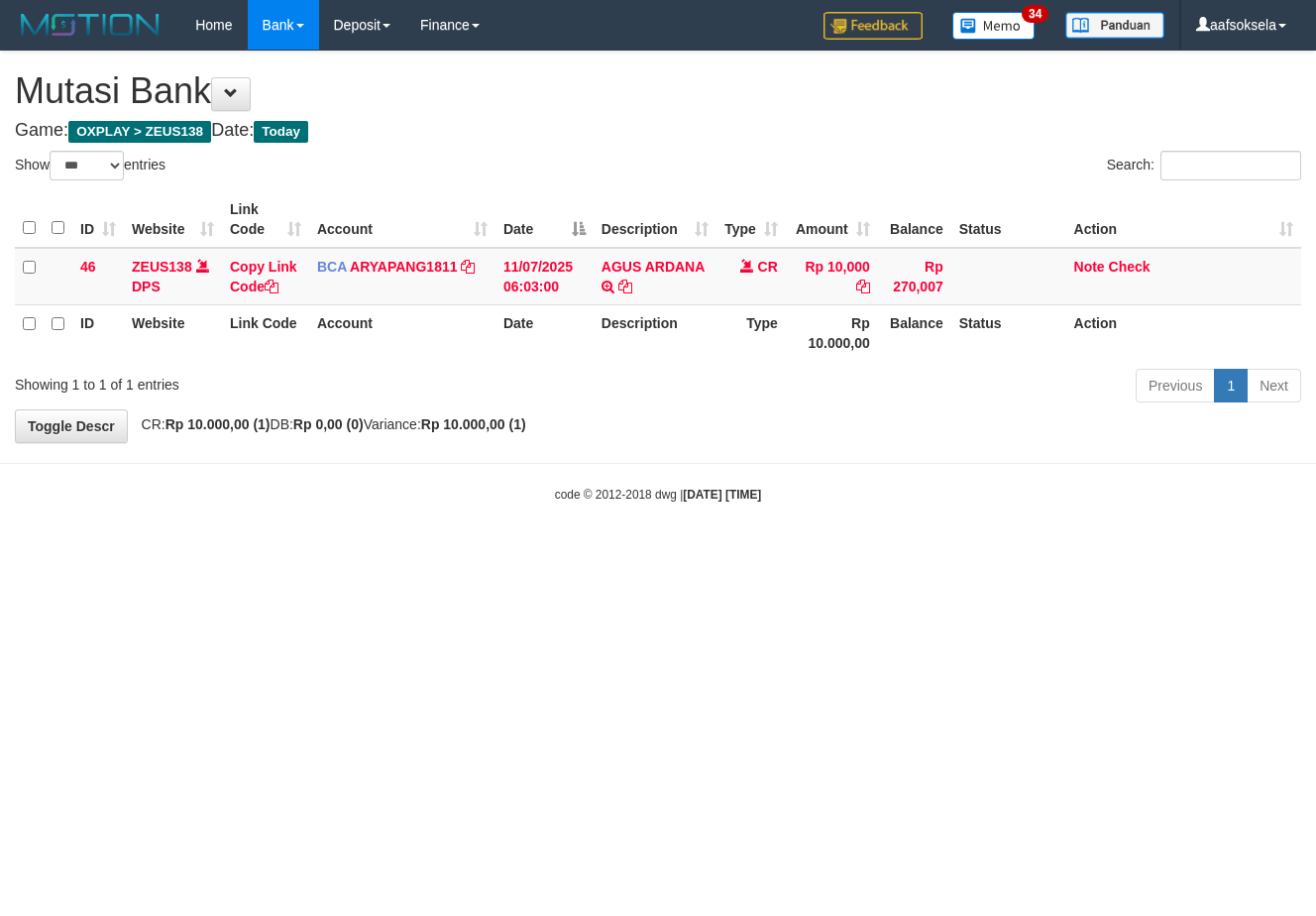 select on "***" 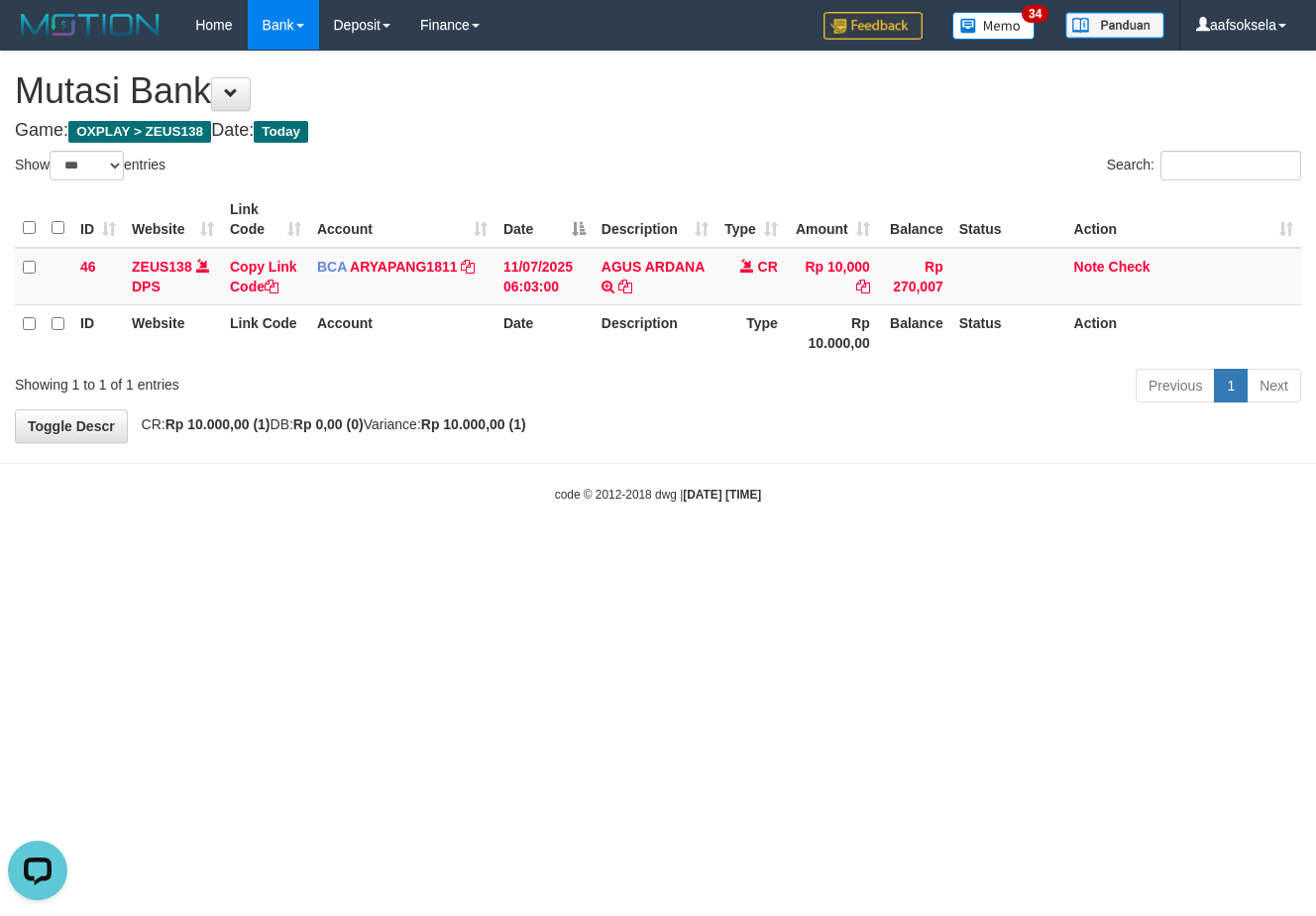 scroll, scrollTop: 0, scrollLeft: 0, axis: both 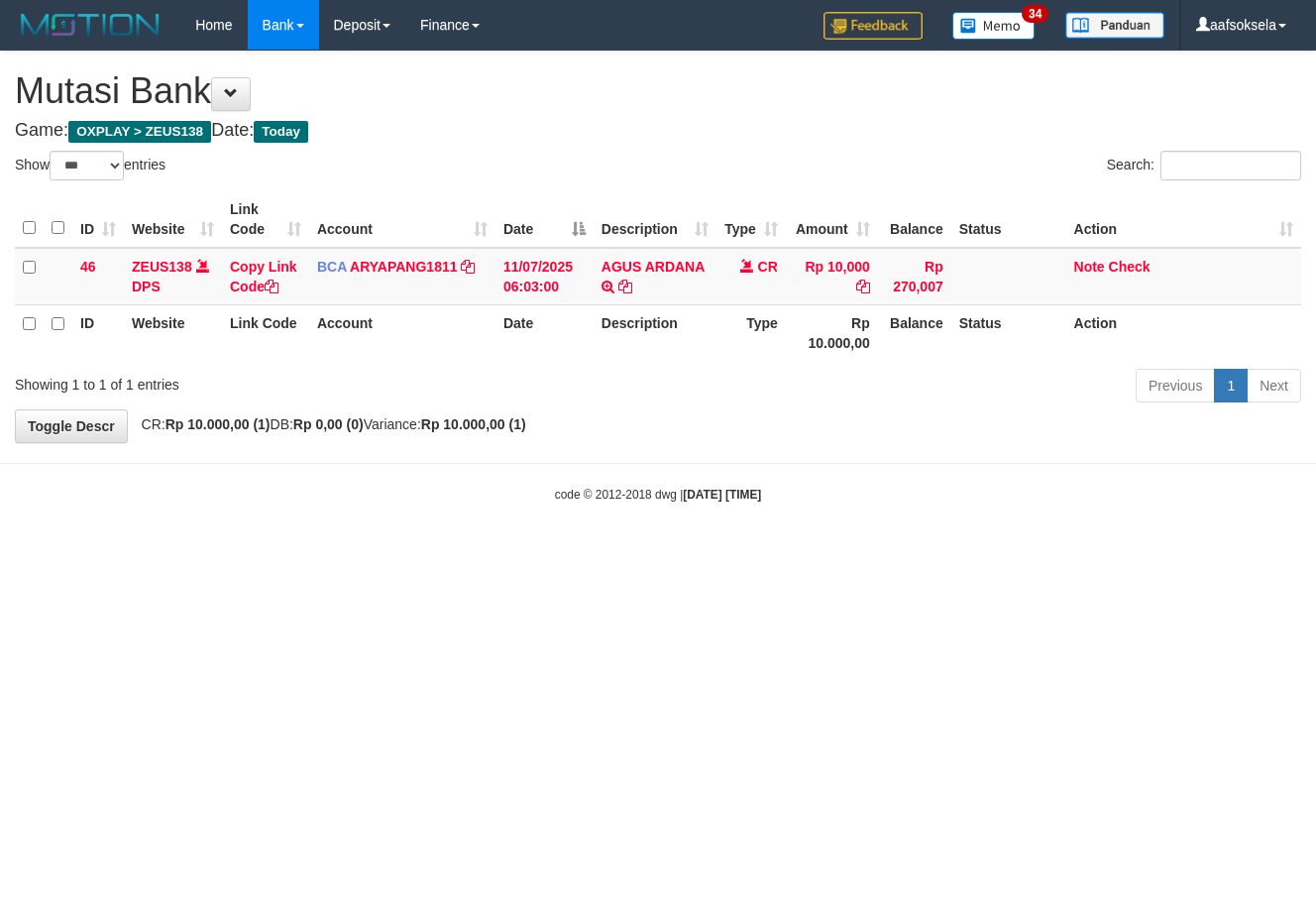 select on "***" 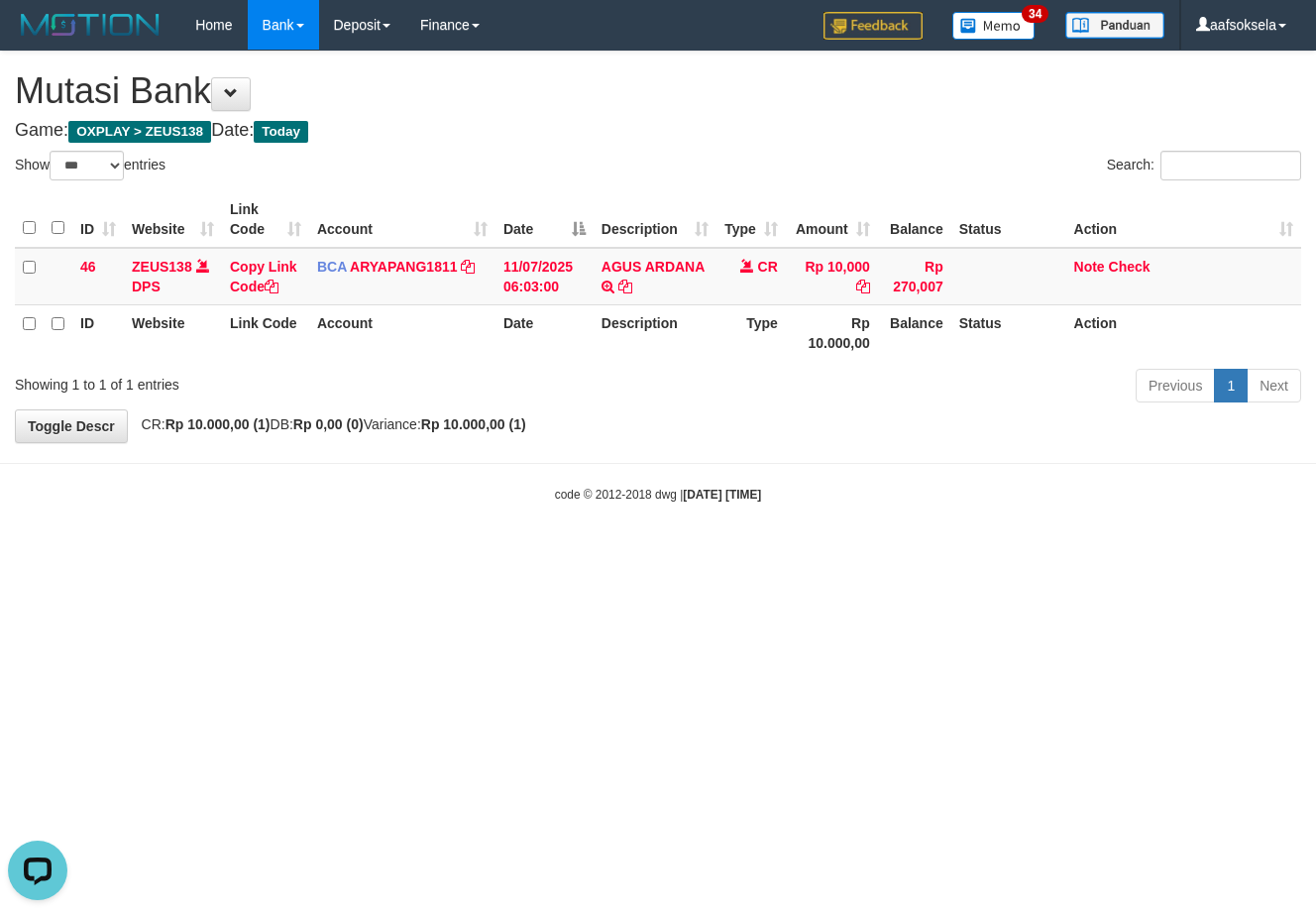scroll, scrollTop: 0, scrollLeft: 0, axis: both 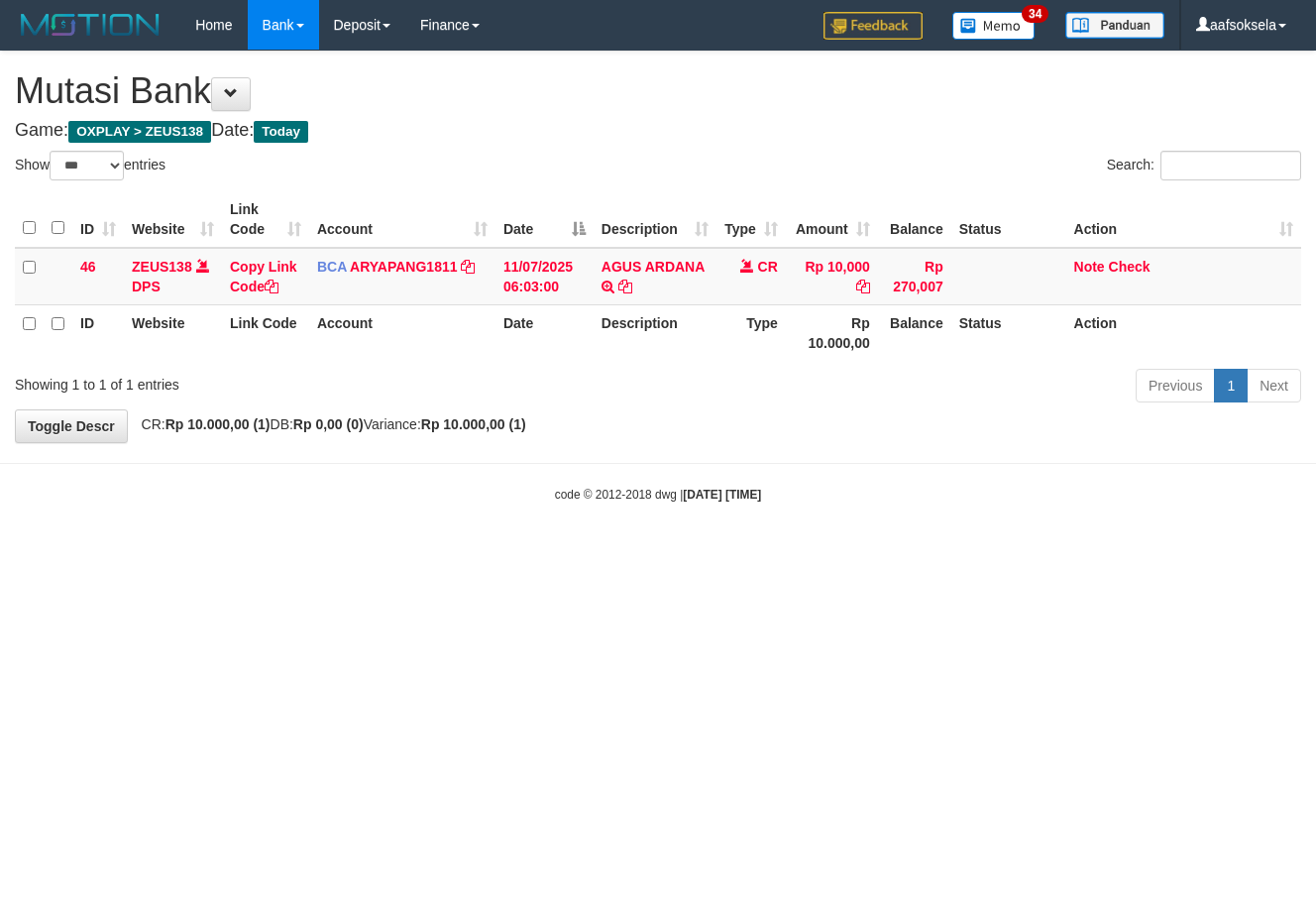 select on "***" 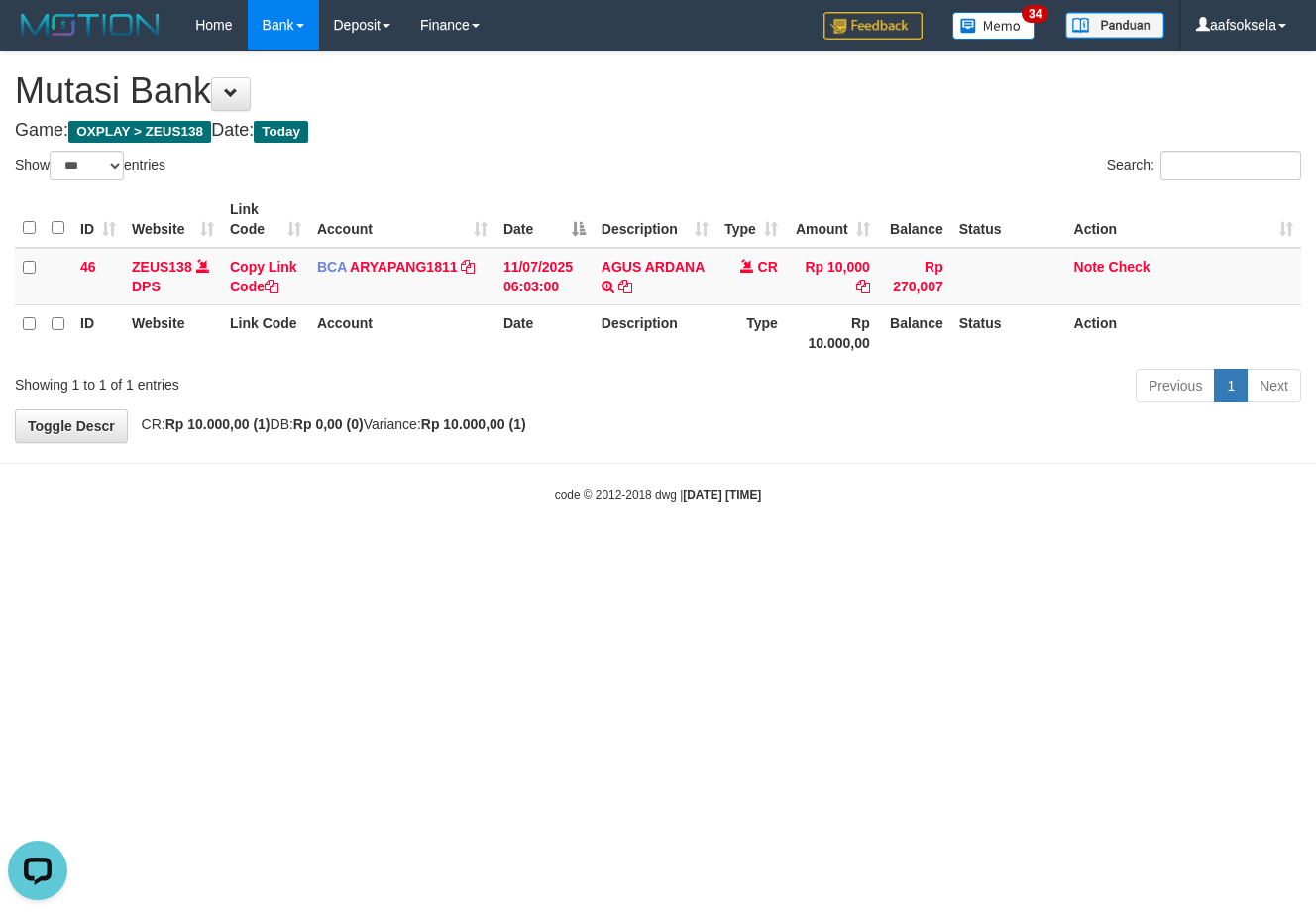 scroll, scrollTop: 0, scrollLeft: 0, axis: both 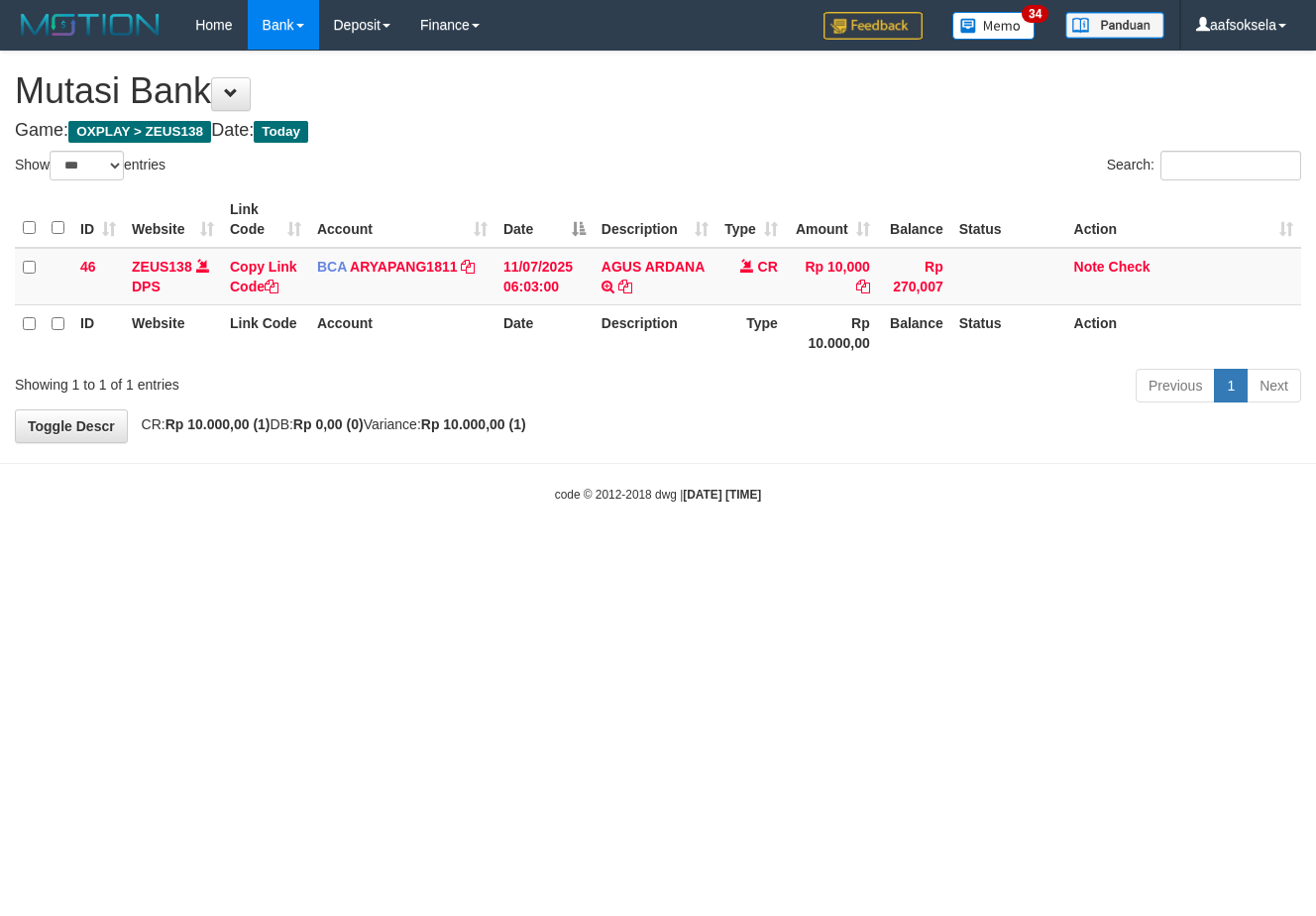 select on "***" 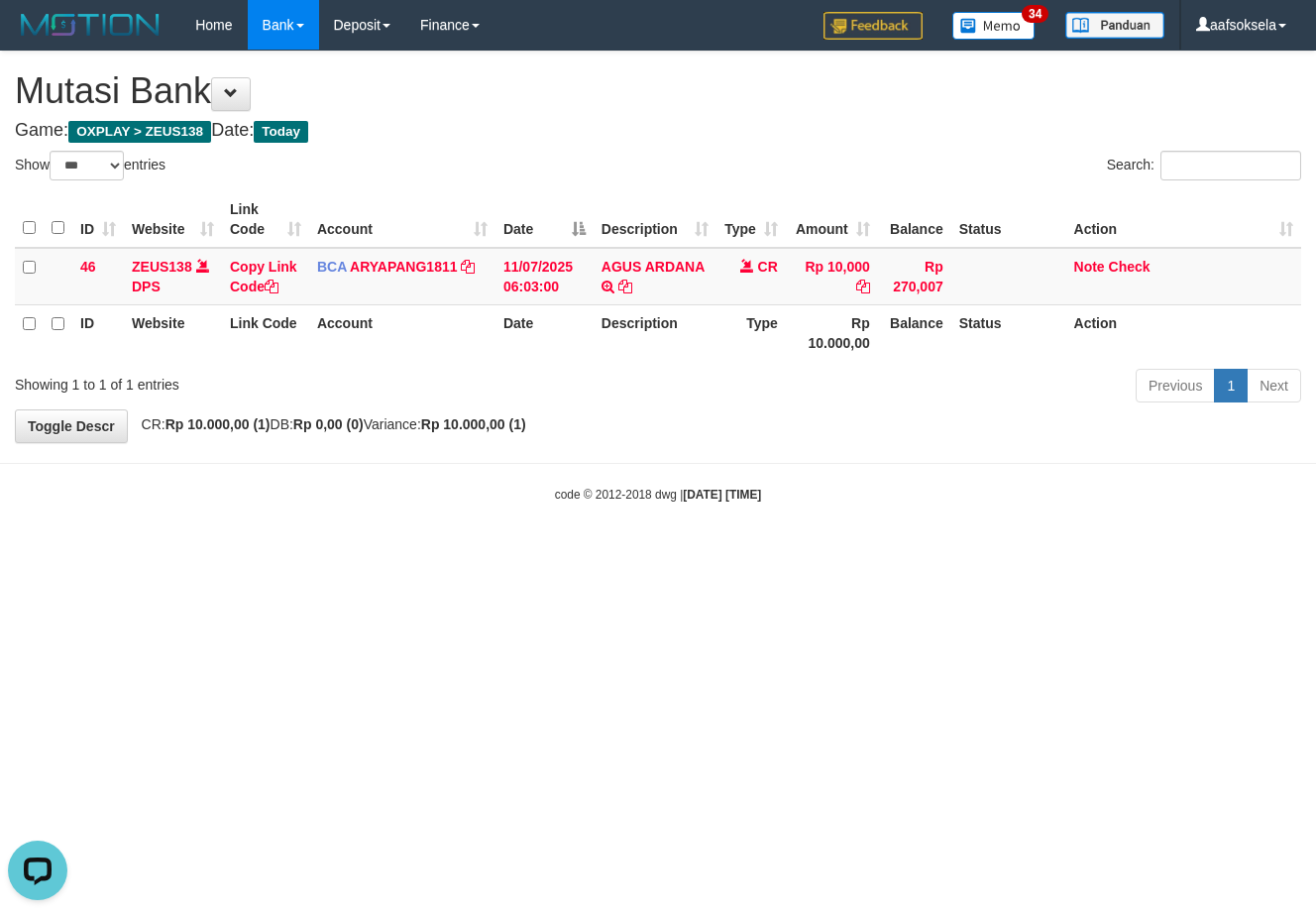 scroll, scrollTop: 0, scrollLeft: 0, axis: both 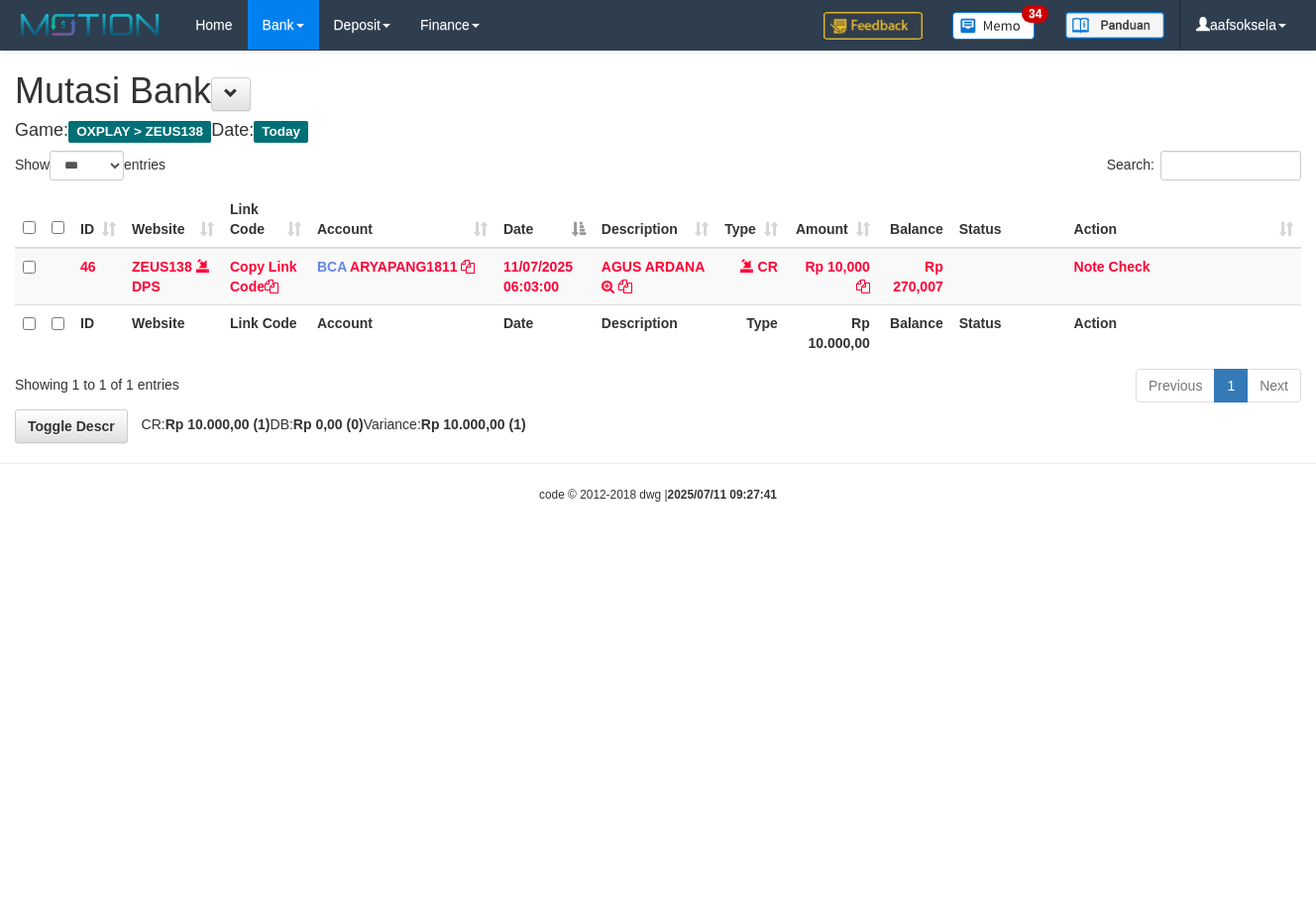 select on "***" 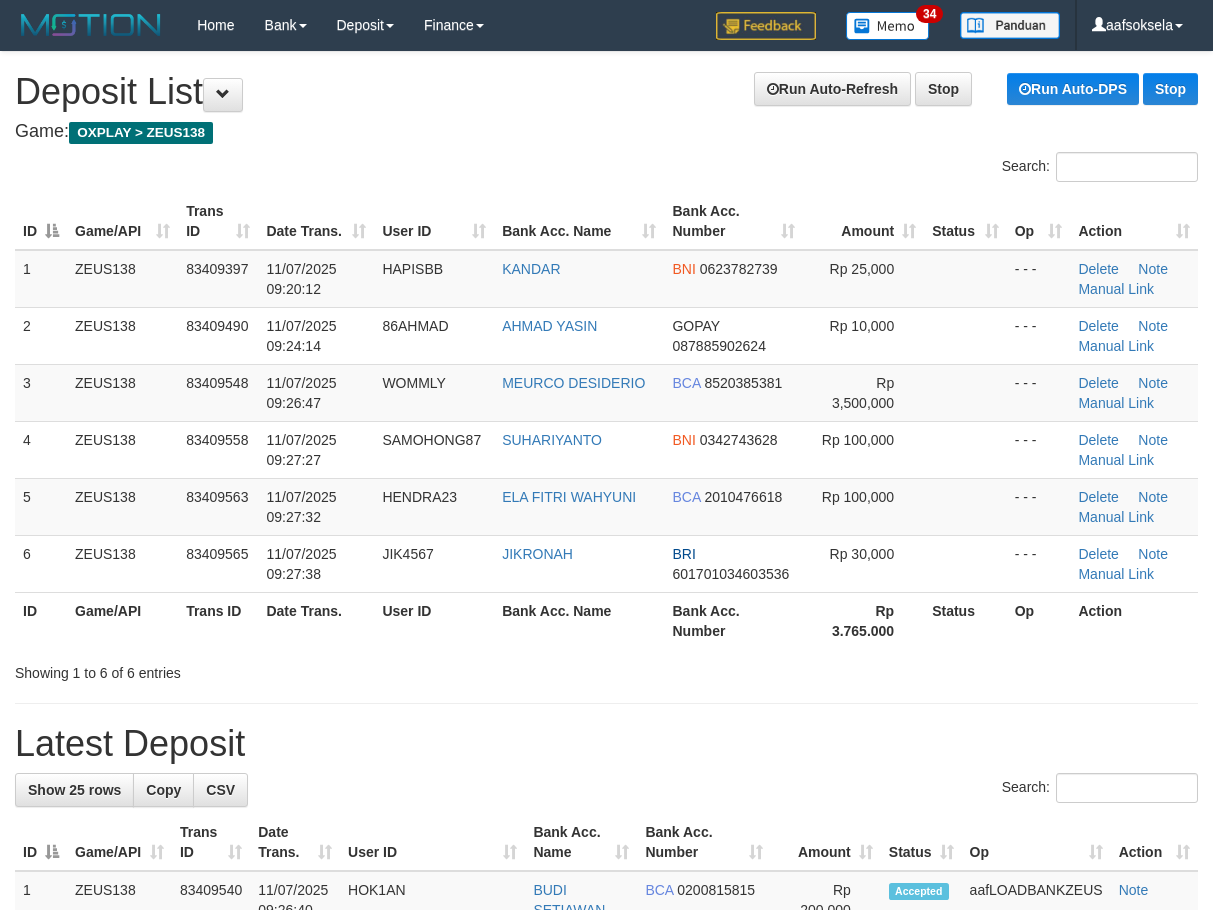 scroll, scrollTop: 0, scrollLeft: 0, axis: both 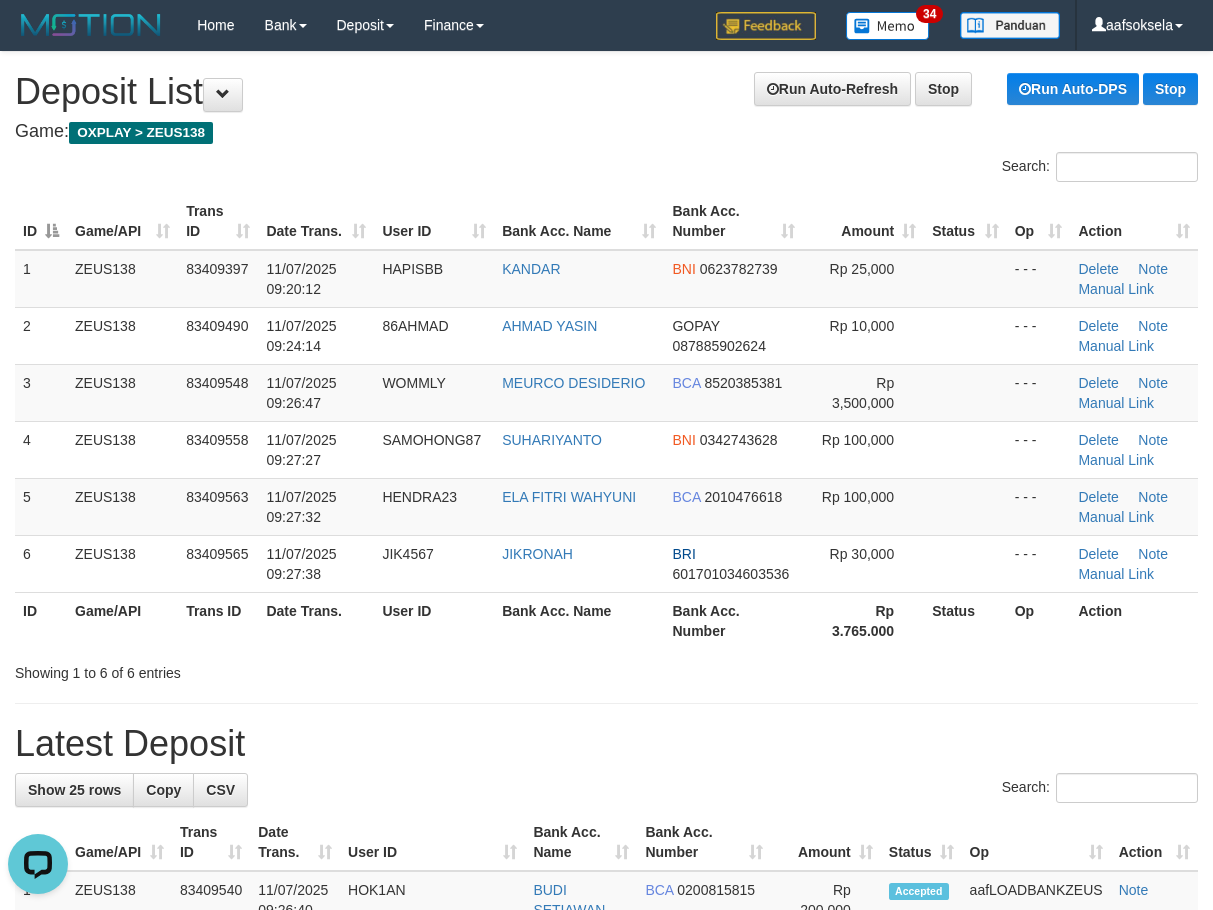 drag, startPoint x: 316, startPoint y: 648, endPoint x: 274, endPoint y: 630, distance: 45.694637 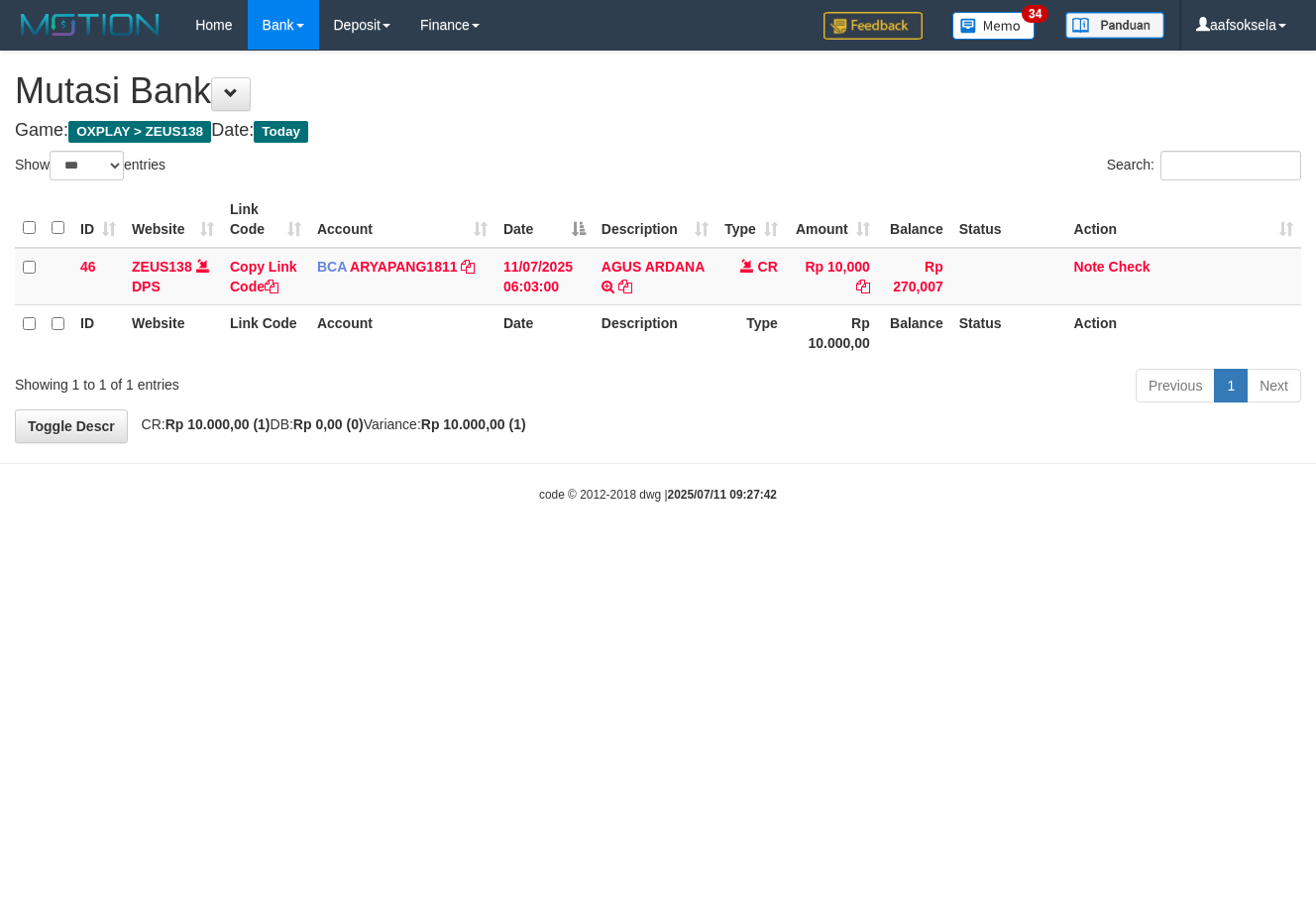 select on "***" 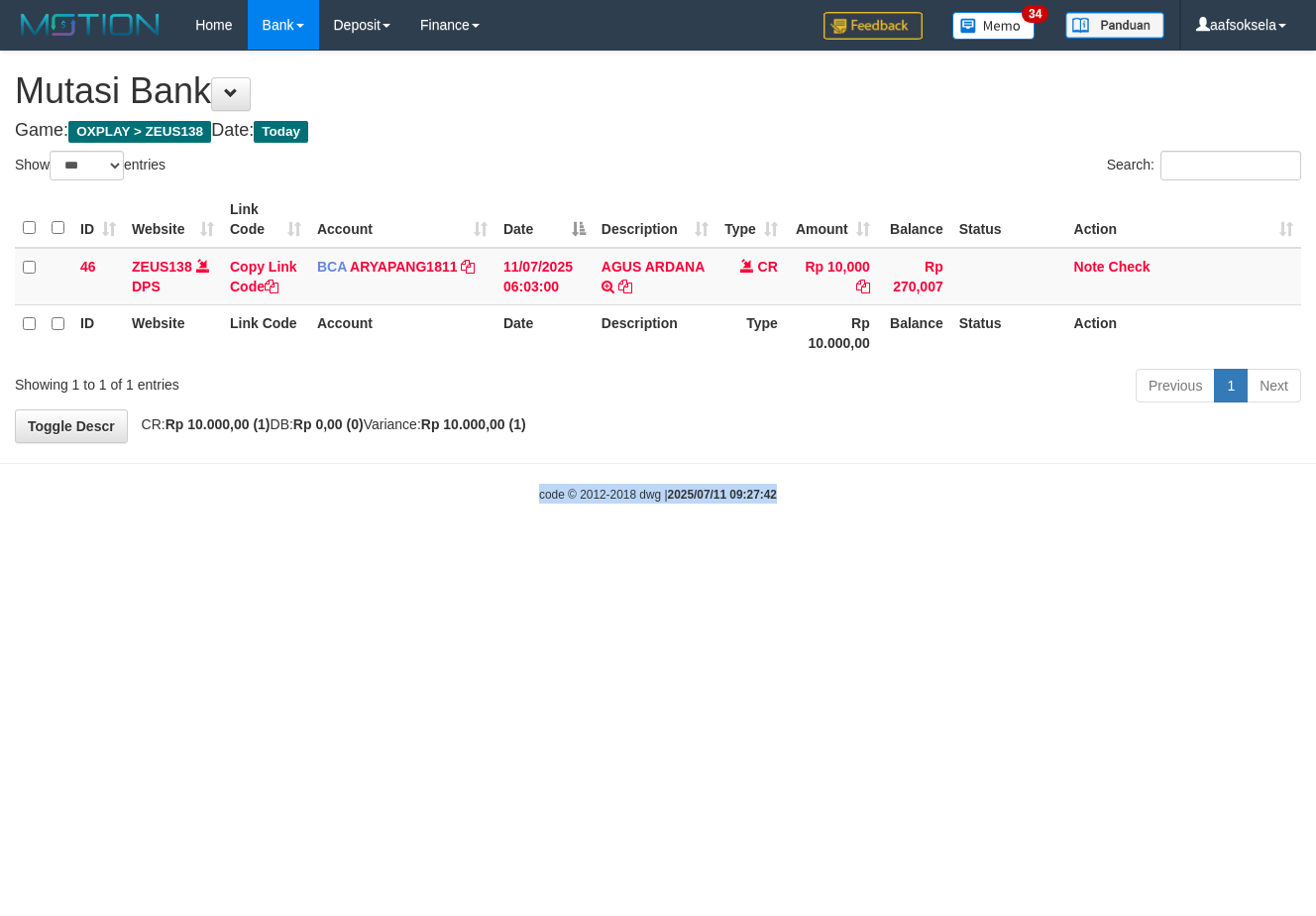 click on "Toggle navigation
Home
Bank
Account List
Mutasi Bank
Search
Sync
Note Mutasi
Deposit
DPS Fetch
DPS List
History
Note DPS
Finance
Financial Data
aafsoksela
My Profile
Log Out" at bounding box center (658, 277) 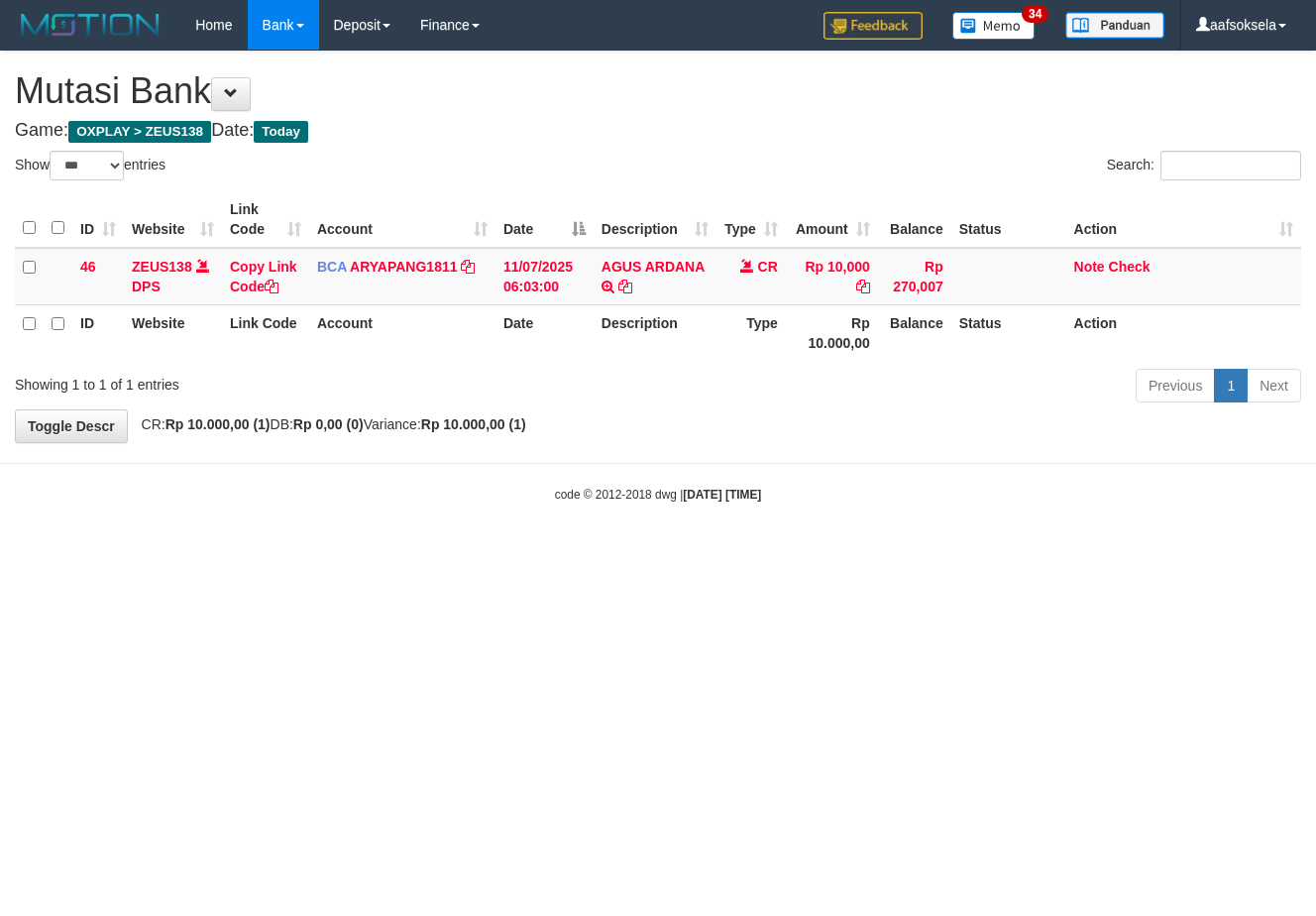 select on "***" 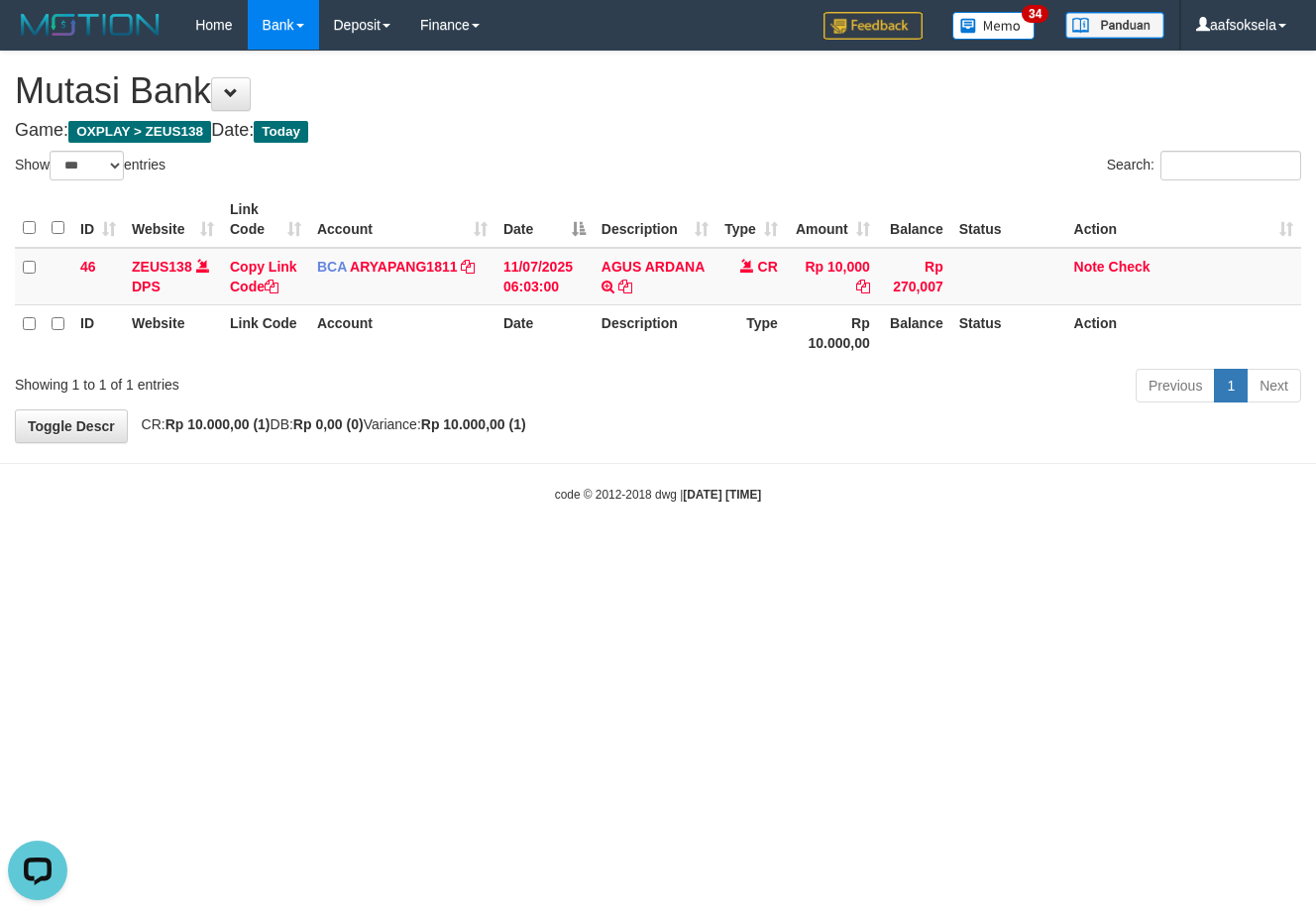 scroll, scrollTop: 0, scrollLeft: 0, axis: both 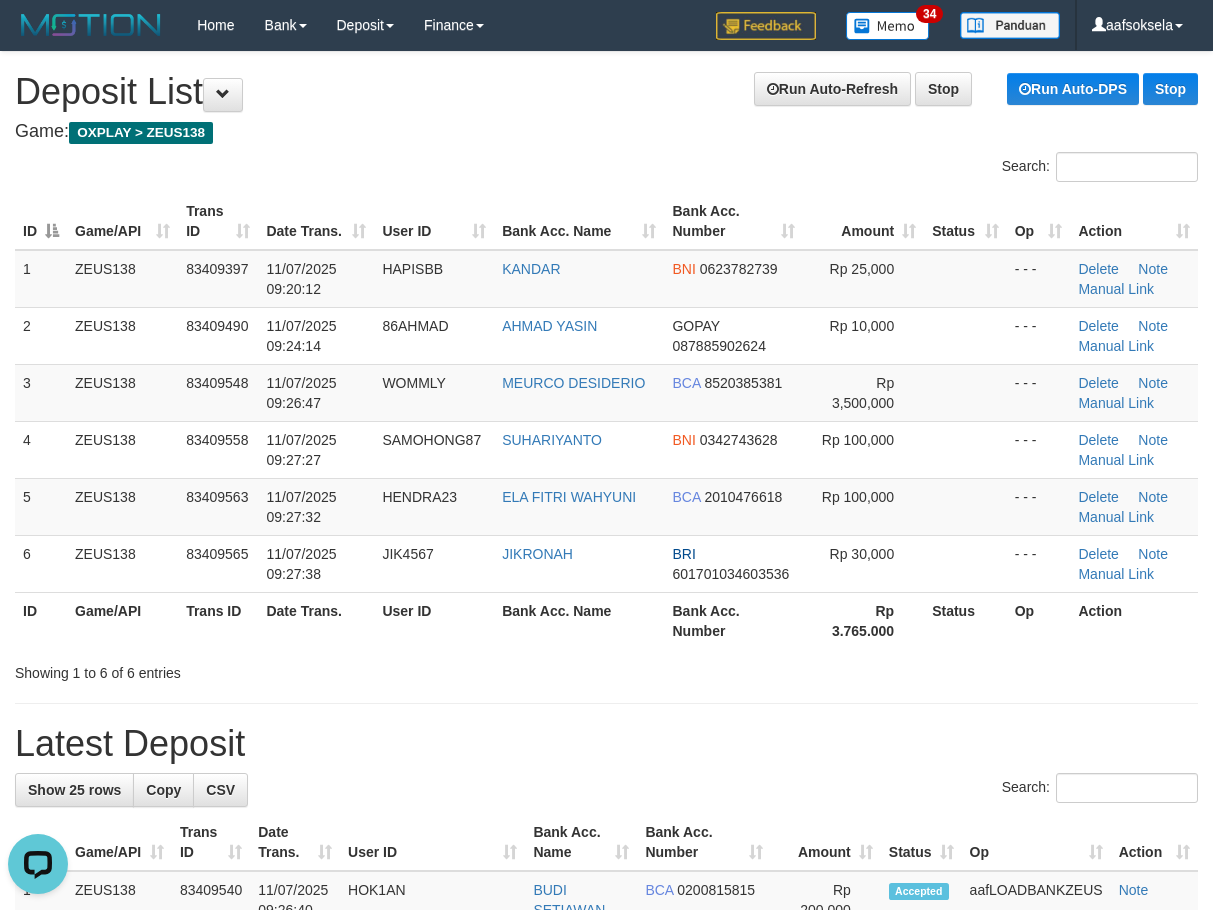 drag, startPoint x: 606, startPoint y: 686, endPoint x: 95, endPoint y: 722, distance: 512.26654 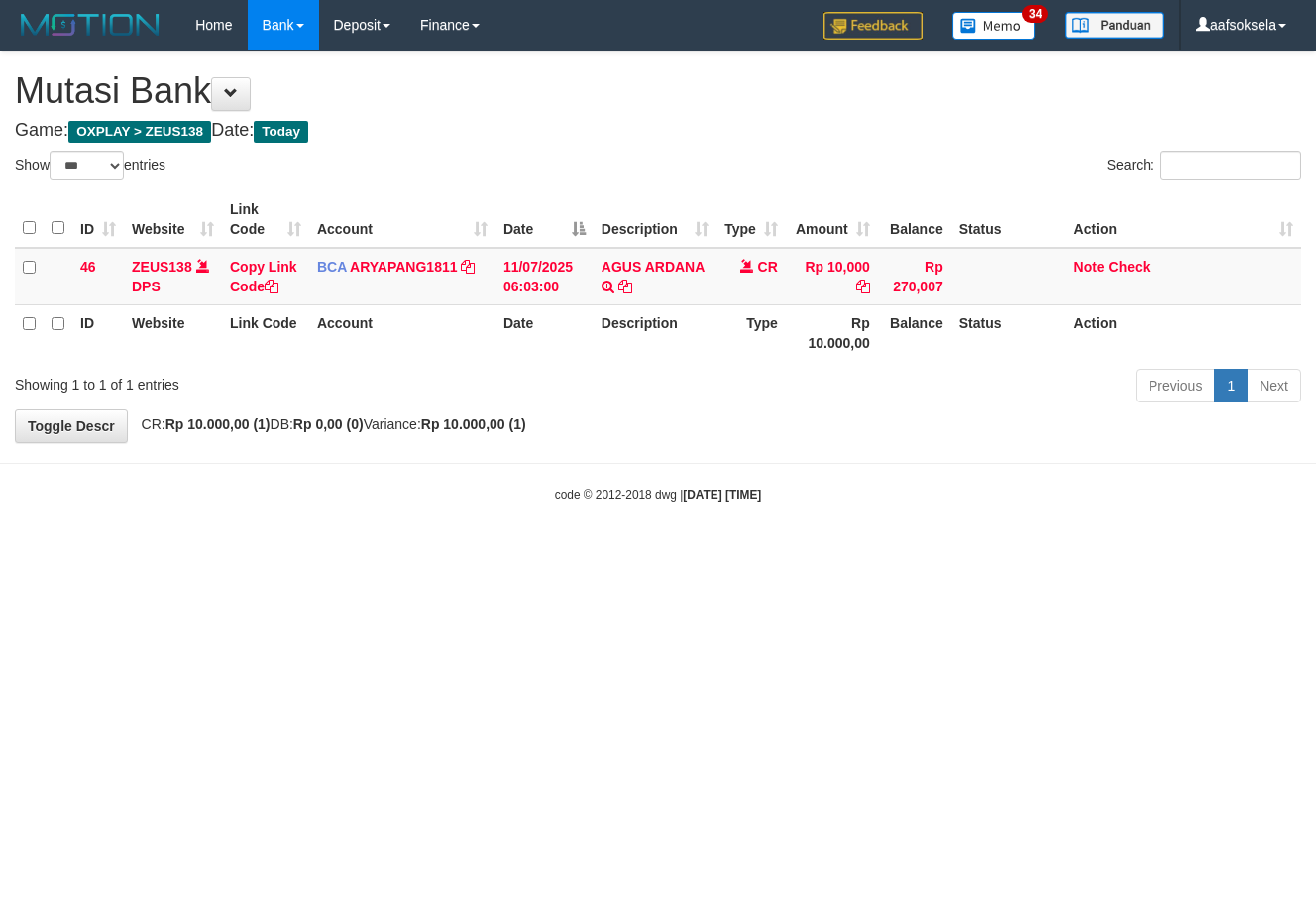 select on "***" 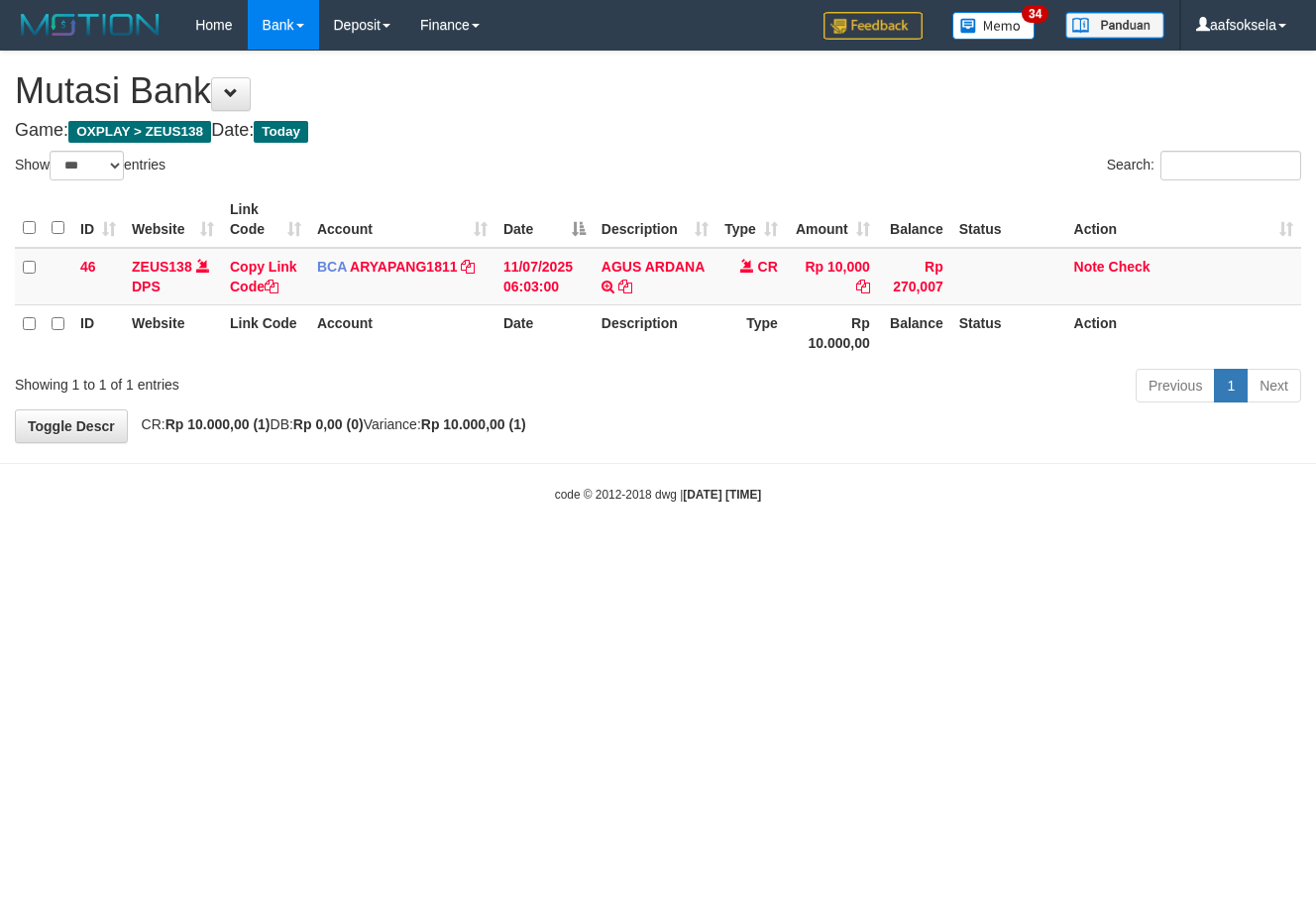 click on "Toggle navigation
Home
Bank
Account List
Mutasi Bank
Search
Sync
Note Mutasi
Deposit
DPS Fetch
DPS List
History
Note DPS
Finance
Financial Data
aafsoksela
My Profile
Log Out" at bounding box center [658, 277] 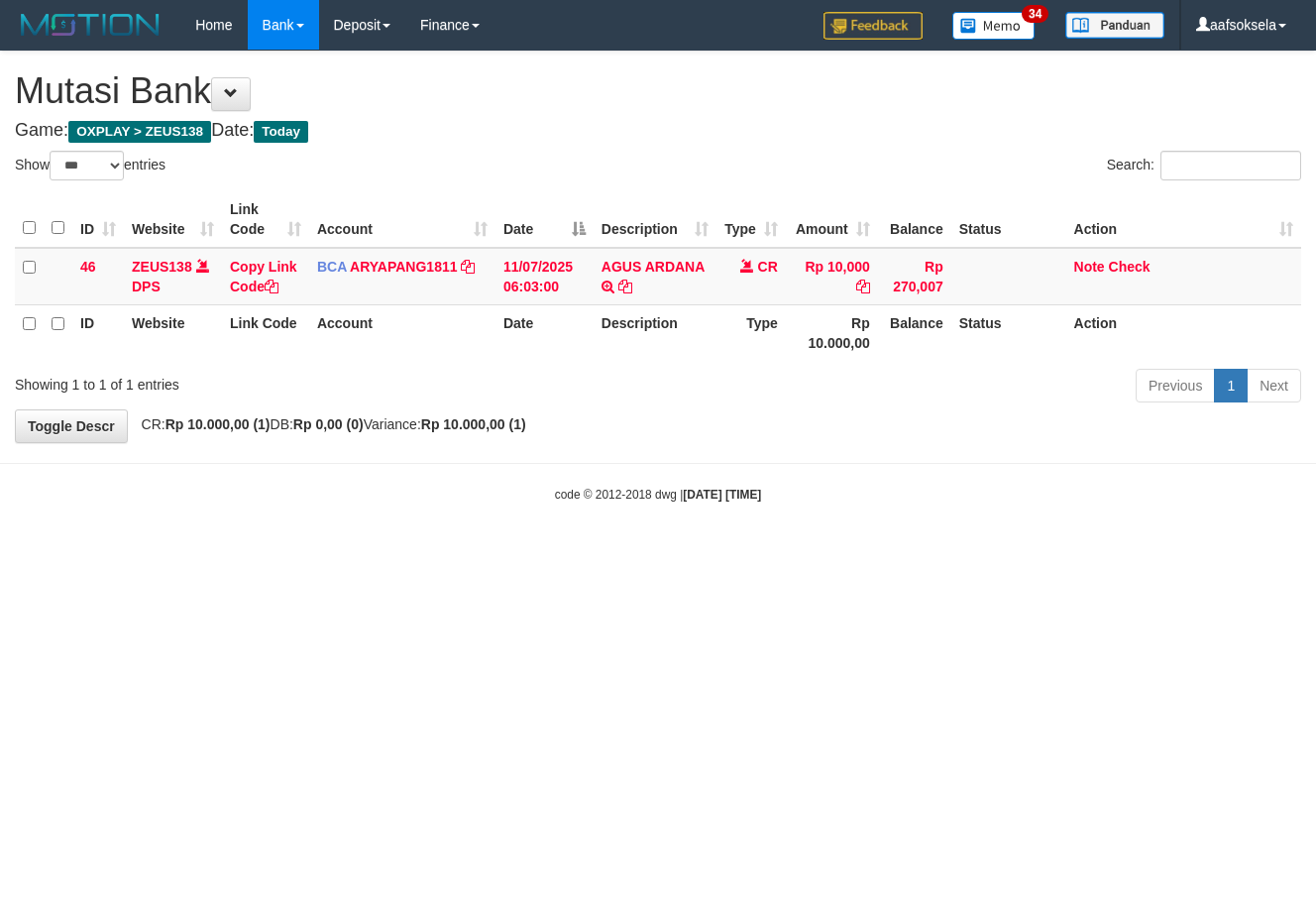 select on "***" 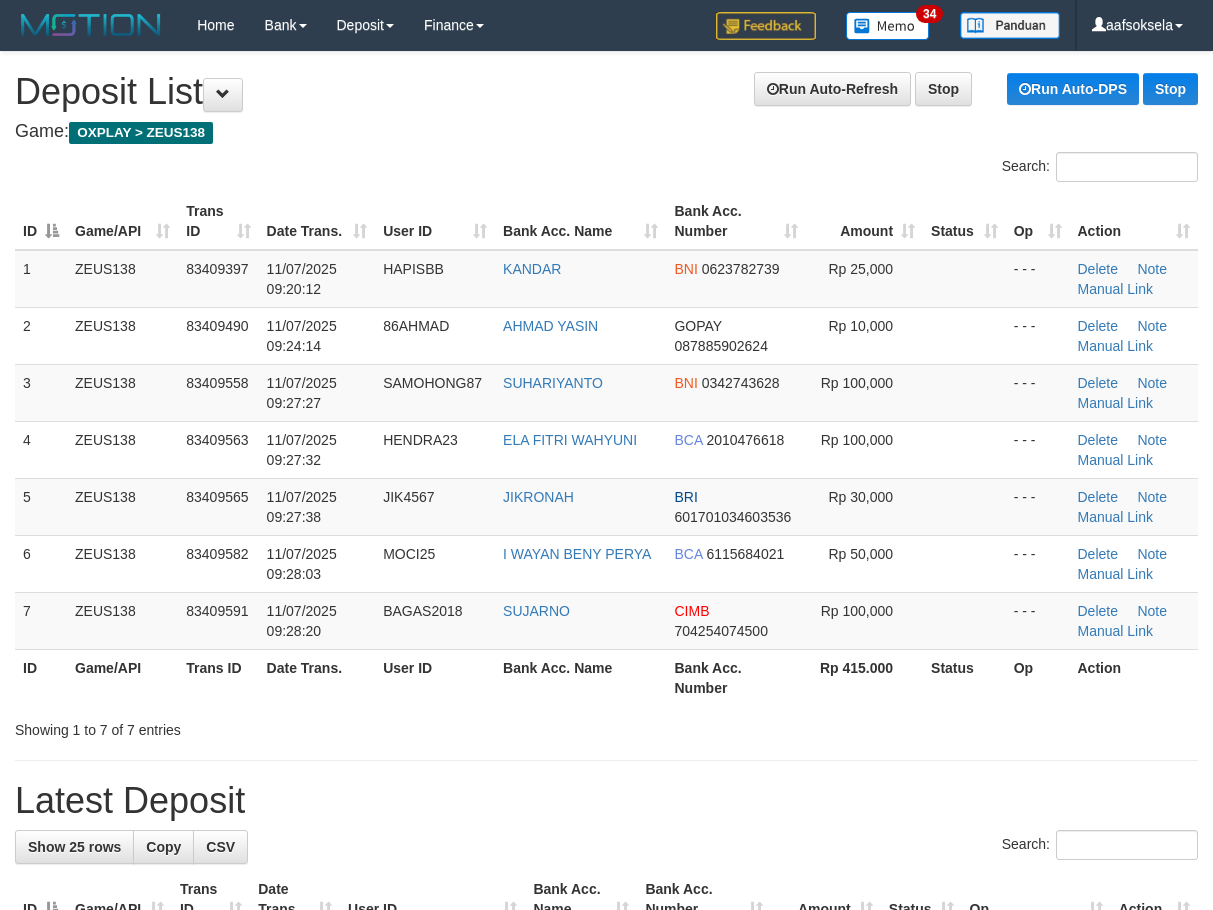 scroll, scrollTop: 0, scrollLeft: 0, axis: both 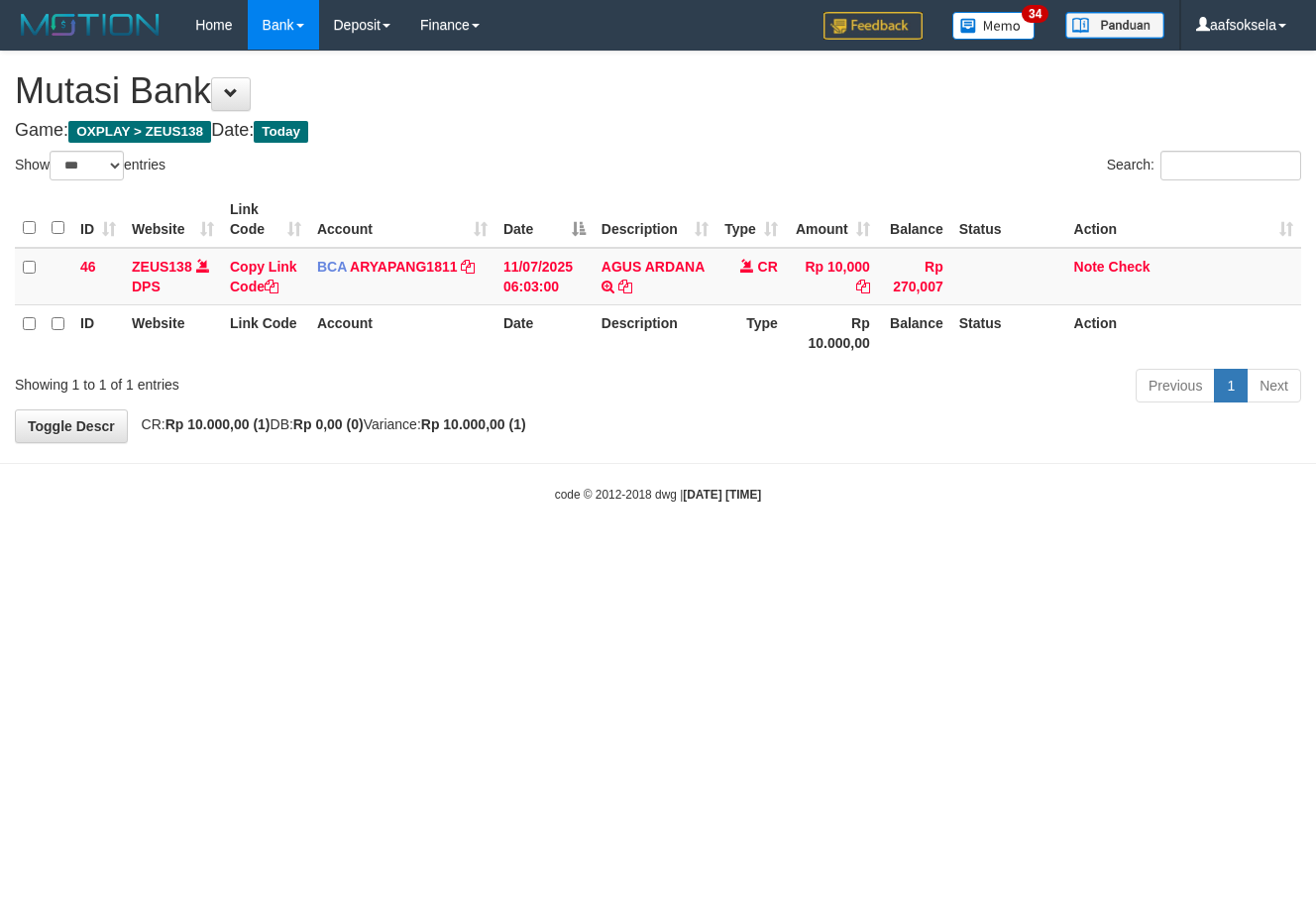 select on "***" 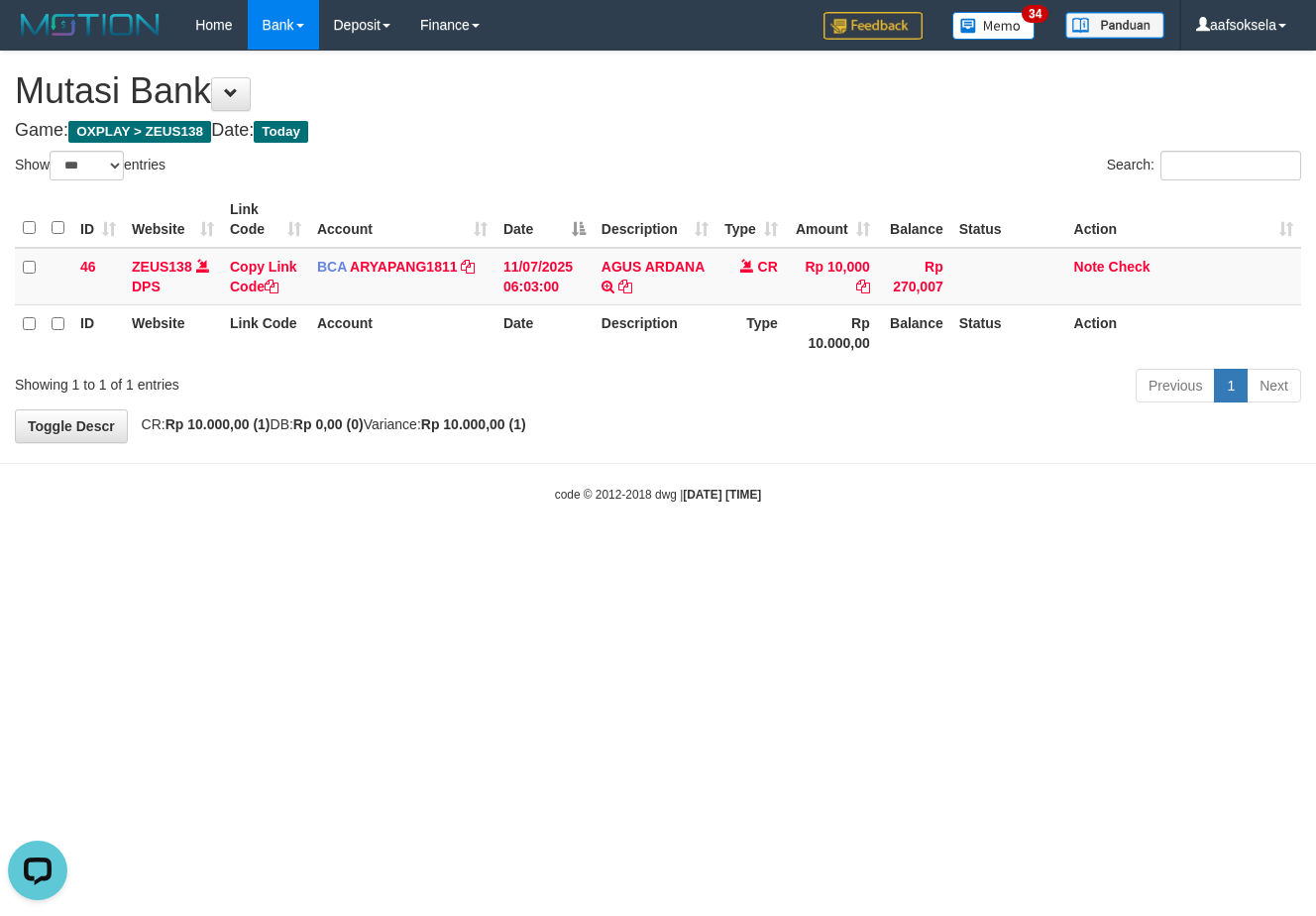 scroll, scrollTop: 0, scrollLeft: 0, axis: both 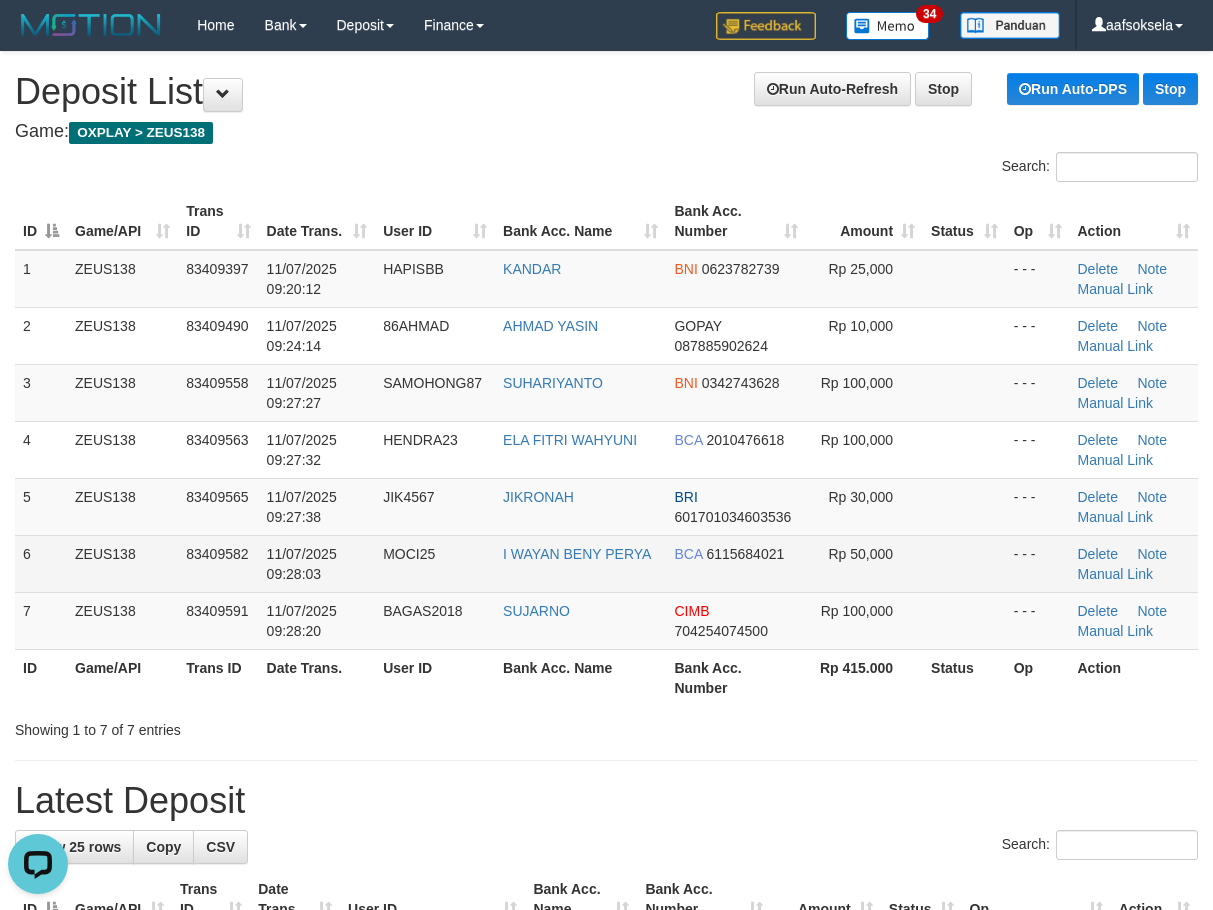 click on "11/07/2025 09:28:03" at bounding box center [302, 564] 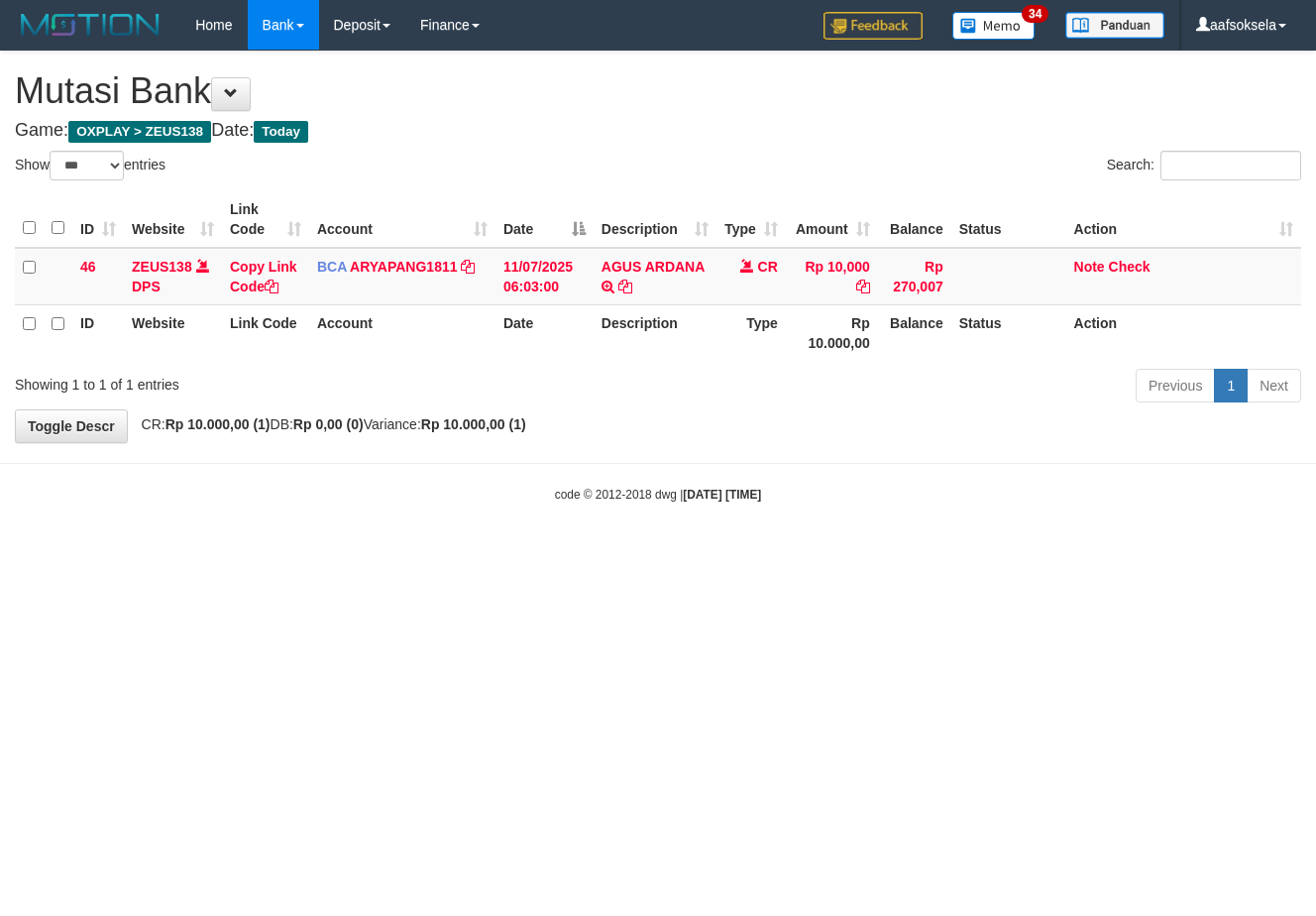select on "***" 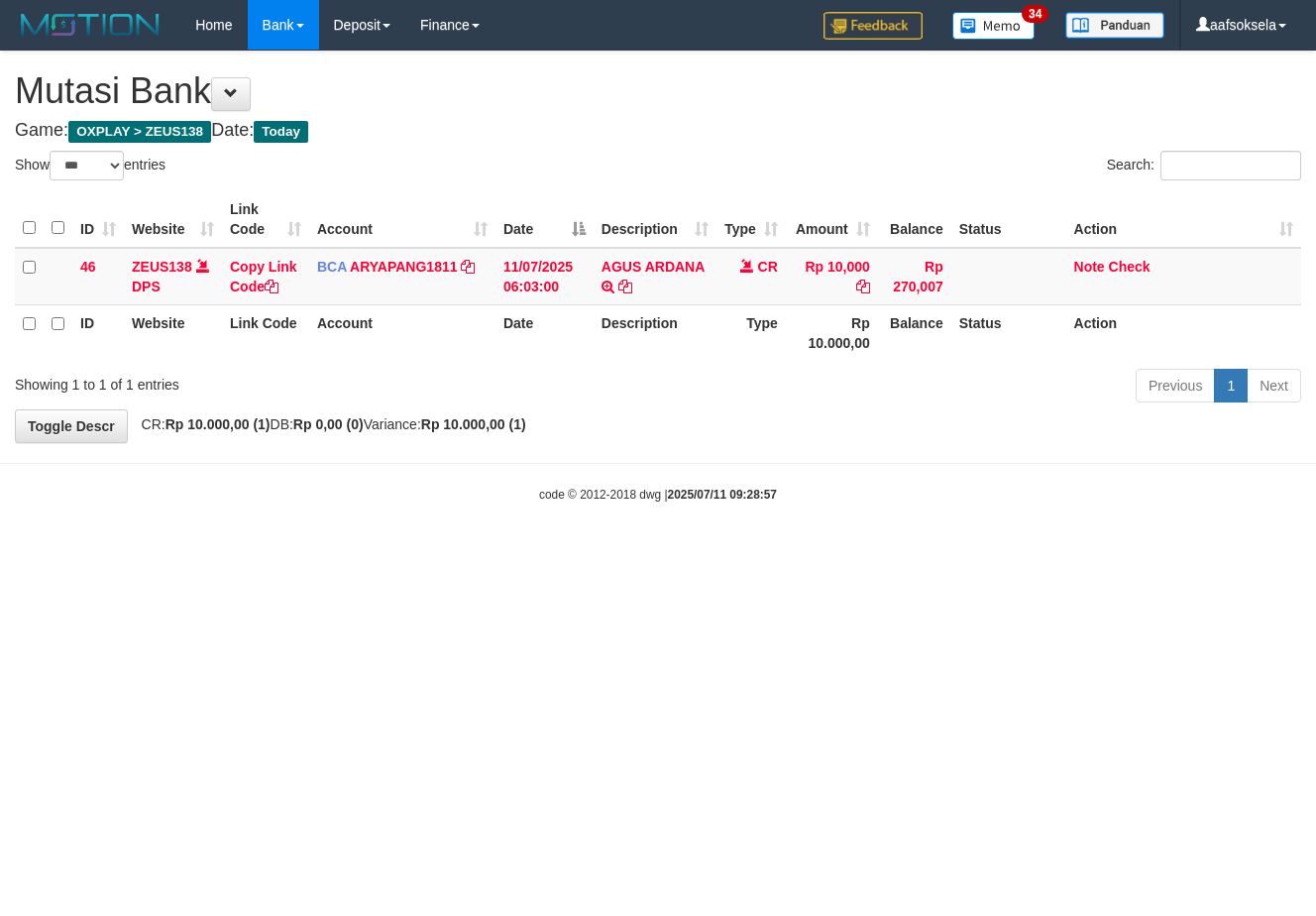 select on "***" 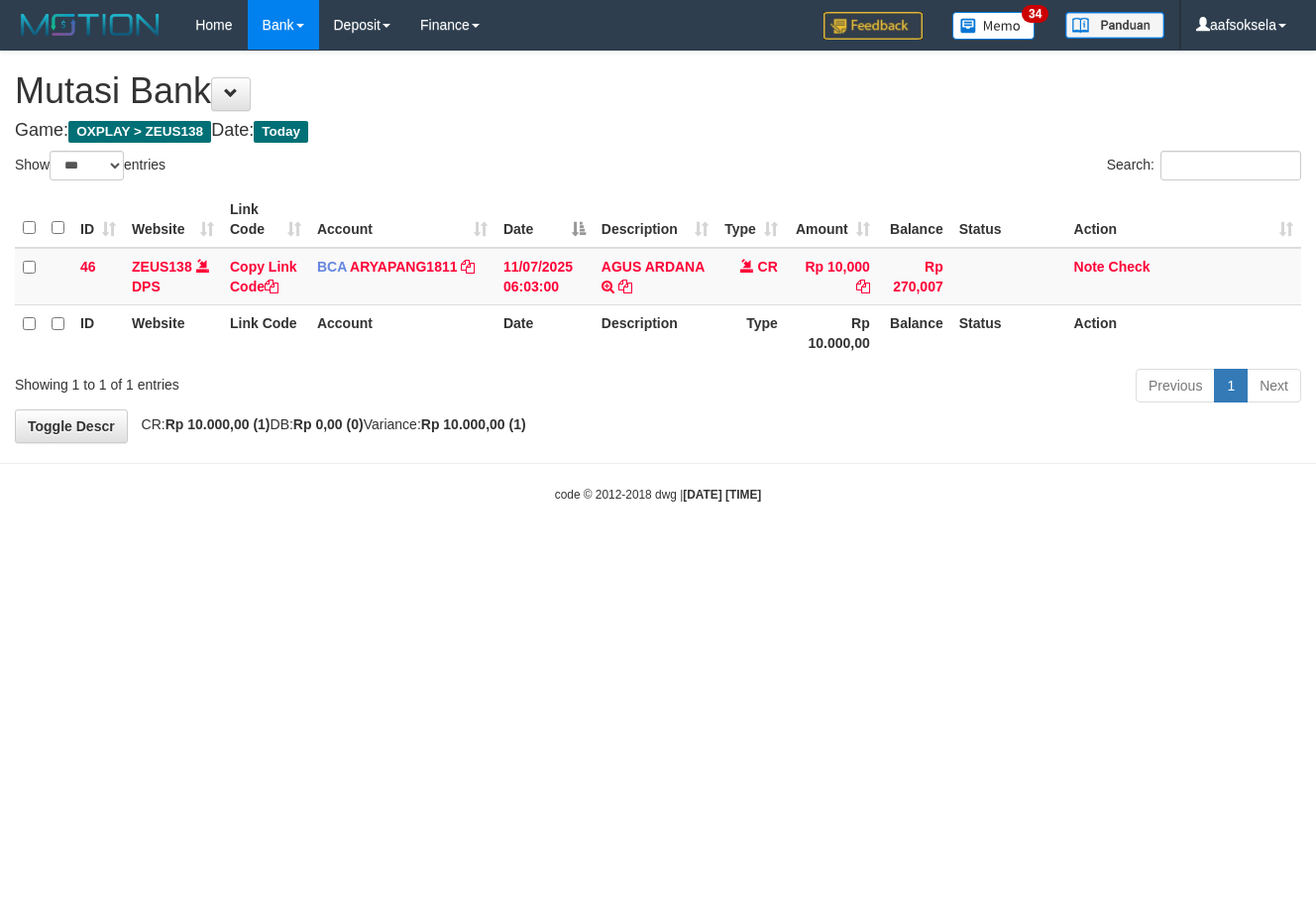 select on "***" 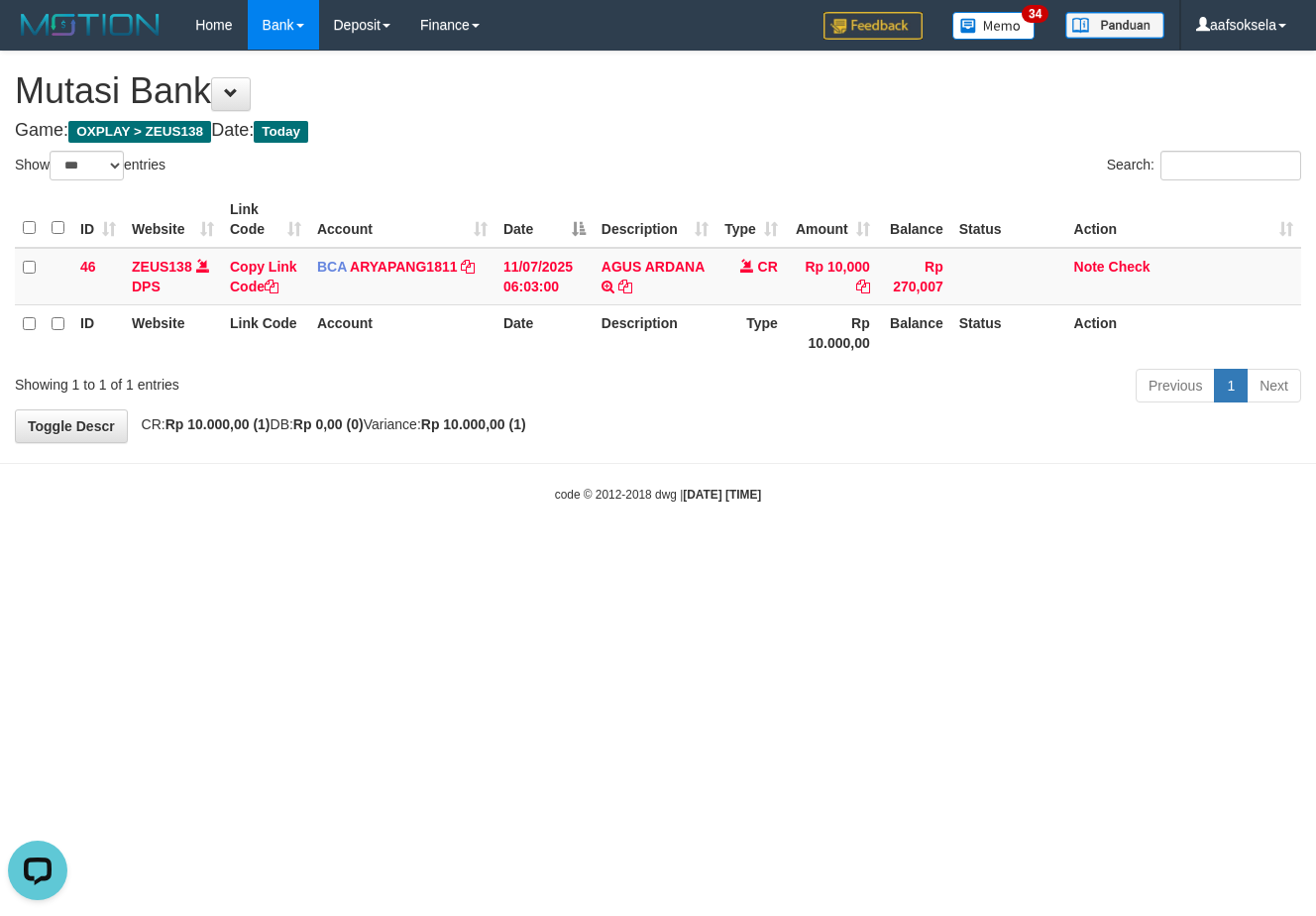 scroll, scrollTop: 0, scrollLeft: 0, axis: both 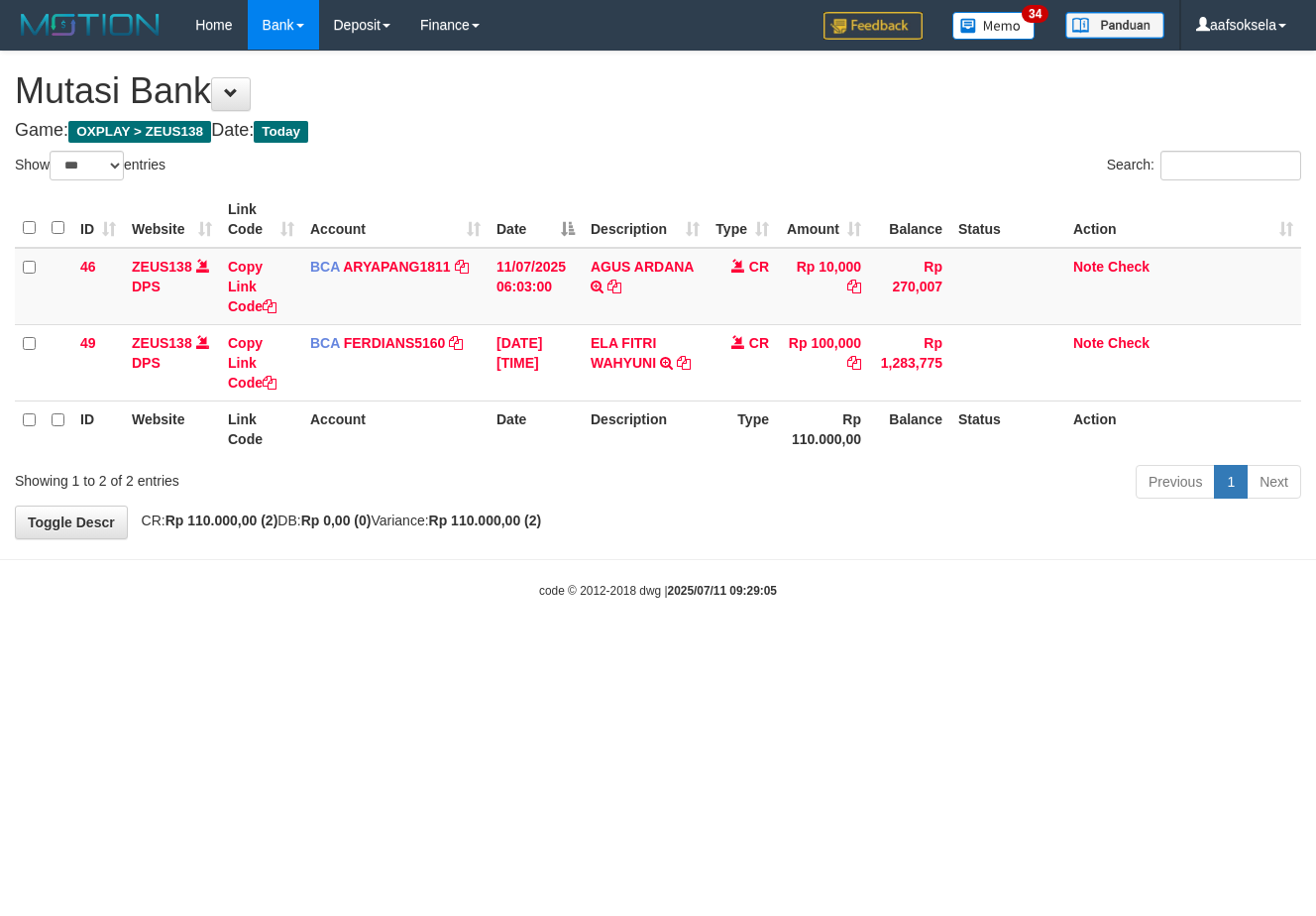 select on "***" 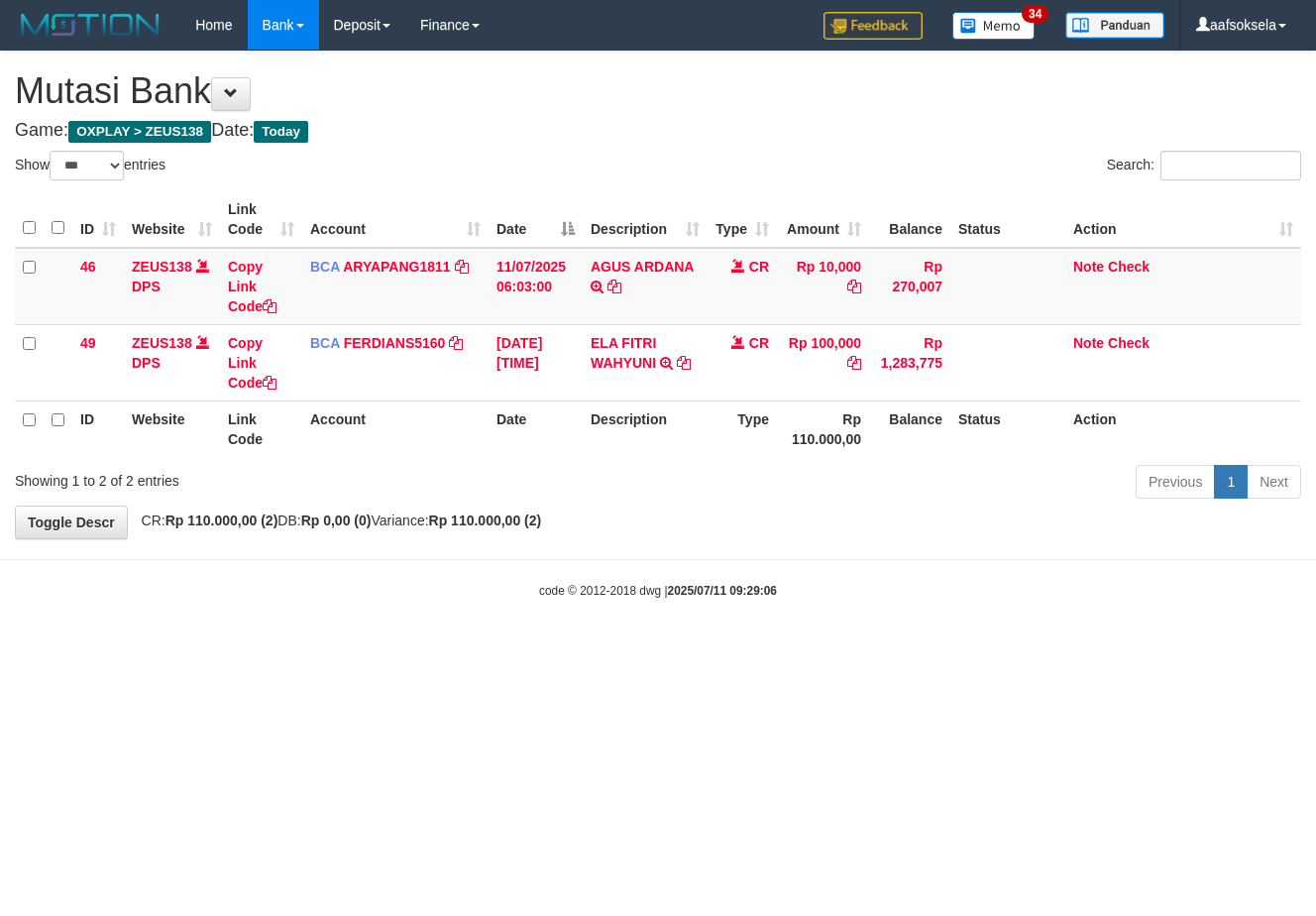 select on "***" 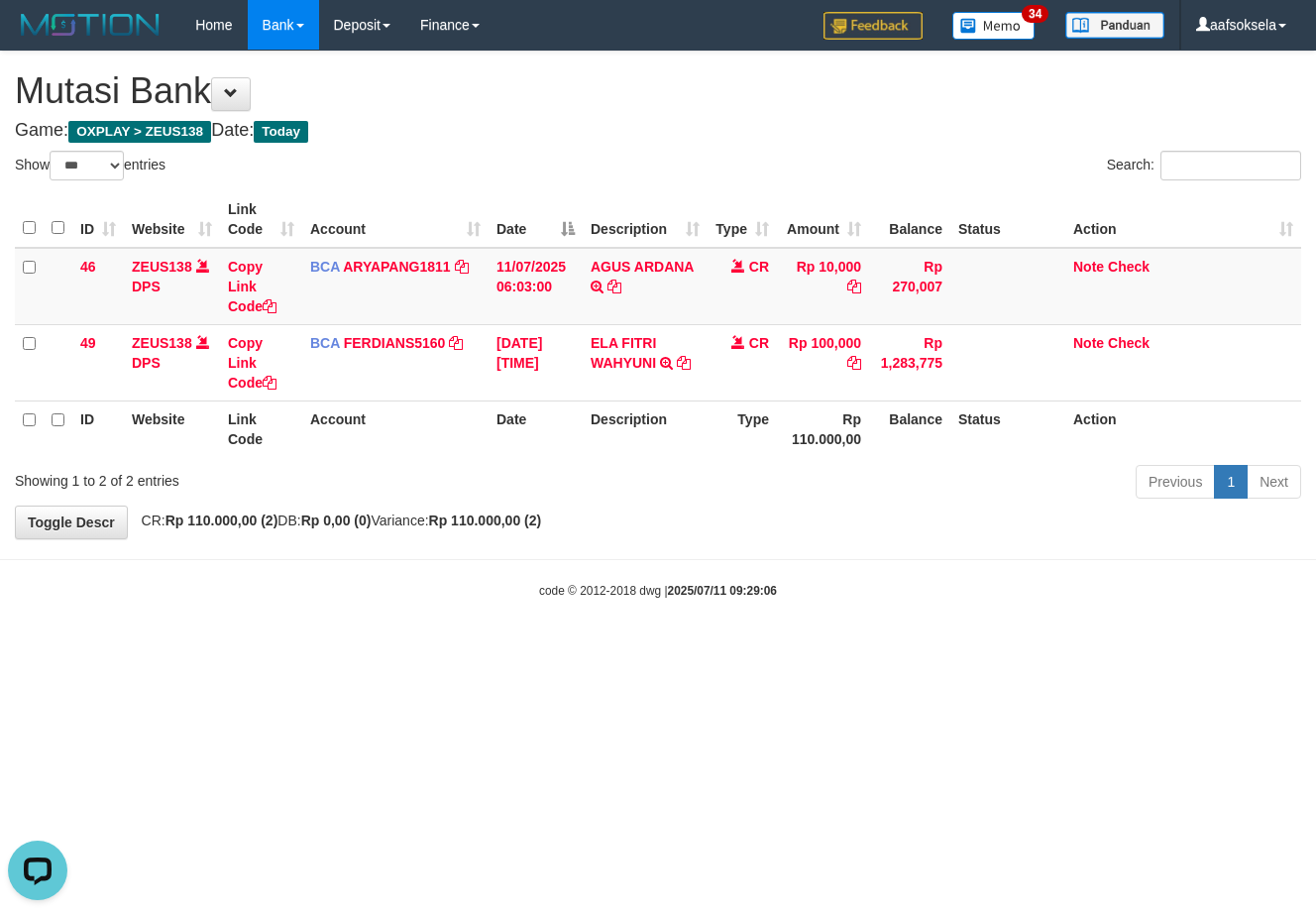 scroll, scrollTop: 0, scrollLeft: 0, axis: both 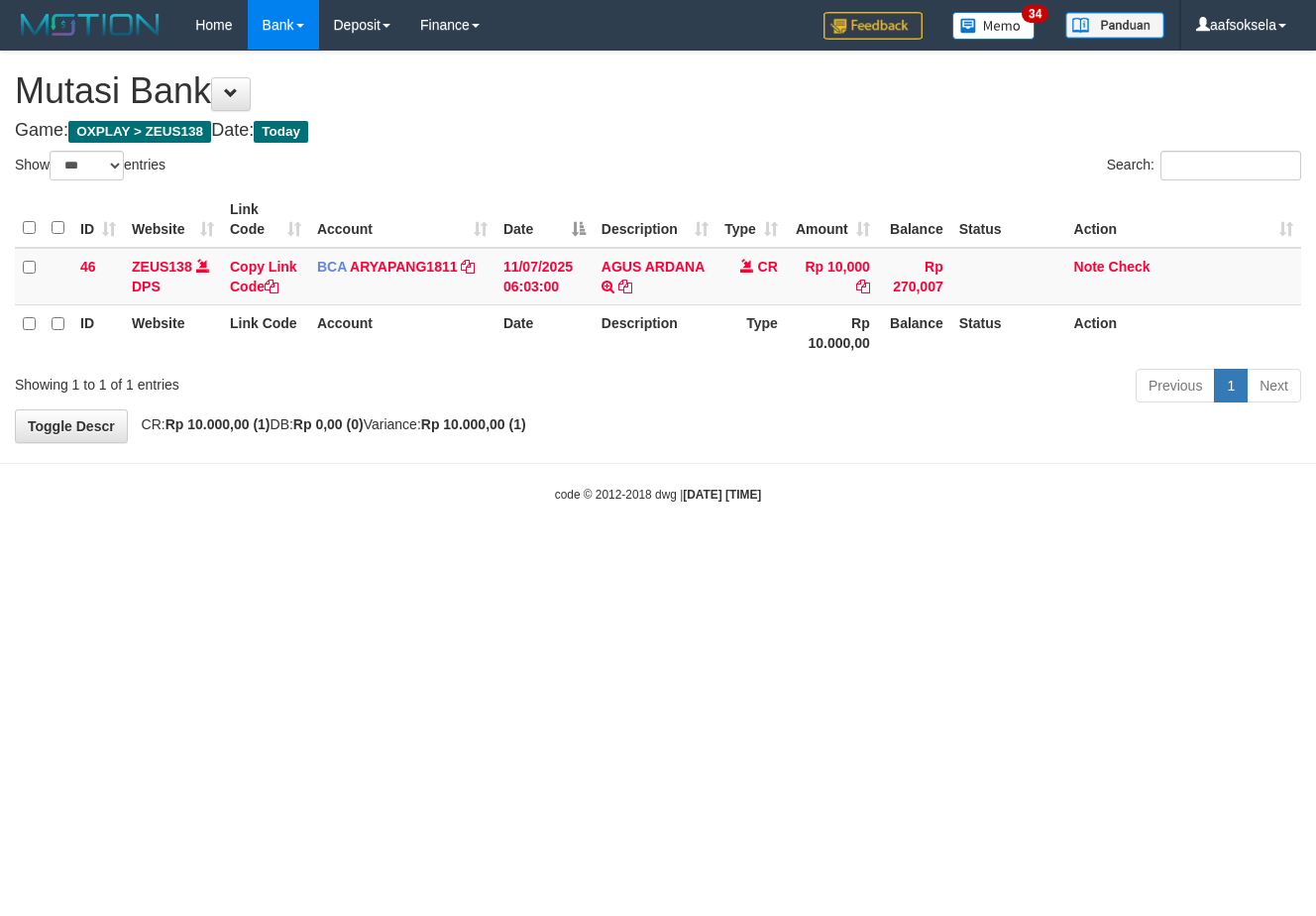 select on "***" 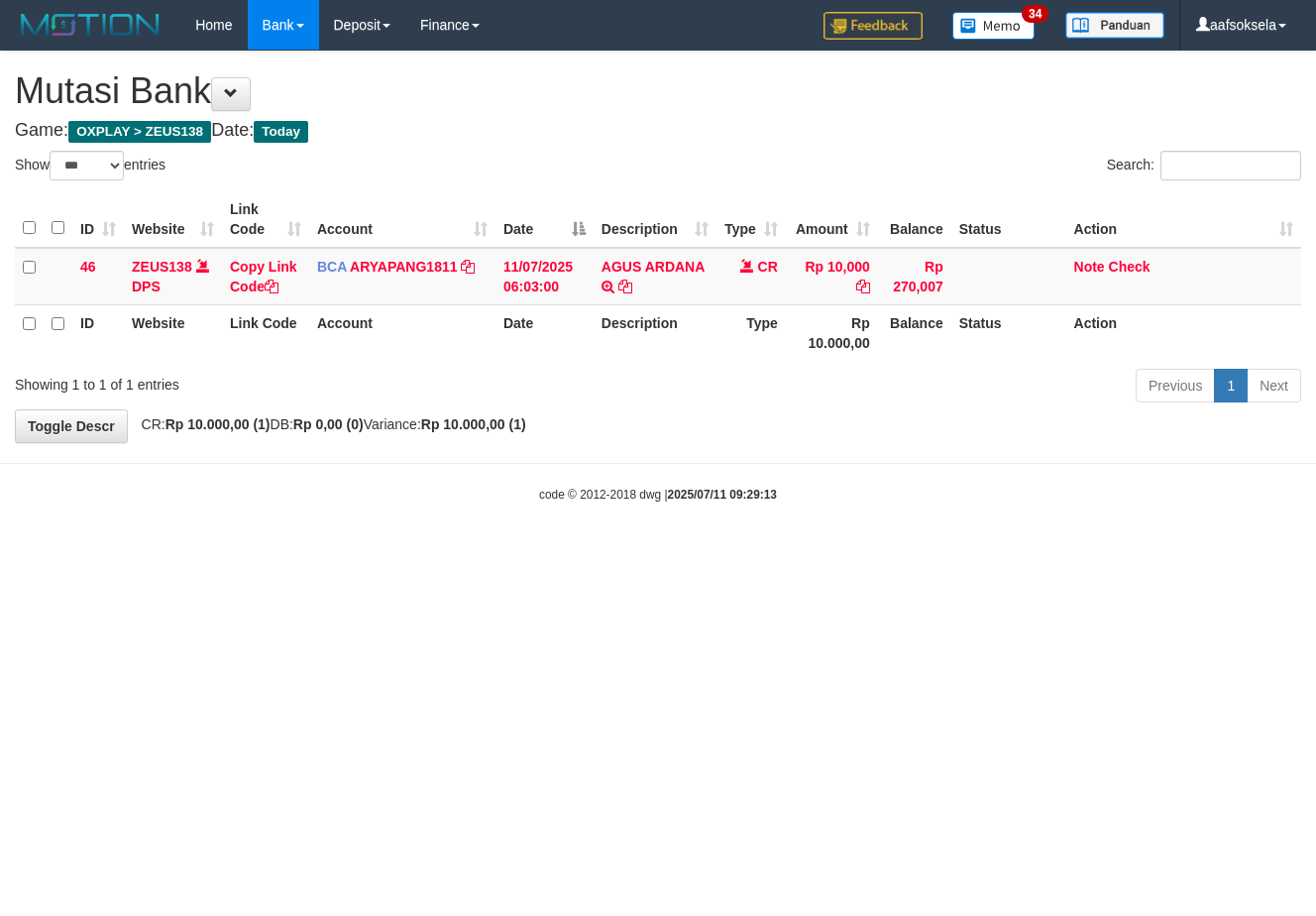 select on "***" 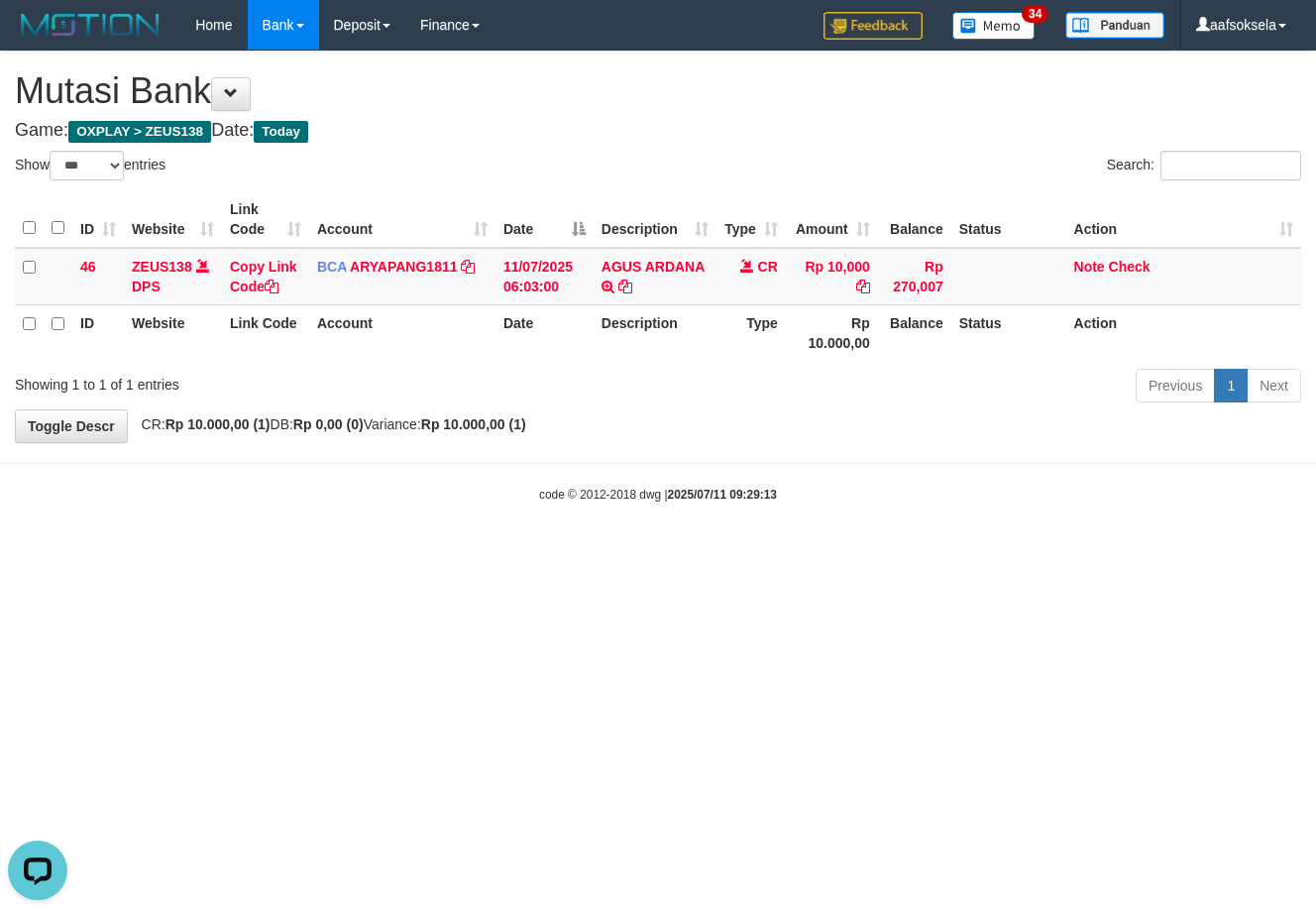 scroll, scrollTop: 0, scrollLeft: 0, axis: both 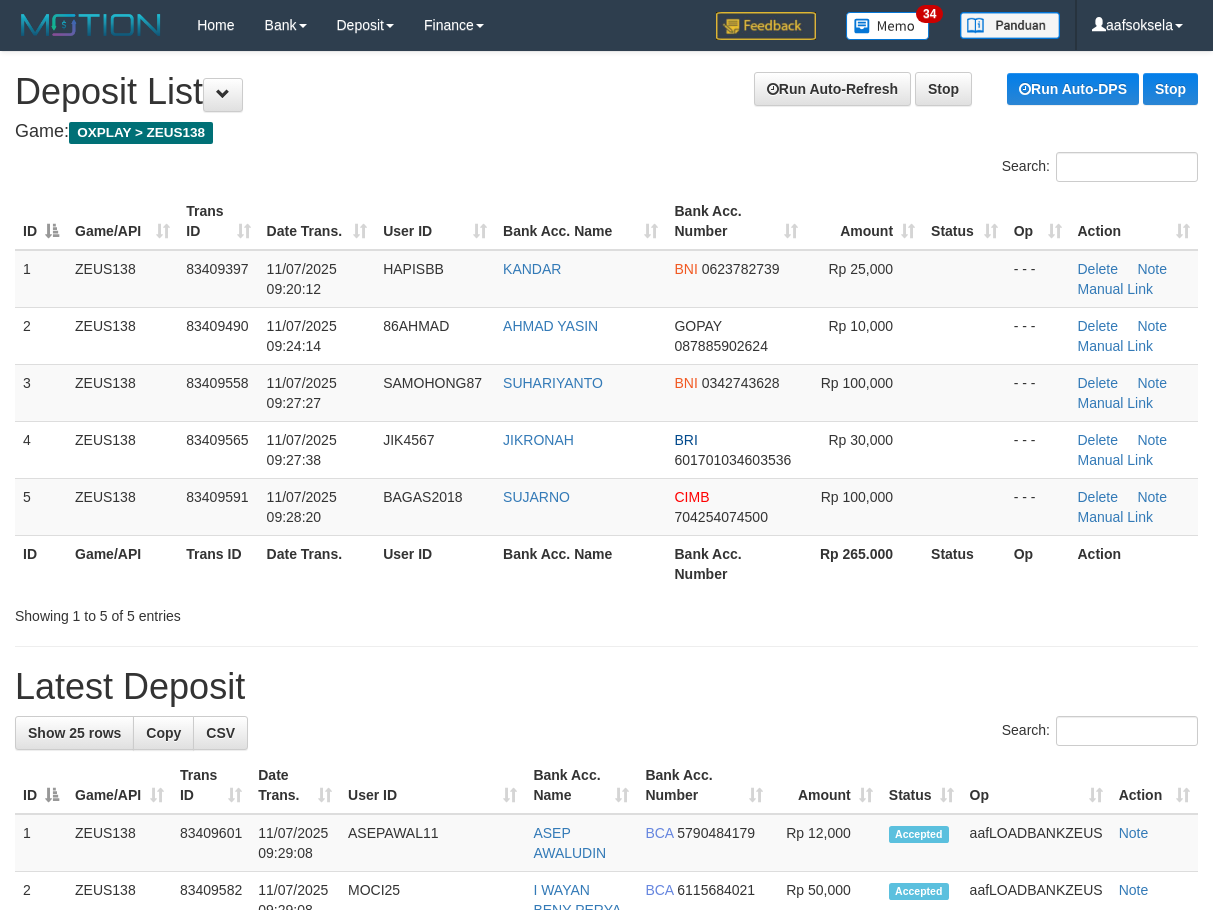 click on "Search:" at bounding box center [606, 169] 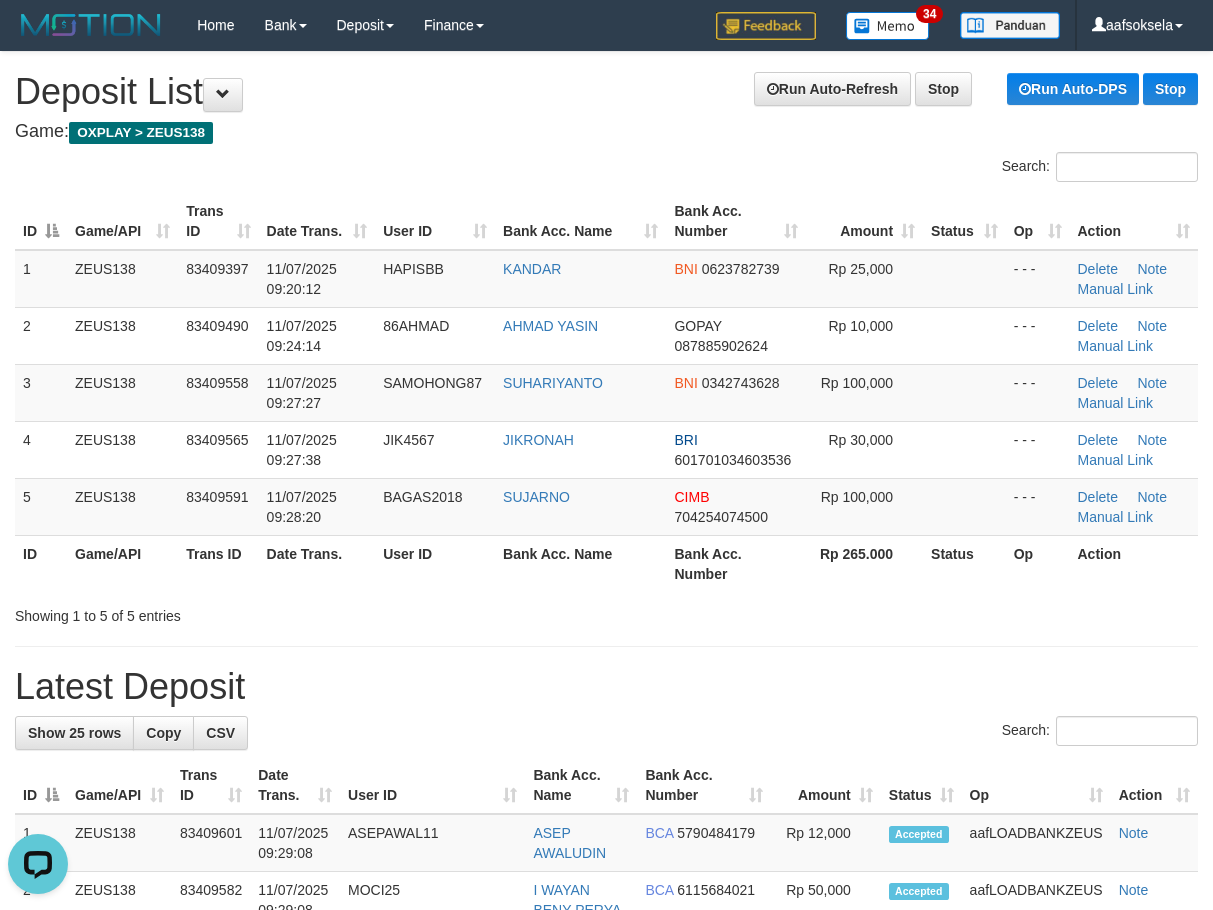 scroll, scrollTop: 0, scrollLeft: 0, axis: both 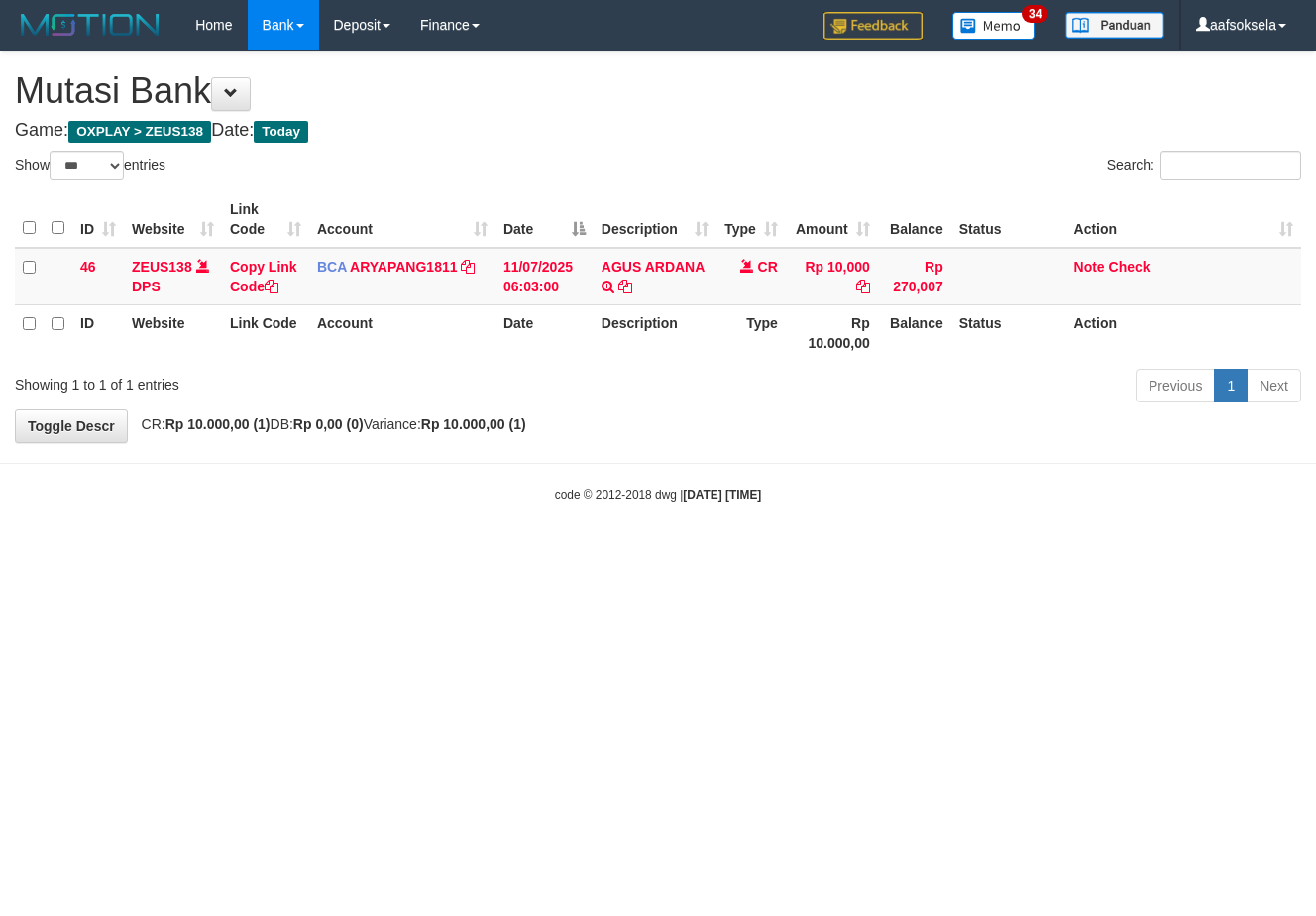 select on "***" 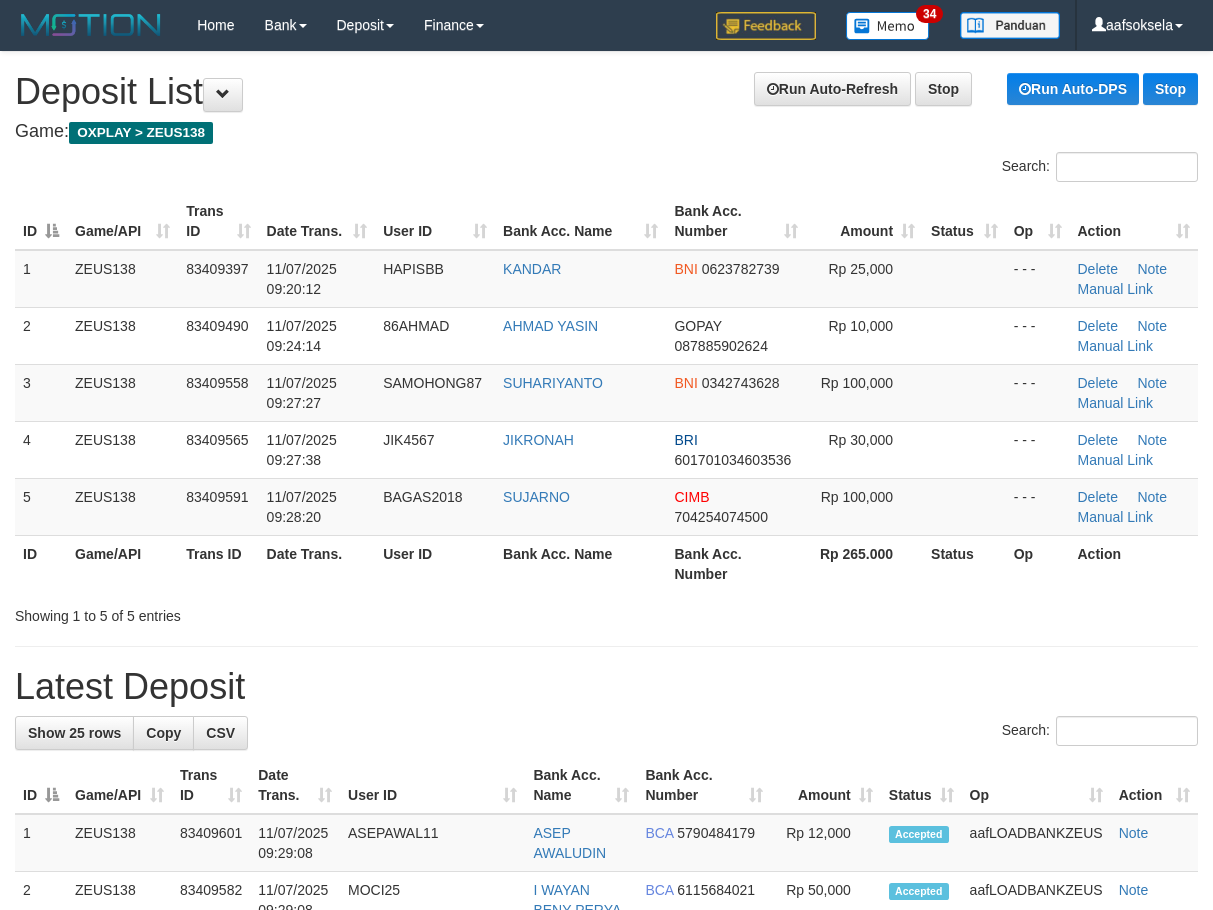 scroll, scrollTop: 0, scrollLeft: 0, axis: both 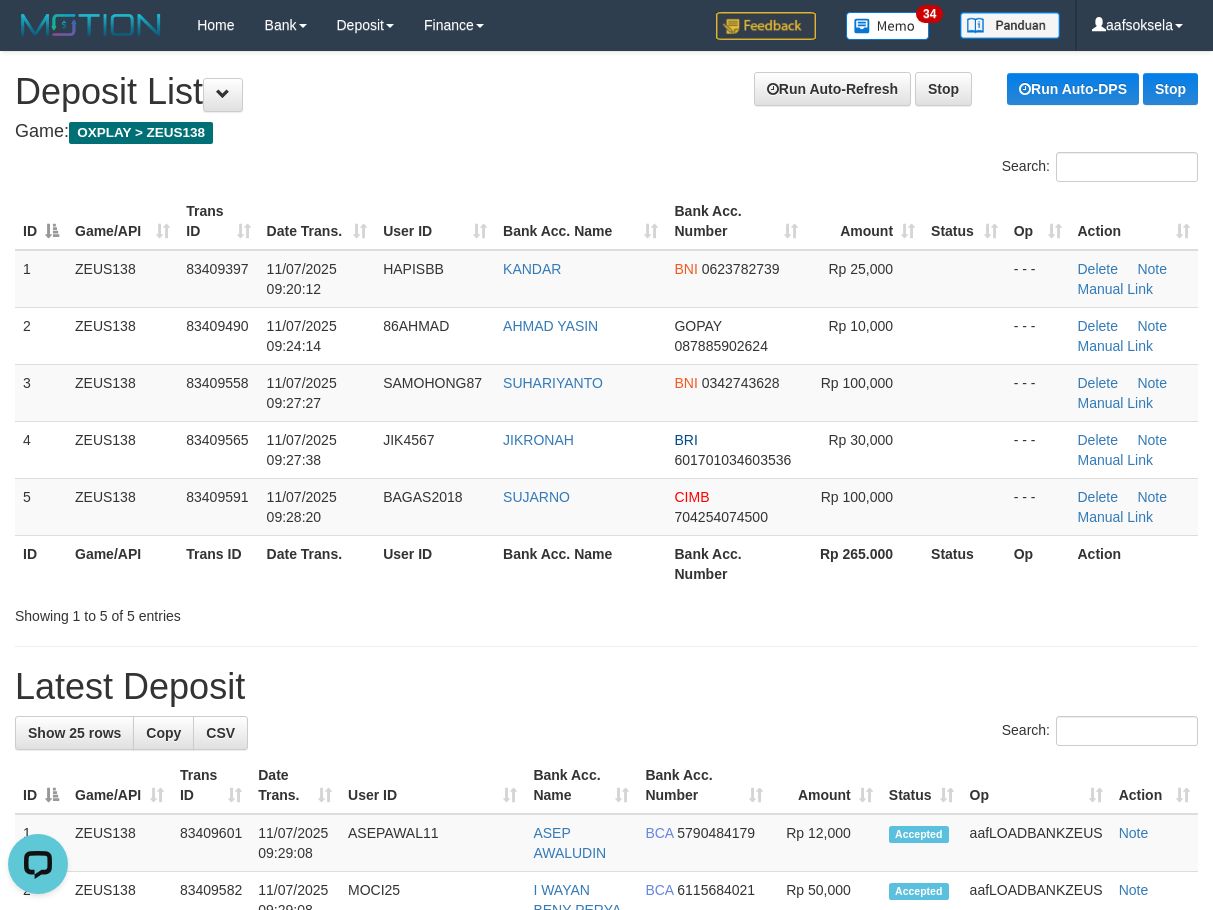 drag, startPoint x: 437, startPoint y: 606, endPoint x: 7, endPoint y: 609, distance: 430.01047 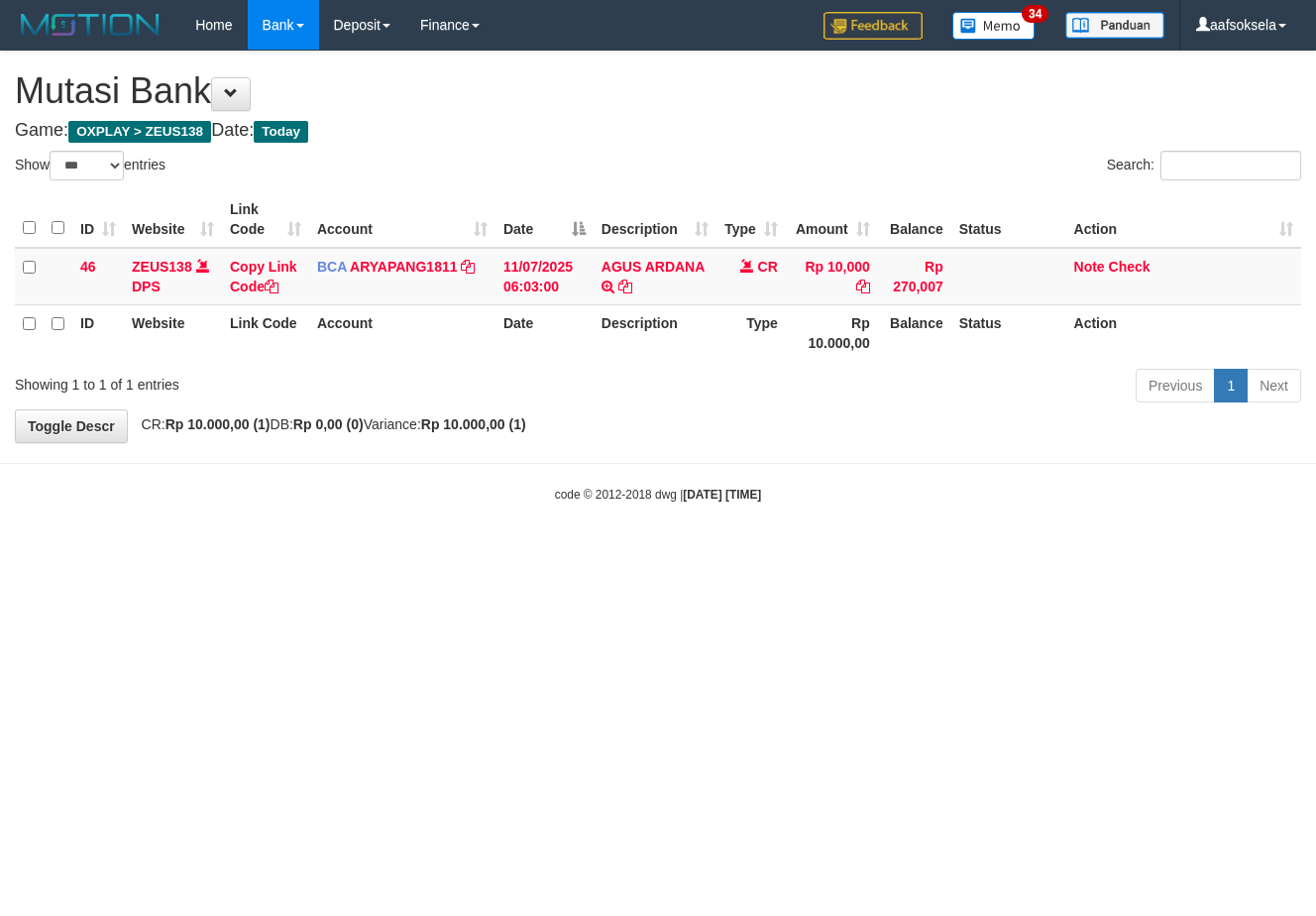 select on "***" 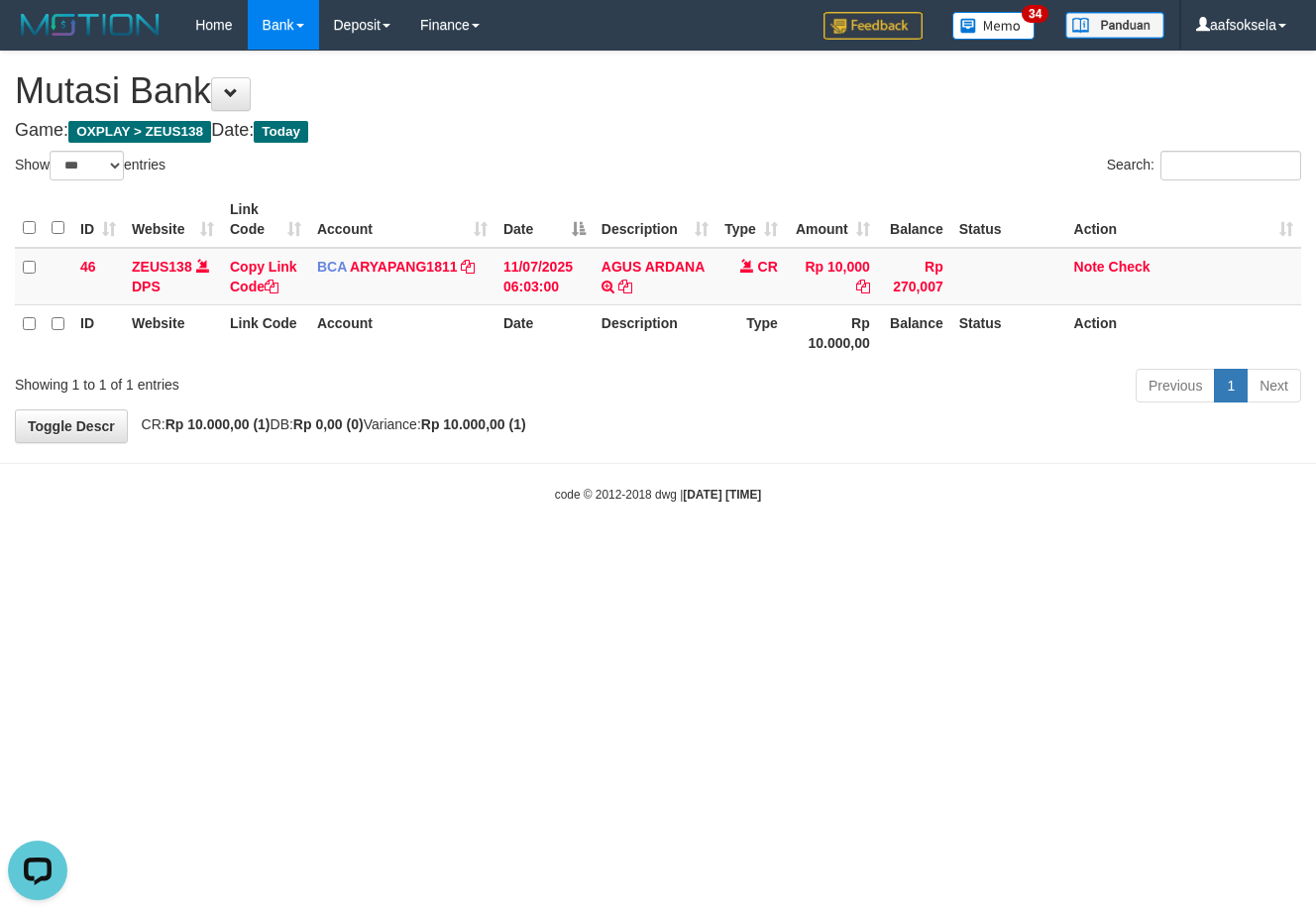 scroll, scrollTop: 0, scrollLeft: 0, axis: both 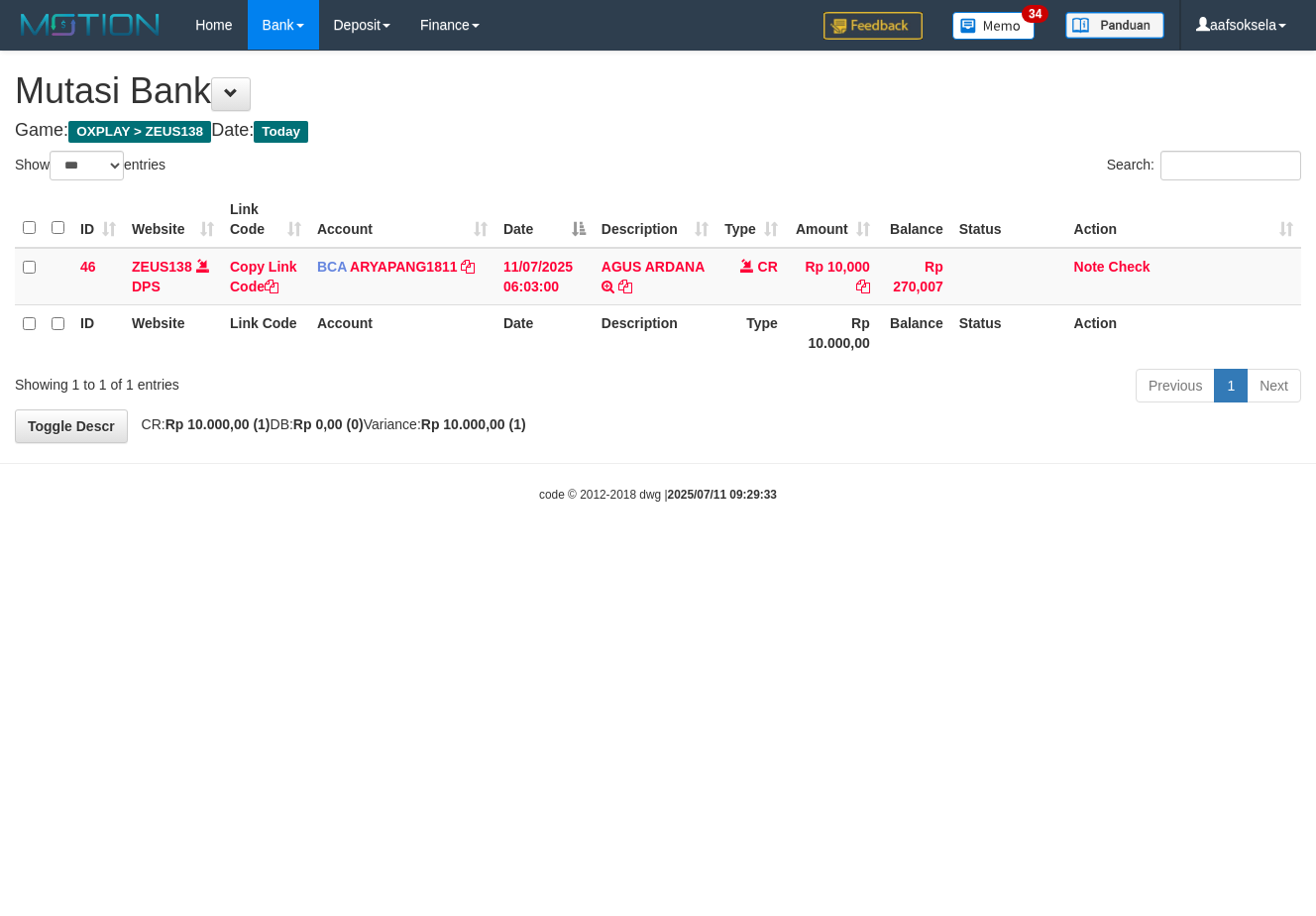 select on "***" 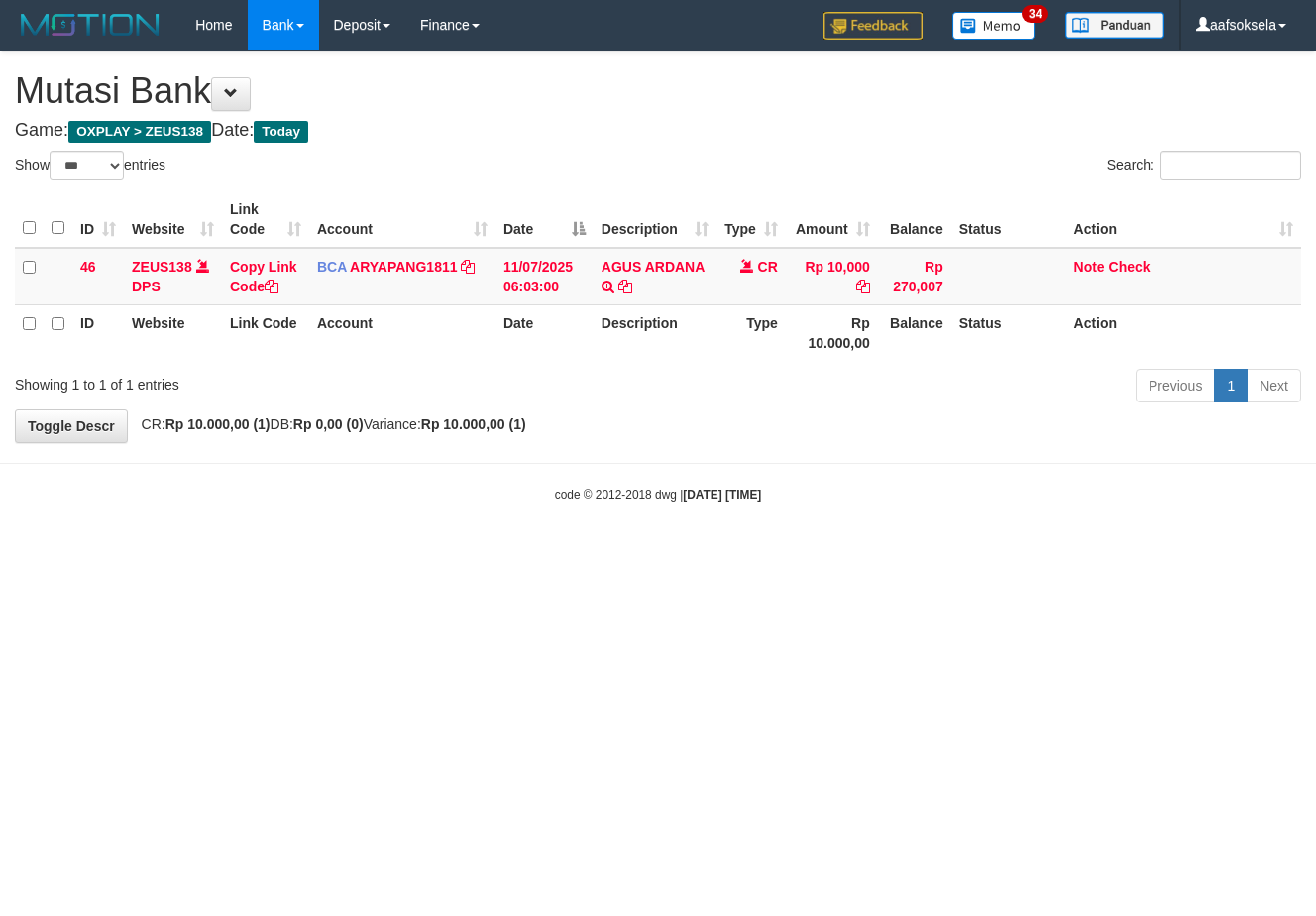 select on "***" 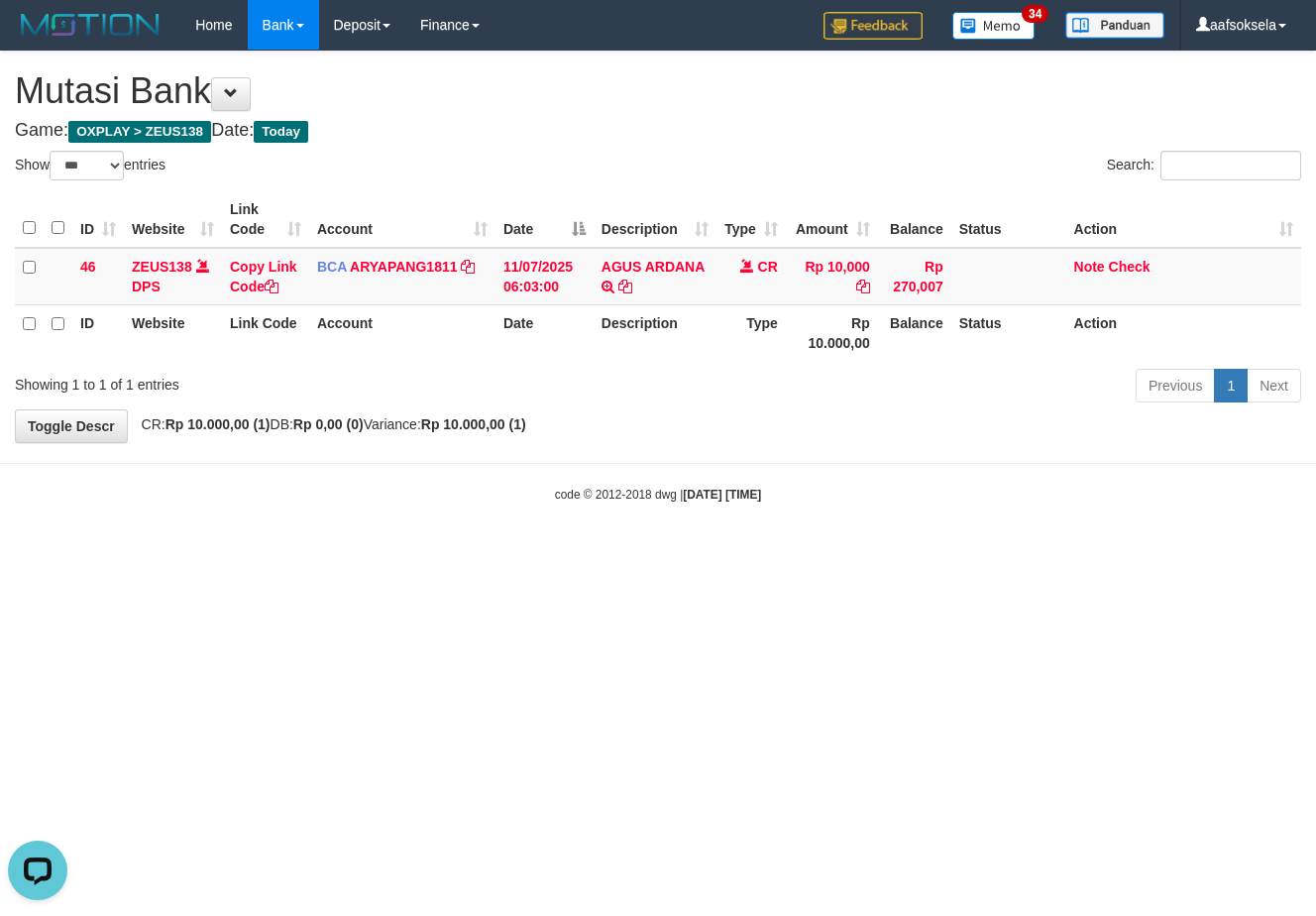 scroll, scrollTop: 0, scrollLeft: 0, axis: both 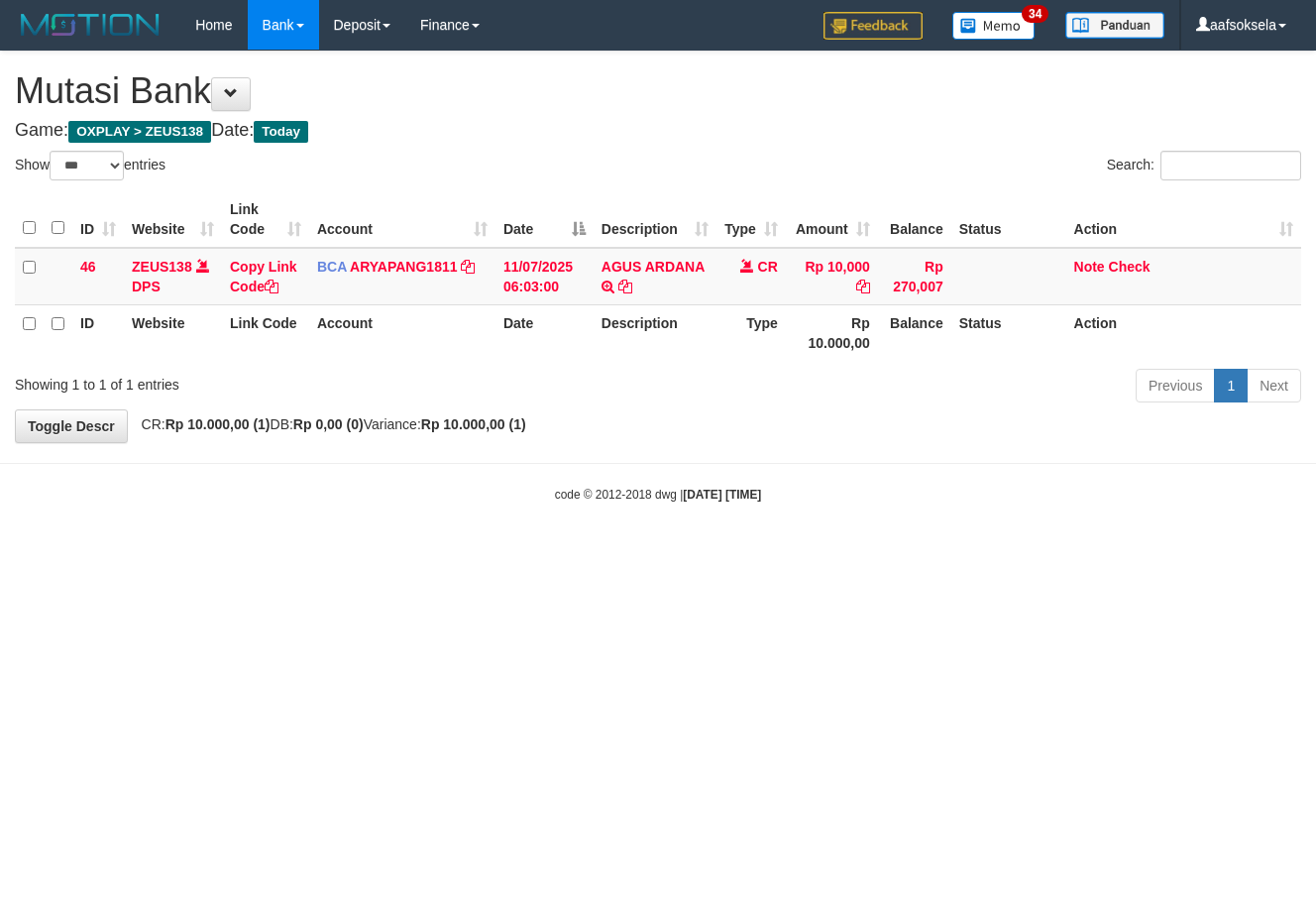 select on "***" 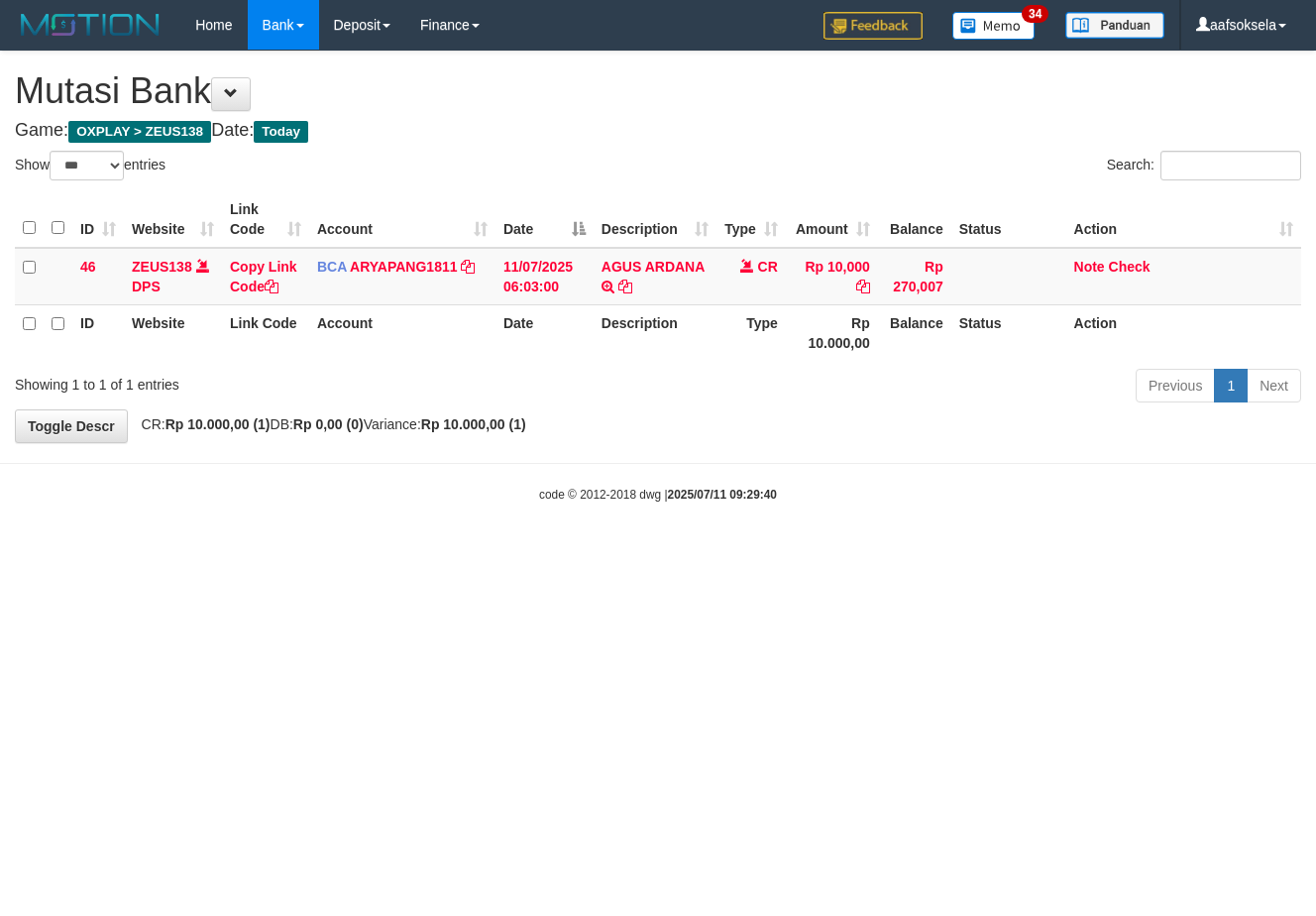 select on "***" 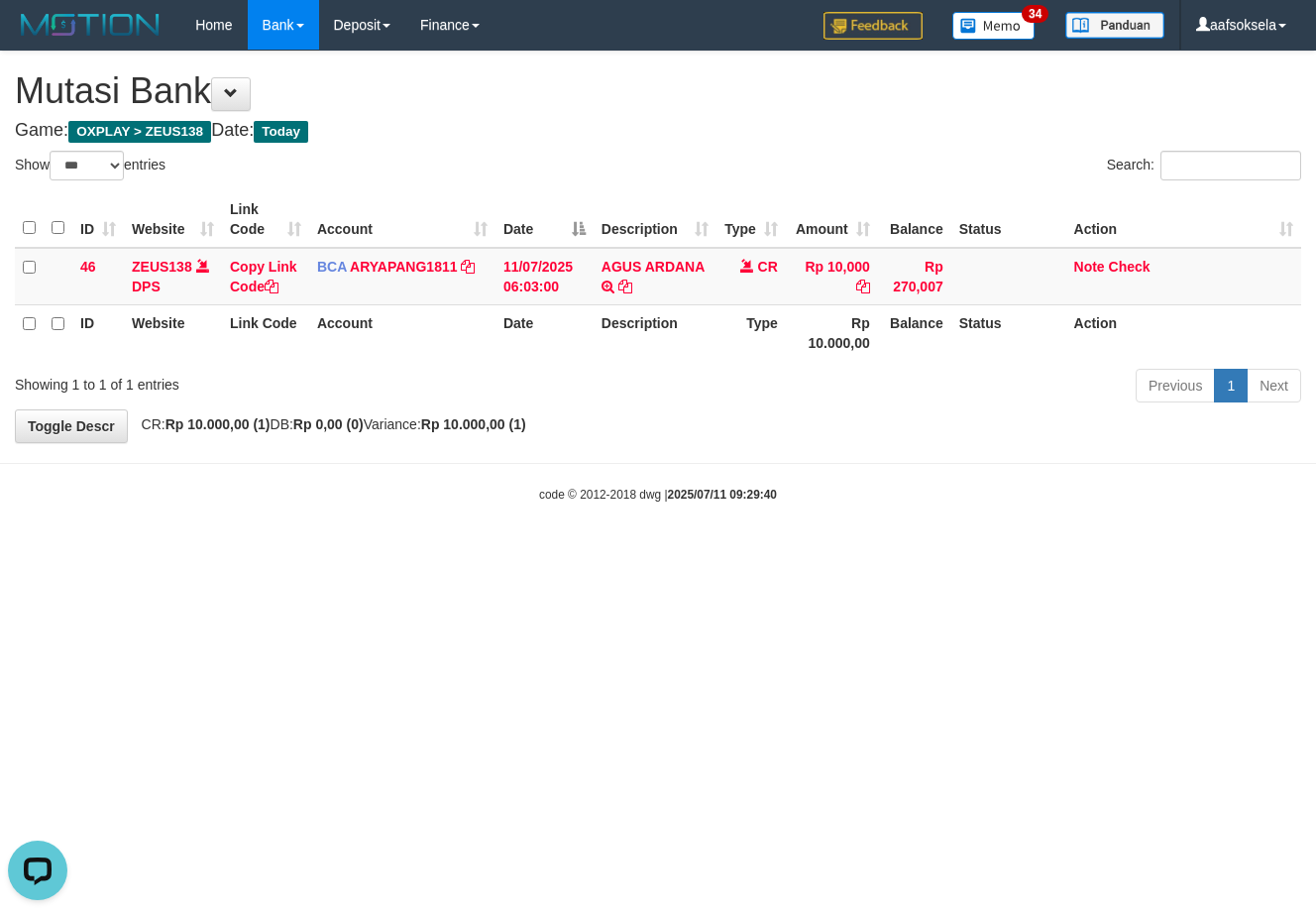 scroll, scrollTop: 0, scrollLeft: 0, axis: both 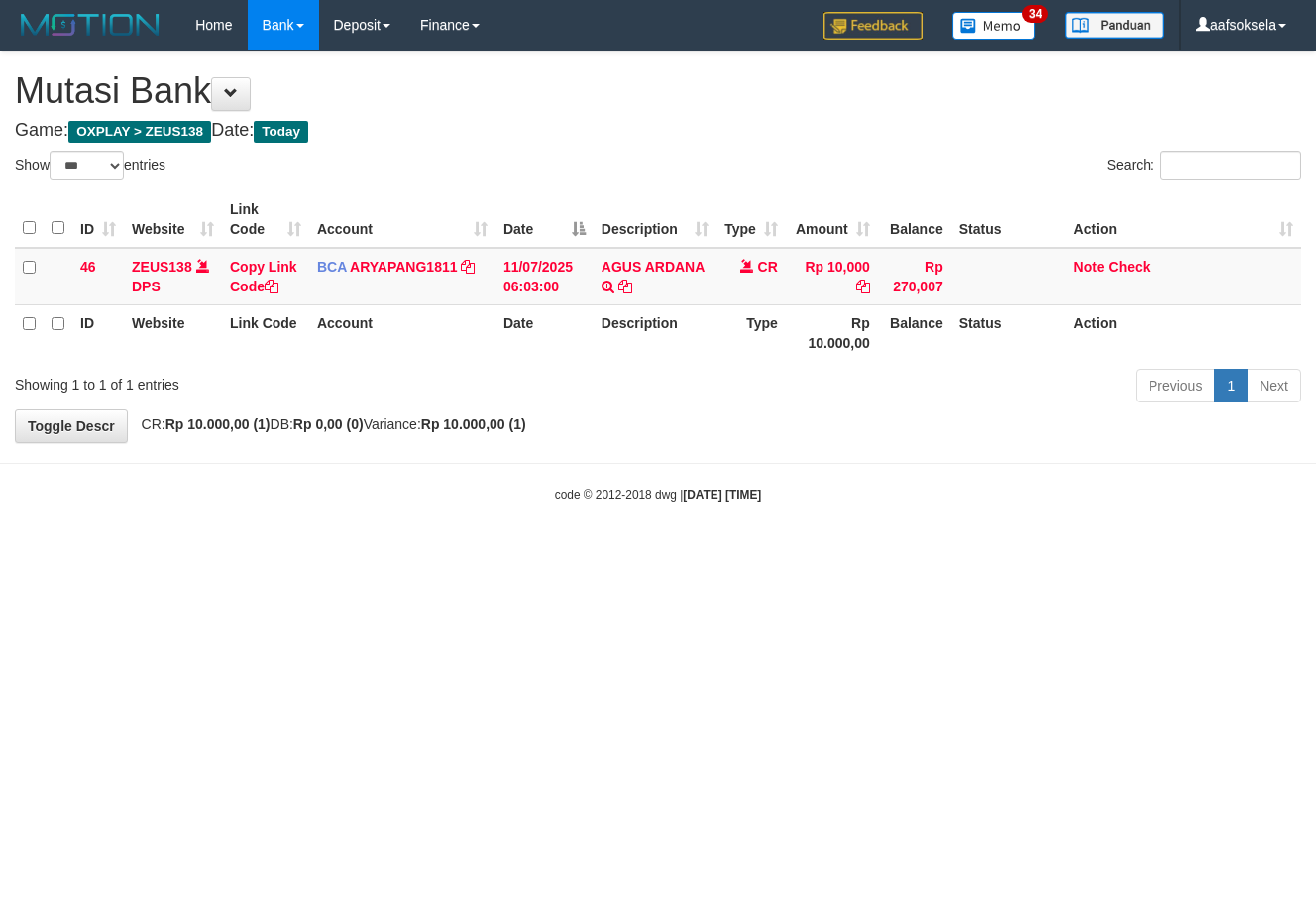 select on "***" 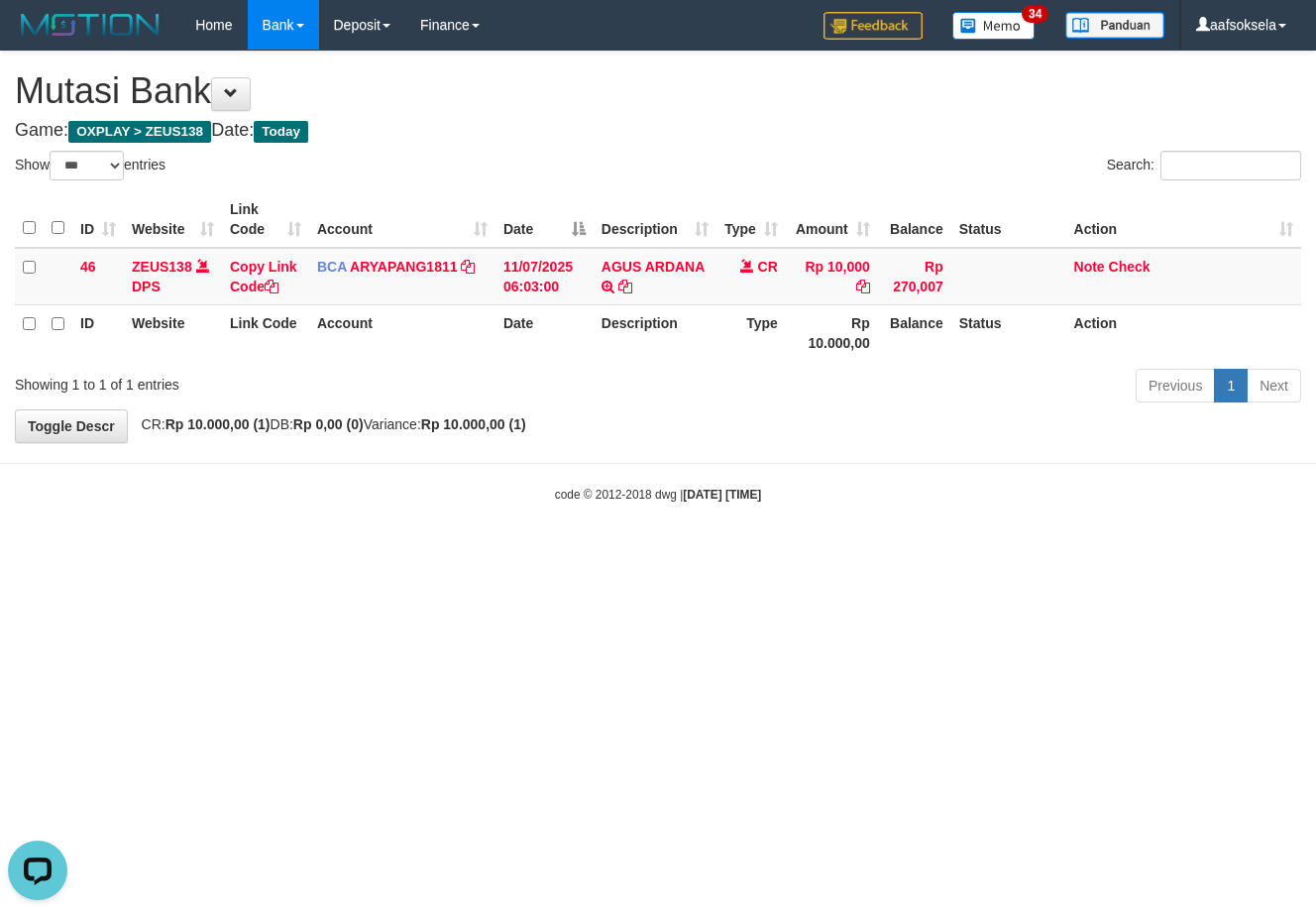 scroll, scrollTop: 0, scrollLeft: 0, axis: both 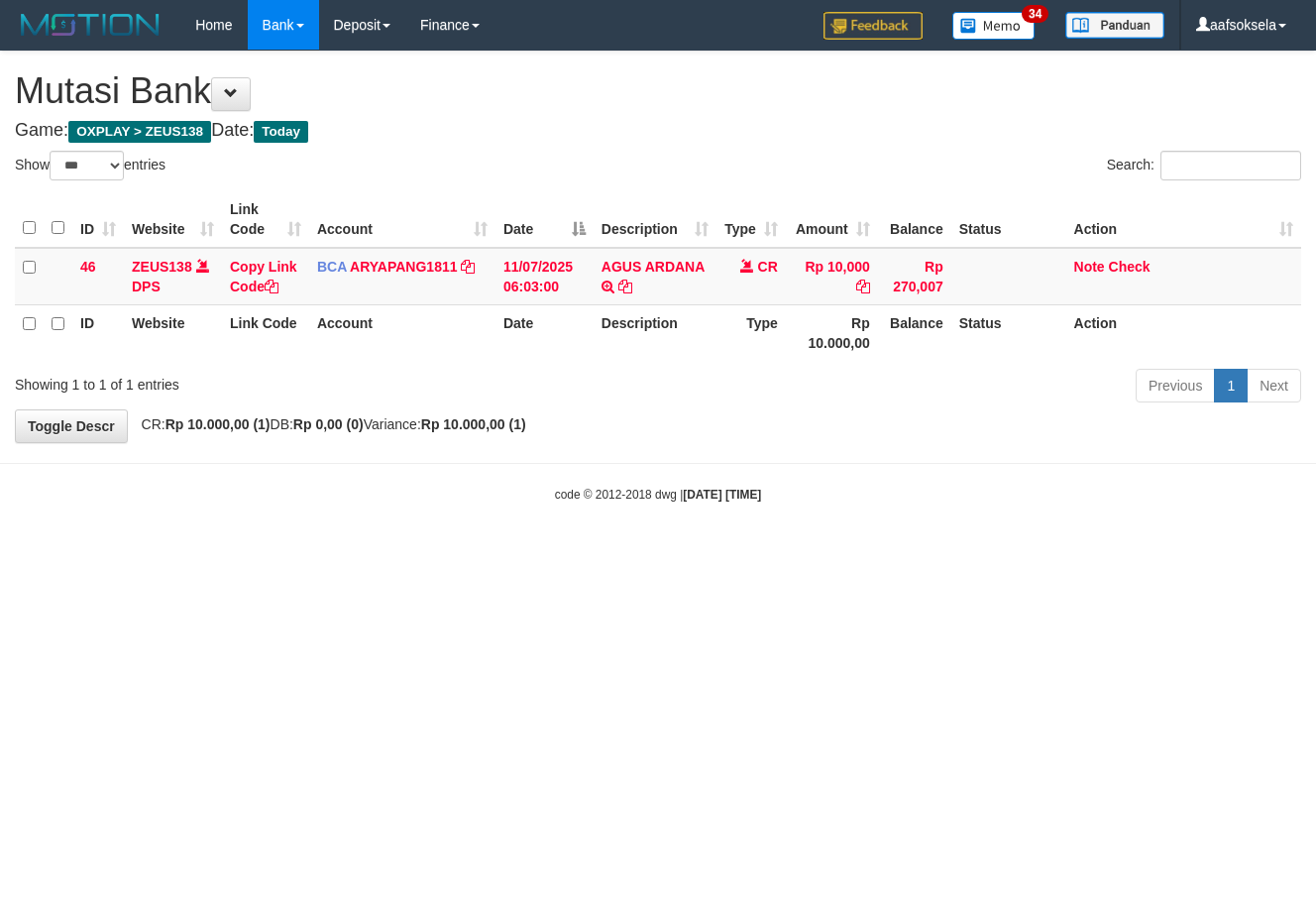 select on "***" 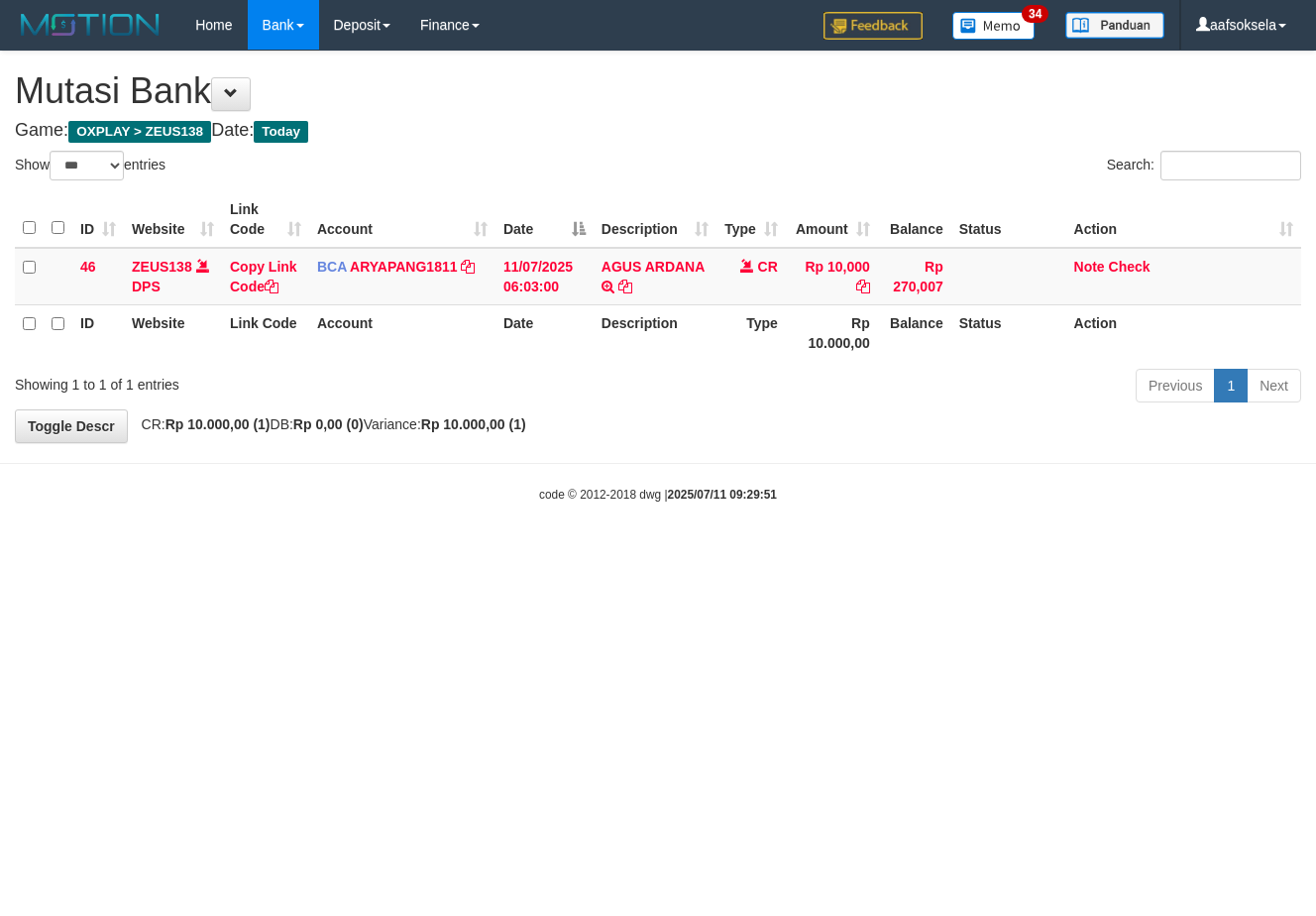 select on "***" 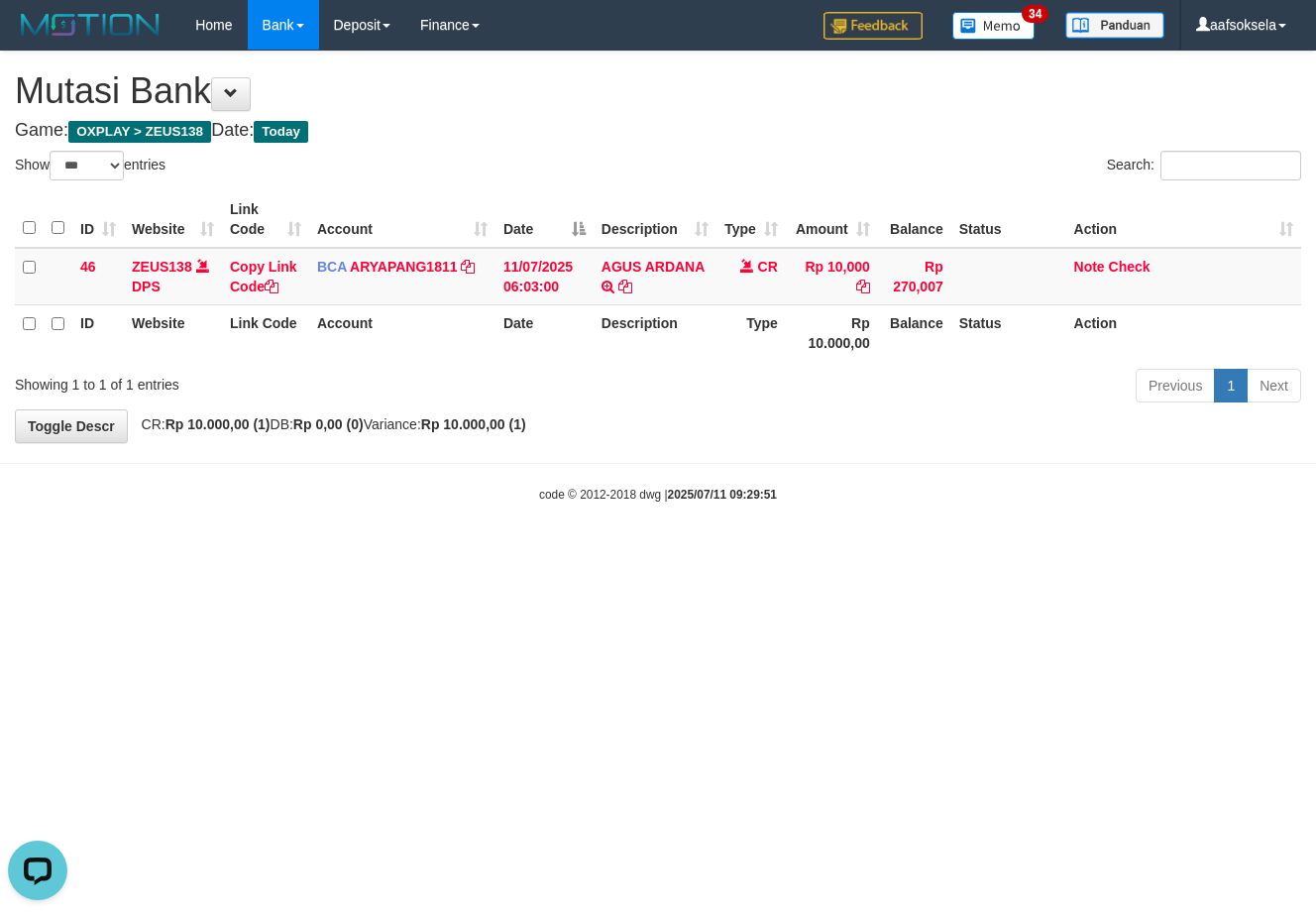 scroll, scrollTop: 0, scrollLeft: 0, axis: both 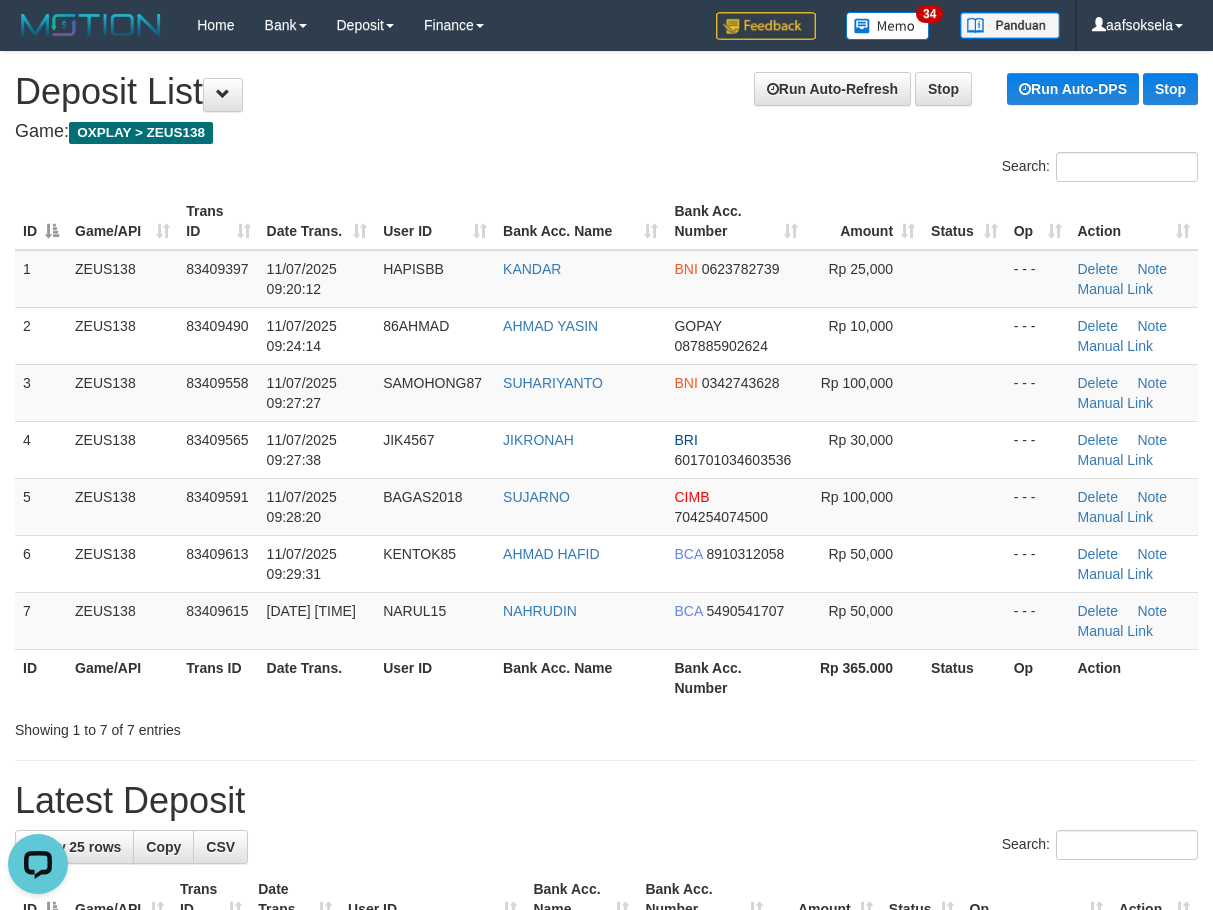 click on "Game/API" at bounding box center (122, 677) 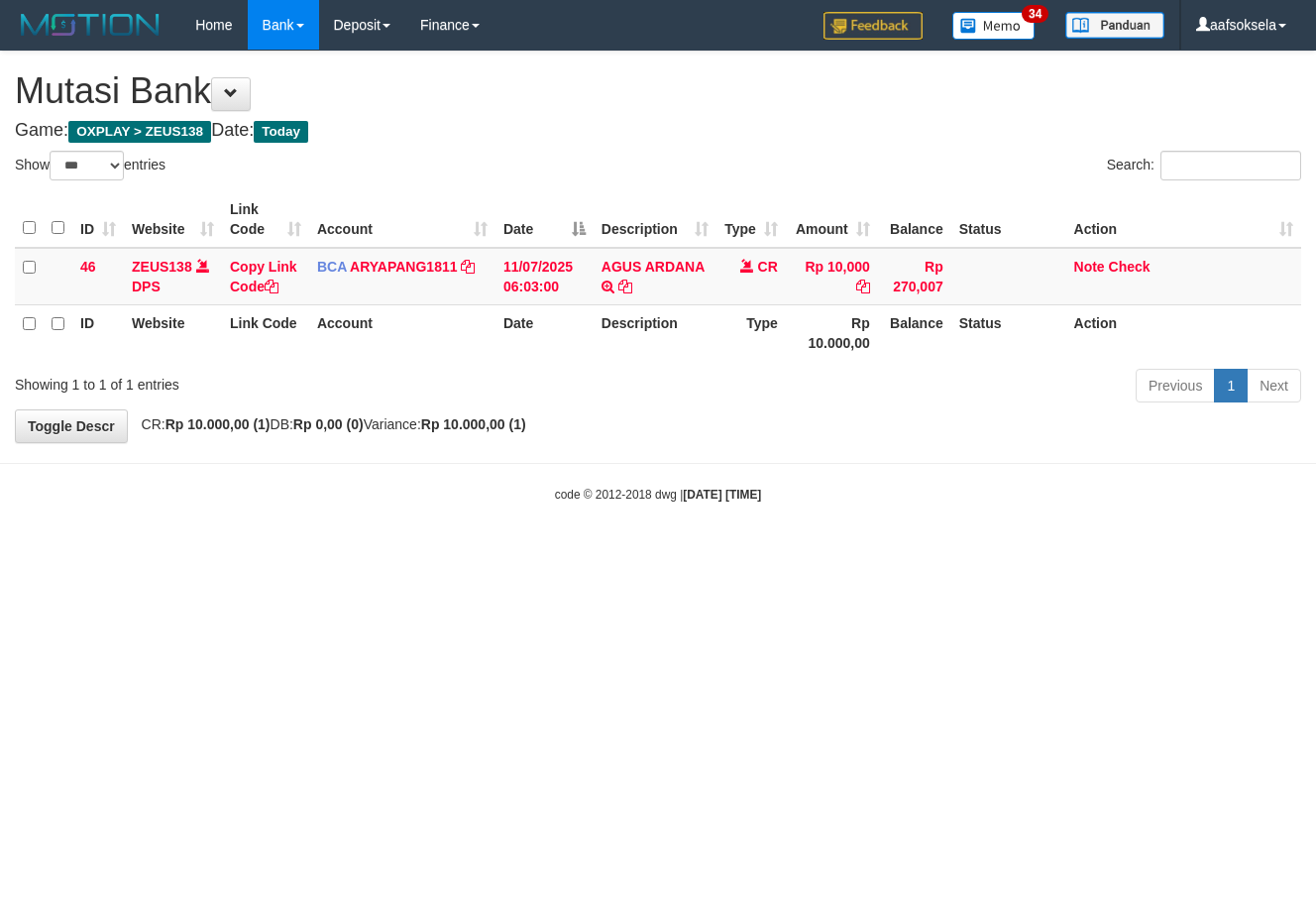 select on "***" 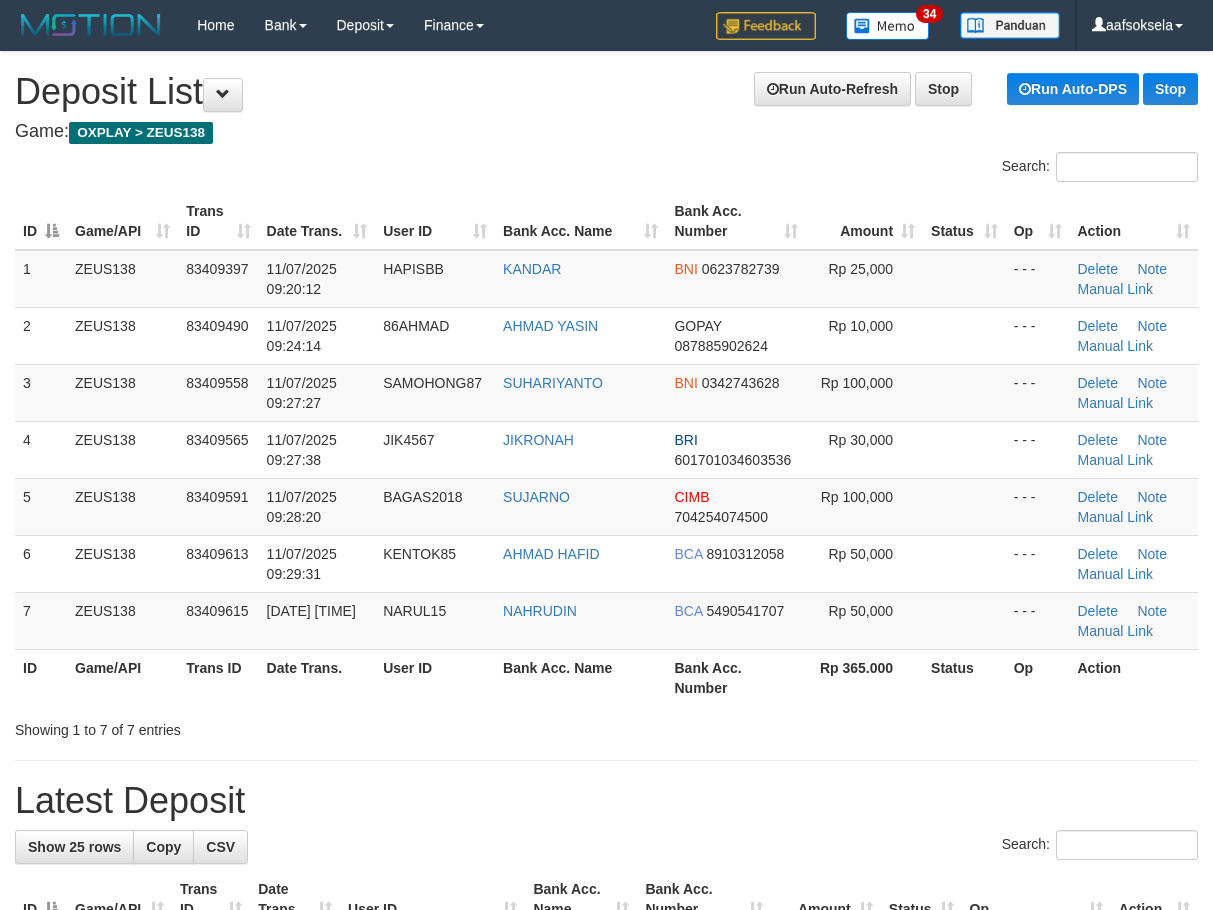 scroll, scrollTop: 0, scrollLeft: 0, axis: both 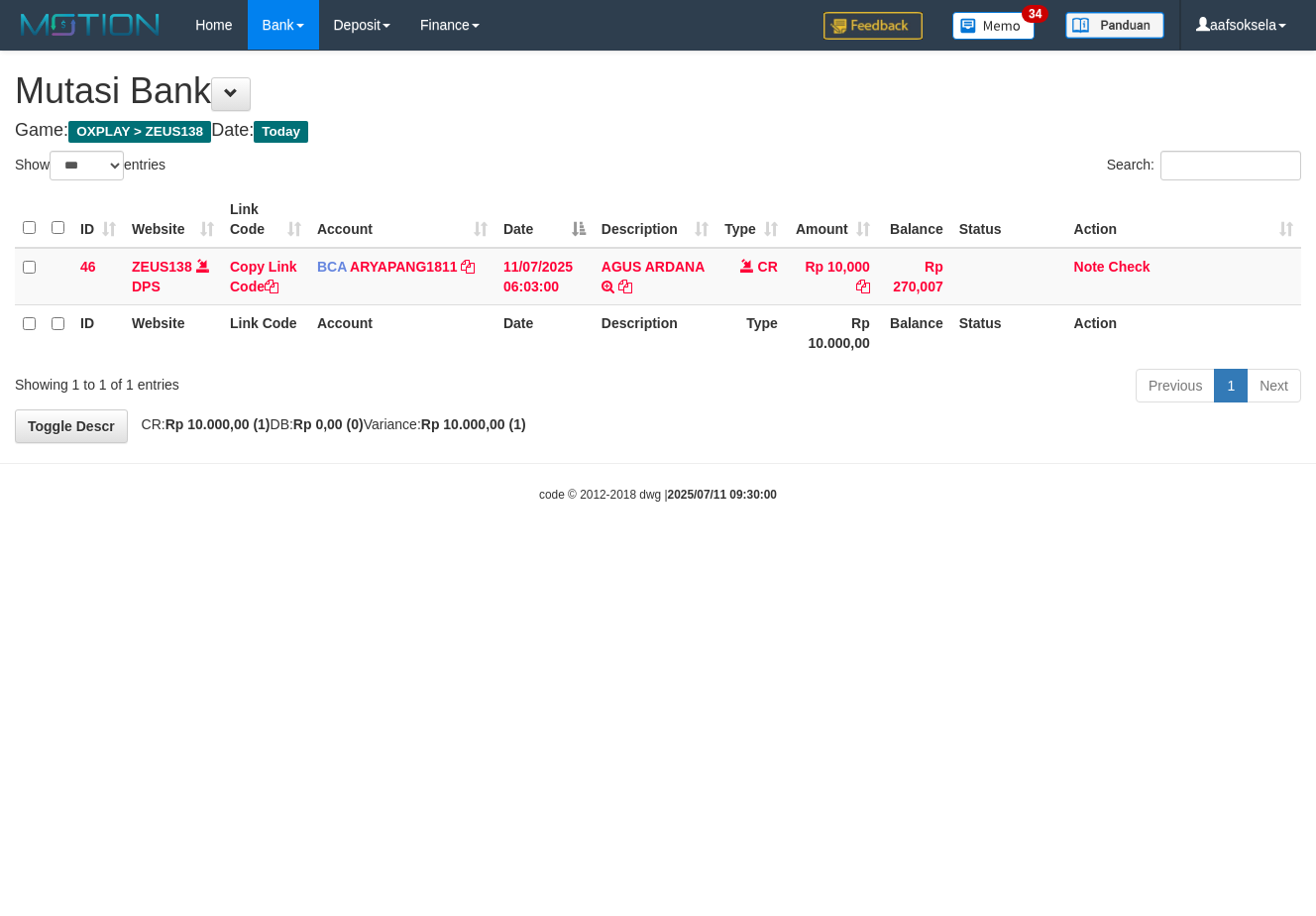 select on "***" 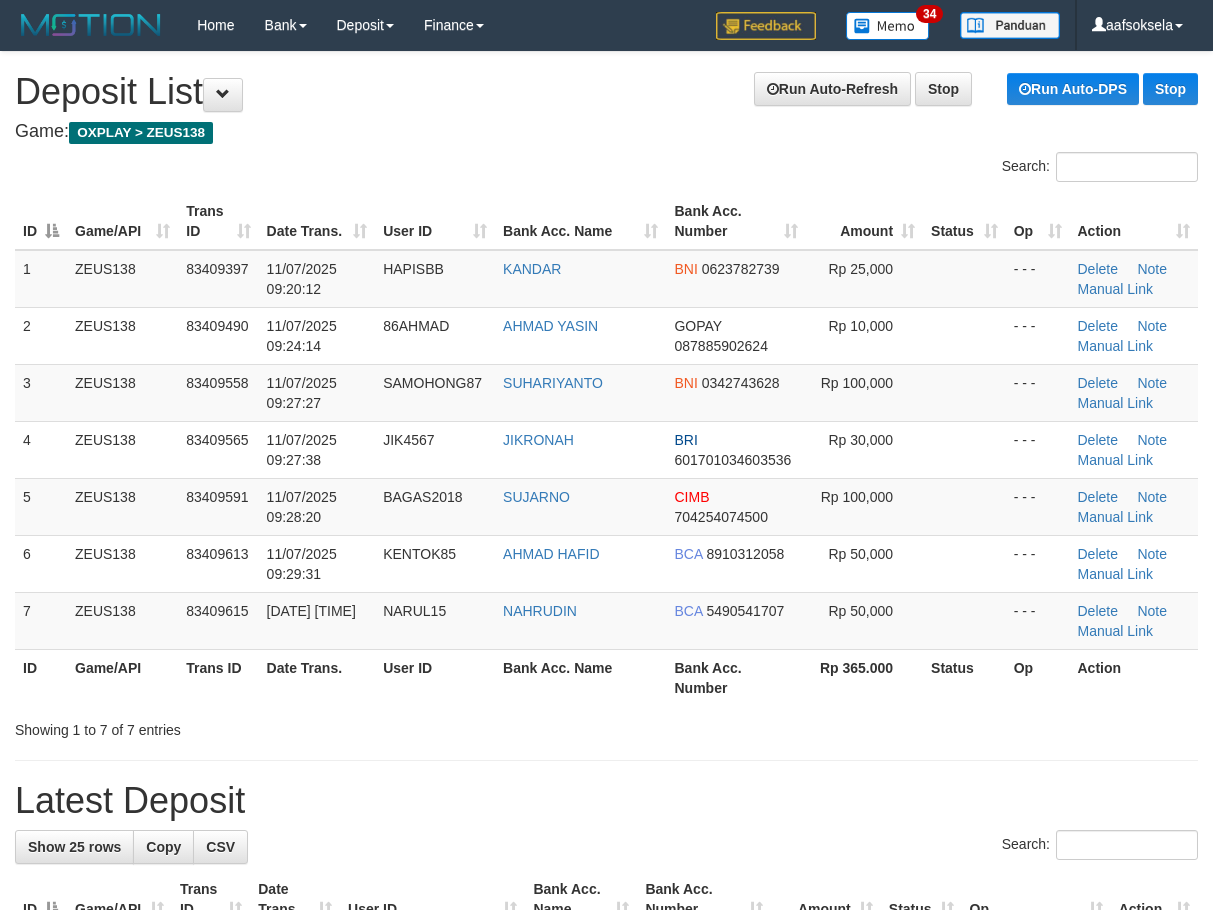 scroll, scrollTop: 0, scrollLeft: 0, axis: both 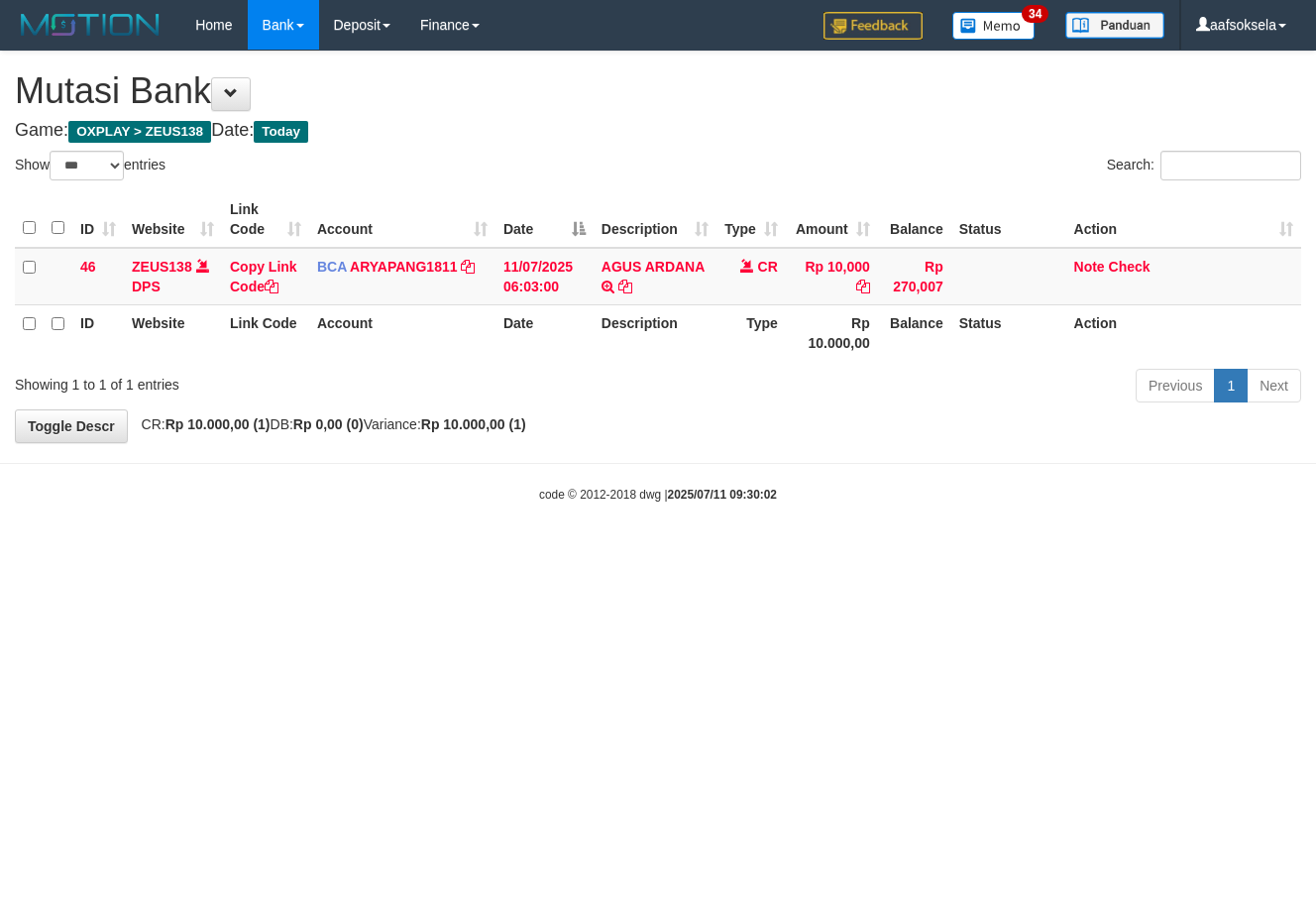select on "***" 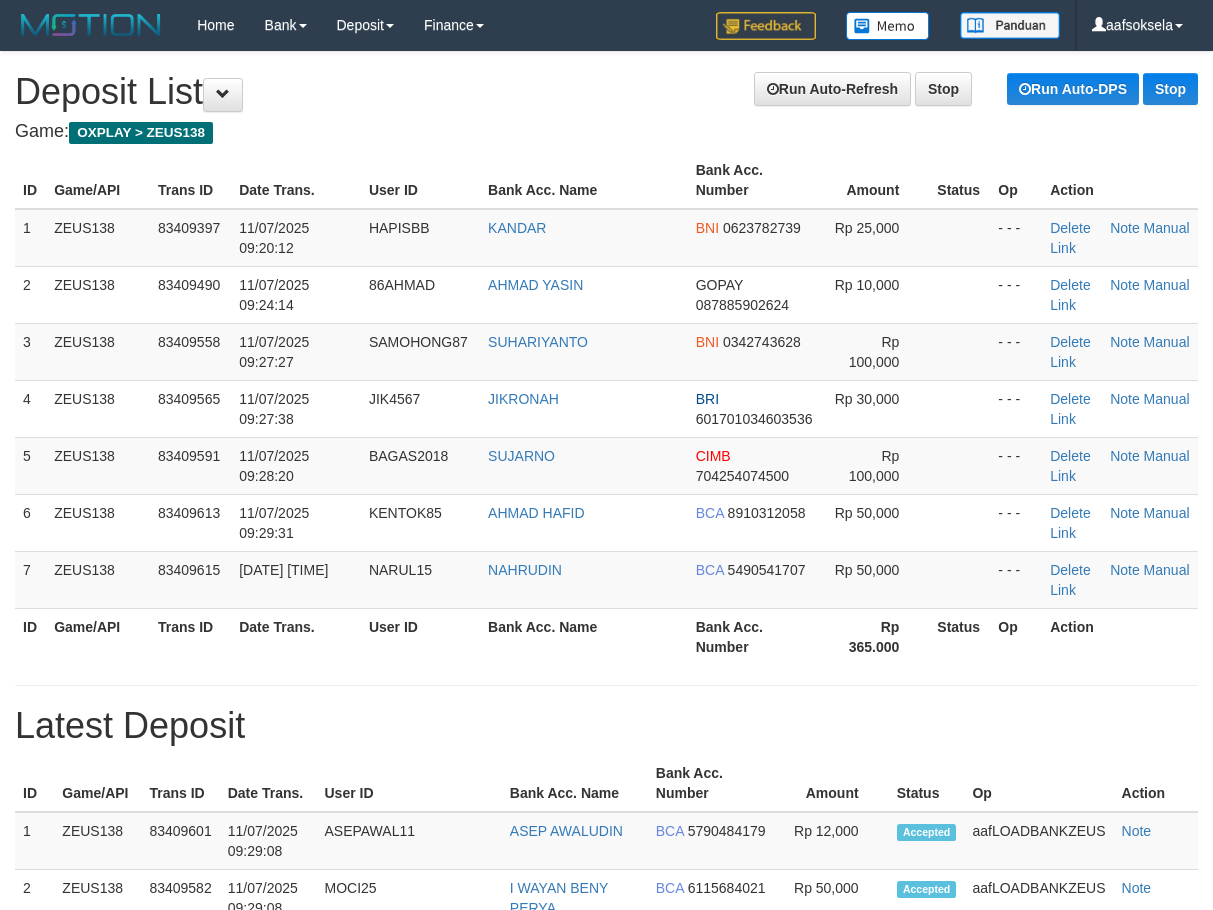 scroll, scrollTop: 0, scrollLeft: 0, axis: both 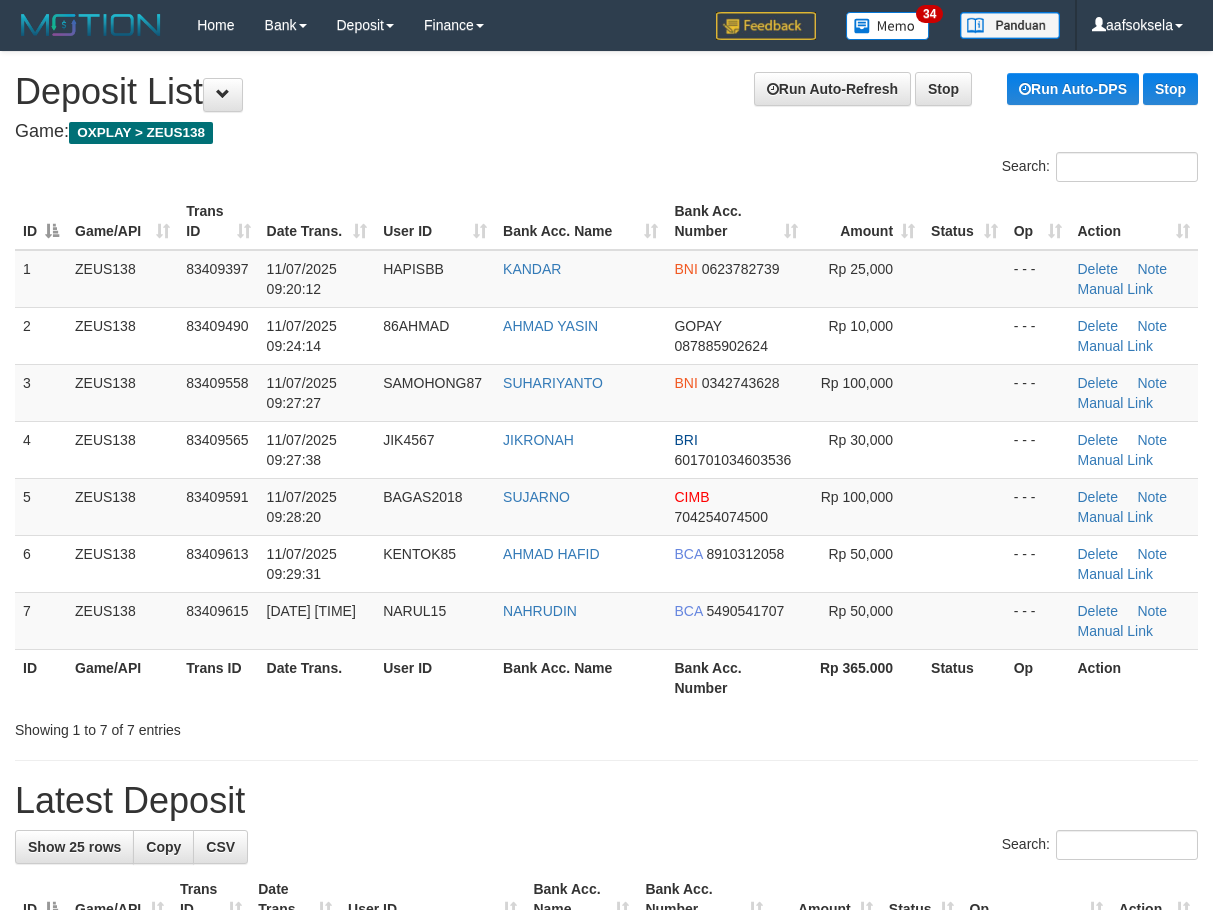 drag, startPoint x: 145, startPoint y: 693, endPoint x: 129, endPoint y: 693, distance: 16 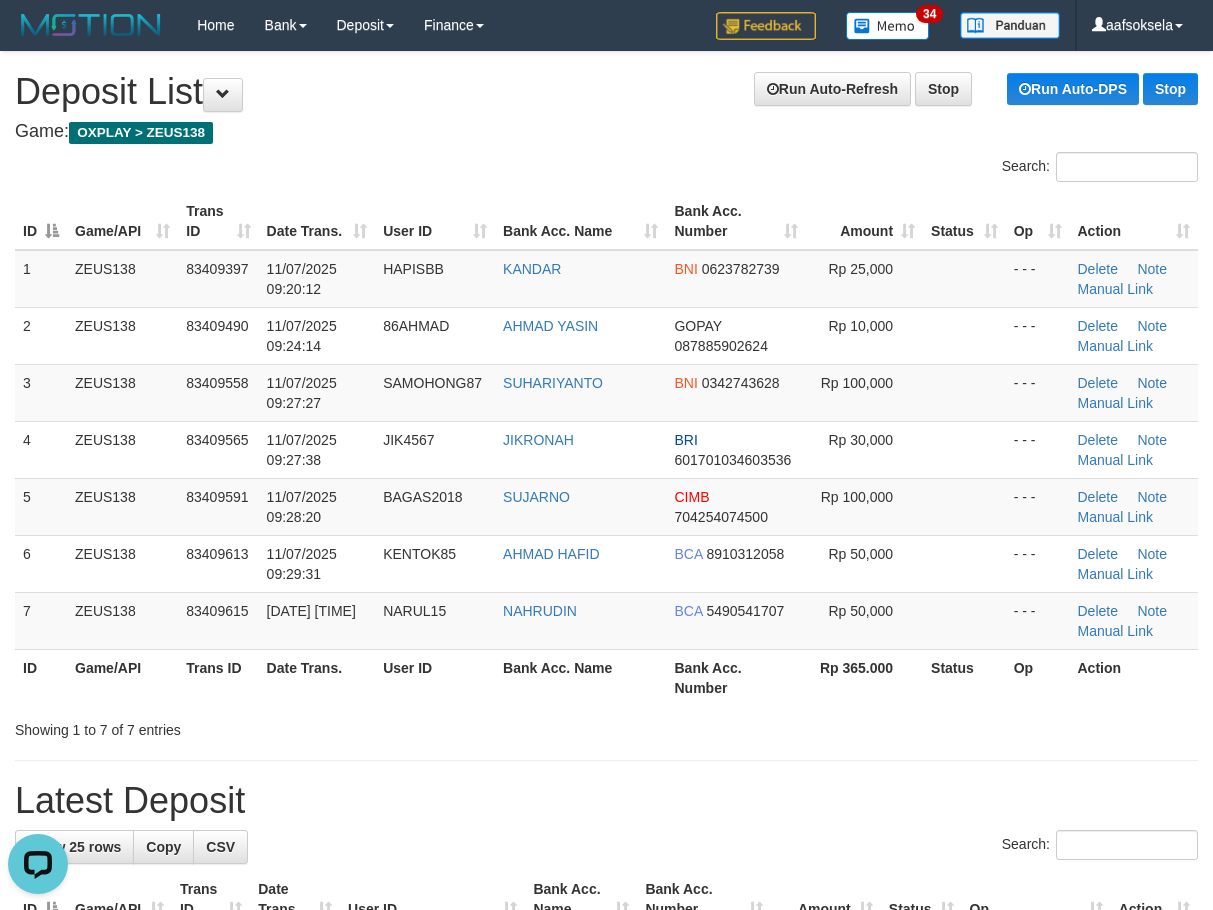 scroll, scrollTop: 0, scrollLeft: 0, axis: both 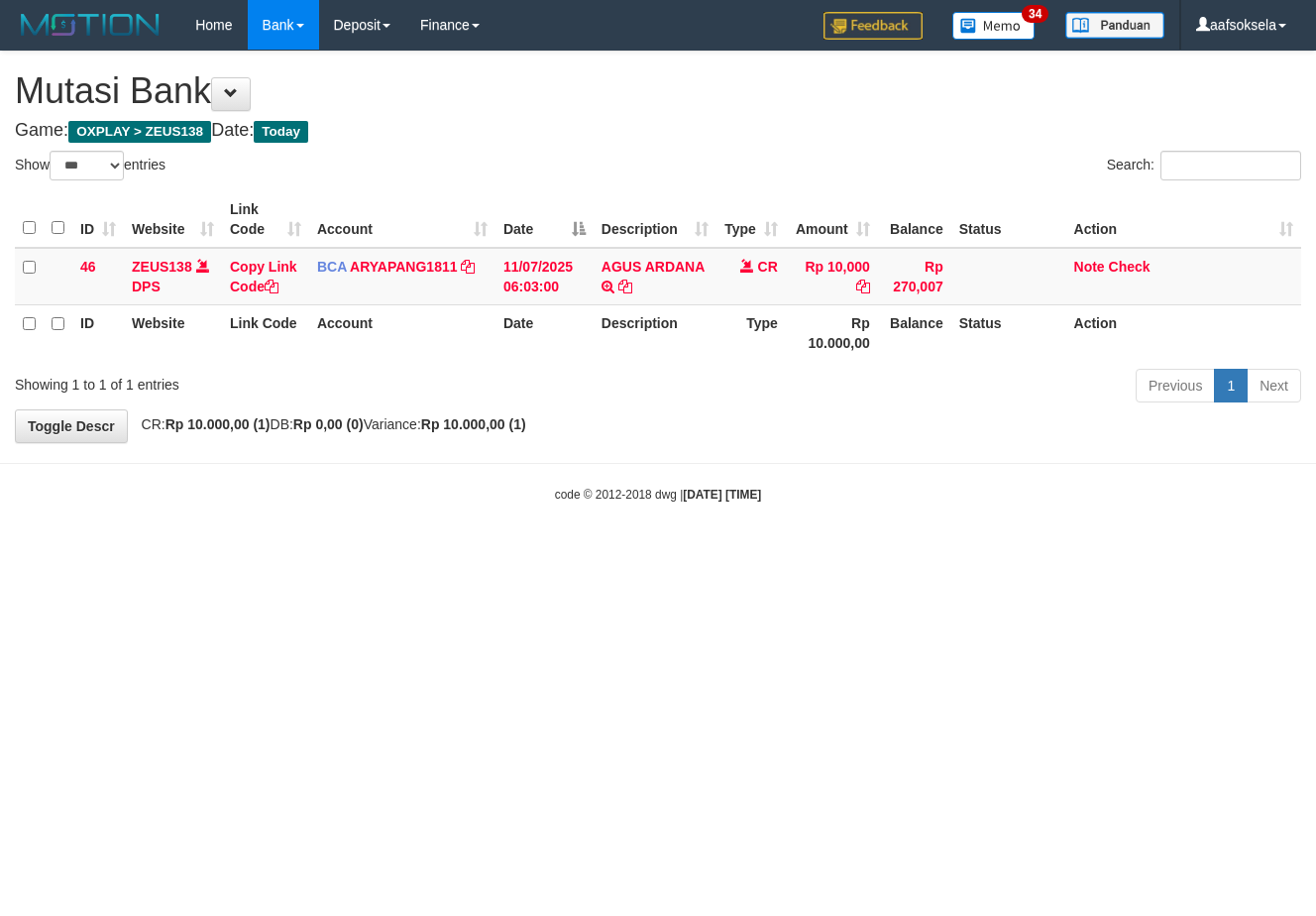 select on "***" 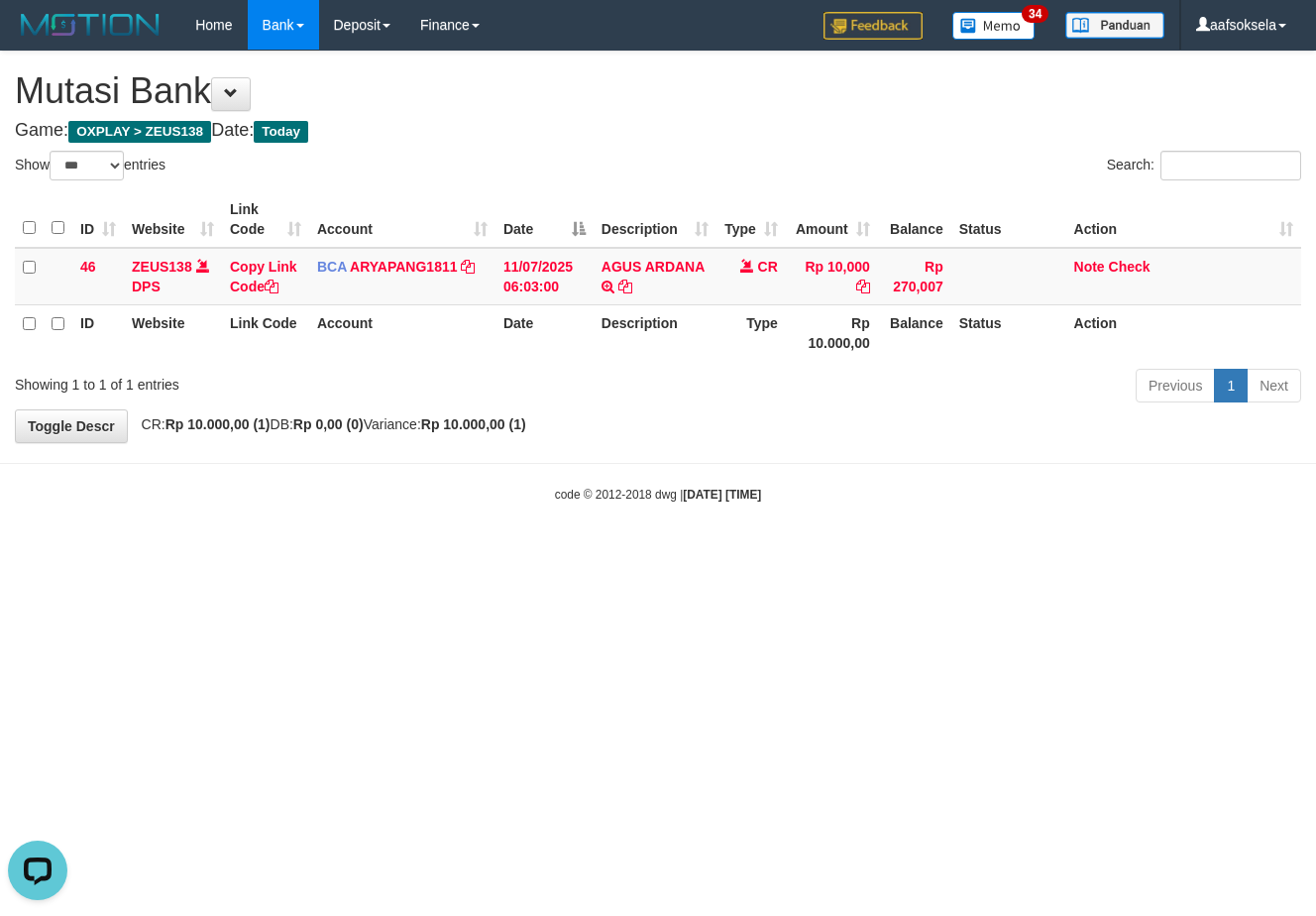 scroll, scrollTop: 0, scrollLeft: 0, axis: both 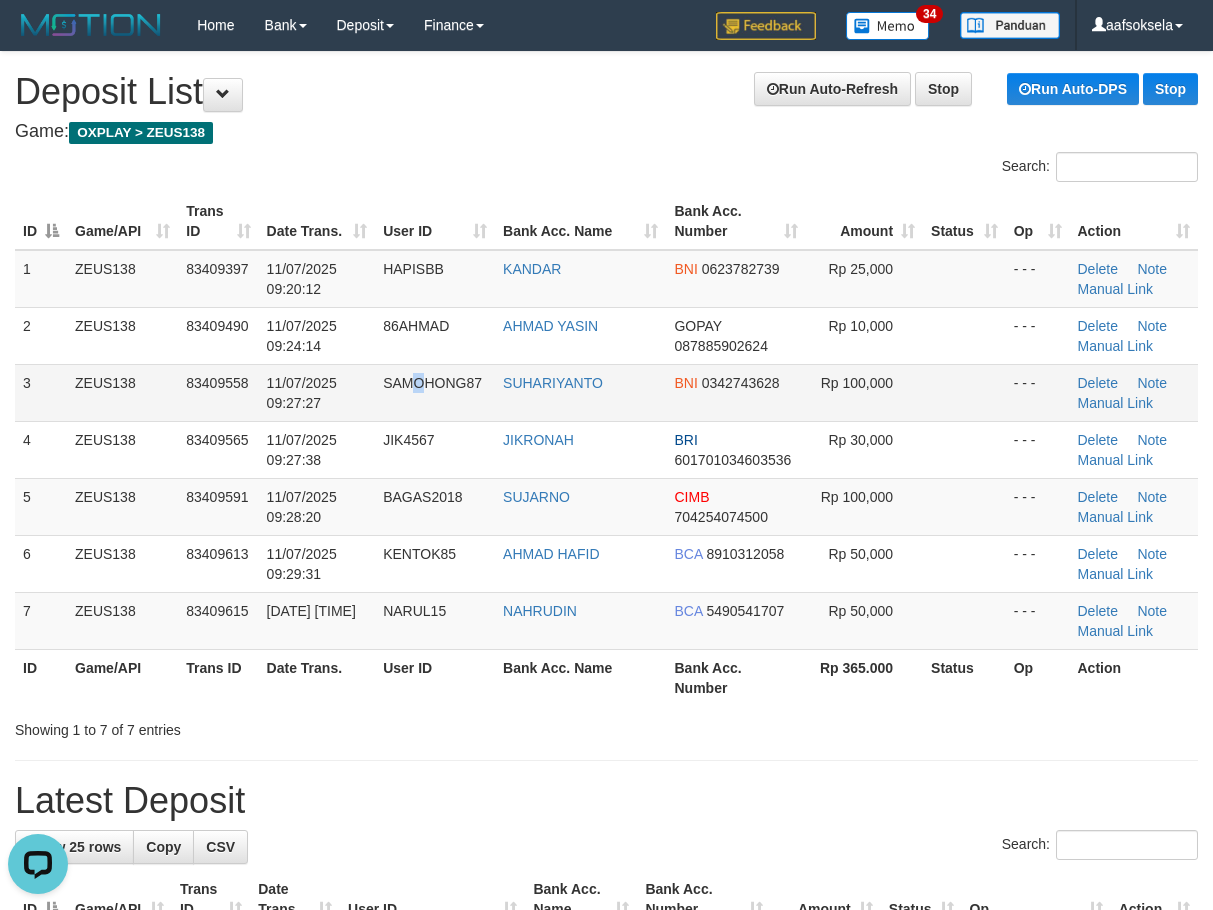 click on "SAMOHONG87" at bounding box center (435, 392) 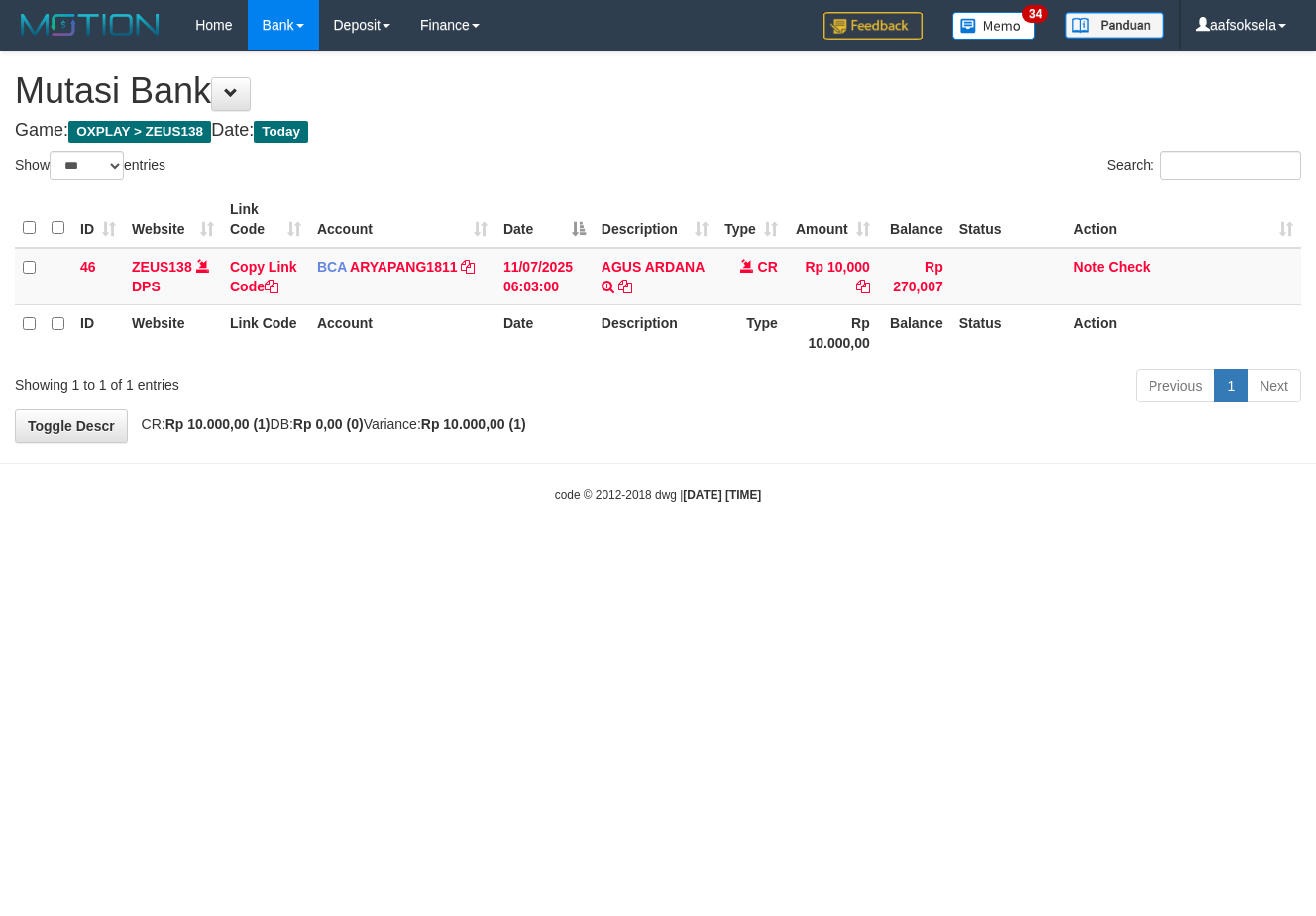 select on "***" 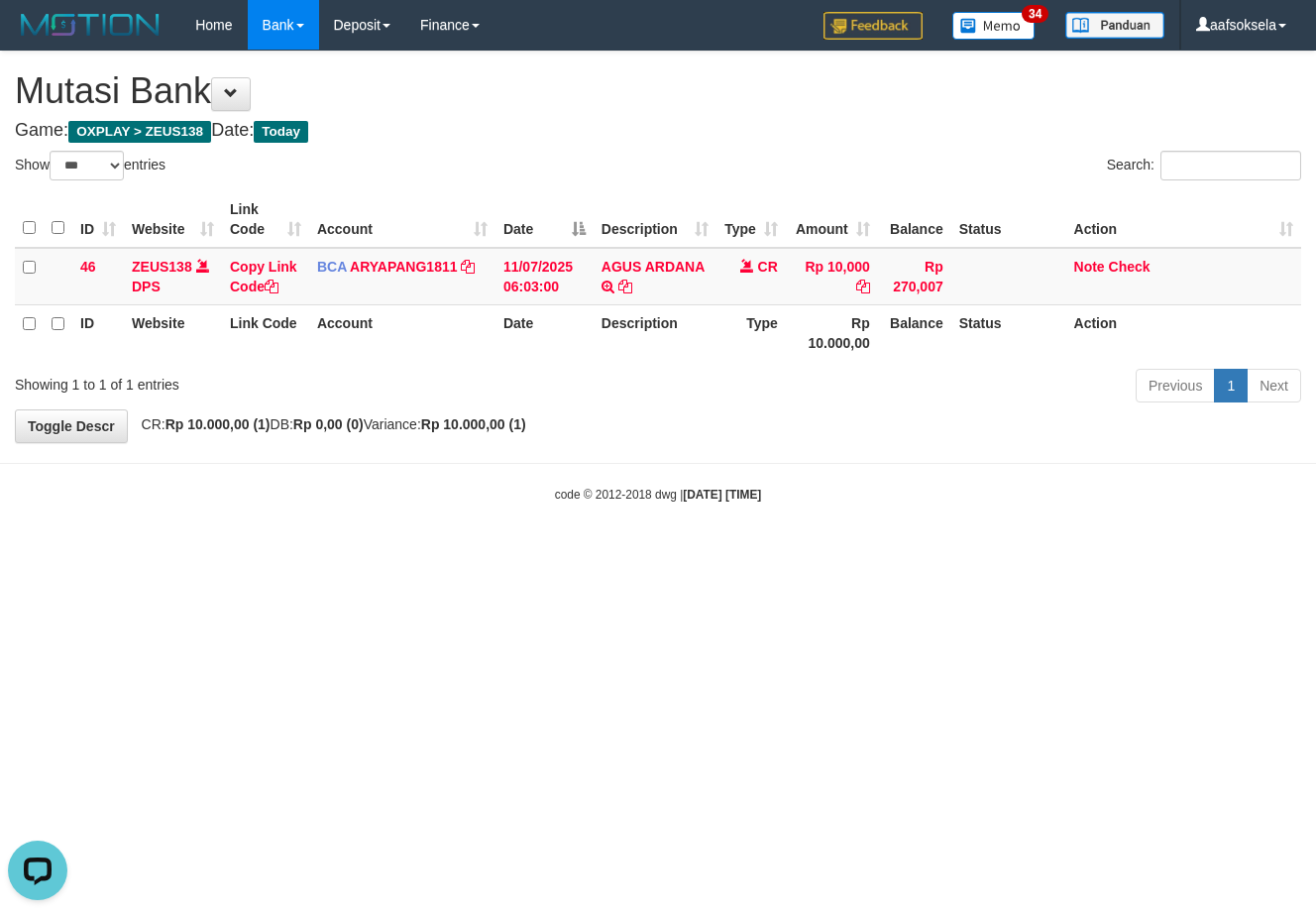 scroll, scrollTop: 0, scrollLeft: 0, axis: both 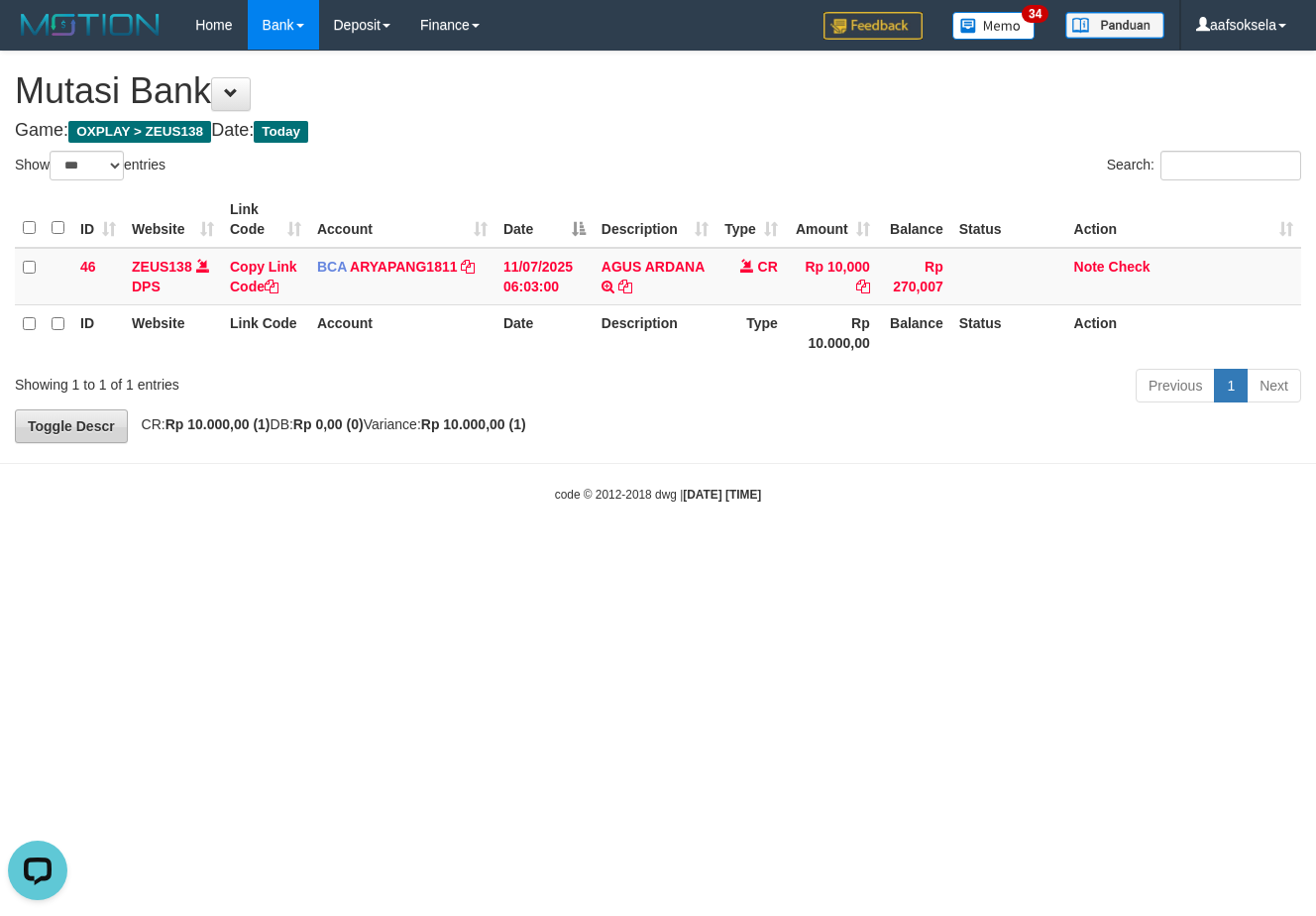 drag, startPoint x: 119, startPoint y: 354, endPoint x: 103, endPoint y: 422, distance: 69.857 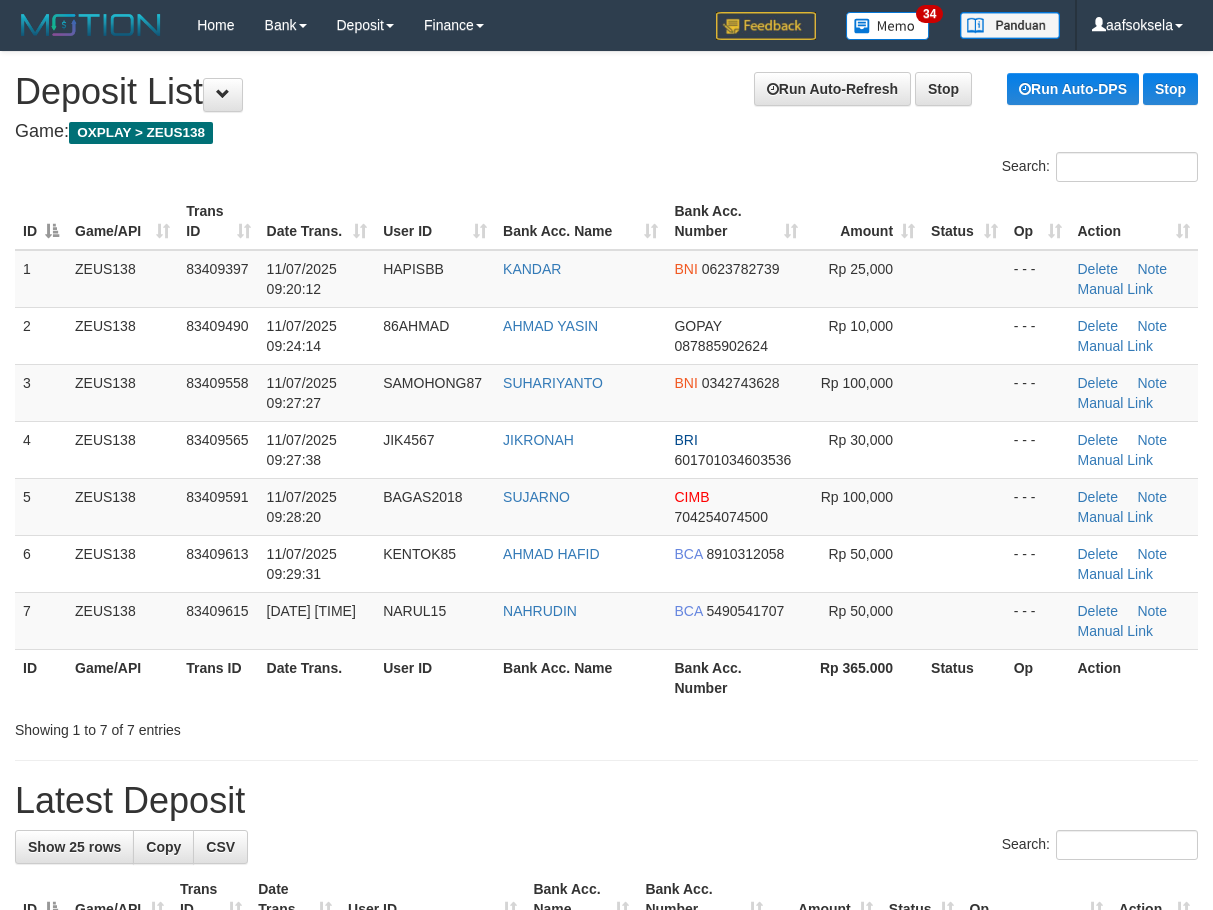 scroll, scrollTop: 0, scrollLeft: 0, axis: both 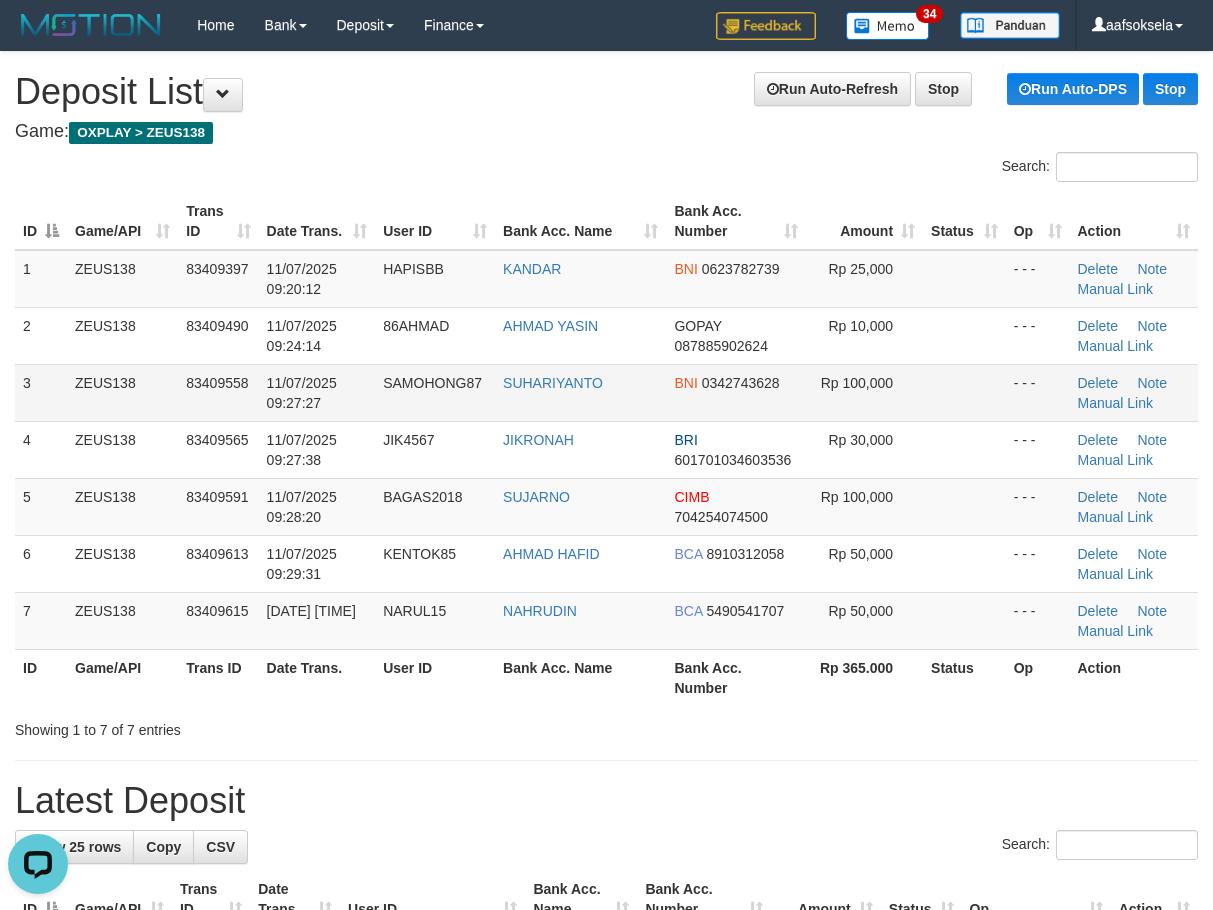click on "SAMOHONG87" at bounding box center (435, 392) 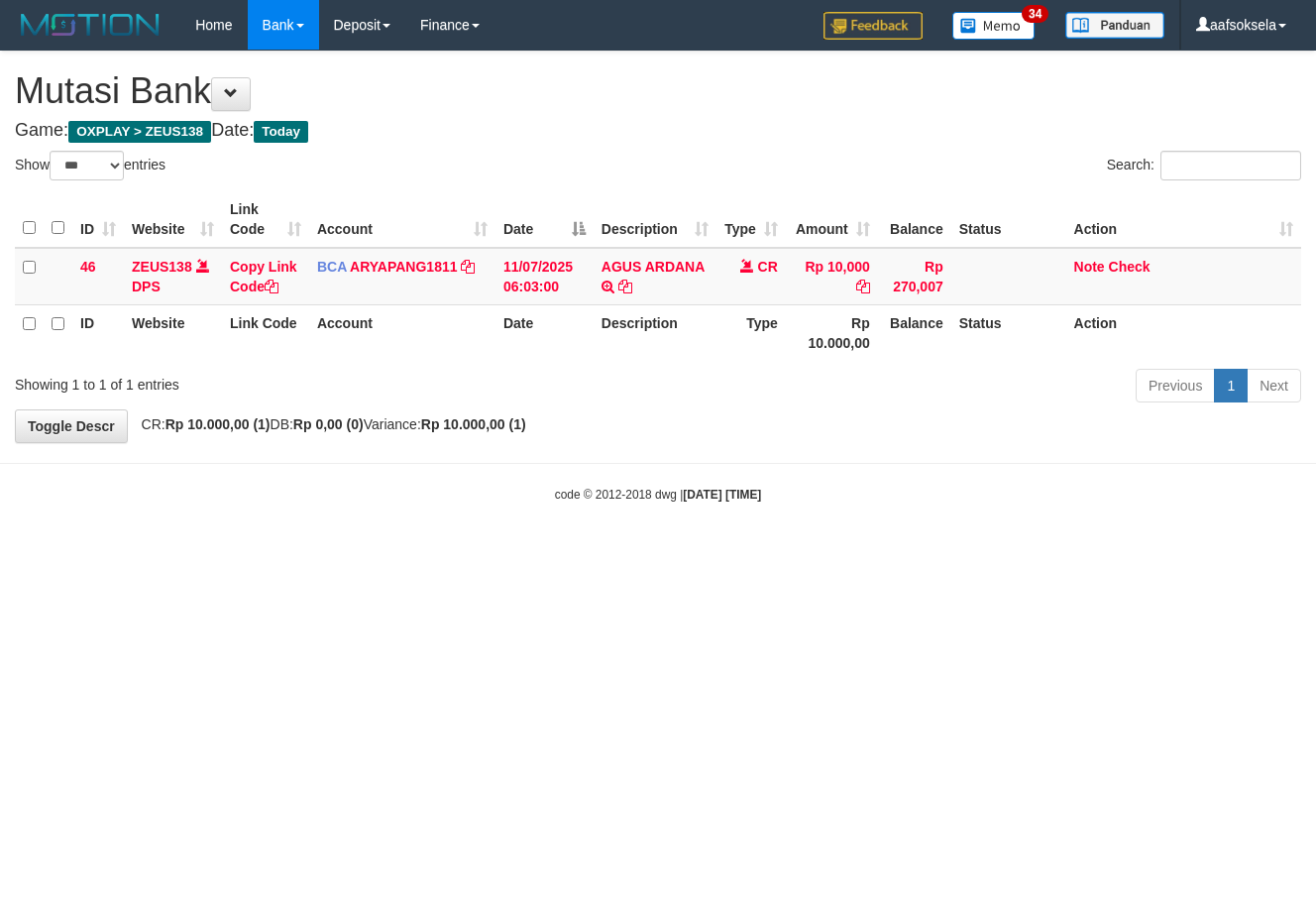 select on "***" 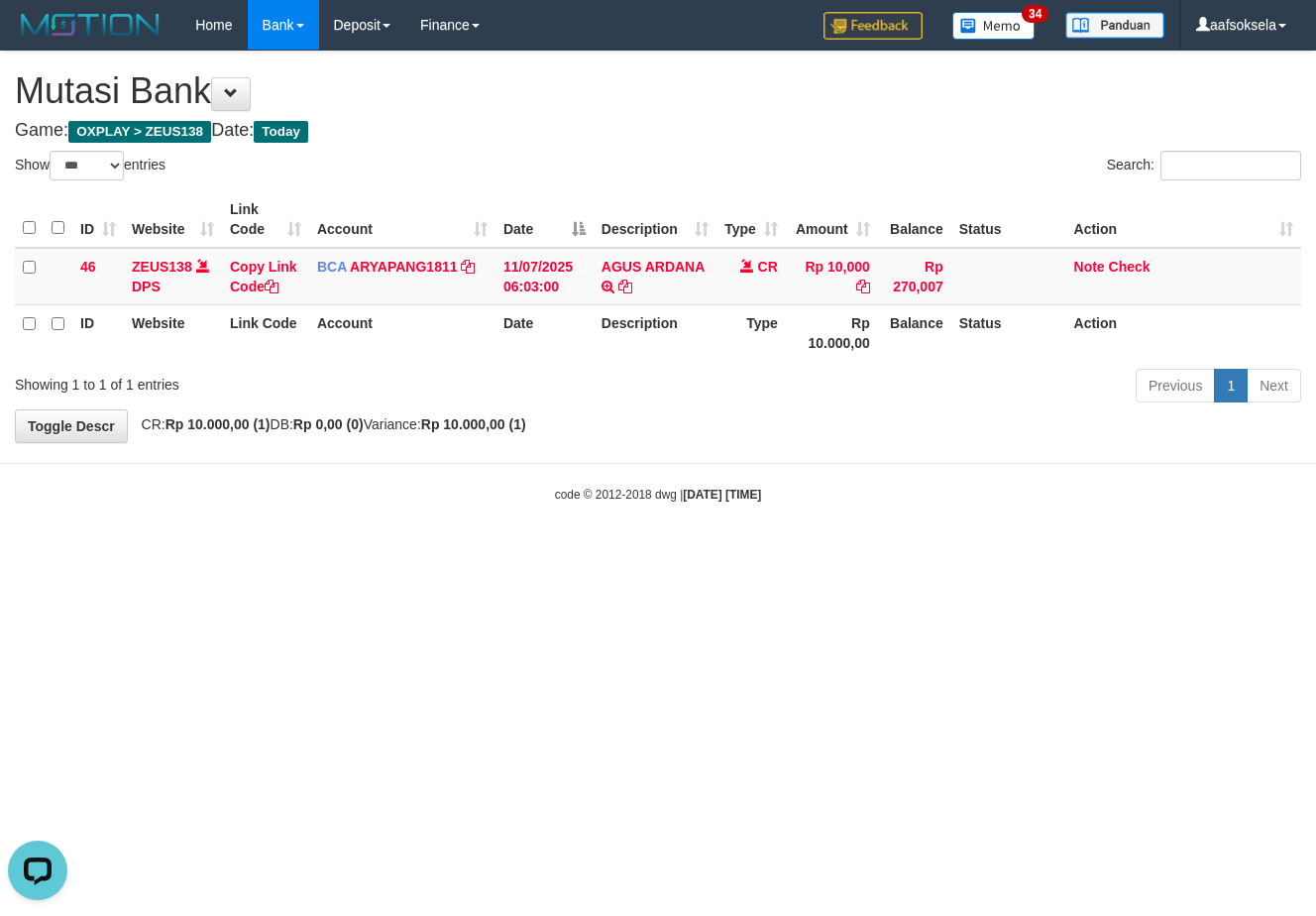 scroll, scrollTop: 0, scrollLeft: 0, axis: both 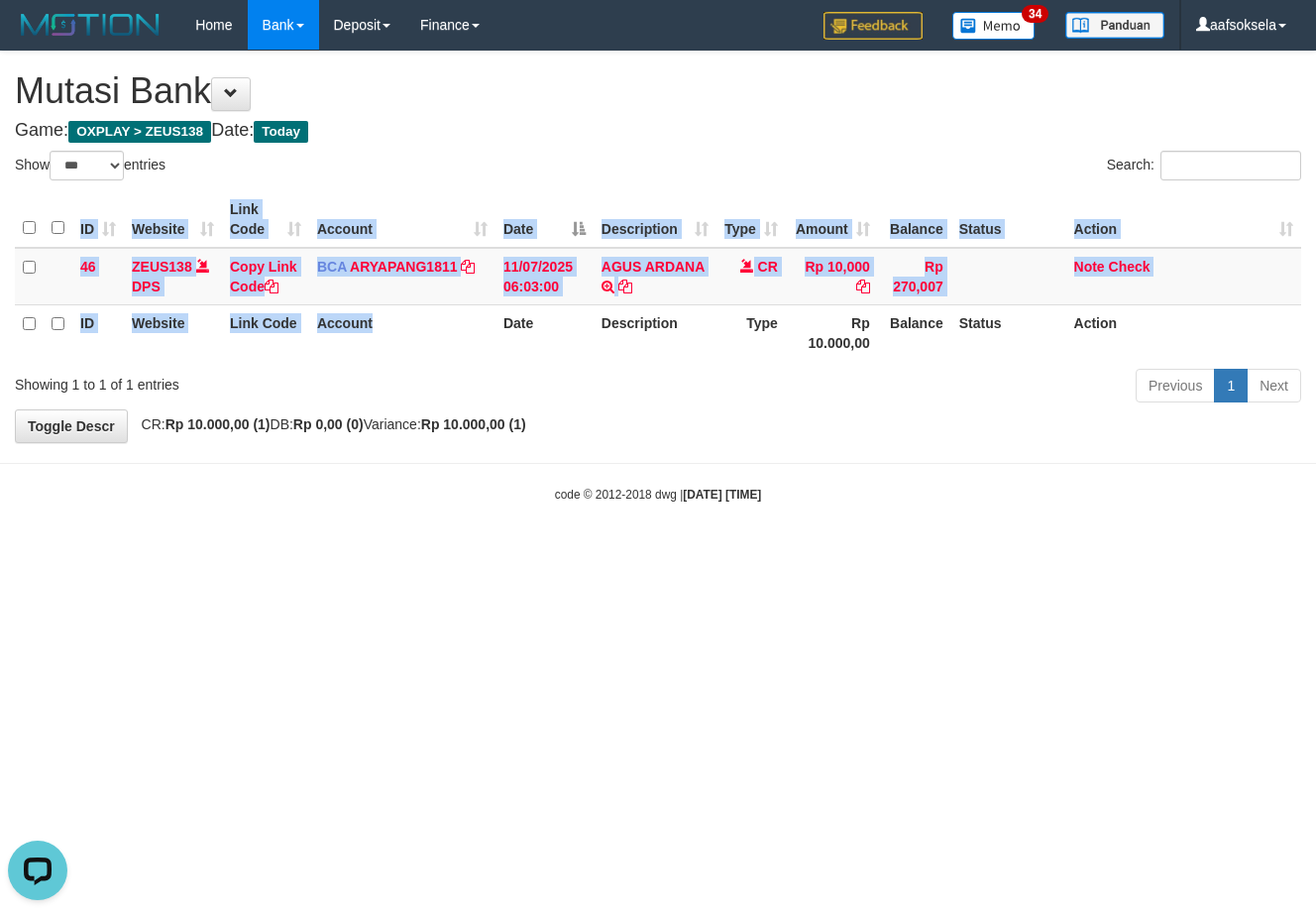 click on "ID Website Link Code Account Date Description Type Amount Balance Status Action
46
ZEUS138    DPS
Copy Link Code
BCA
ARYAPANG1811
DPS
ARYA PANGESTU
mutasi_20250711_2620 | 46
mutasi_20250711_2620 | 46
11/07/2025 06:03:00
AGUS ARDANA         TRSF E-BANKING CR 1107/FTSCY/WS95051
10000.002025071158167087 TRFDN-AGUS ARDANA ESPAY DEBIT INDONE
CR
Rp 10,000
Rp 270,007
Note
Check
ID Website Link Code Account Date Description Type Rp 10.000,00 Balance Status Action" at bounding box center [658, 276] 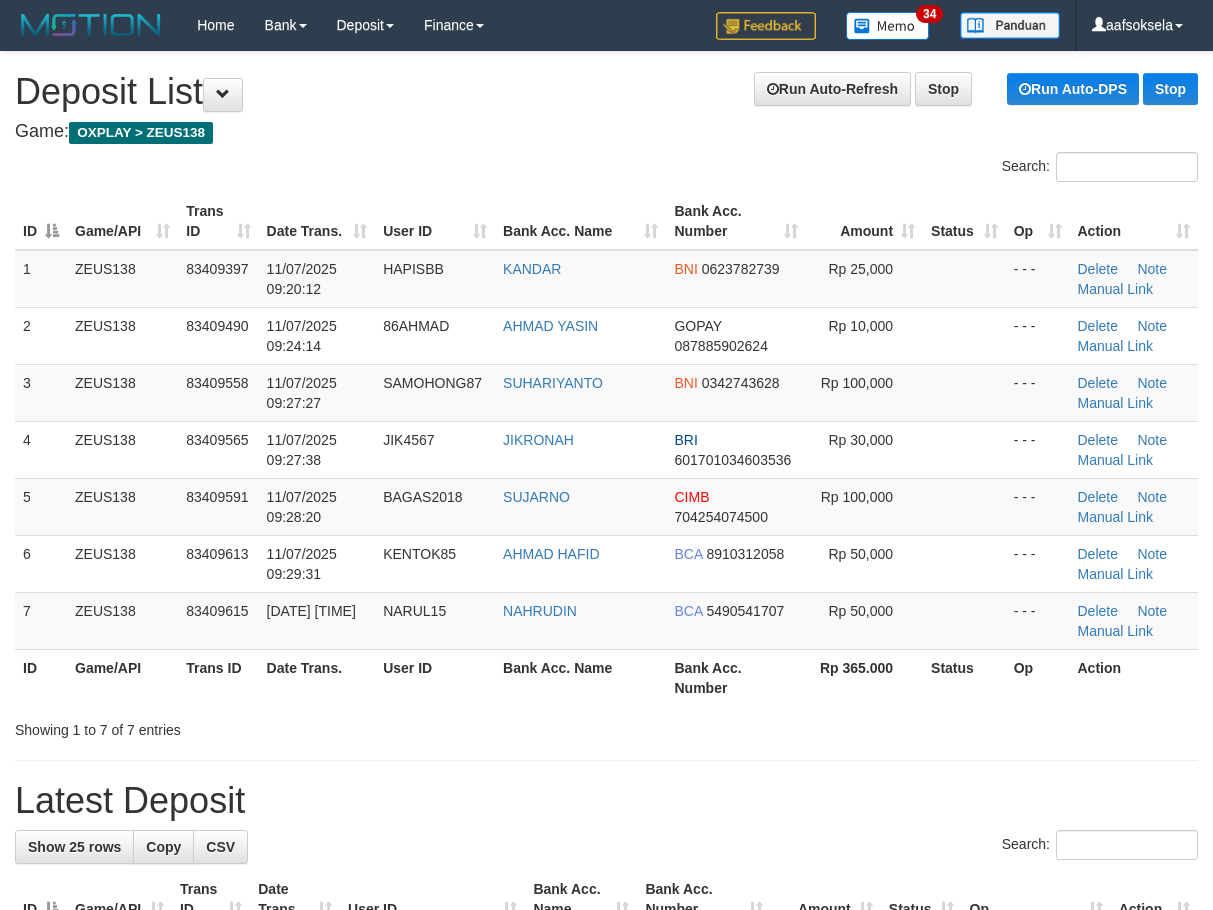 scroll, scrollTop: 0, scrollLeft: 0, axis: both 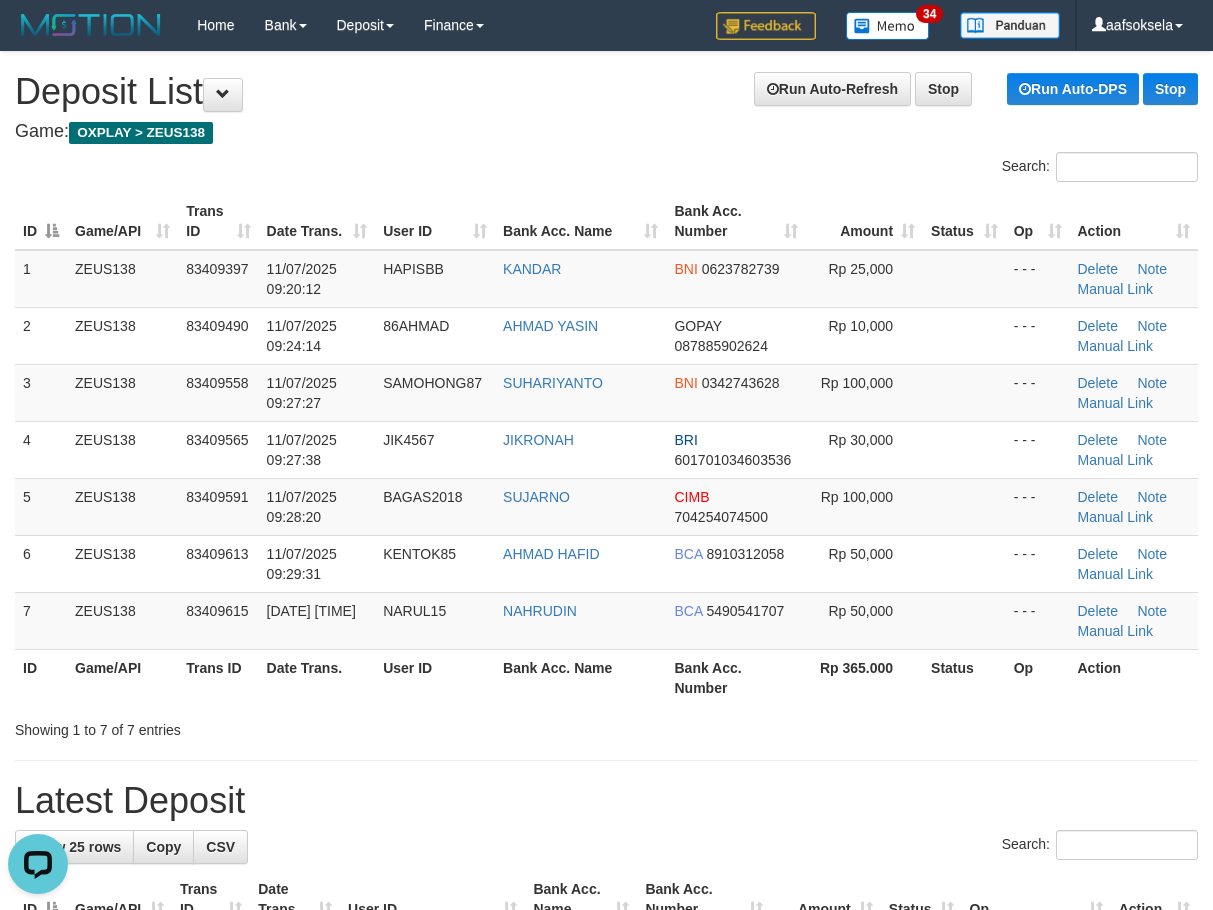 drag, startPoint x: 430, startPoint y: 186, endPoint x: 425, endPoint y: 195, distance: 10.29563 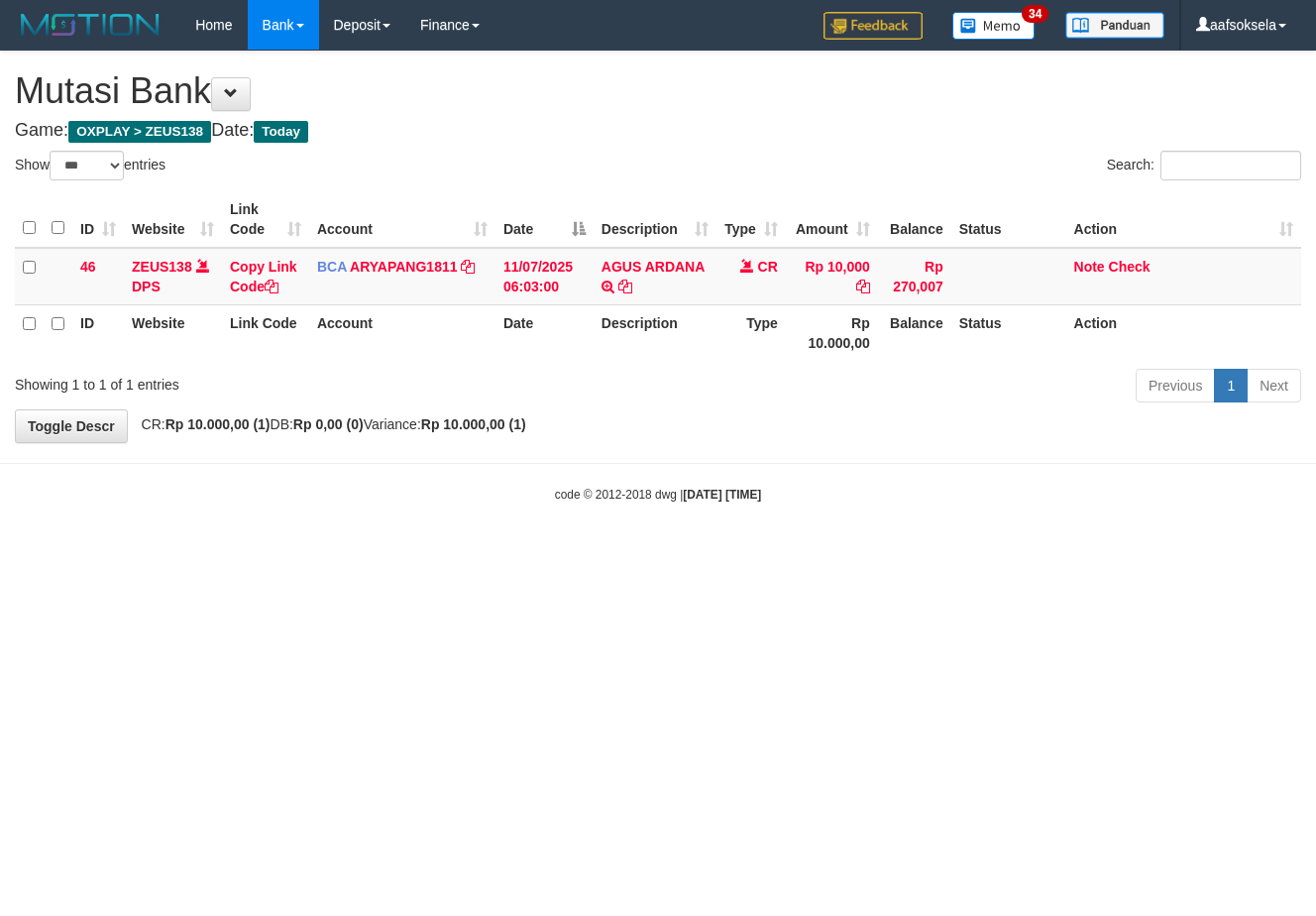 select on "***" 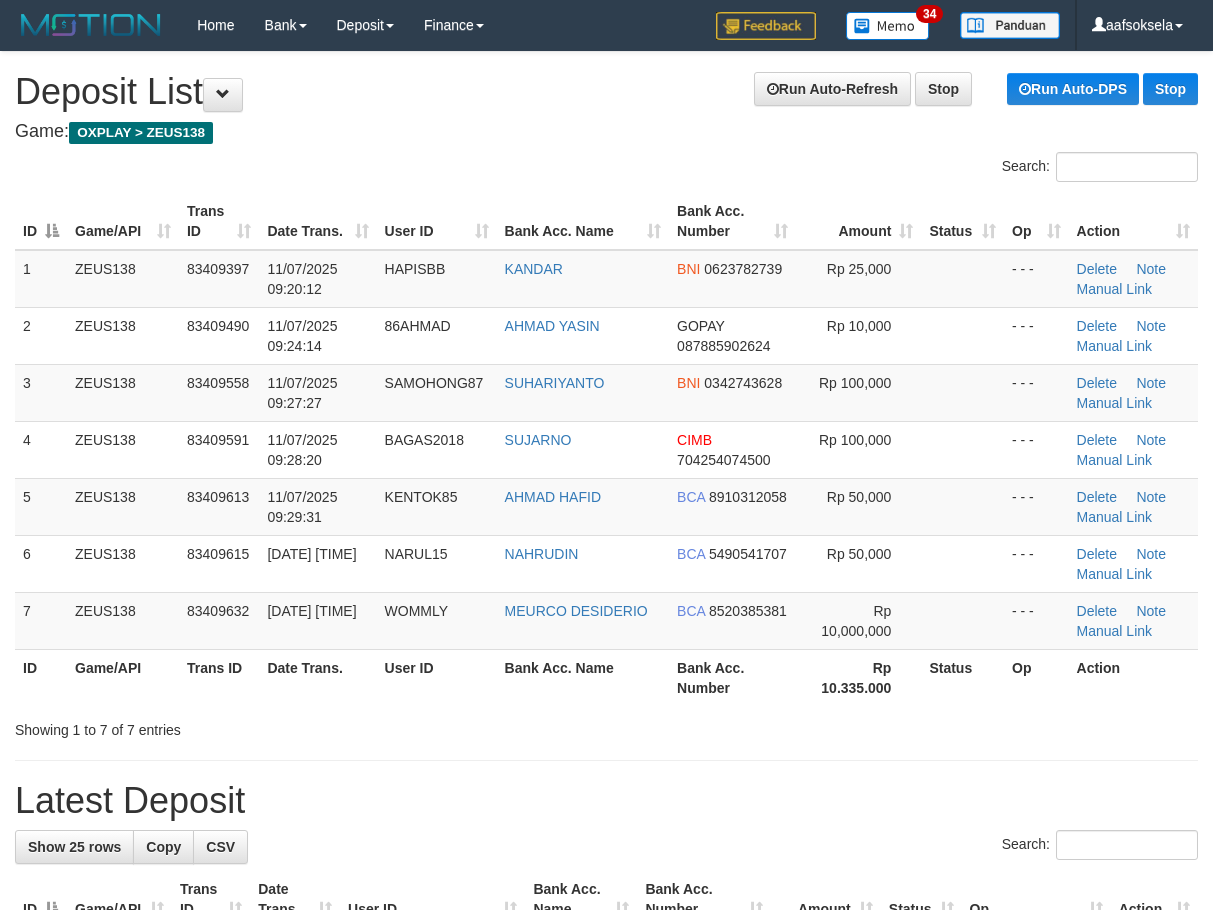 scroll, scrollTop: 0, scrollLeft: 0, axis: both 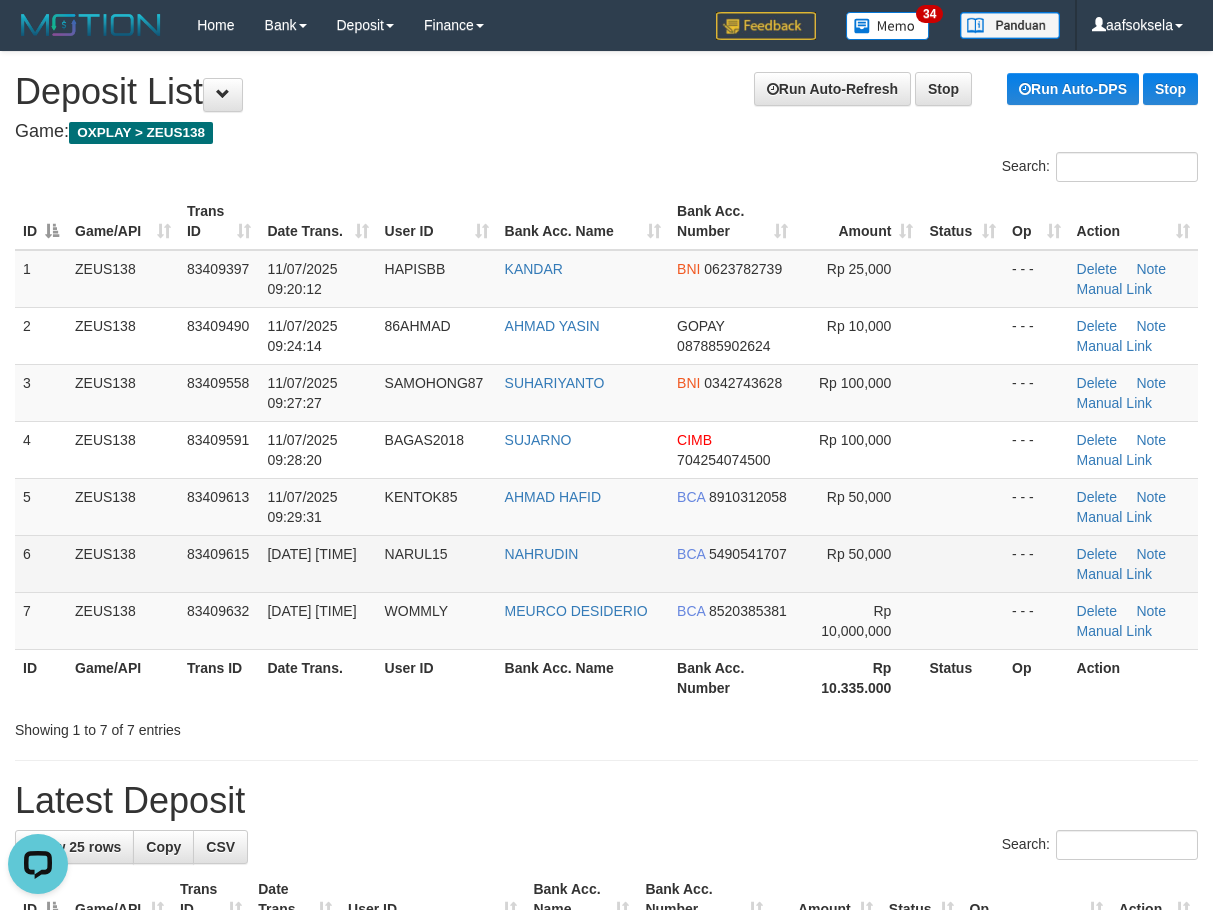 click on "BCA
5490541707" at bounding box center [732, 563] 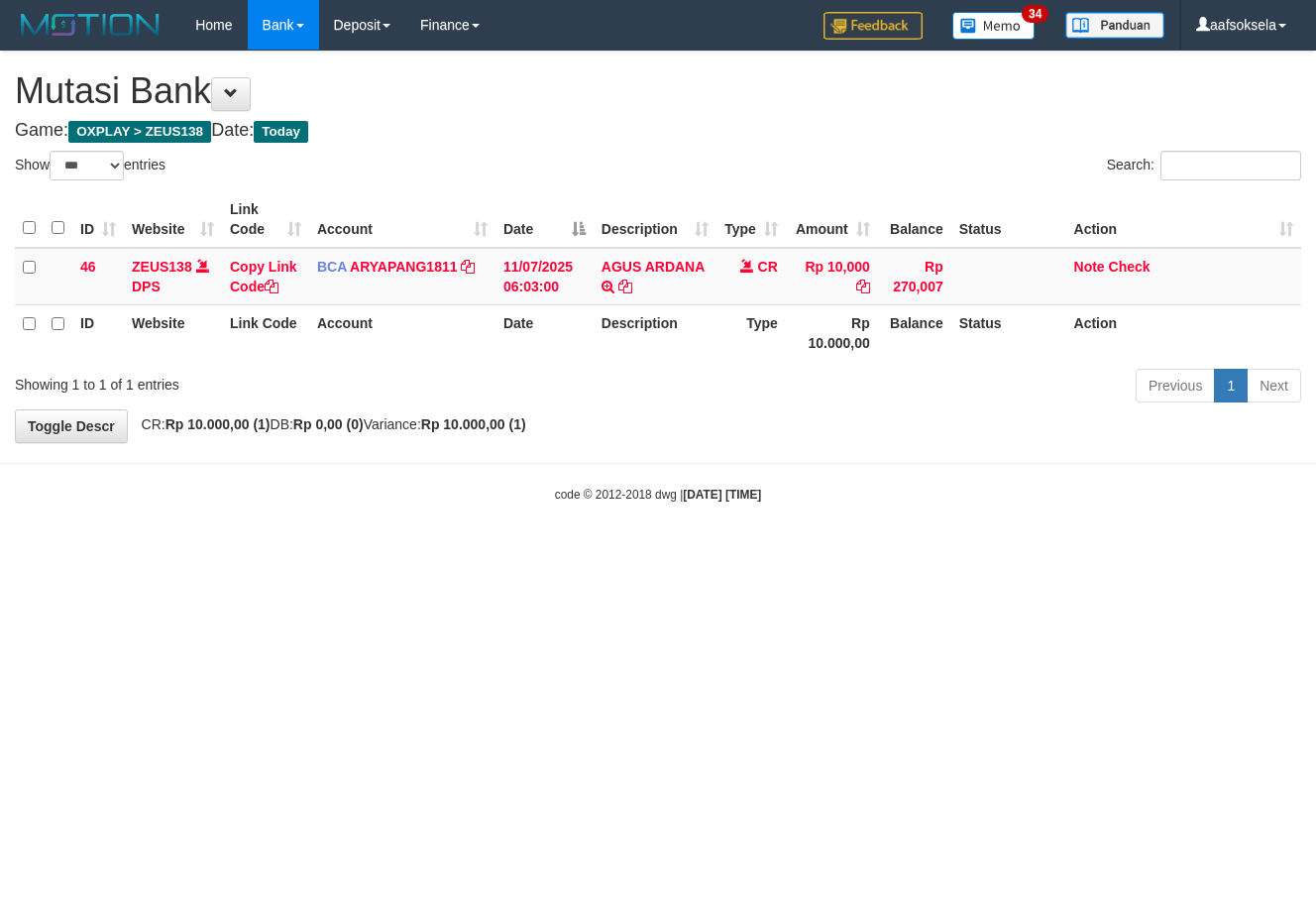 select on "***" 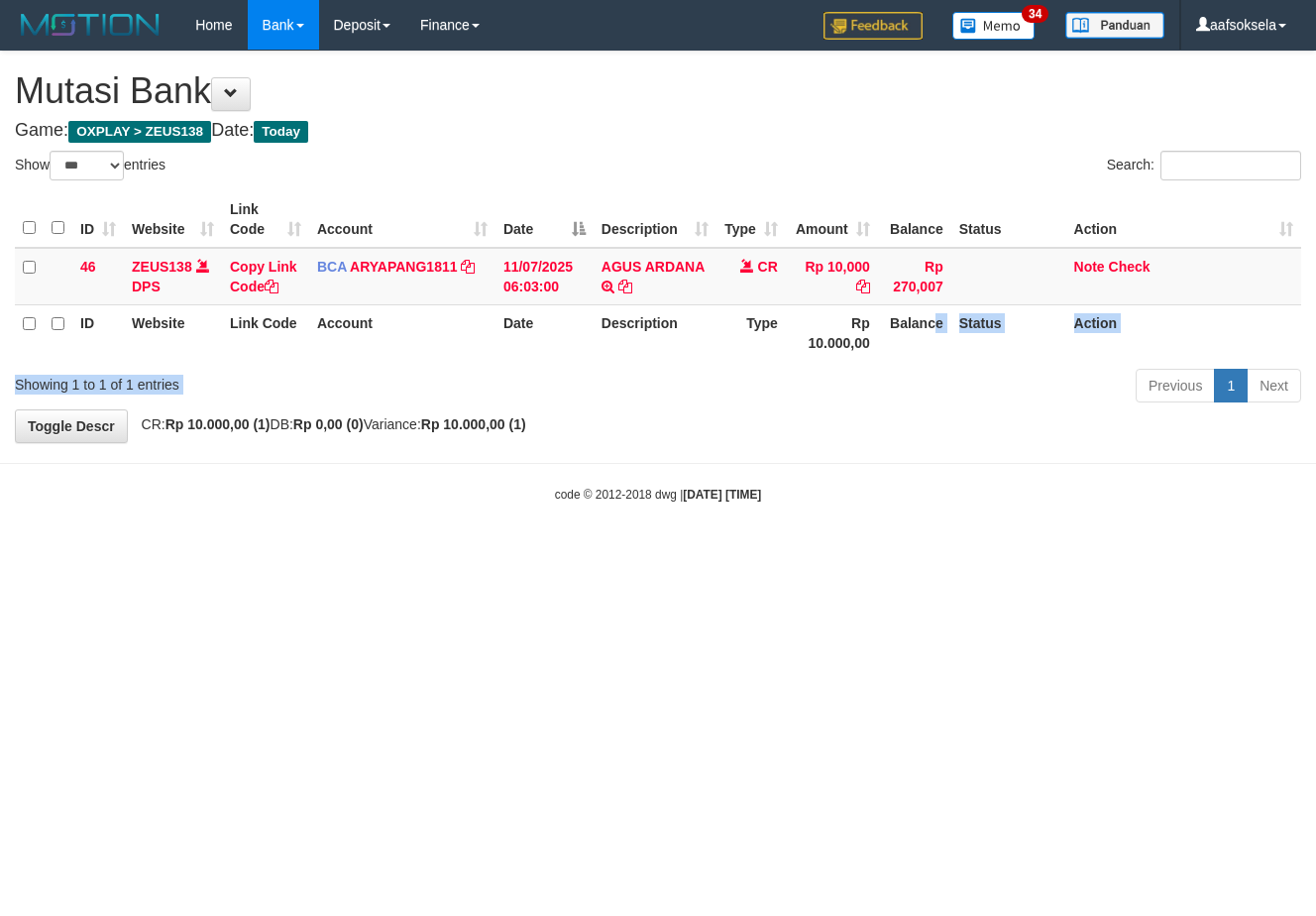 click on "Previous 1 Next" at bounding box center (932, 388) 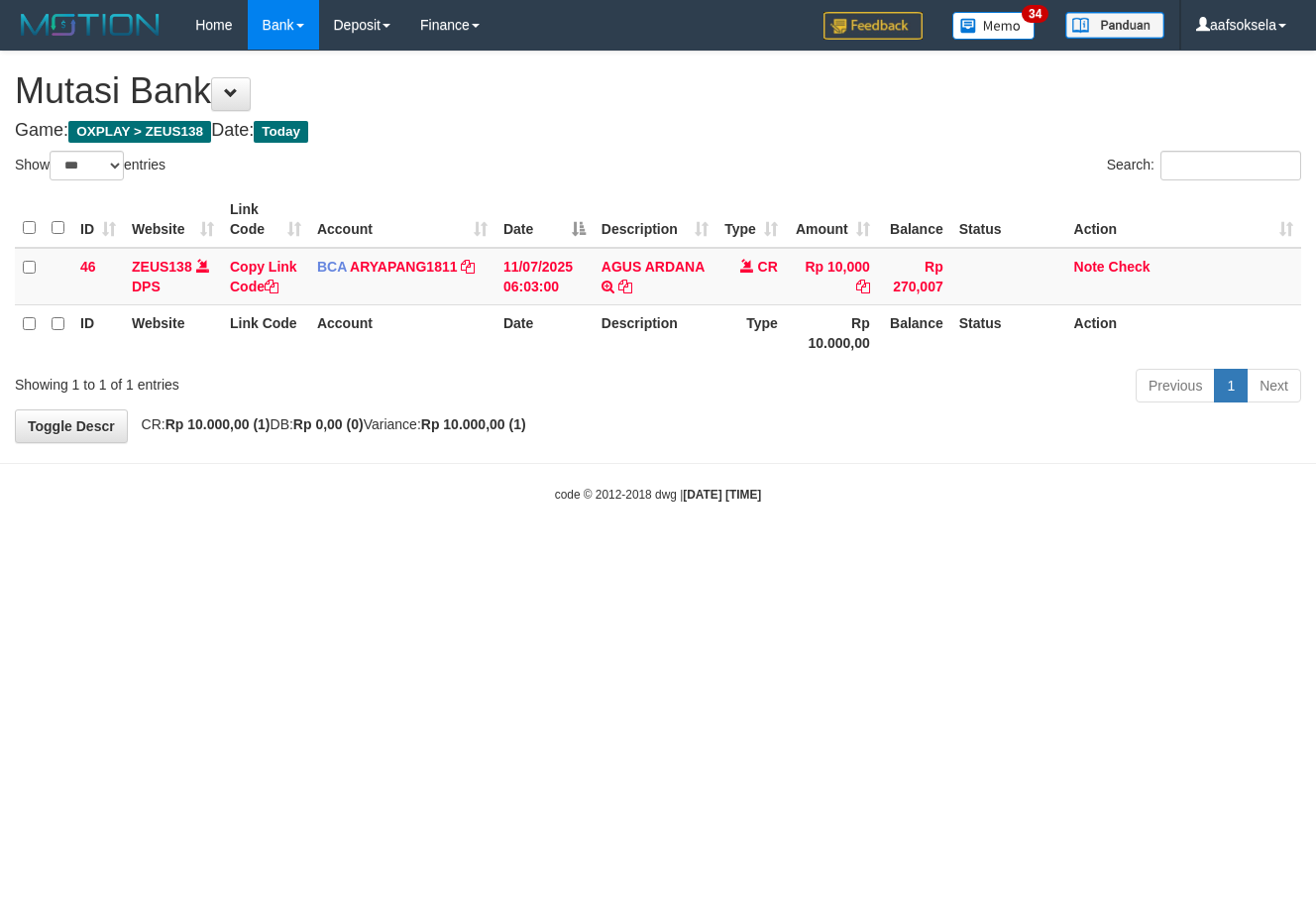 click on "Description" at bounding box center (655, 332) 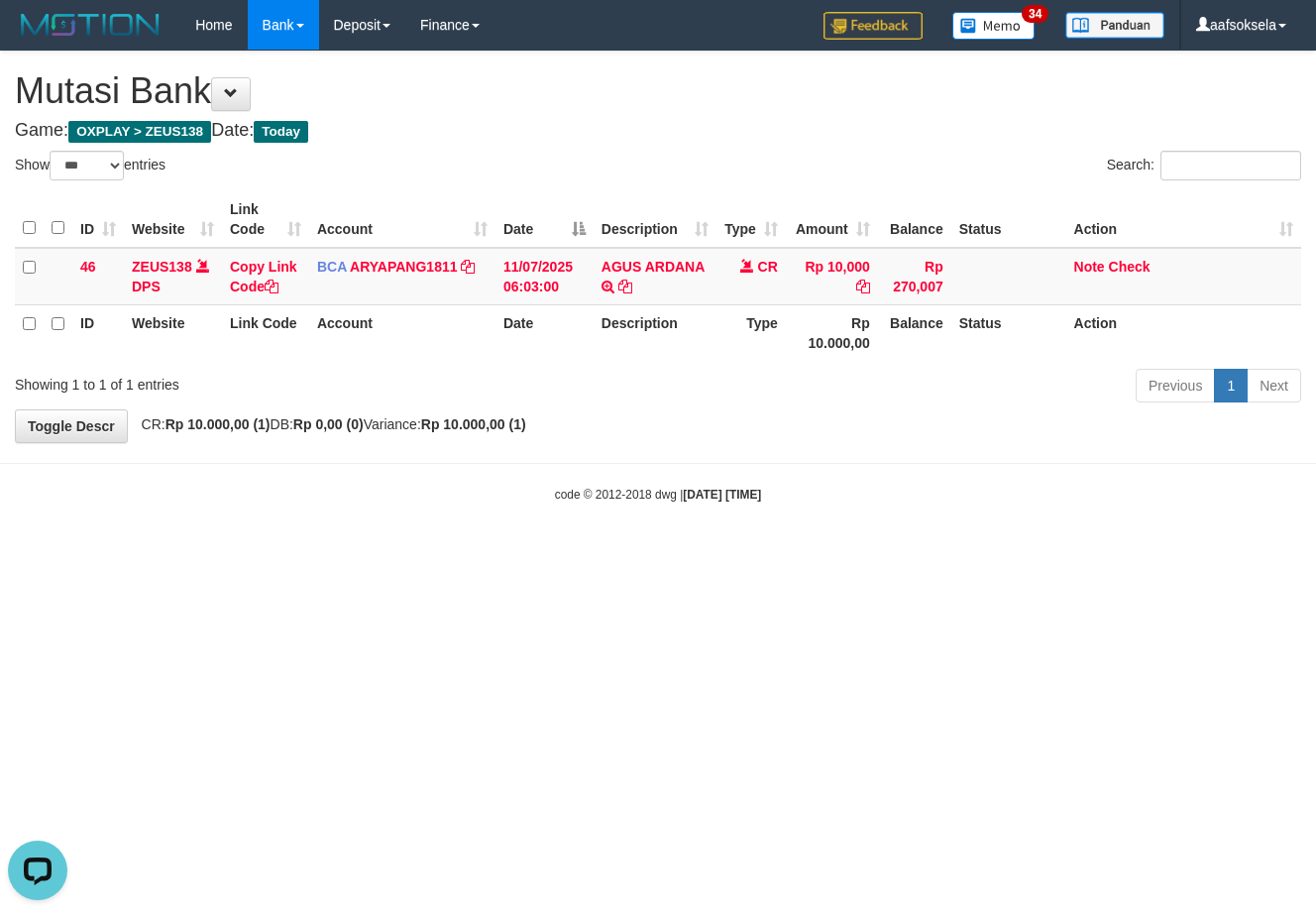 scroll, scrollTop: 0, scrollLeft: 0, axis: both 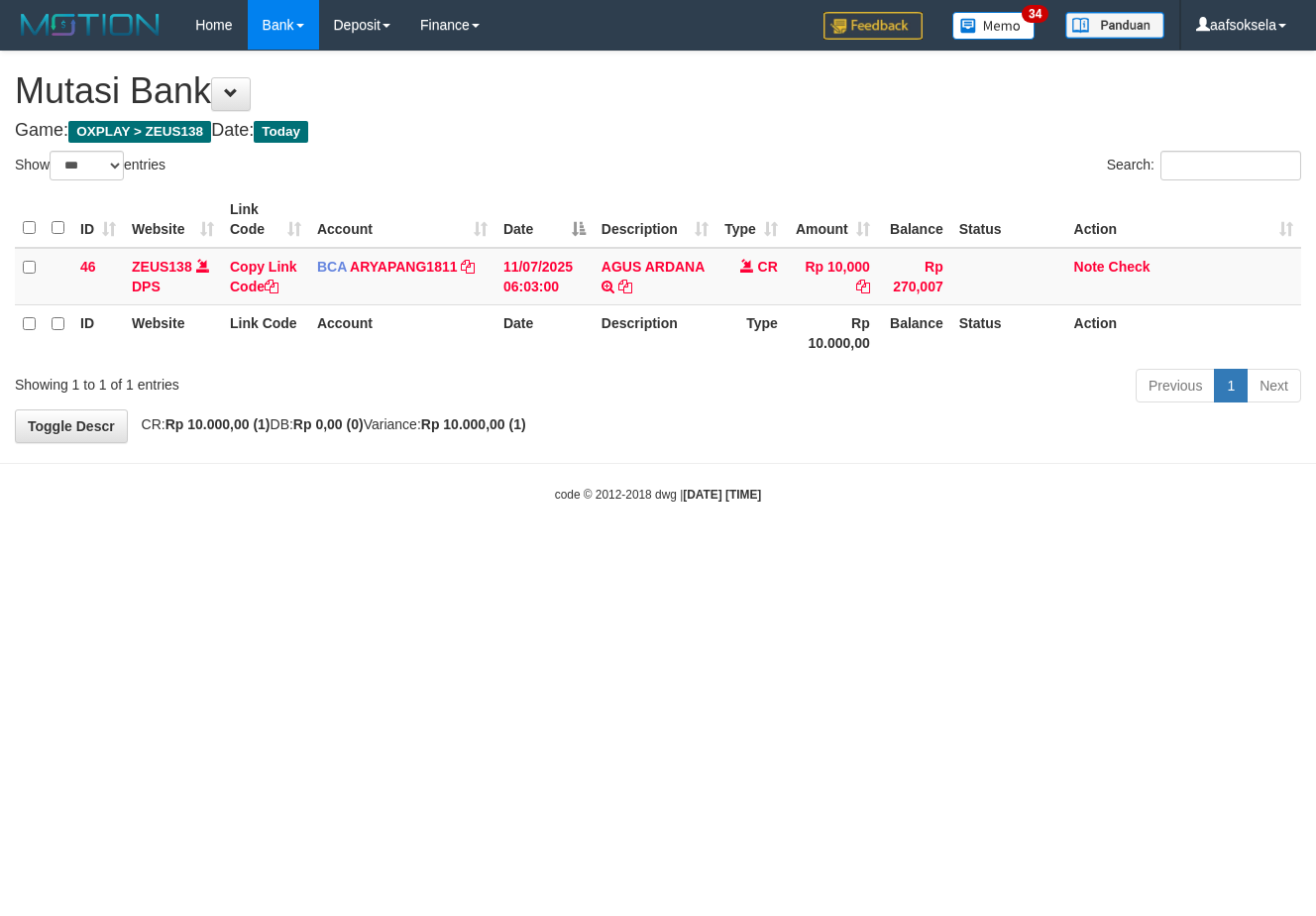 select on "***" 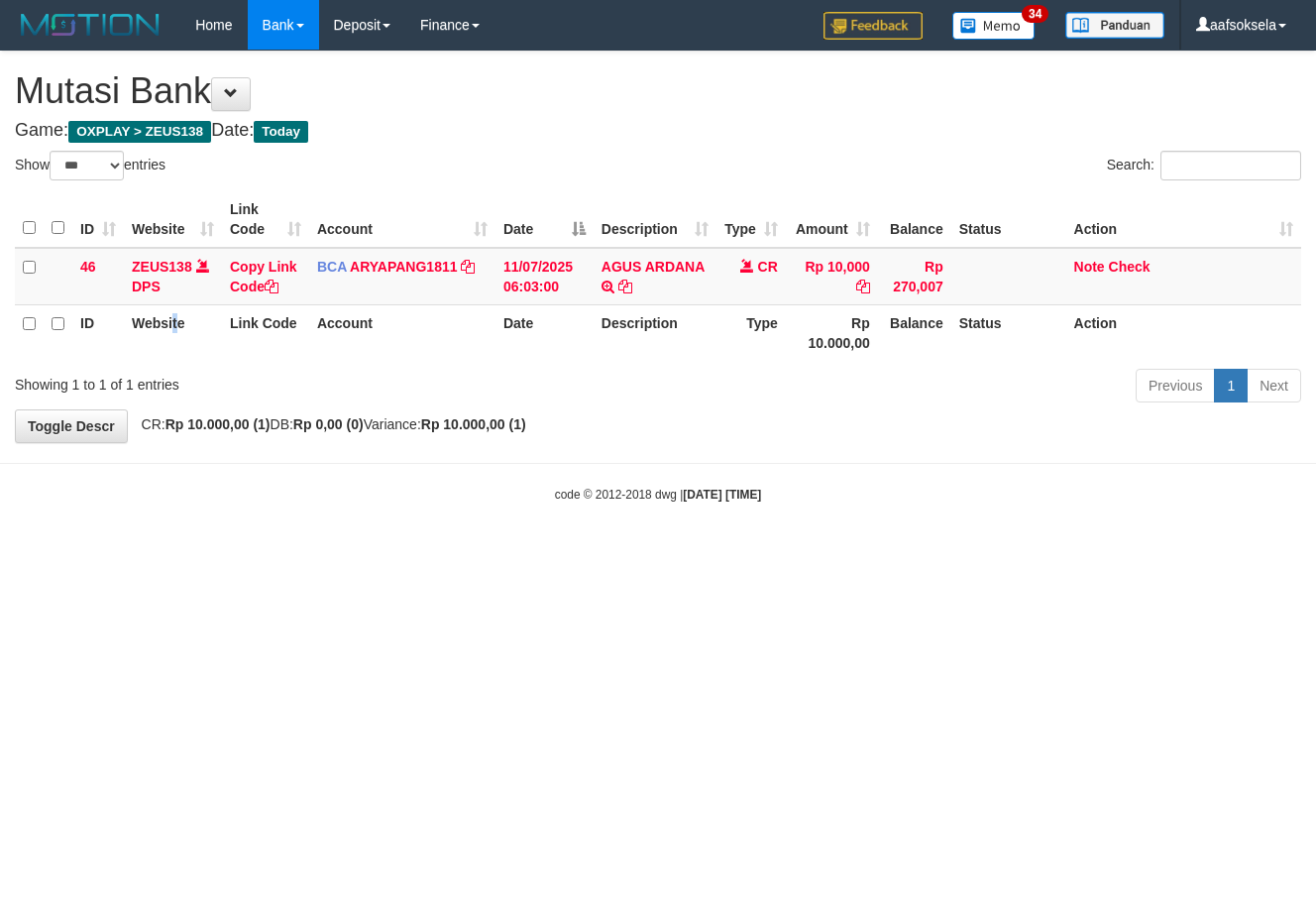 click on "Website" at bounding box center [172, 332] 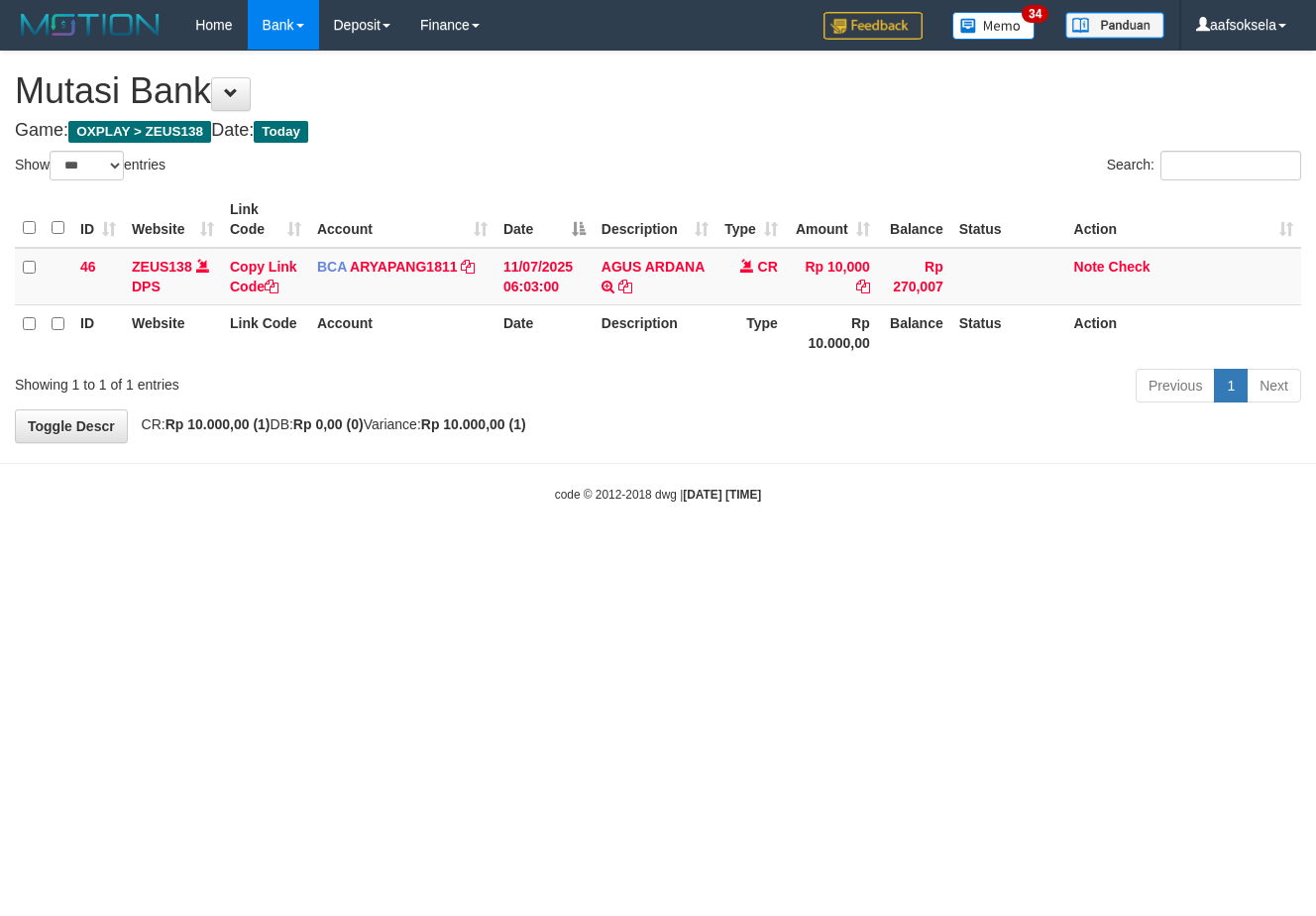 select on "***" 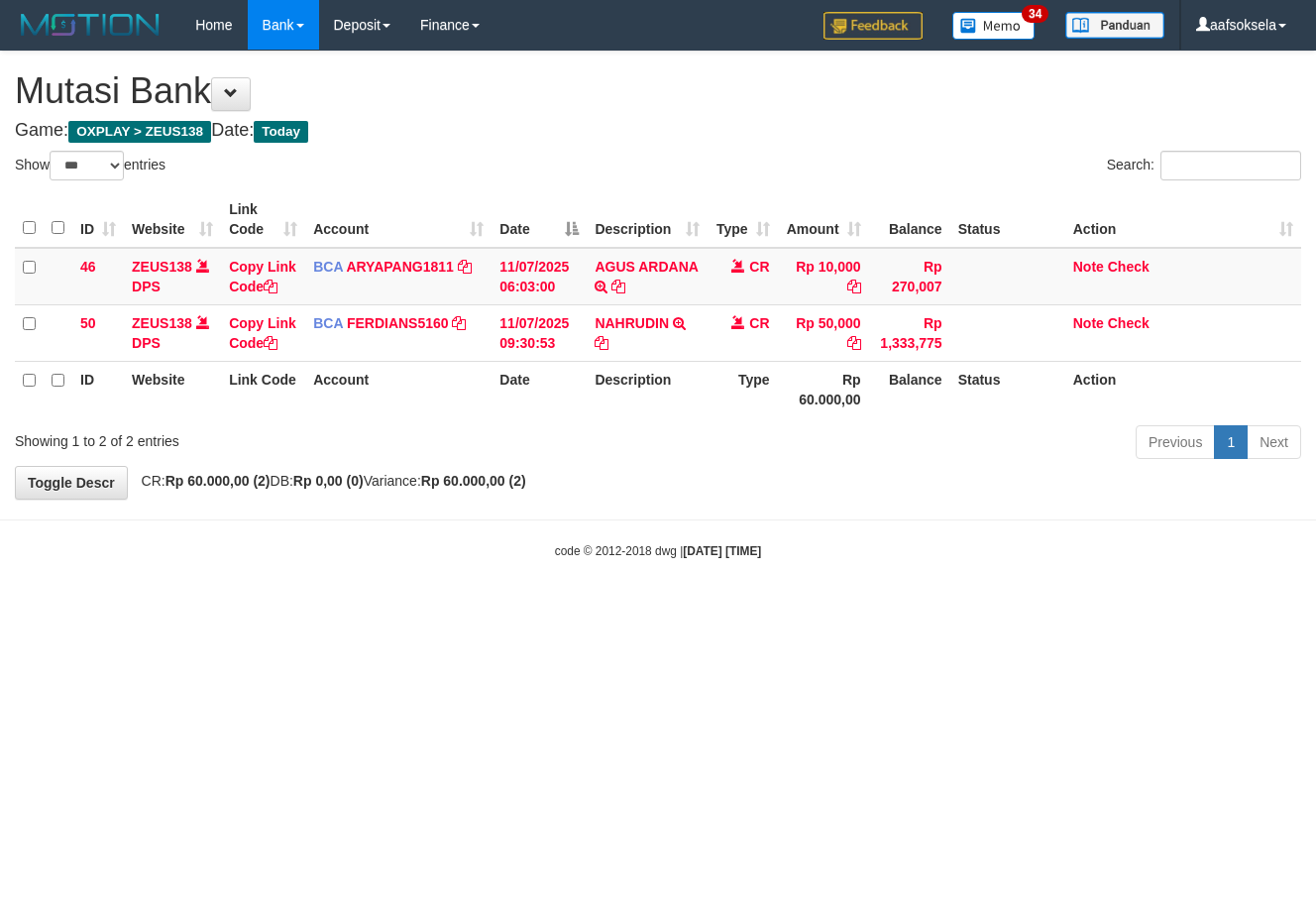 select on "***" 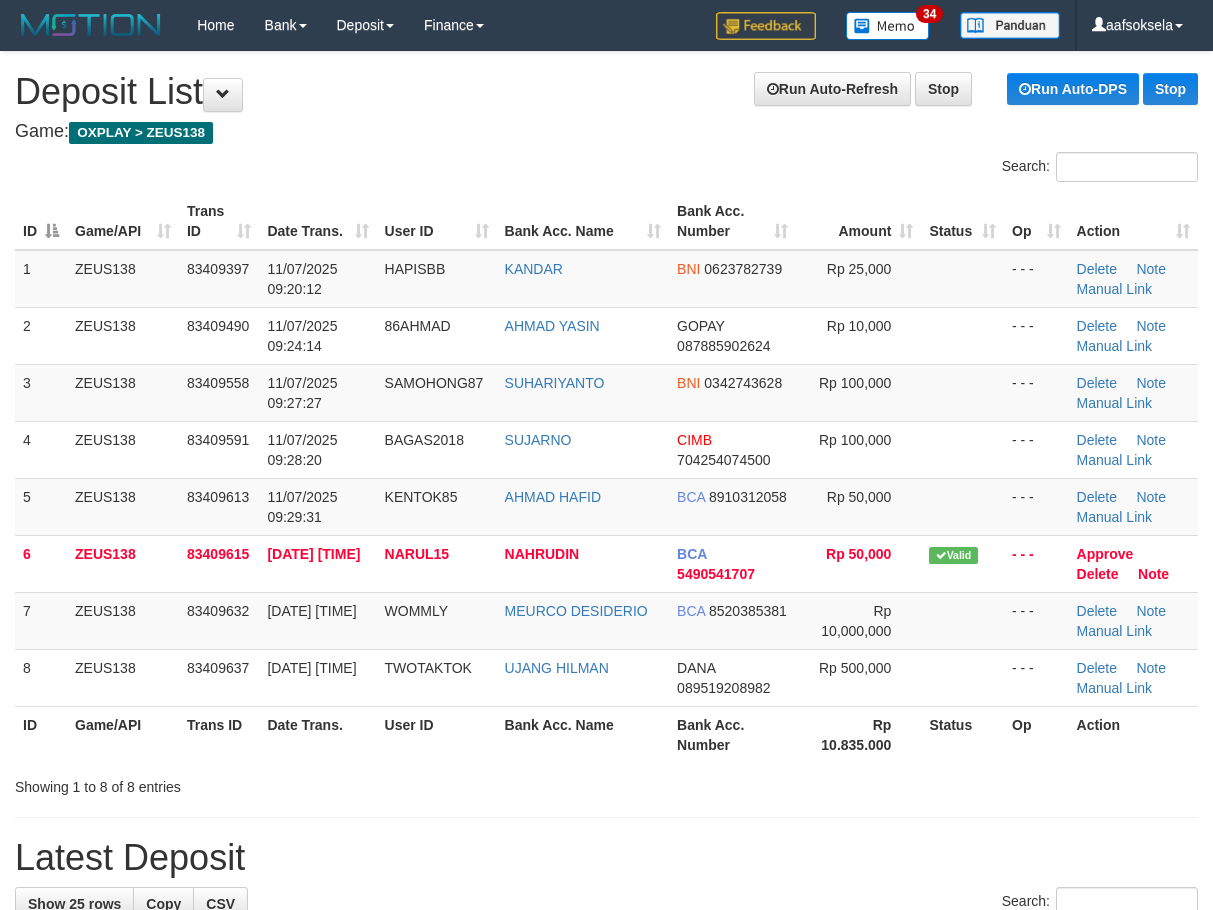 scroll, scrollTop: 0, scrollLeft: 0, axis: both 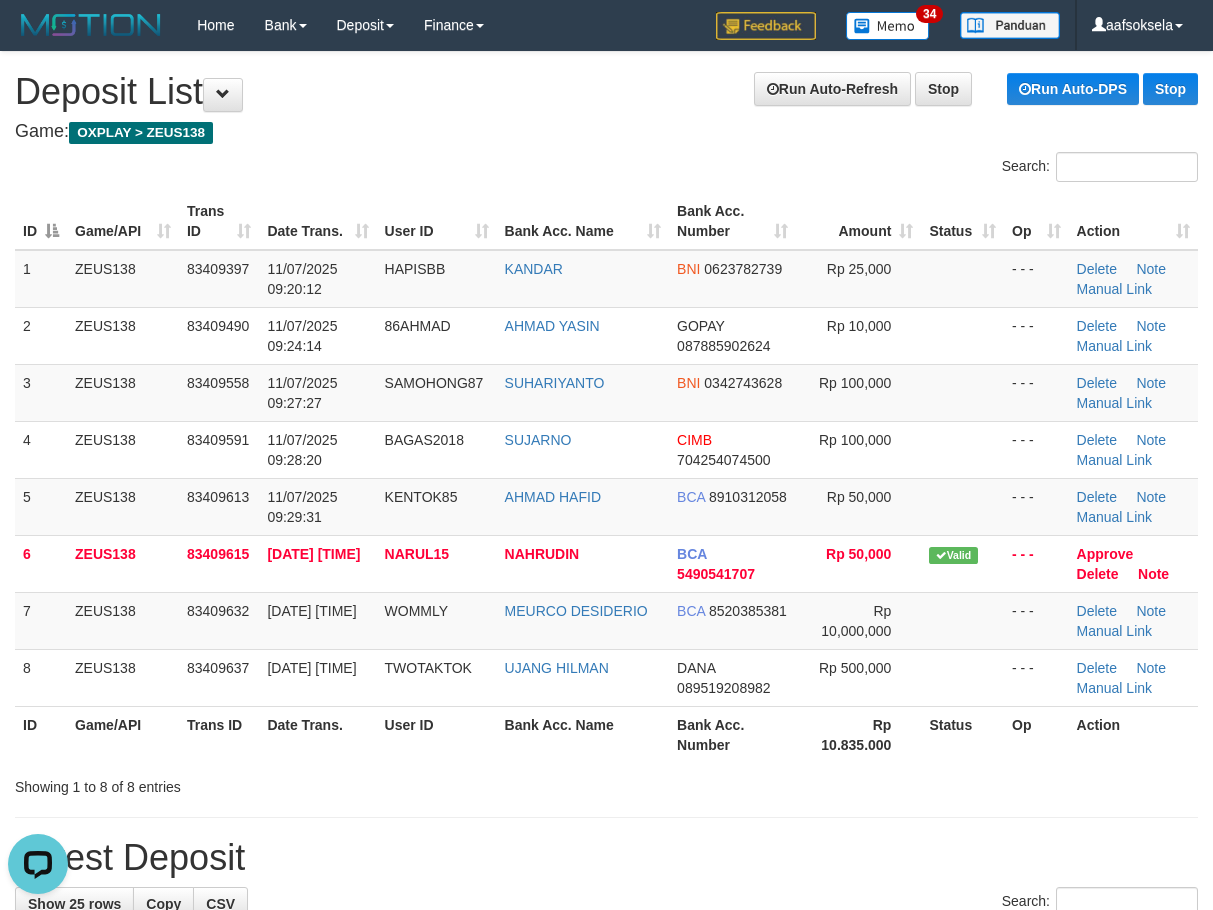 click on "Search:" at bounding box center (606, 169) 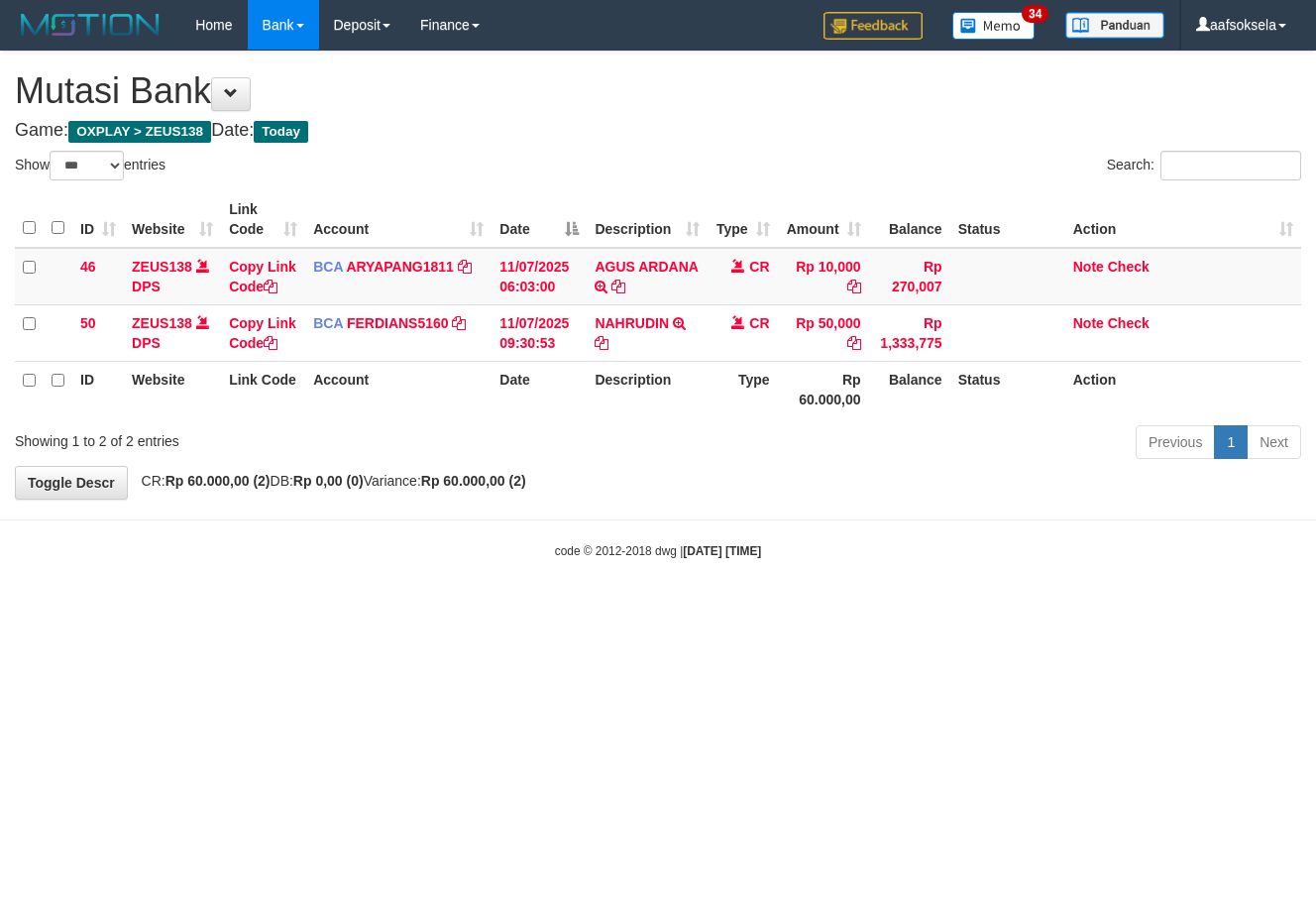 select on "***" 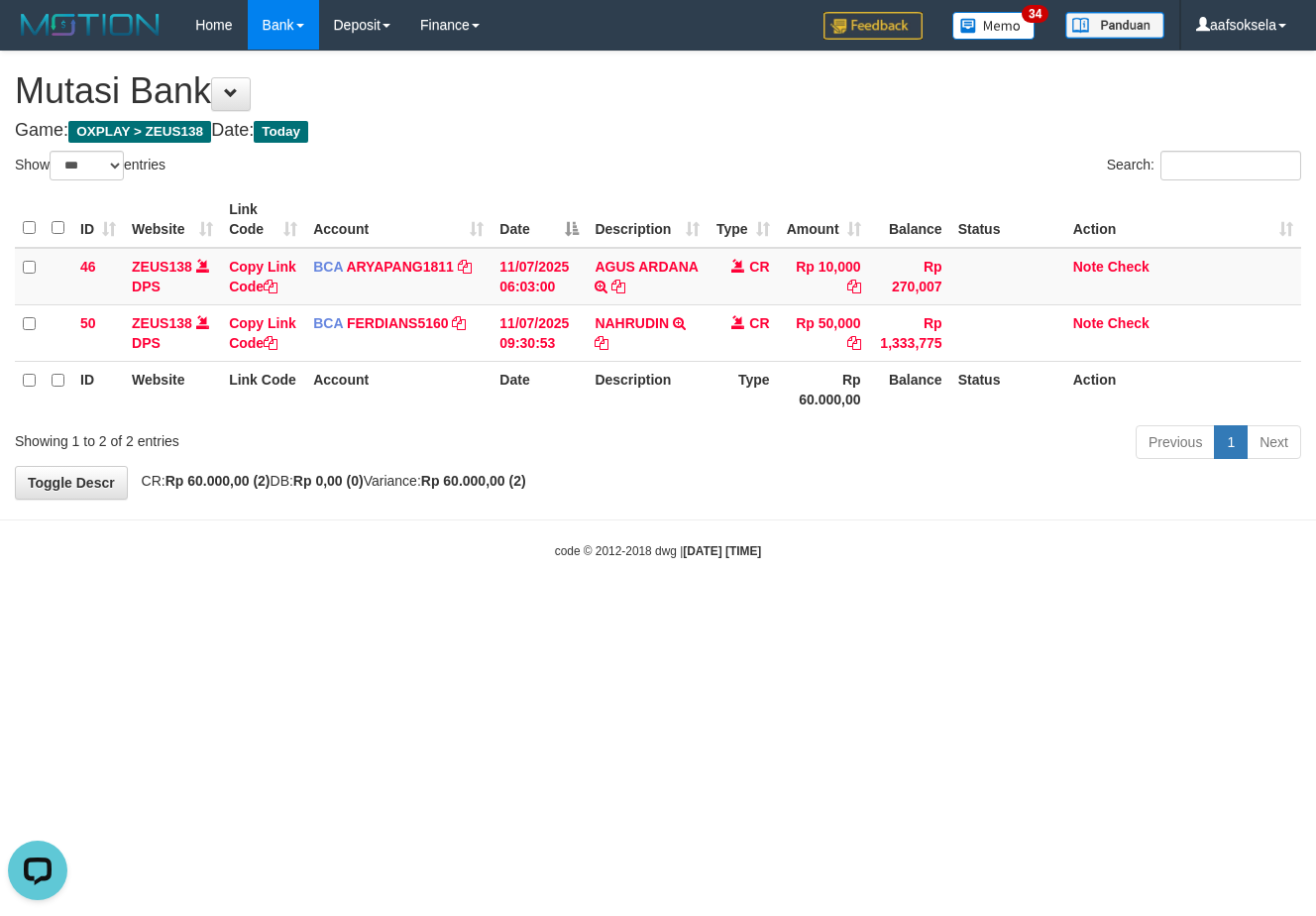 scroll, scrollTop: 0, scrollLeft: 0, axis: both 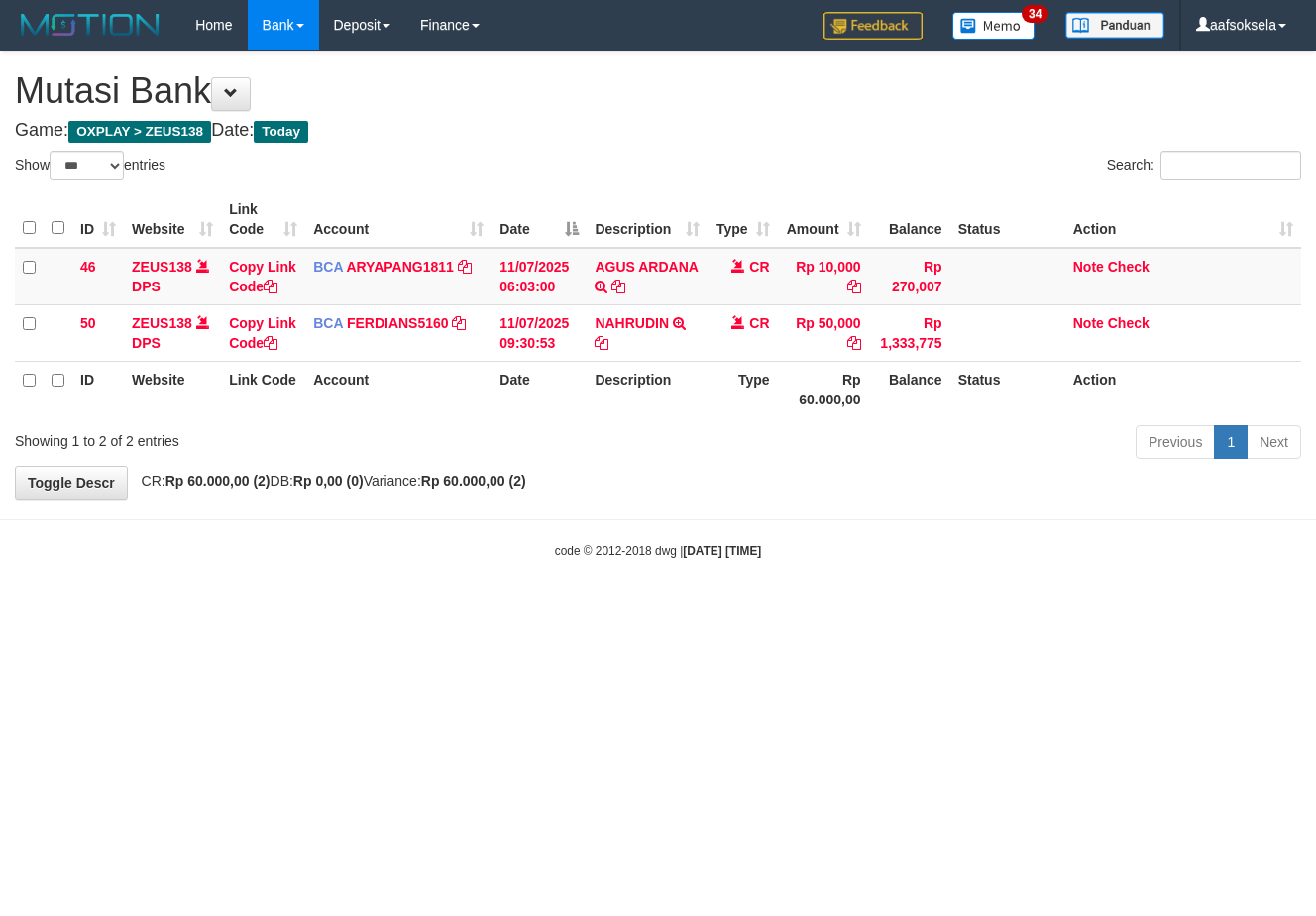 select on "***" 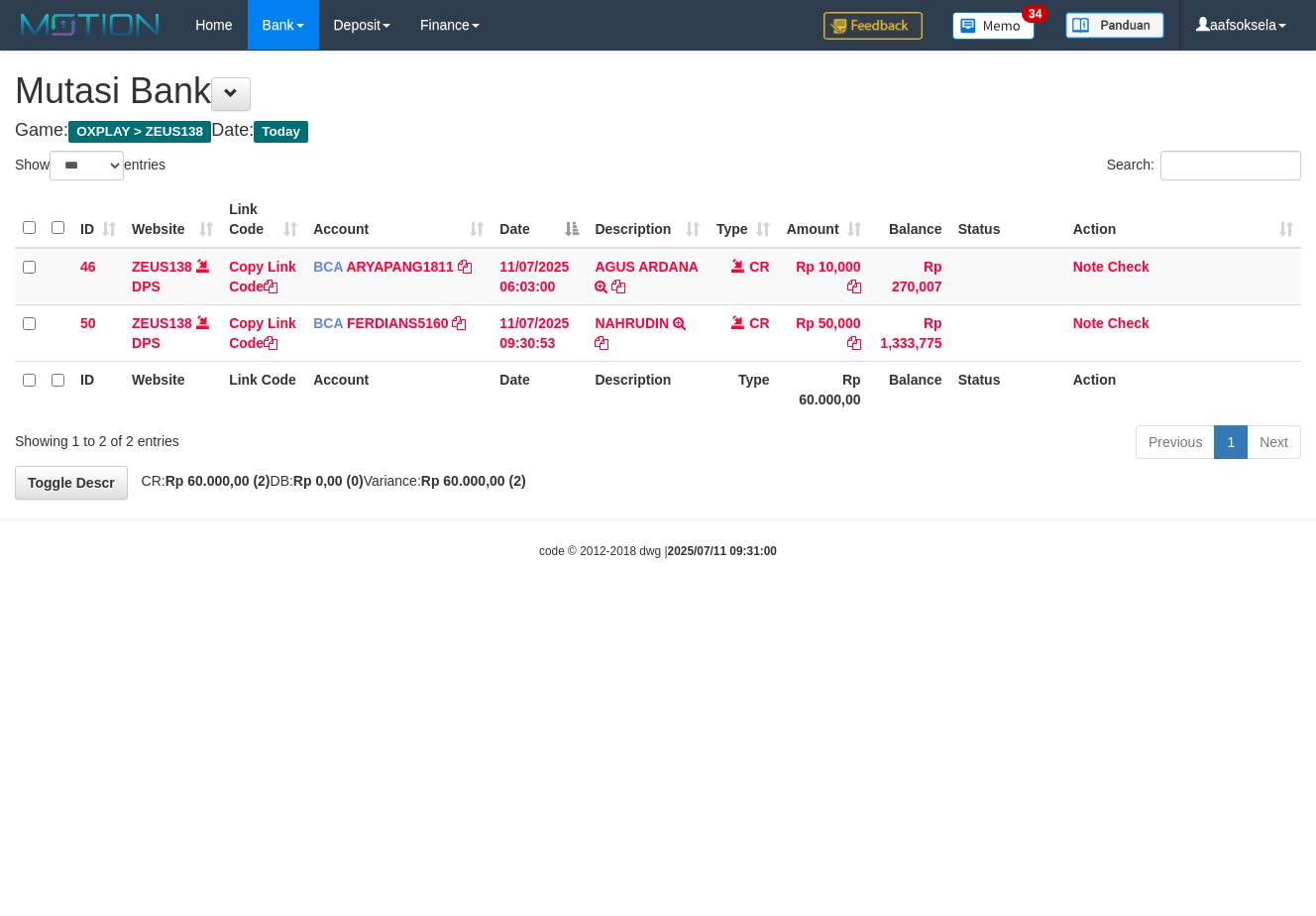 select on "***" 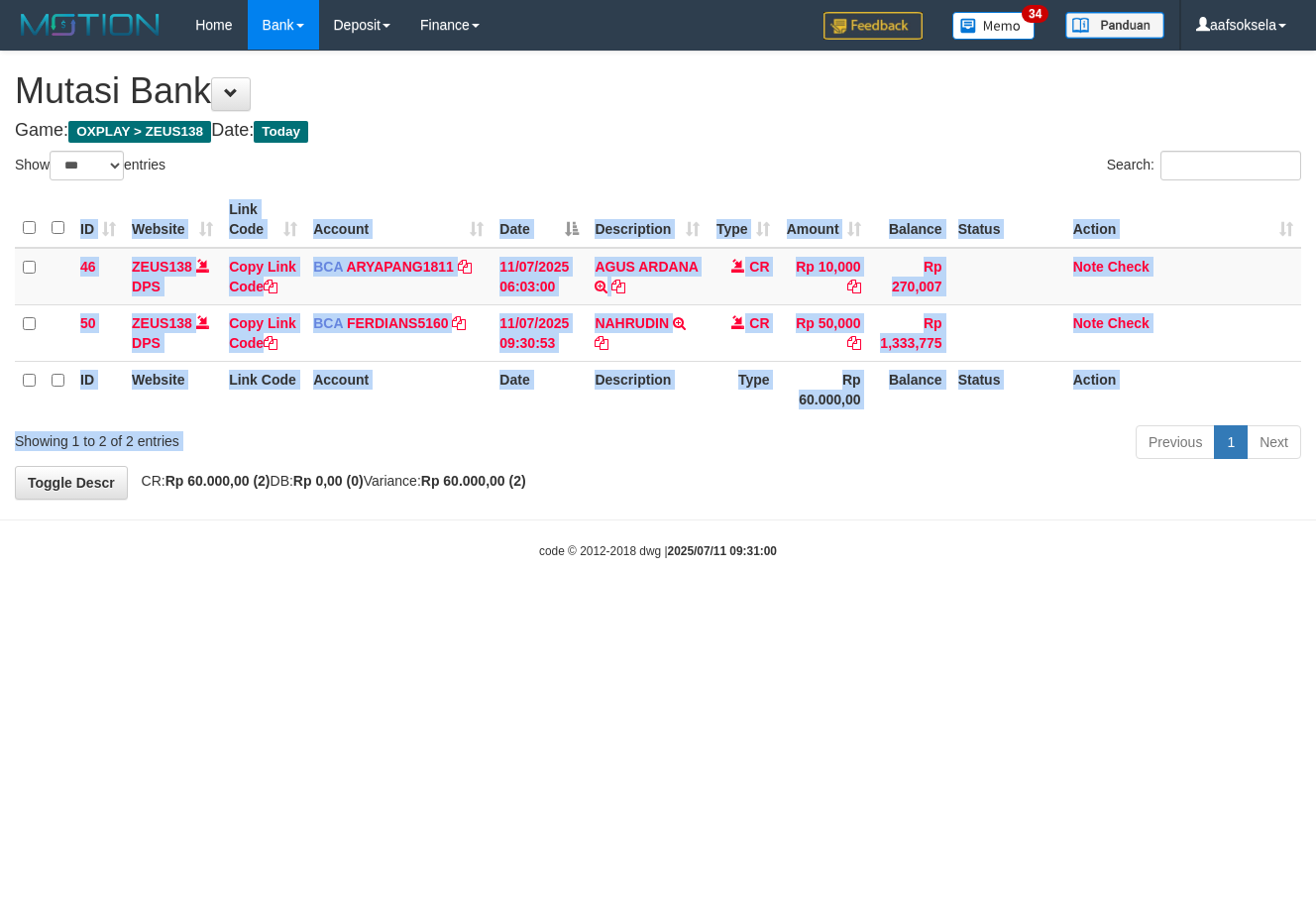 click on "Show  ** ** ** ***  entries Search:
ID Website Link Code Account Date Description Type Amount Balance Status Action
46
ZEUS138    DPS
Copy Link Code
BCA
ARYAPANG1811
DPS
[FIRST] [LAST]
mutasi_20250711_2620 | 46
mutasi_20250711_2620 | 46
[DATE] [TIME]
[FIRST] [LAST]         TRSF E-BANKING CR 1107/FTSCY/WS95051
10000.002025071158167087 TRFDN-[FIRST] [LAST] ESPAY DEBIT INDONE
CR
Rp 10,000
Rp 270,007
Note
Check
50
ZEUS138    DPS
Copy Link Code
BCA
FERDIANS5160" at bounding box center (658, 308) 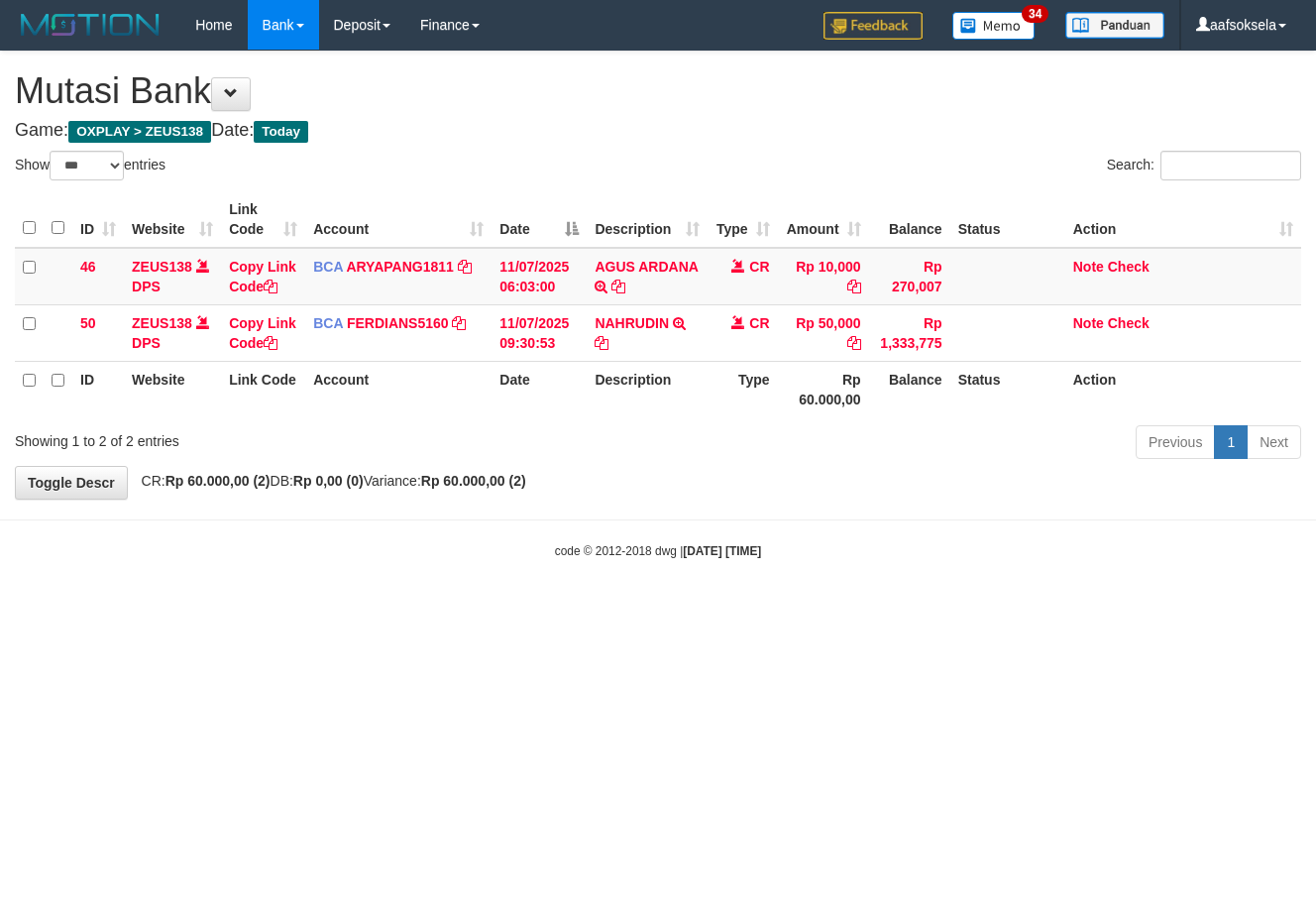 select on "***" 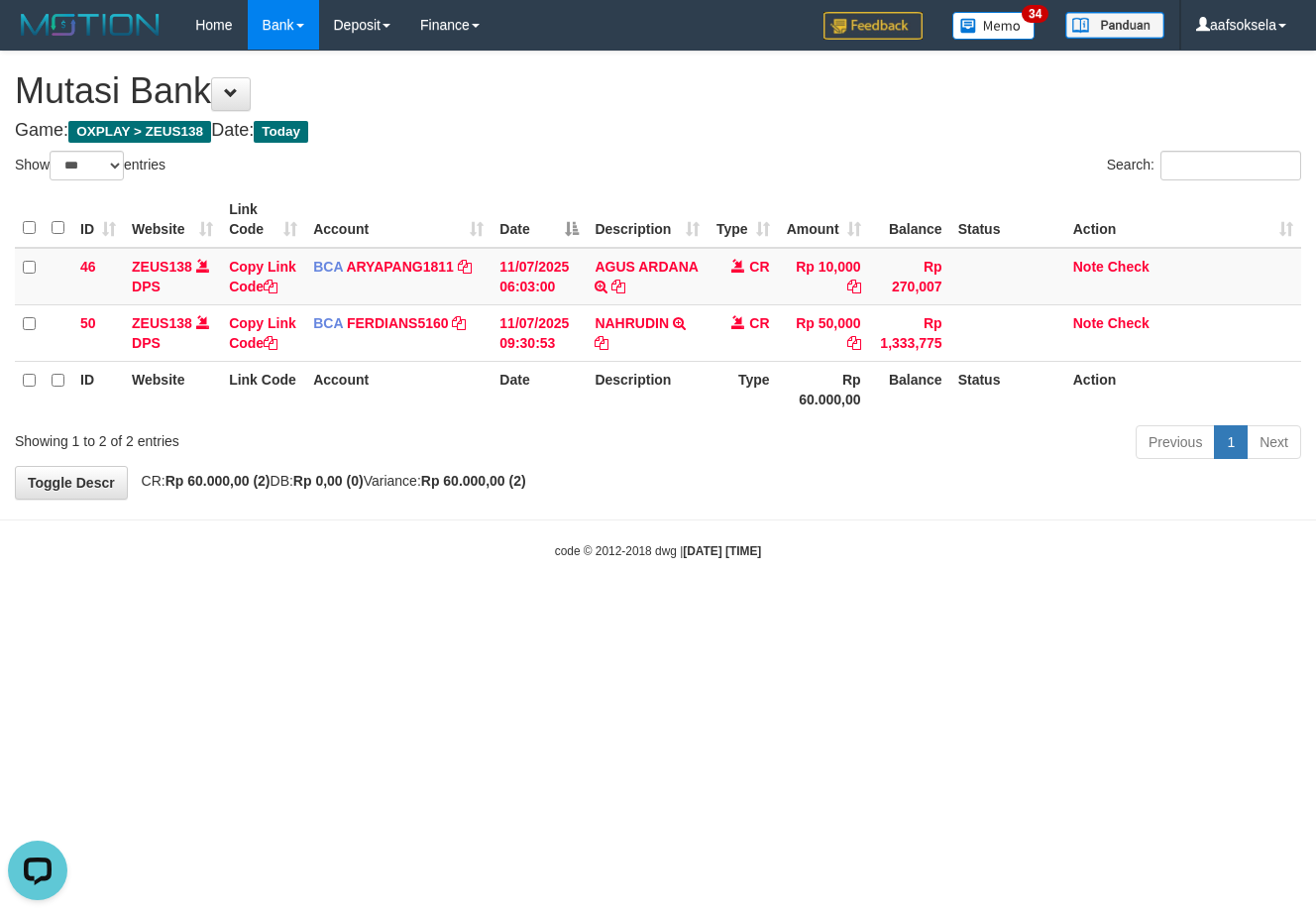 click on "Previous 1 Next" at bounding box center (932, 444) 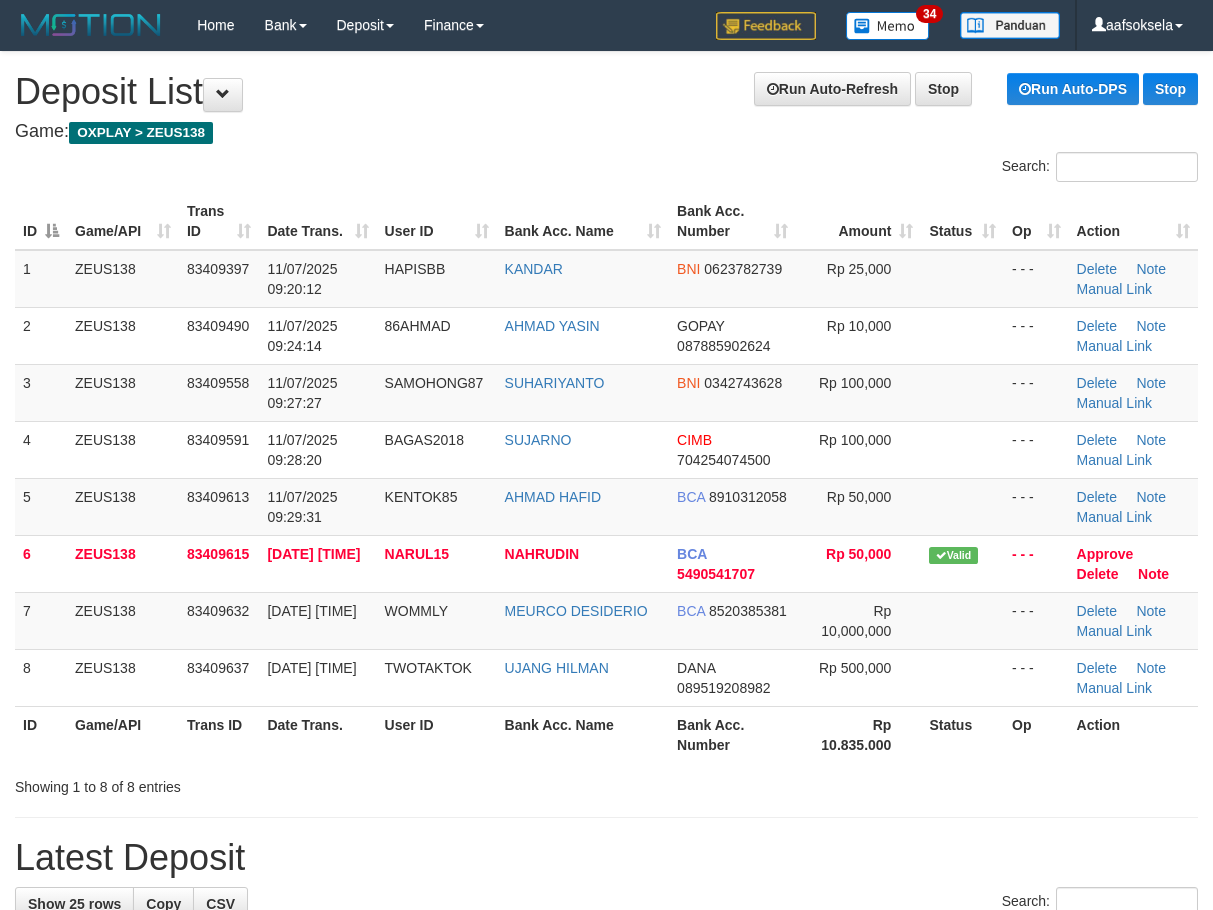 scroll, scrollTop: 0, scrollLeft: 0, axis: both 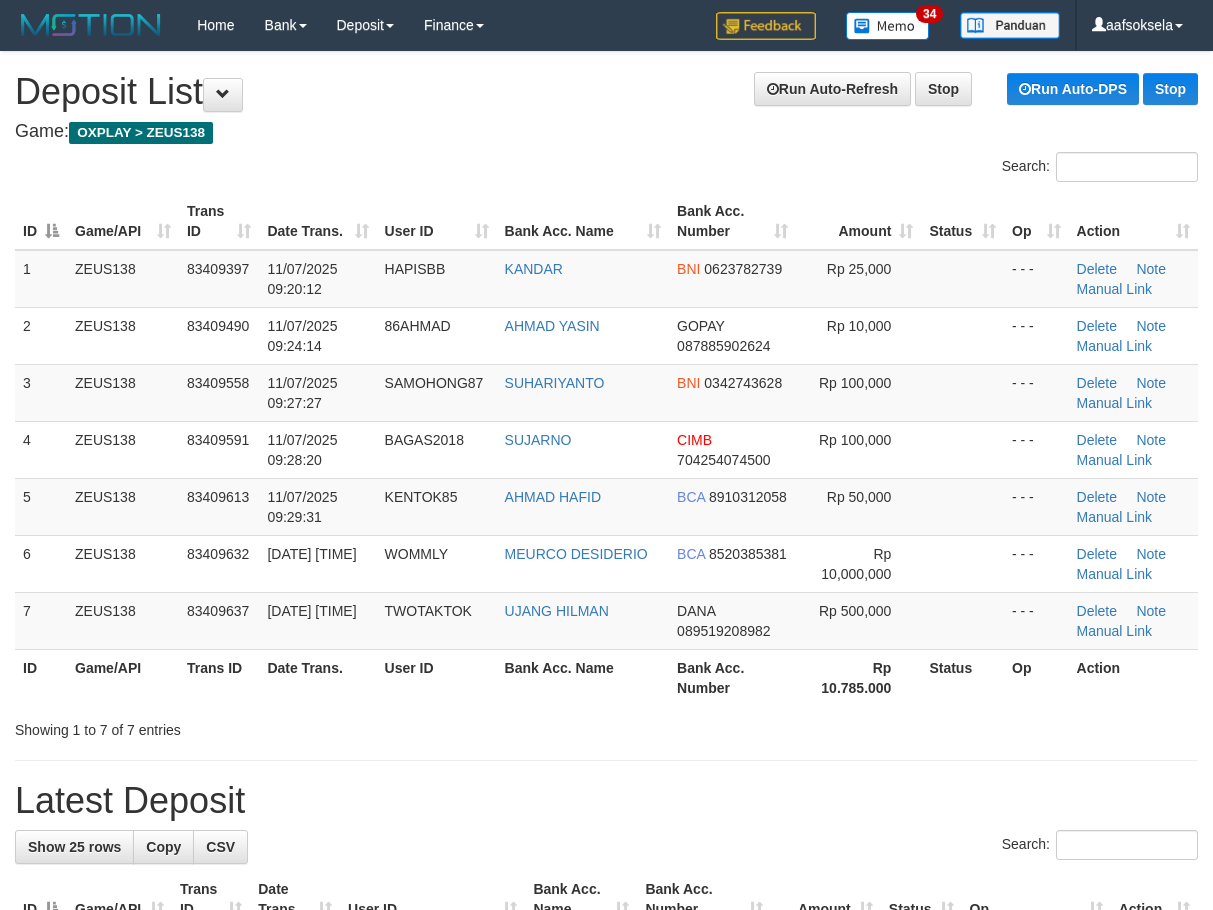 click on "Search:" at bounding box center (606, 169) 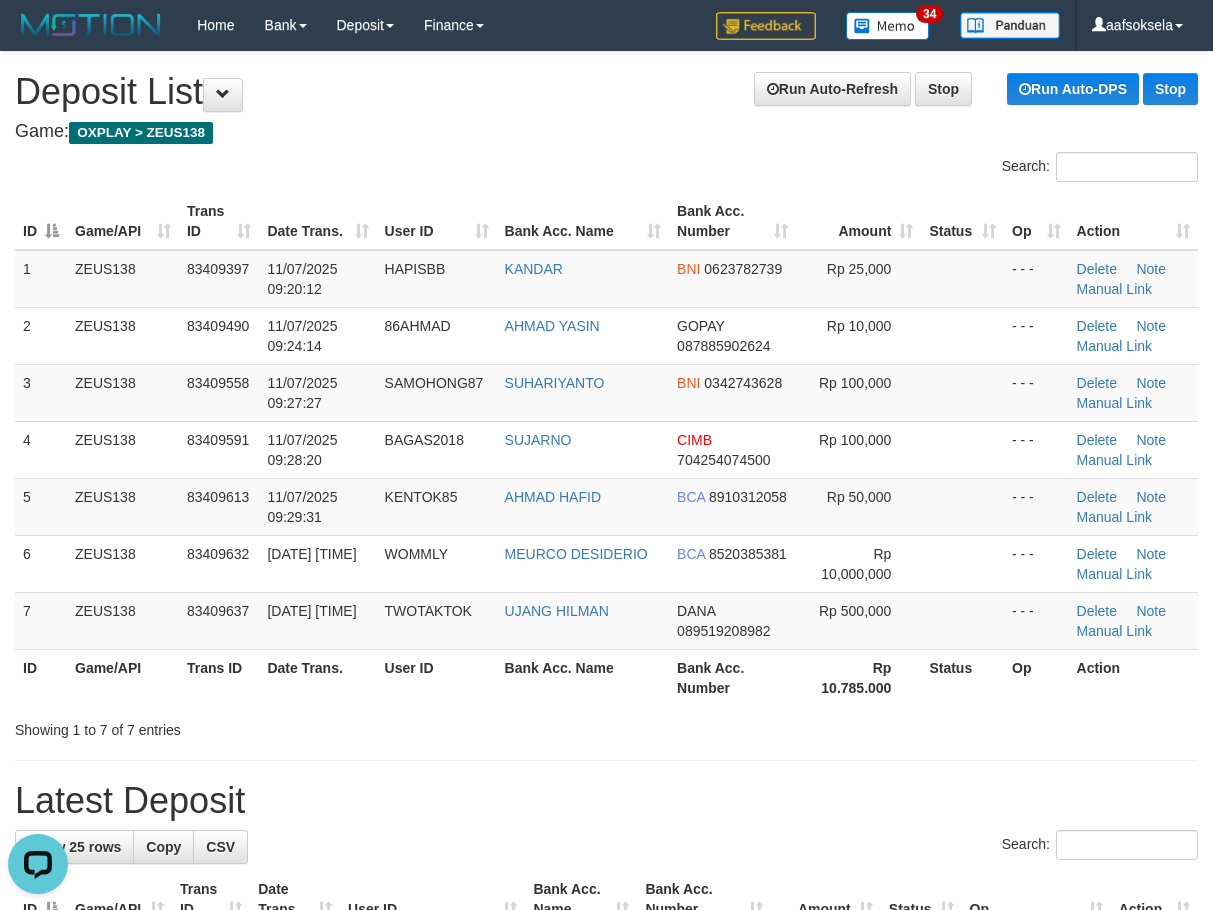 scroll, scrollTop: 0, scrollLeft: 0, axis: both 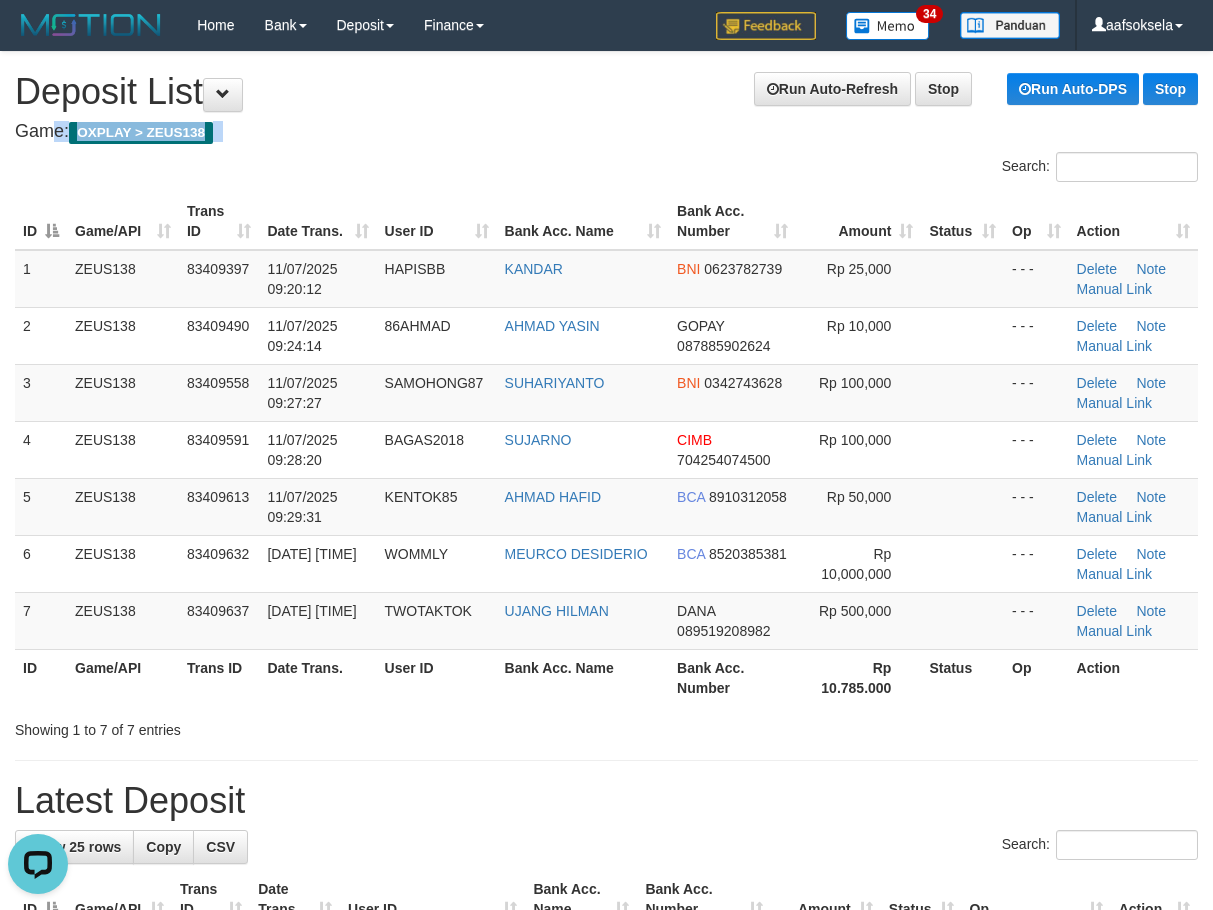 drag, startPoint x: 546, startPoint y: 122, endPoint x: 0, endPoint y: 302, distance: 574.9052 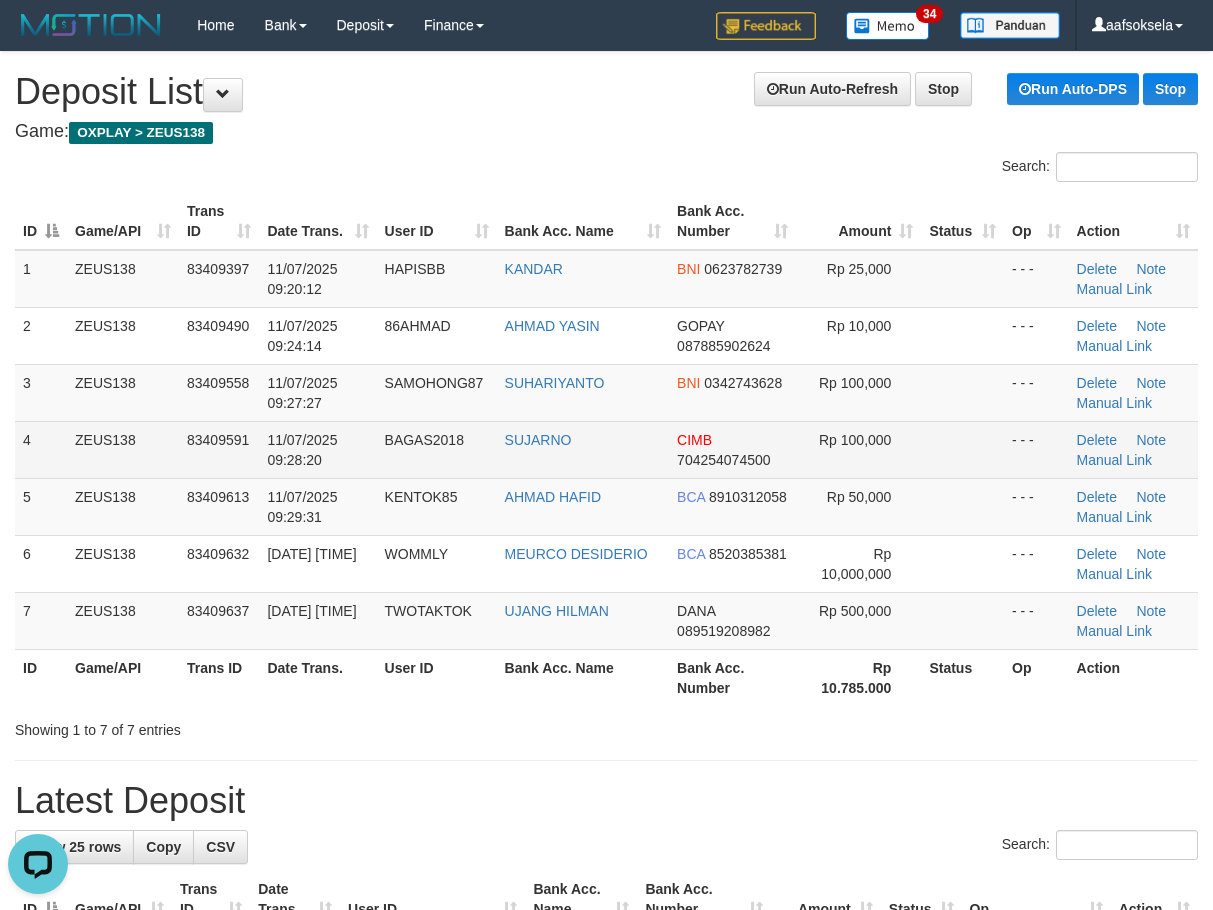 click on "SUJARNO" at bounding box center [583, 449] 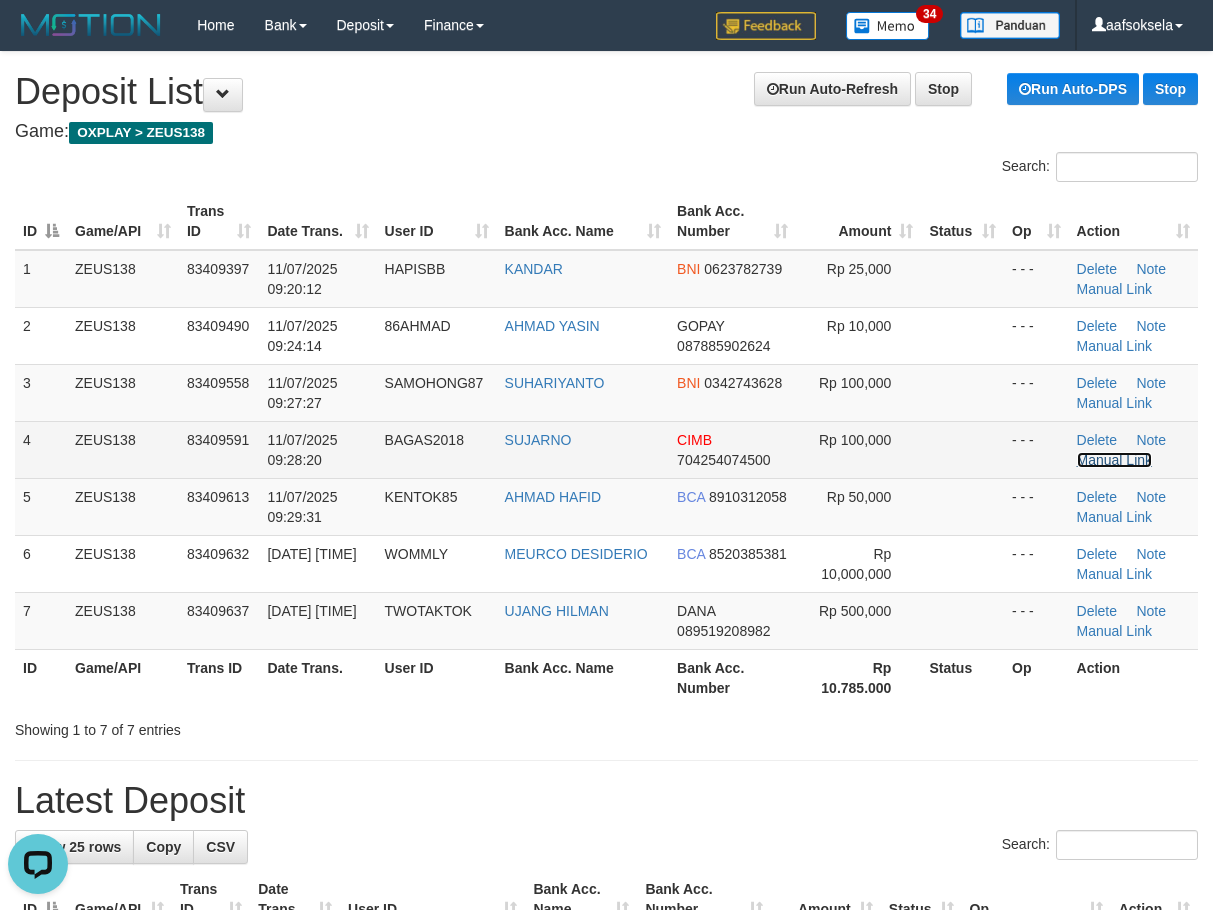 click on "Manual Link" at bounding box center [1115, 460] 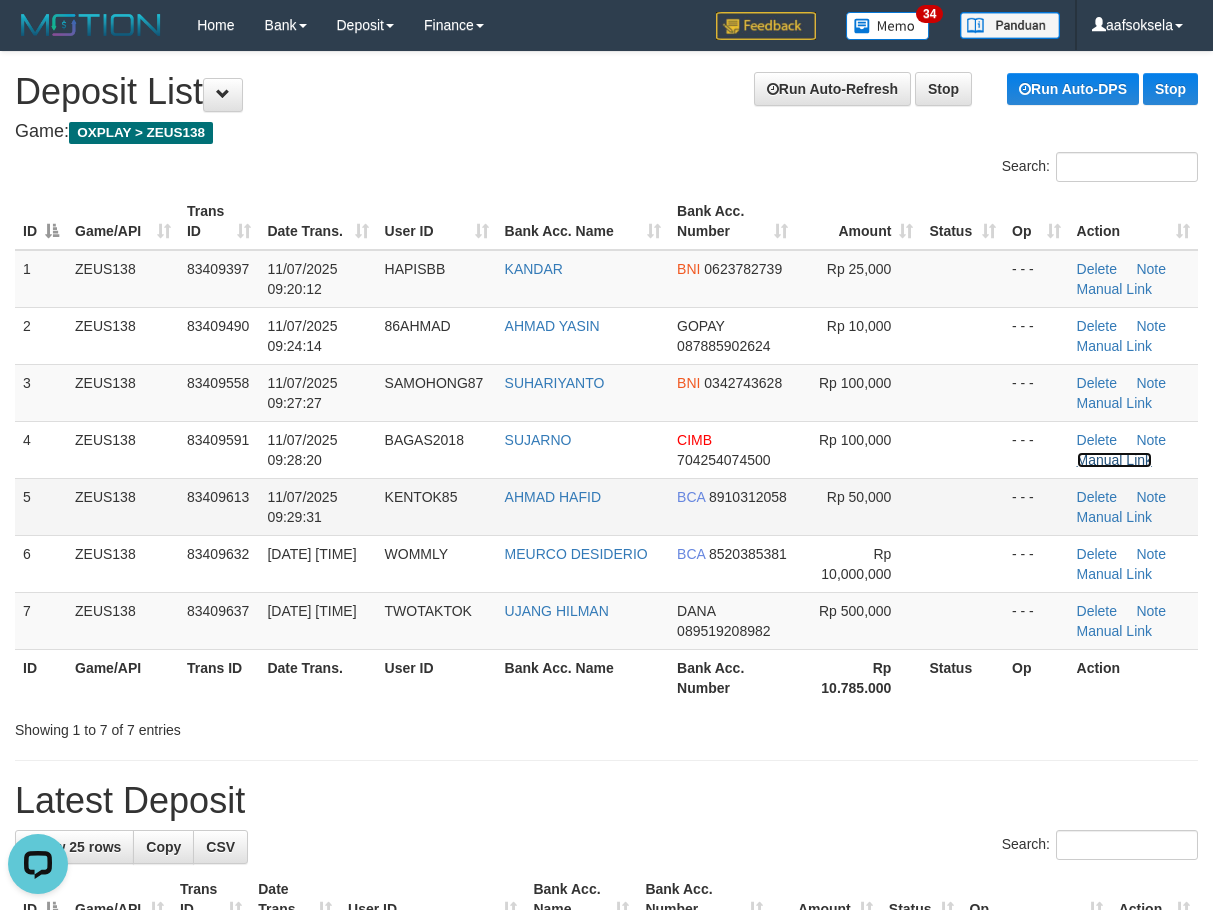 click on "Manual Link" at bounding box center (1115, 460) 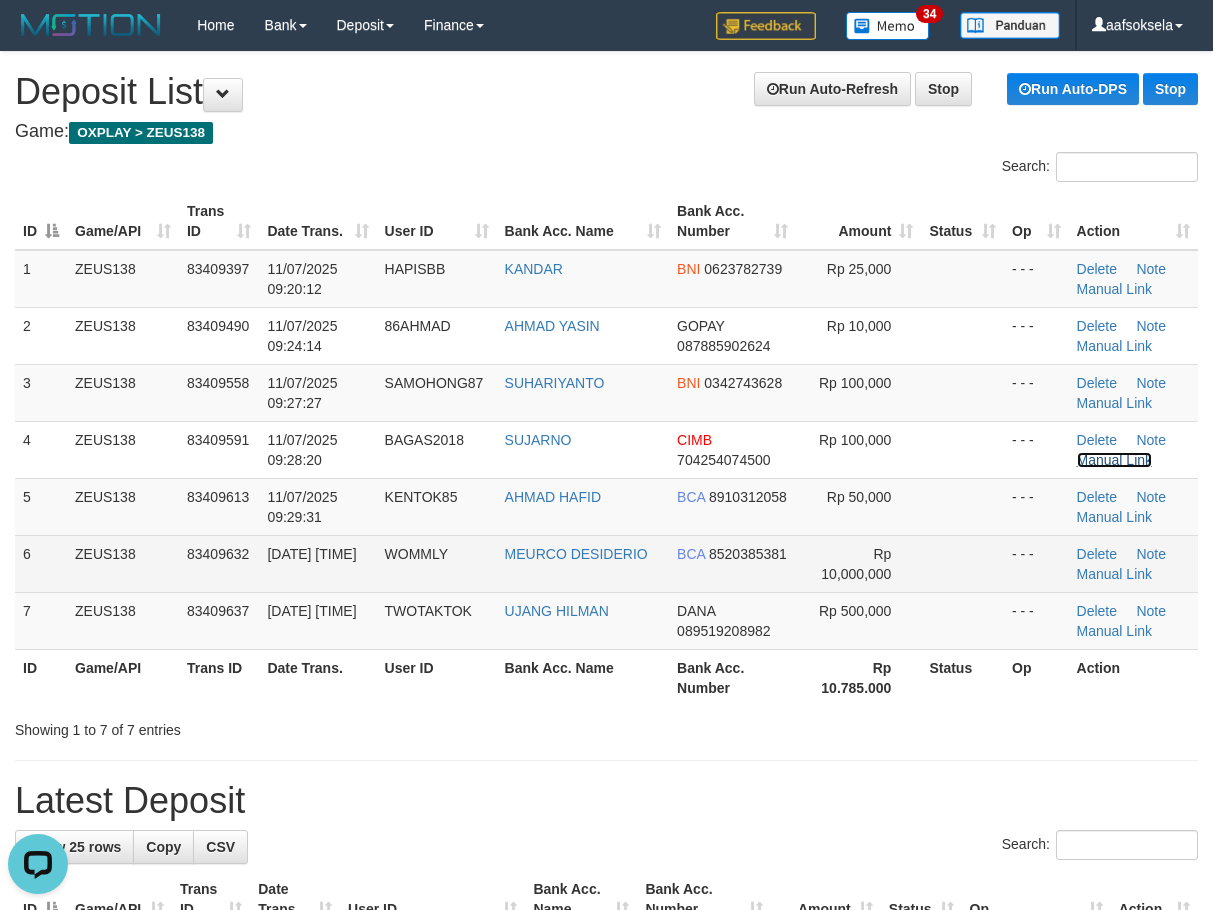 click on "Manual Link" at bounding box center (1115, 460) 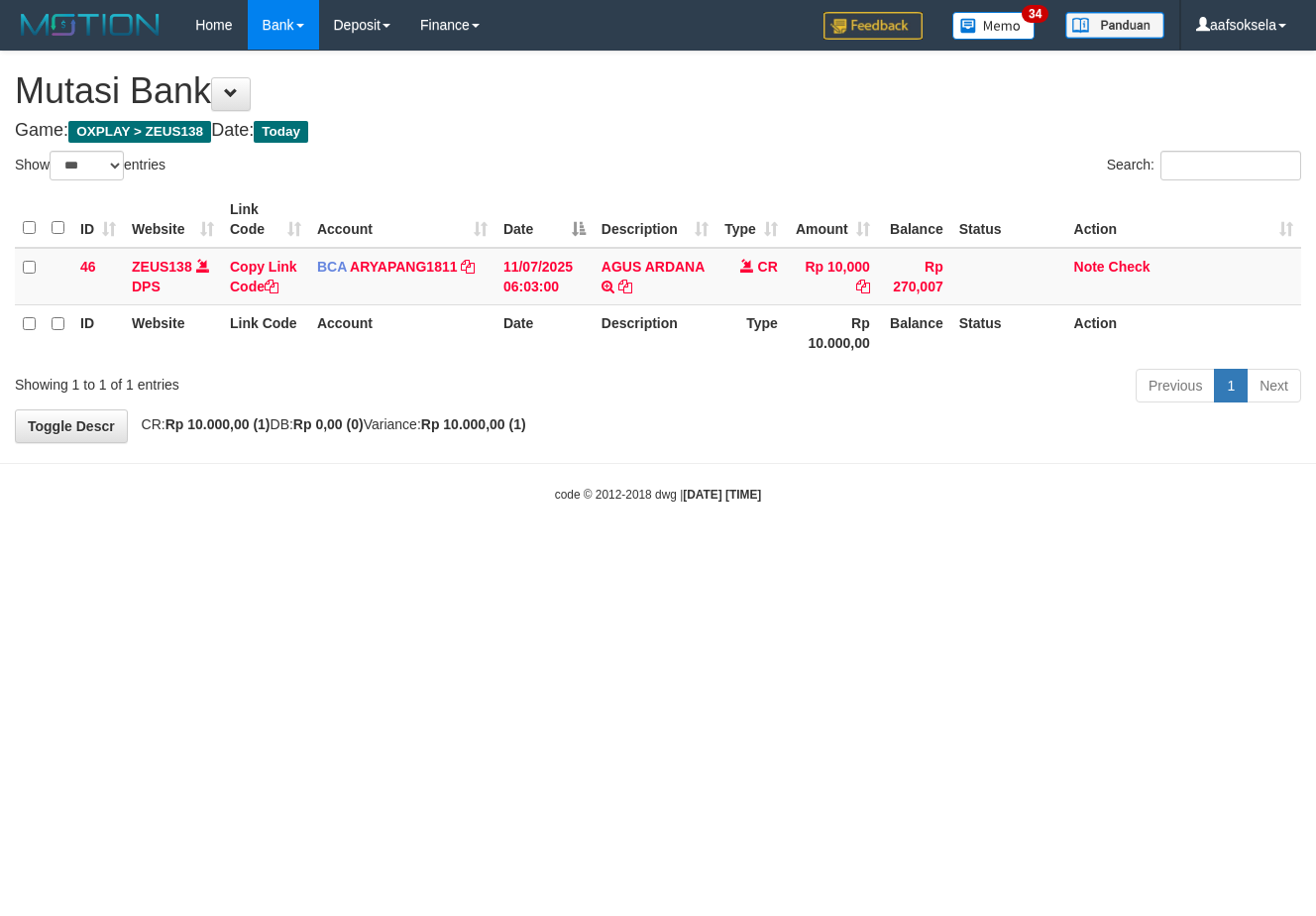 select on "***" 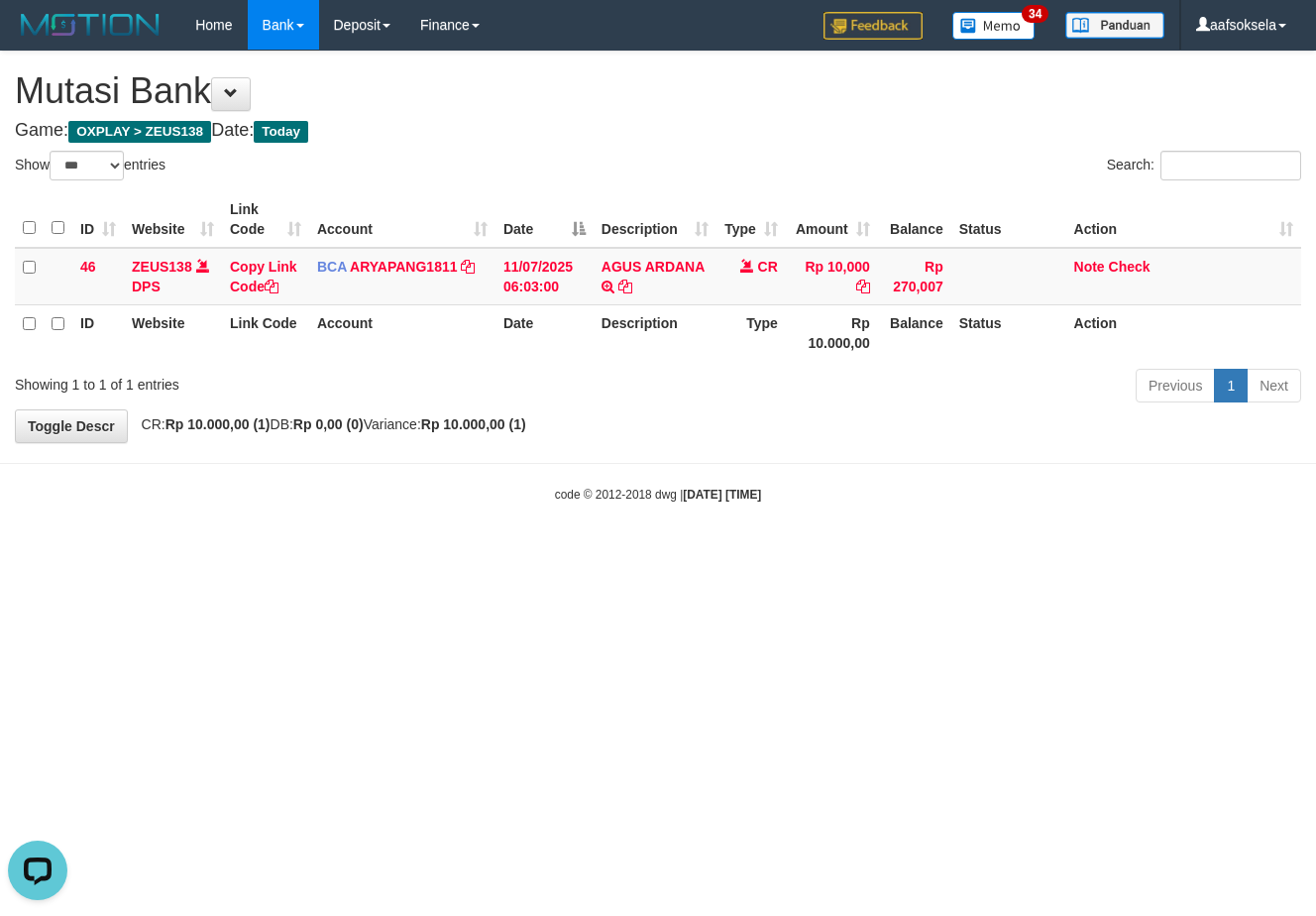 scroll, scrollTop: 0, scrollLeft: 0, axis: both 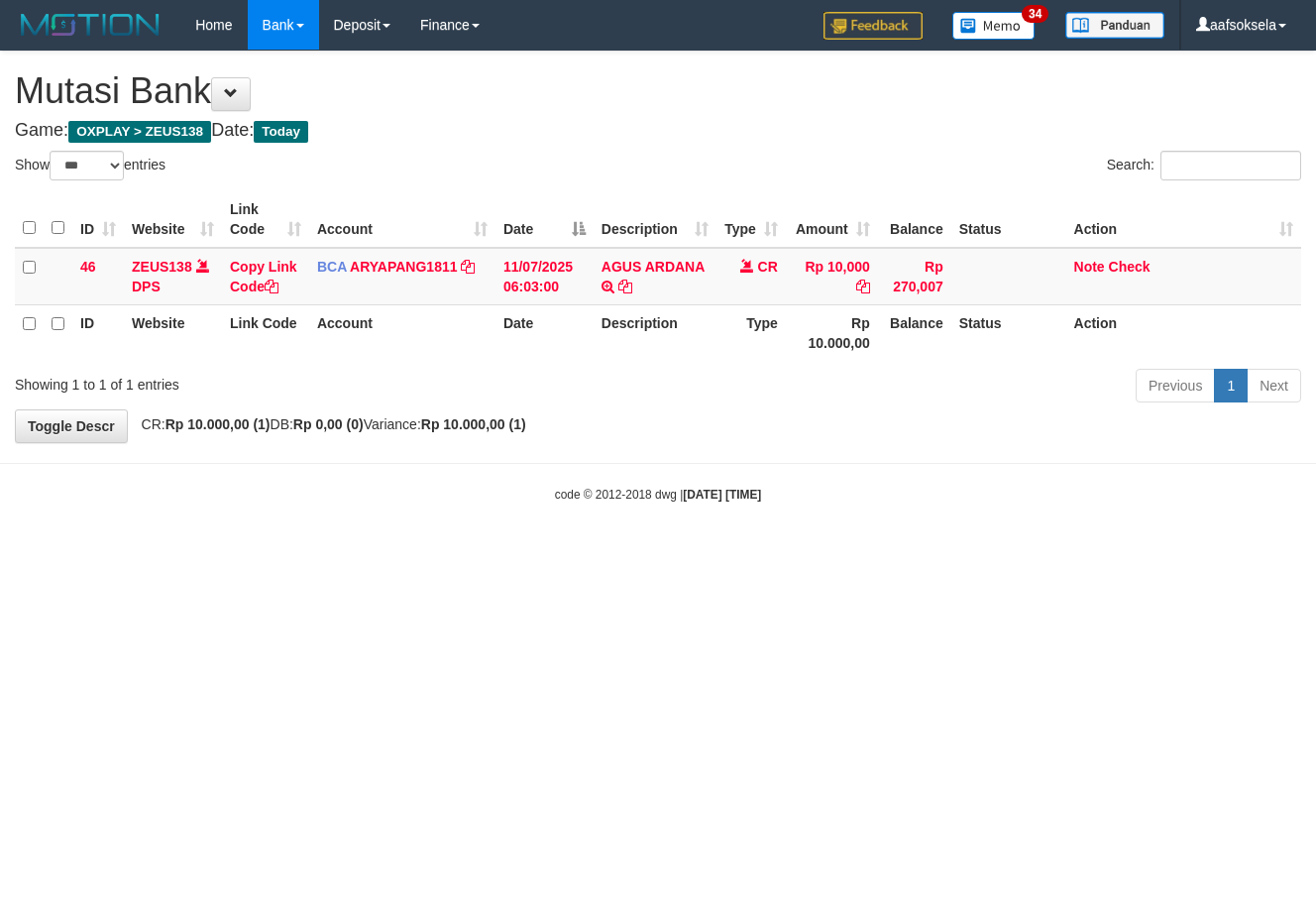 select on "***" 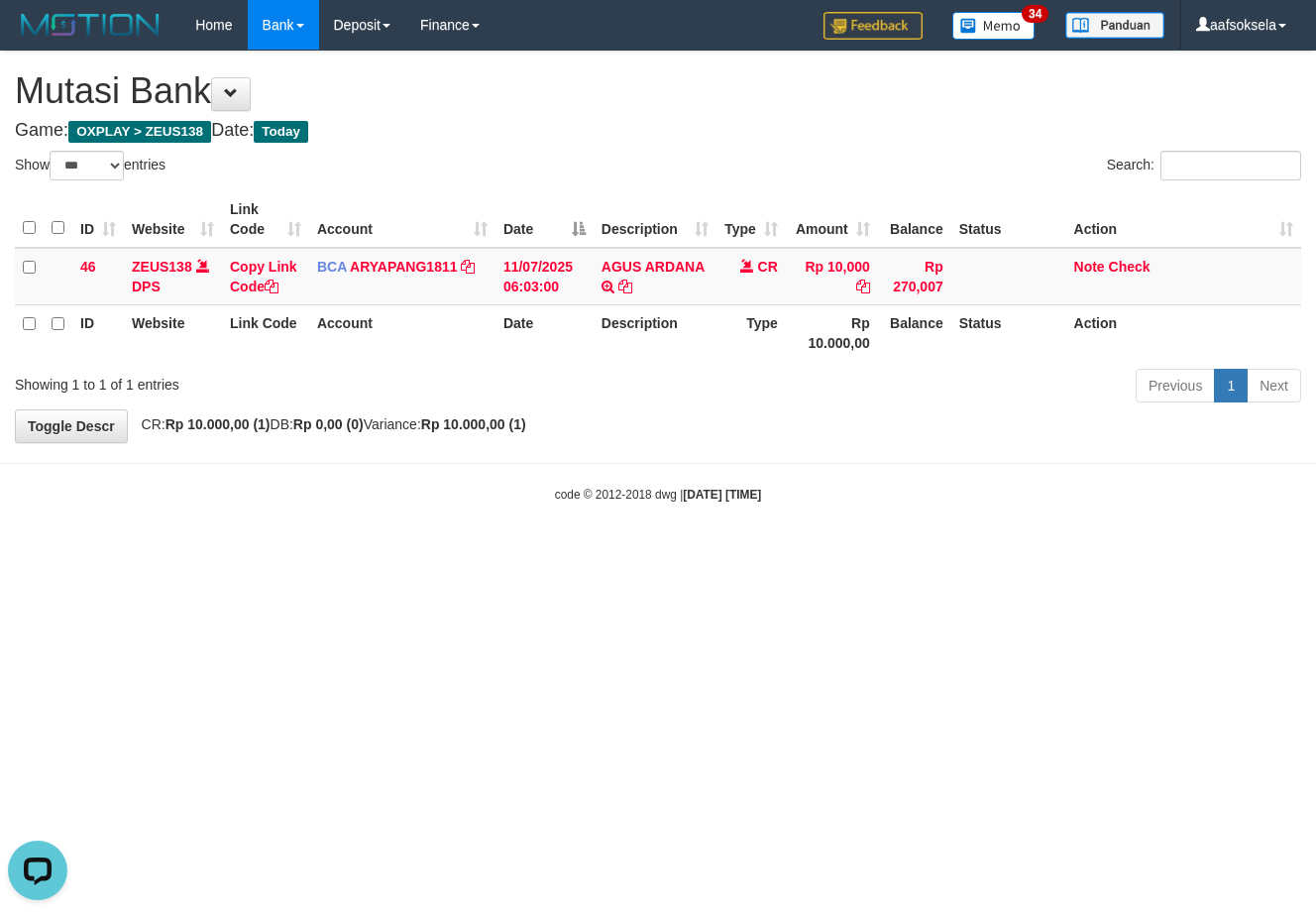 scroll, scrollTop: 0, scrollLeft: 0, axis: both 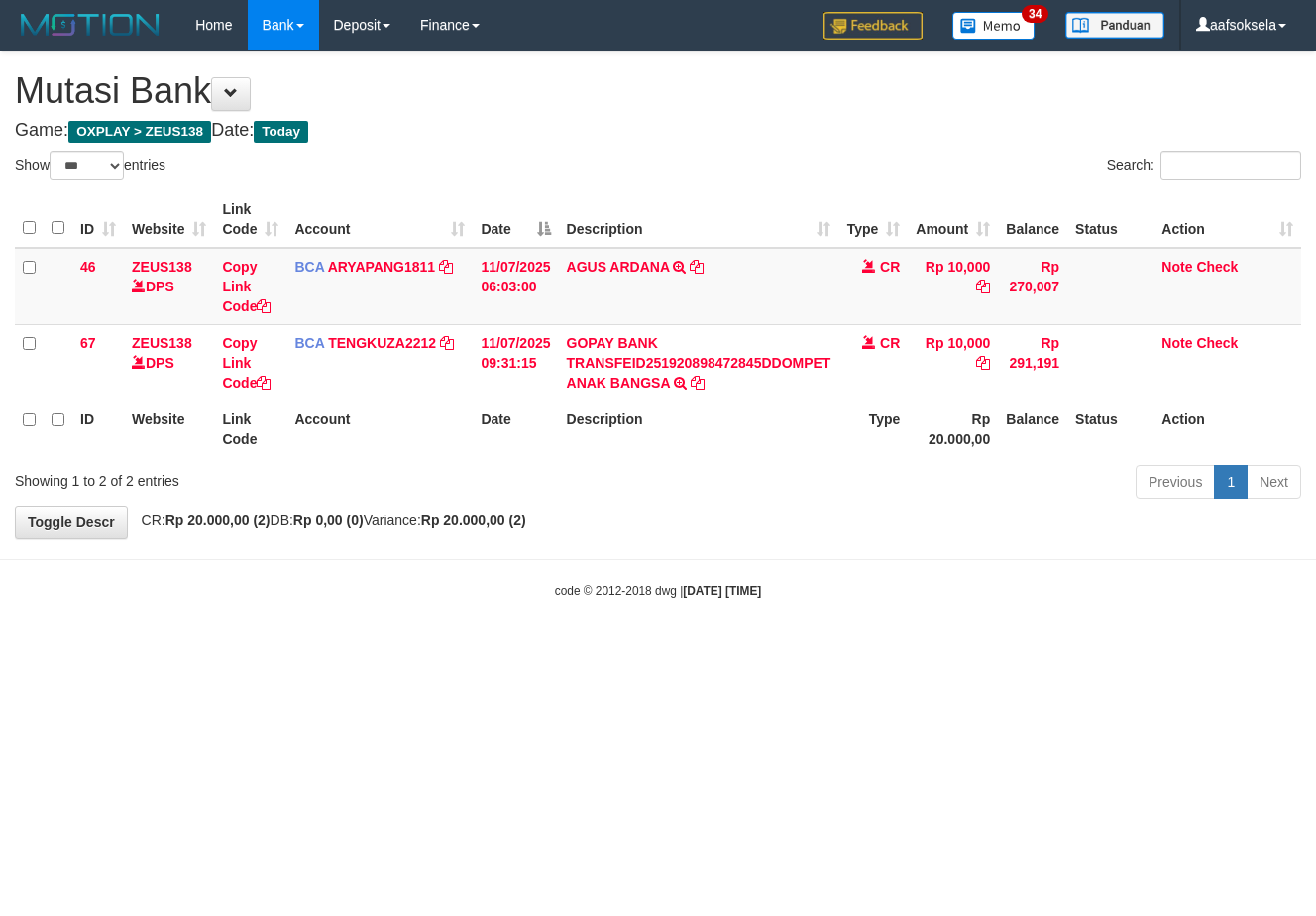 select on "***" 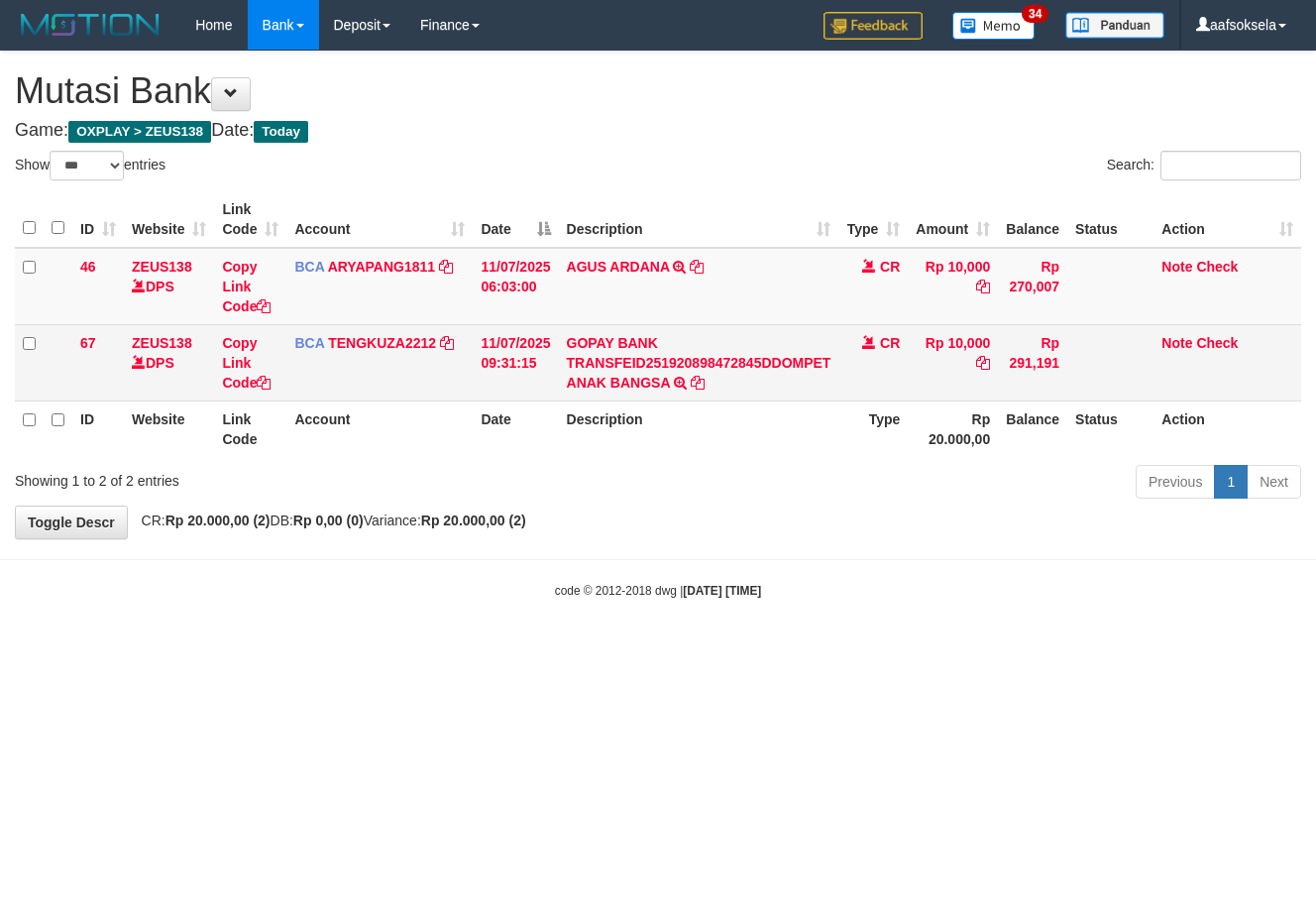 scroll, scrollTop: 0, scrollLeft: 0, axis: both 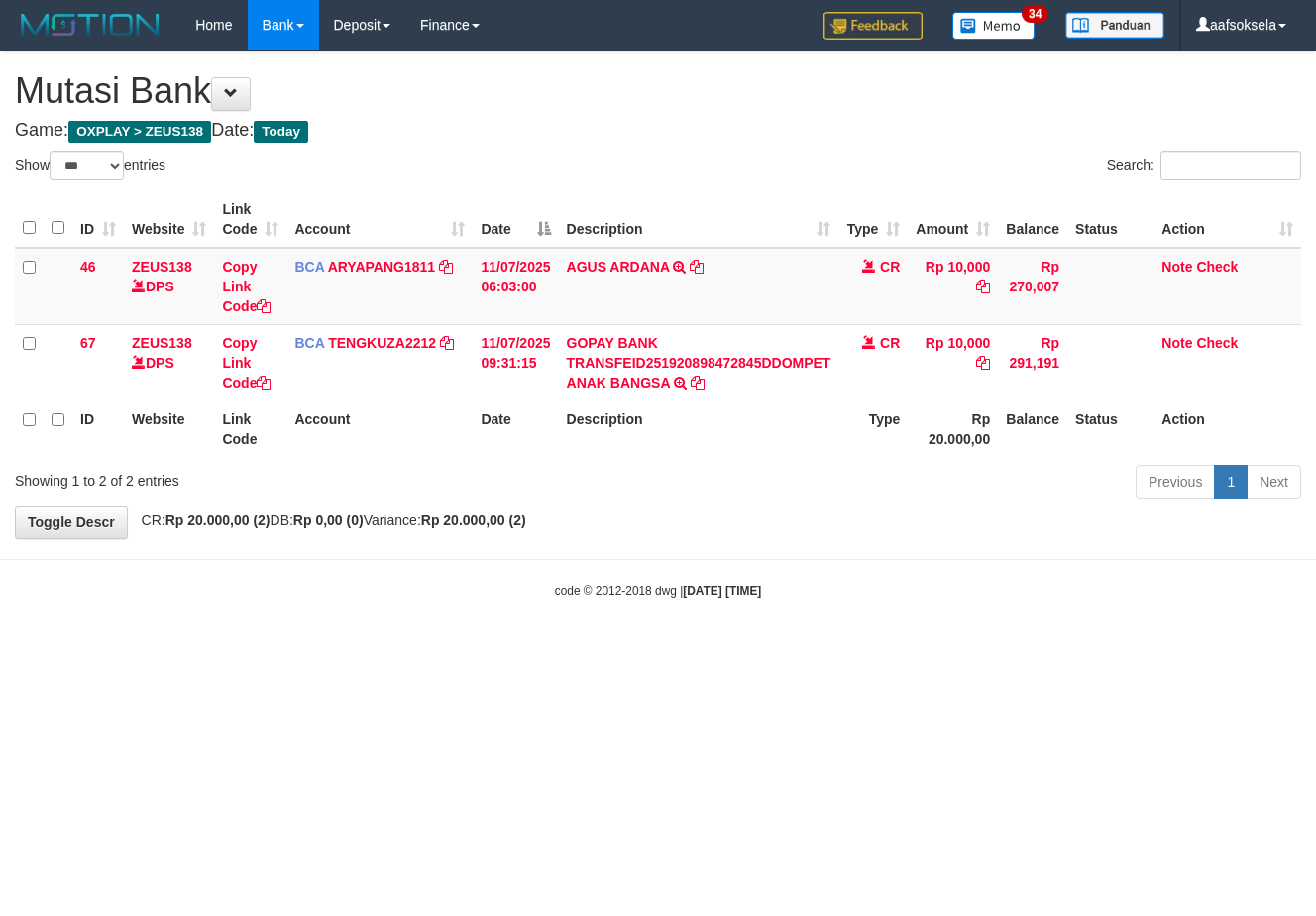 drag, startPoint x: 697, startPoint y: 485, endPoint x: 908, endPoint y: 425, distance: 219.365 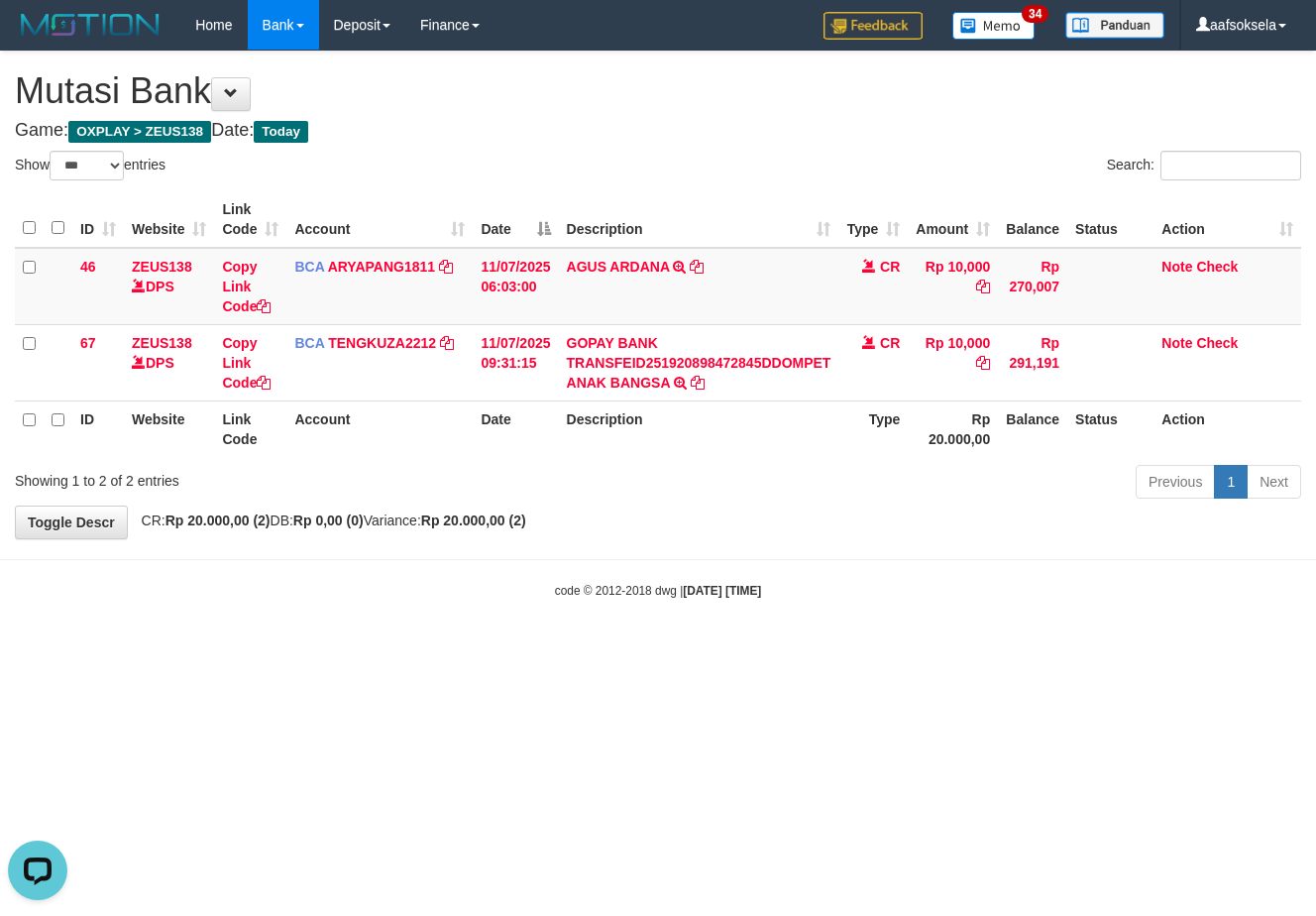 scroll, scrollTop: 0, scrollLeft: 0, axis: both 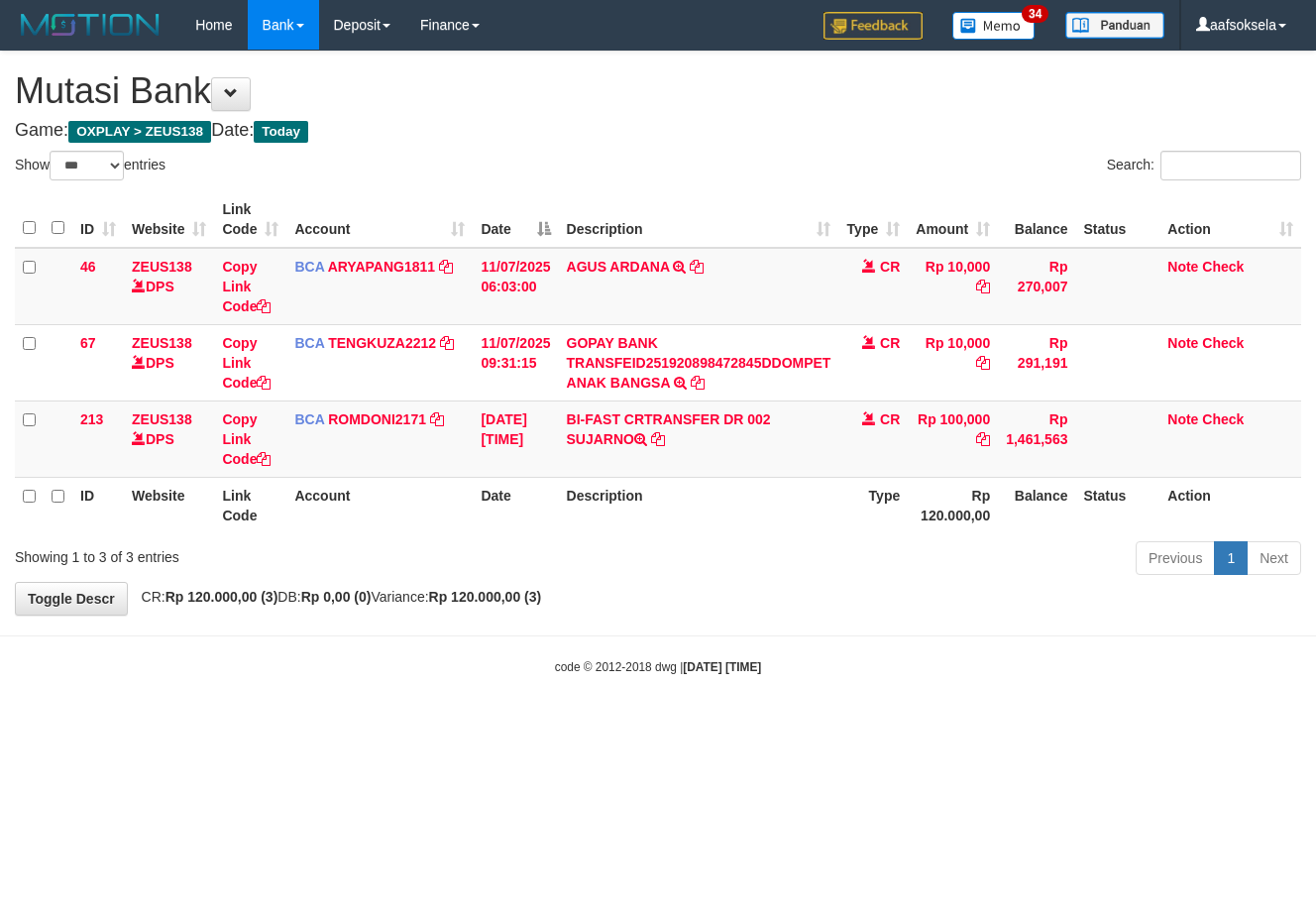select on "***" 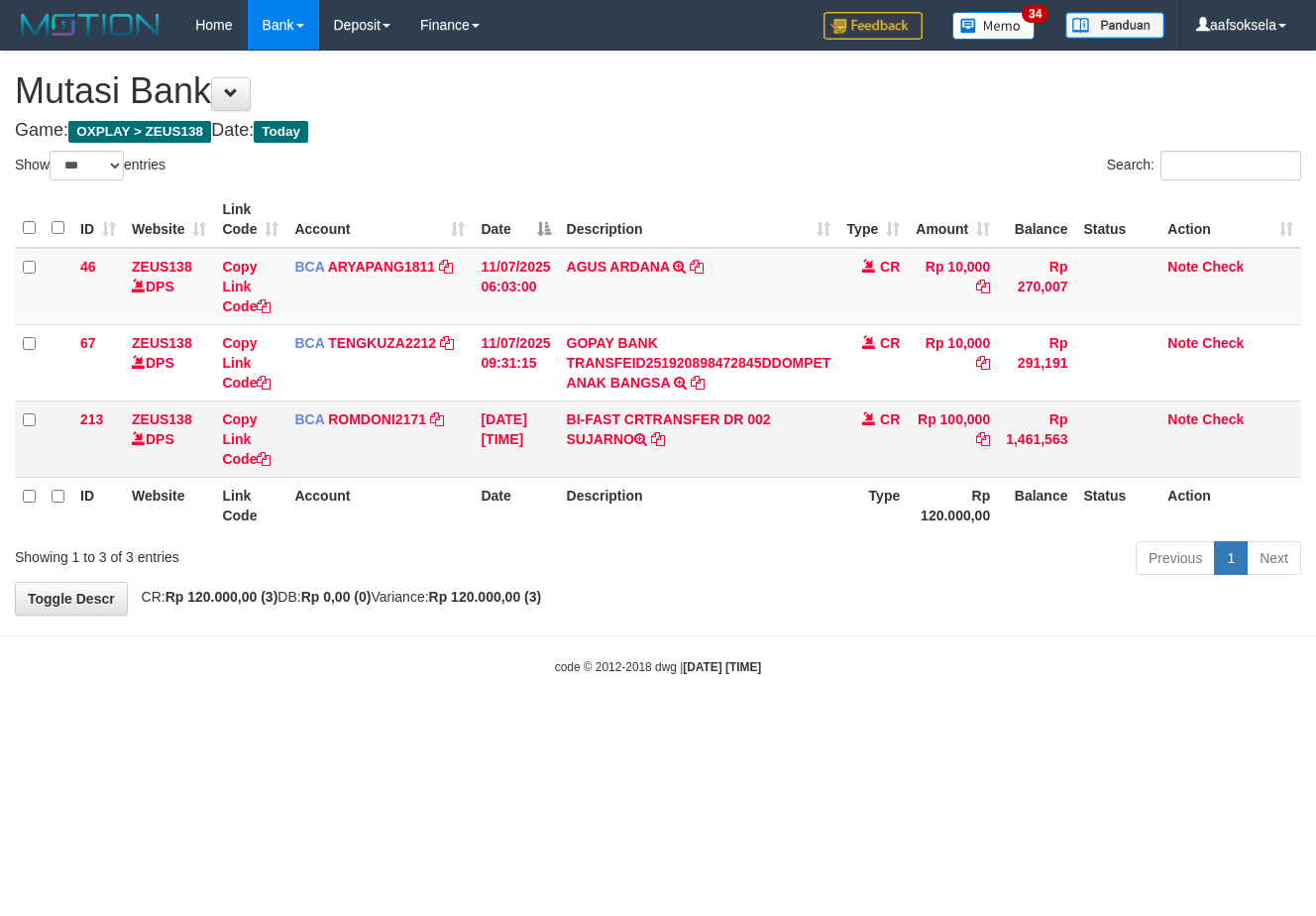 scroll, scrollTop: 0, scrollLeft: 0, axis: both 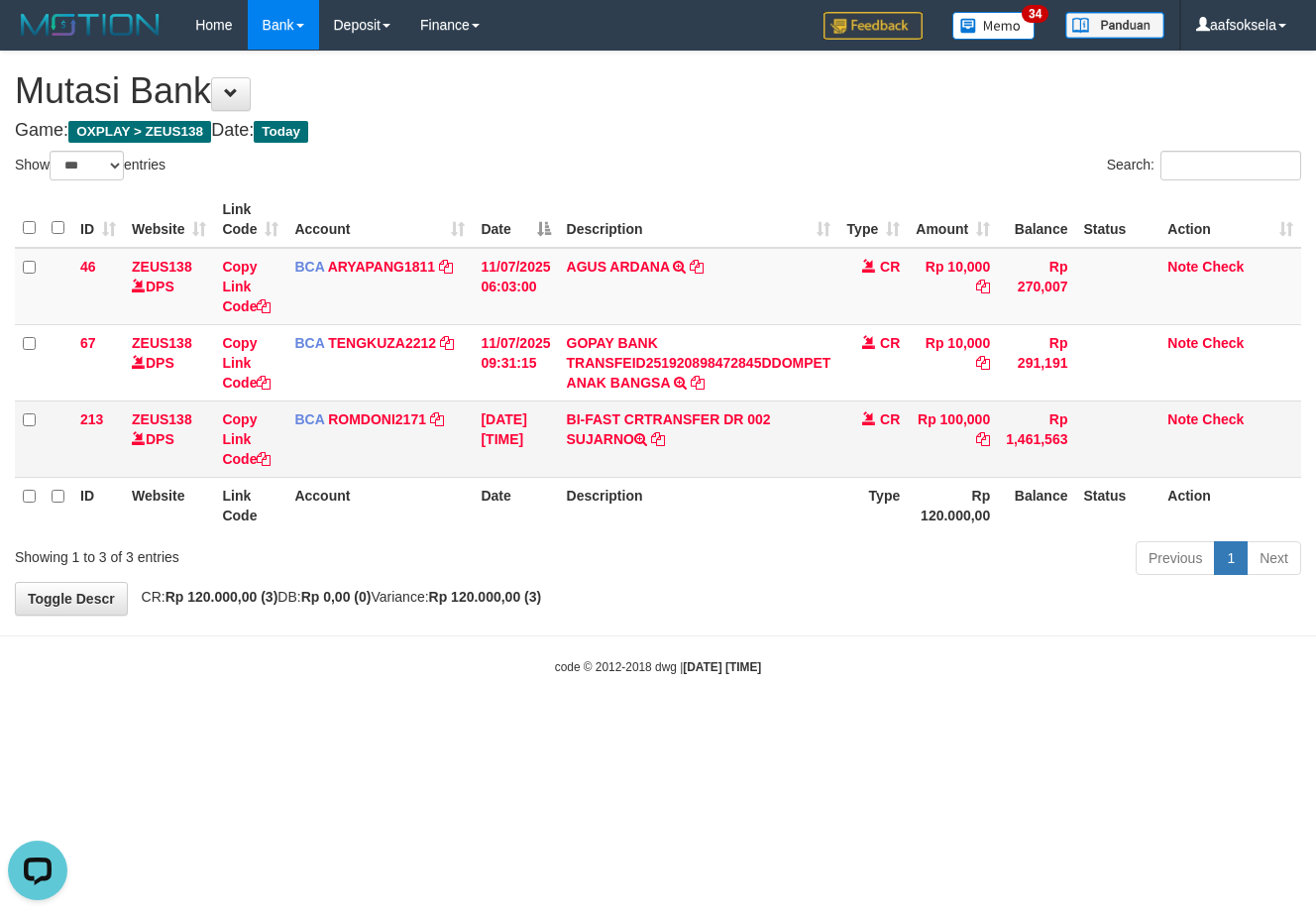 copy on "SUJARNO" 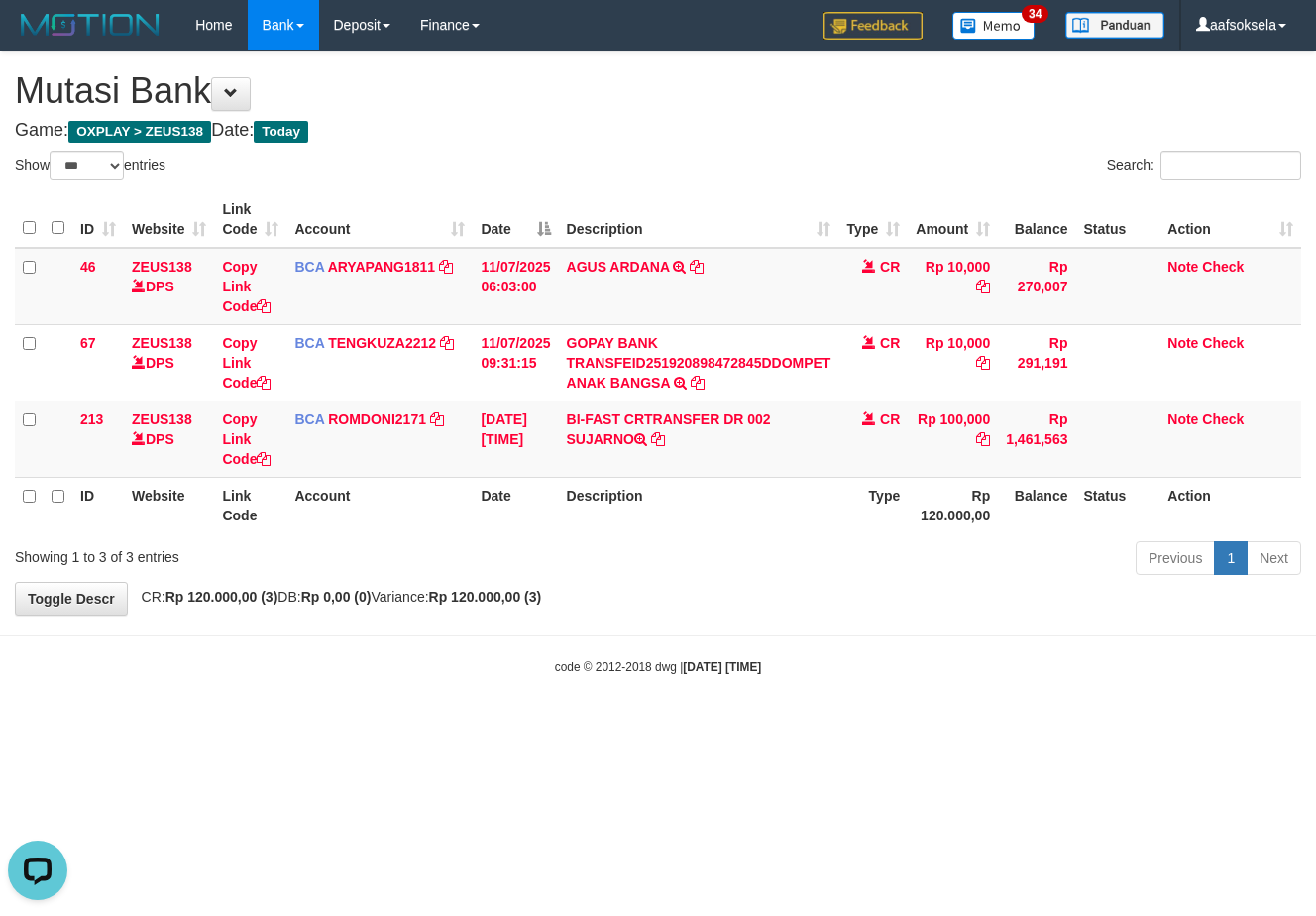click on "Previous 1 Next" at bounding box center [932, 560] 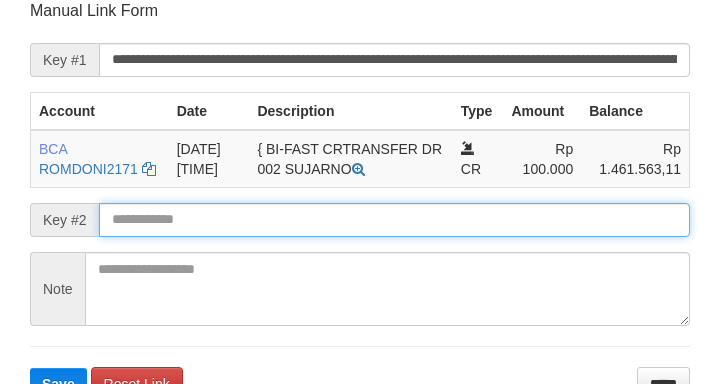 click at bounding box center [394, 220] 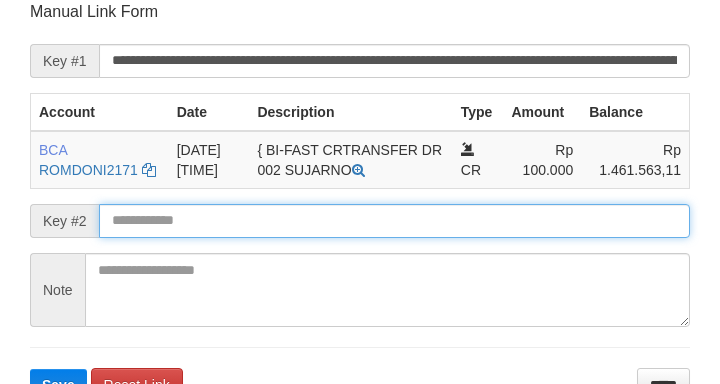 click on "Save" at bounding box center (58, 385) 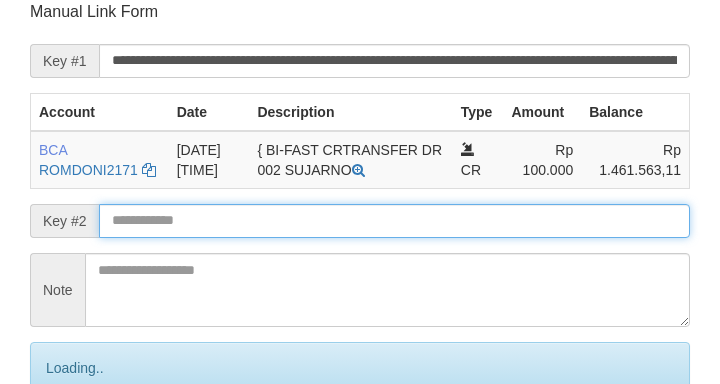 click on "Save" at bounding box center (80, 452) 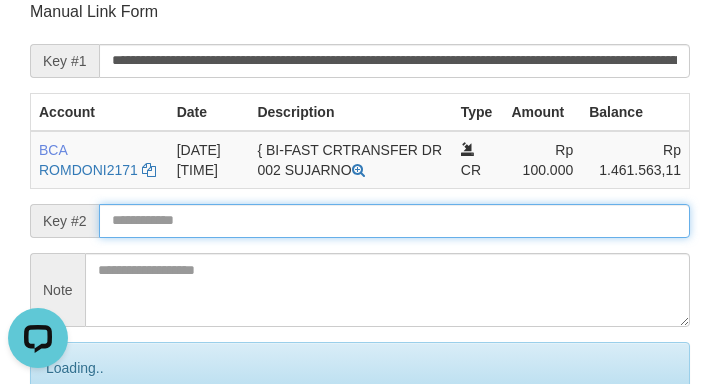 scroll, scrollTop: 0, scrollLeft: 0, axis: both 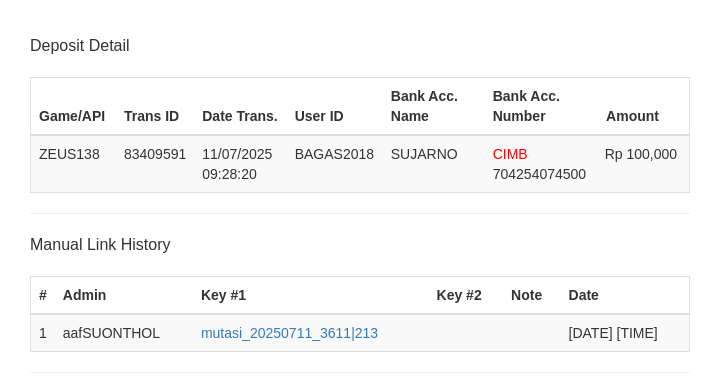 click on "Save" at bounding box center (58, 777) 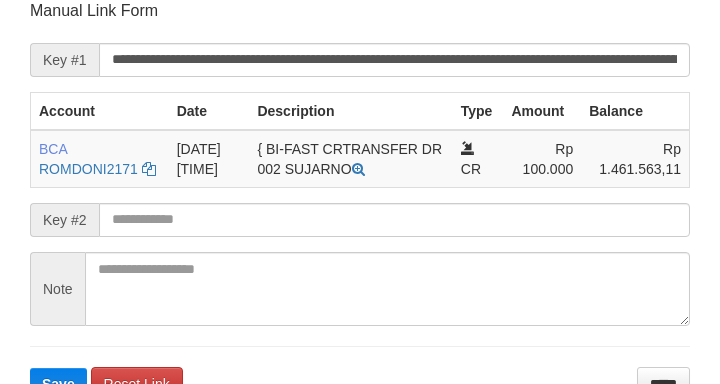 click on "Save" at bounding box center [58, 384] 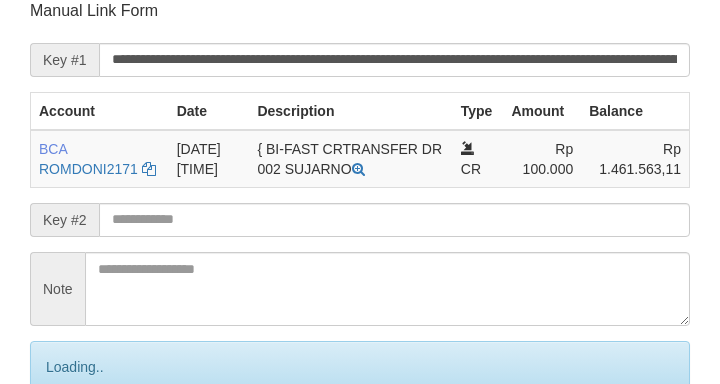 click on "Save" at bounding box center [80, 451] 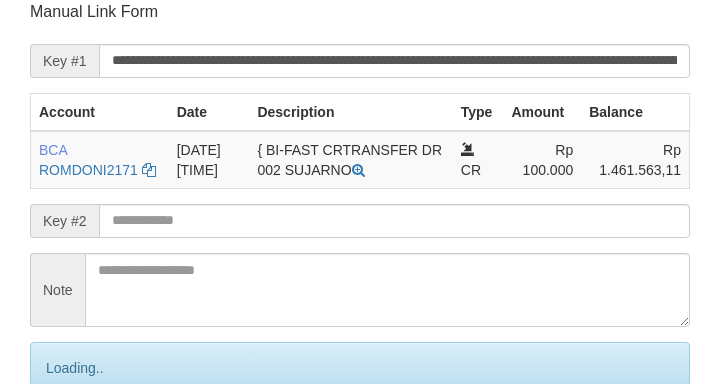 click on "Save" at bounding box center (80, 452) 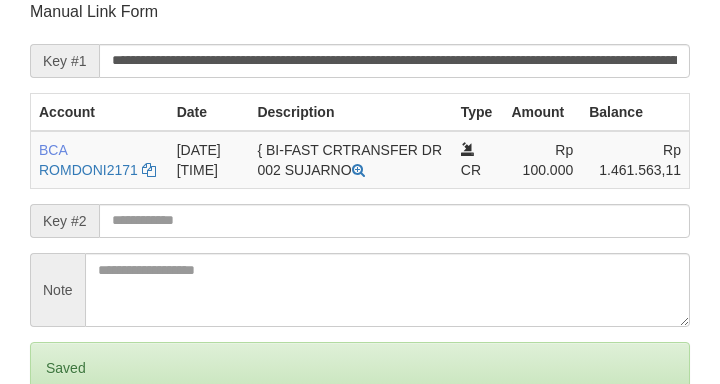 click on "Save" at bounding box center [58, 452] 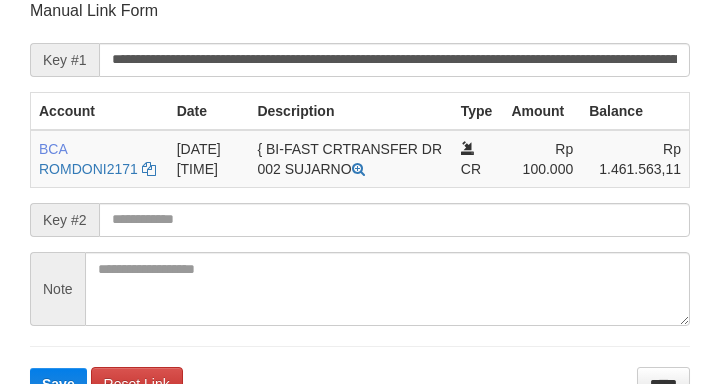 click on "Save" at bounding box center [58, 384] 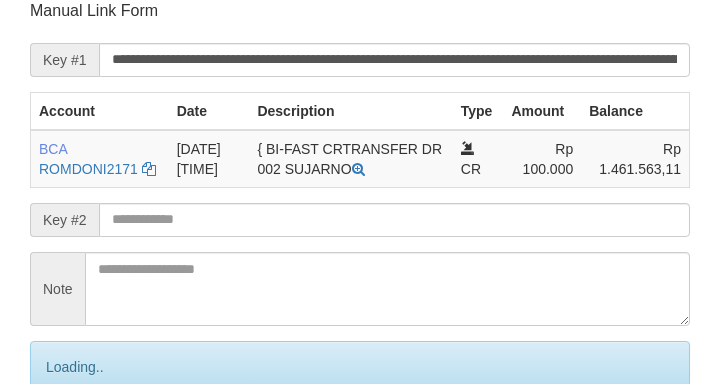 click on "Save" at bounding box center [80, 451] 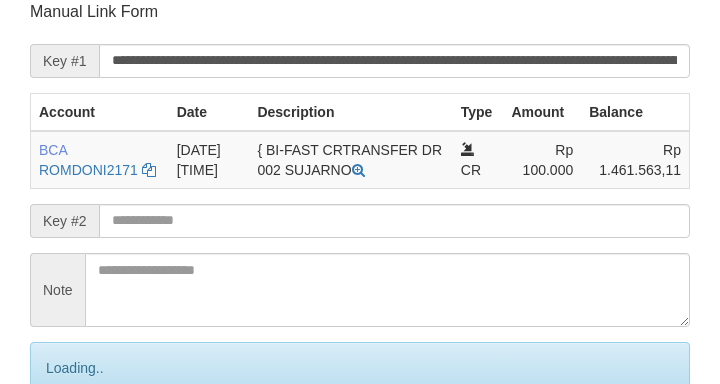 click on "Save" at bounding box center (80, 452) 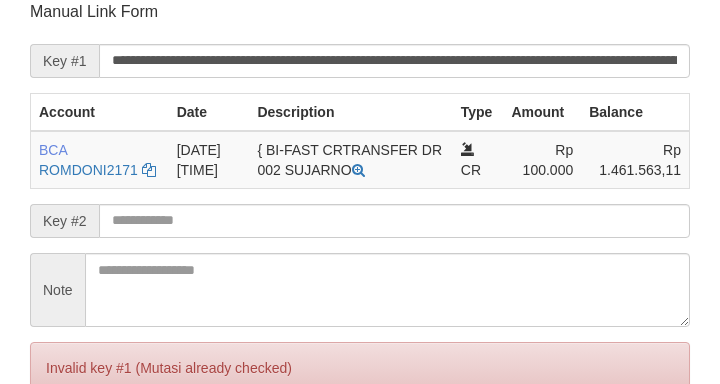 click on "Save" at bounding box center (58, 452) 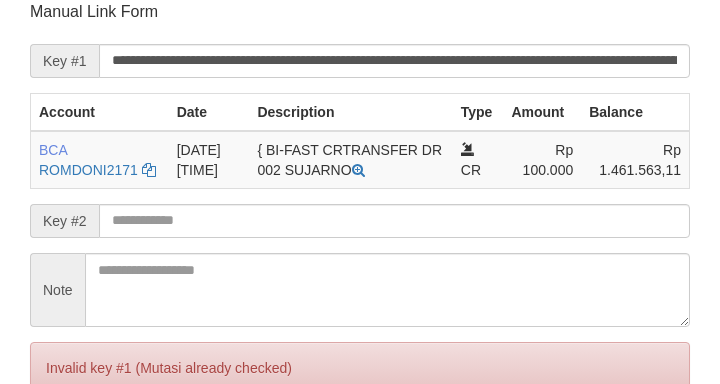 scroll, scrollTop: 325, scrollLeft: 0, axis: vertical 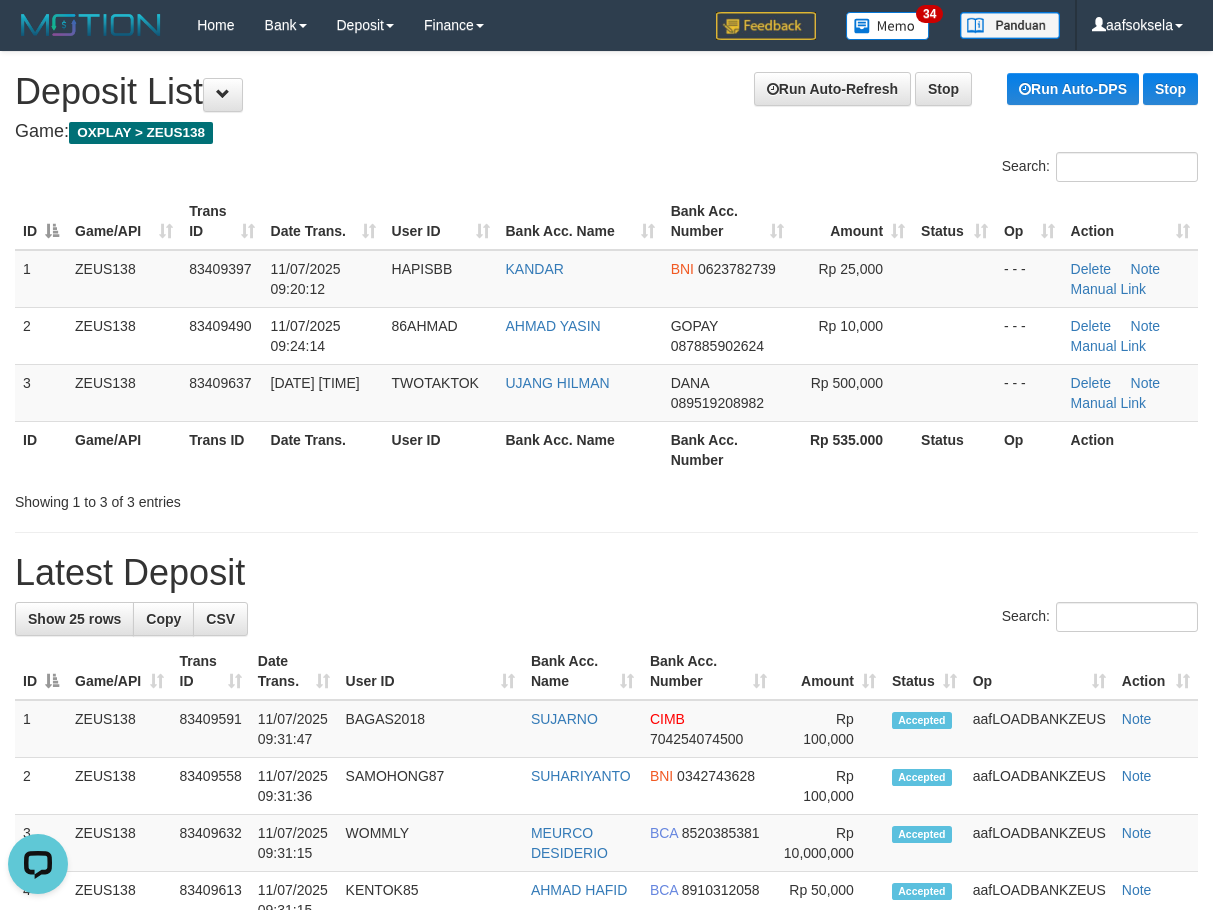 drag, startPoint x: 392, startPoint y: 511, endPoint x: 95, endPoint y: 534, distance: 297.88925 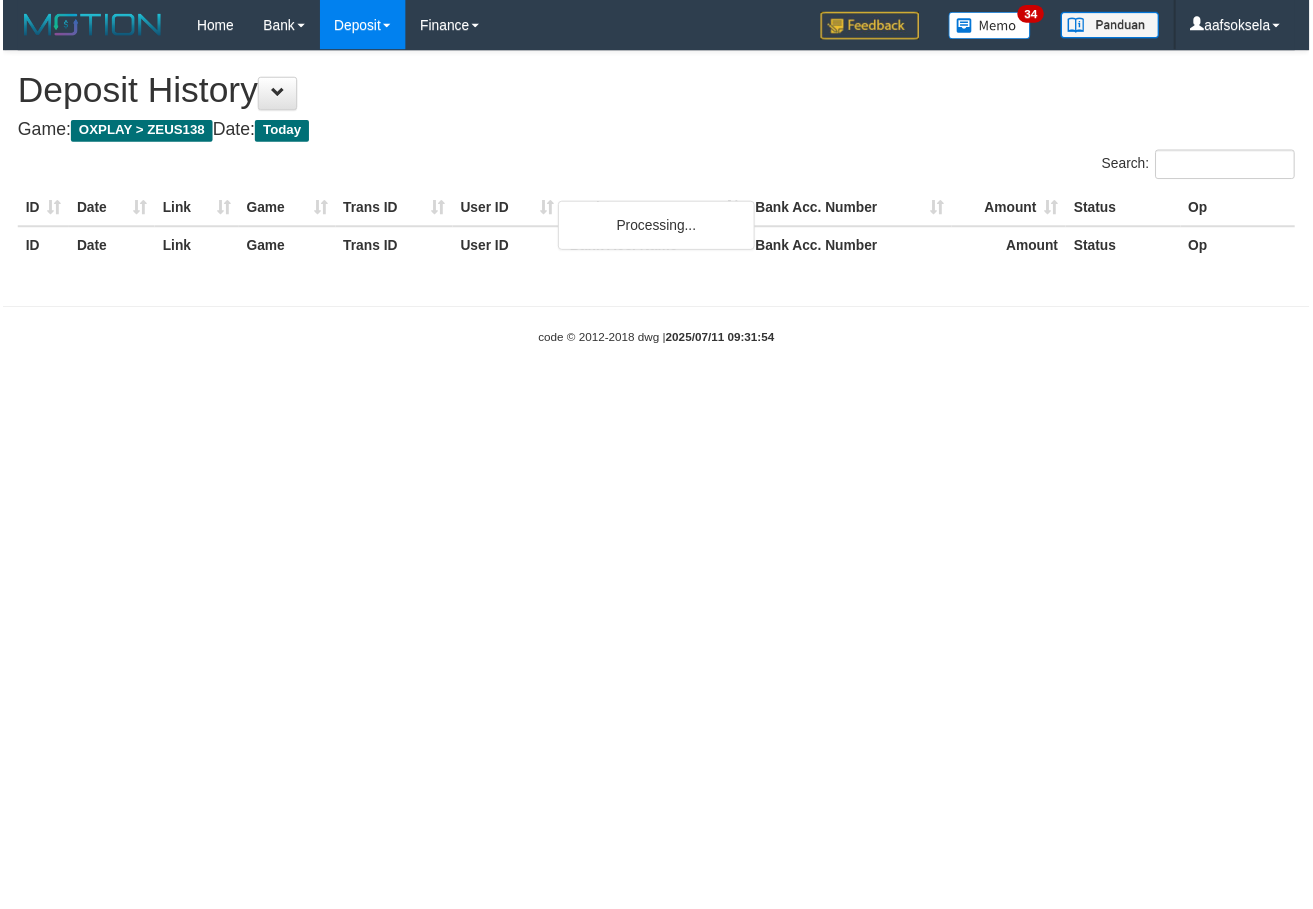 scroll, scrollTop: 0, scrollLeft: 0, axis: both 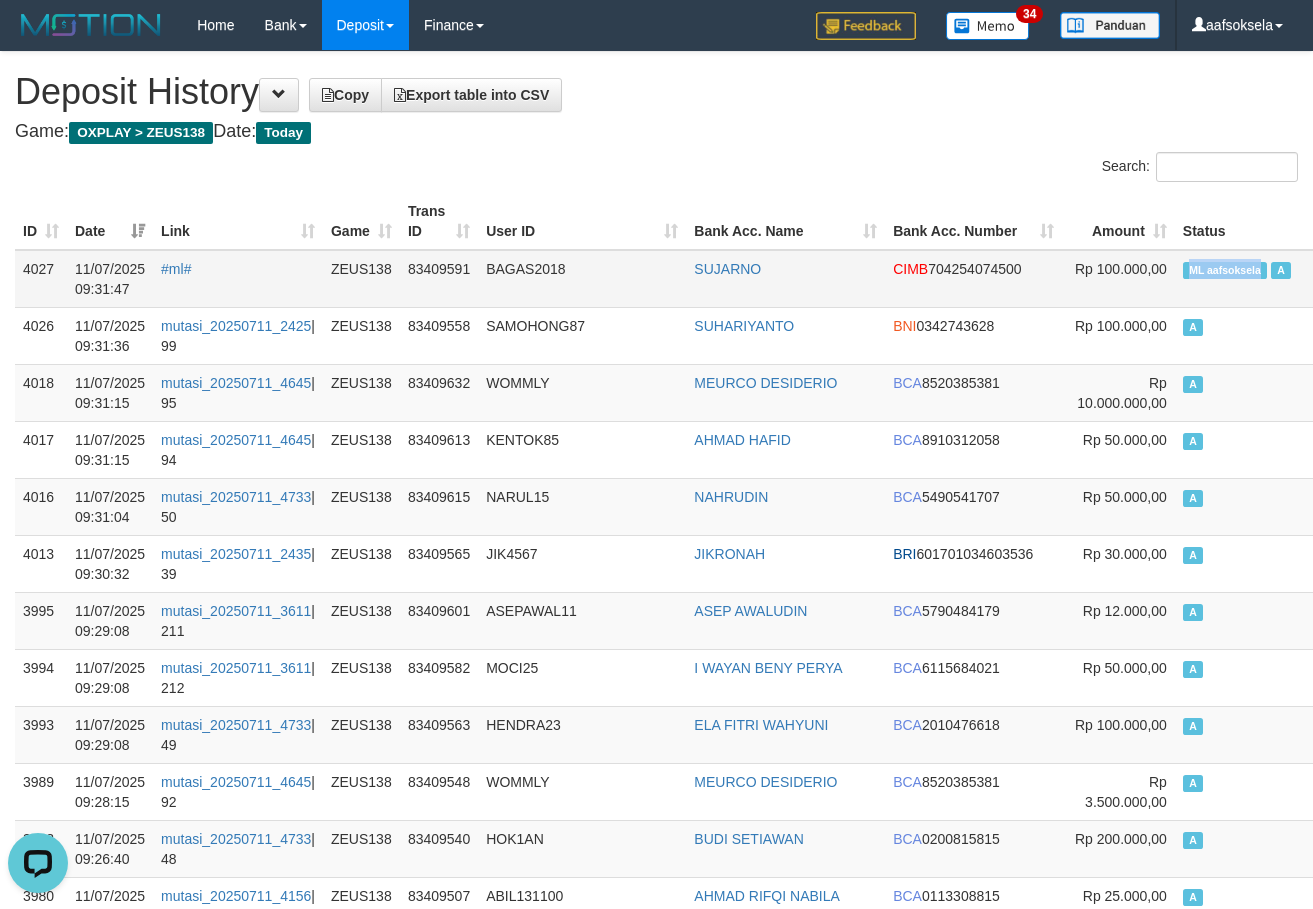 drag, startPoint x: 1123, startPoint y: 278, endPoint x: 1218, endPoint y: 278, distance: 95 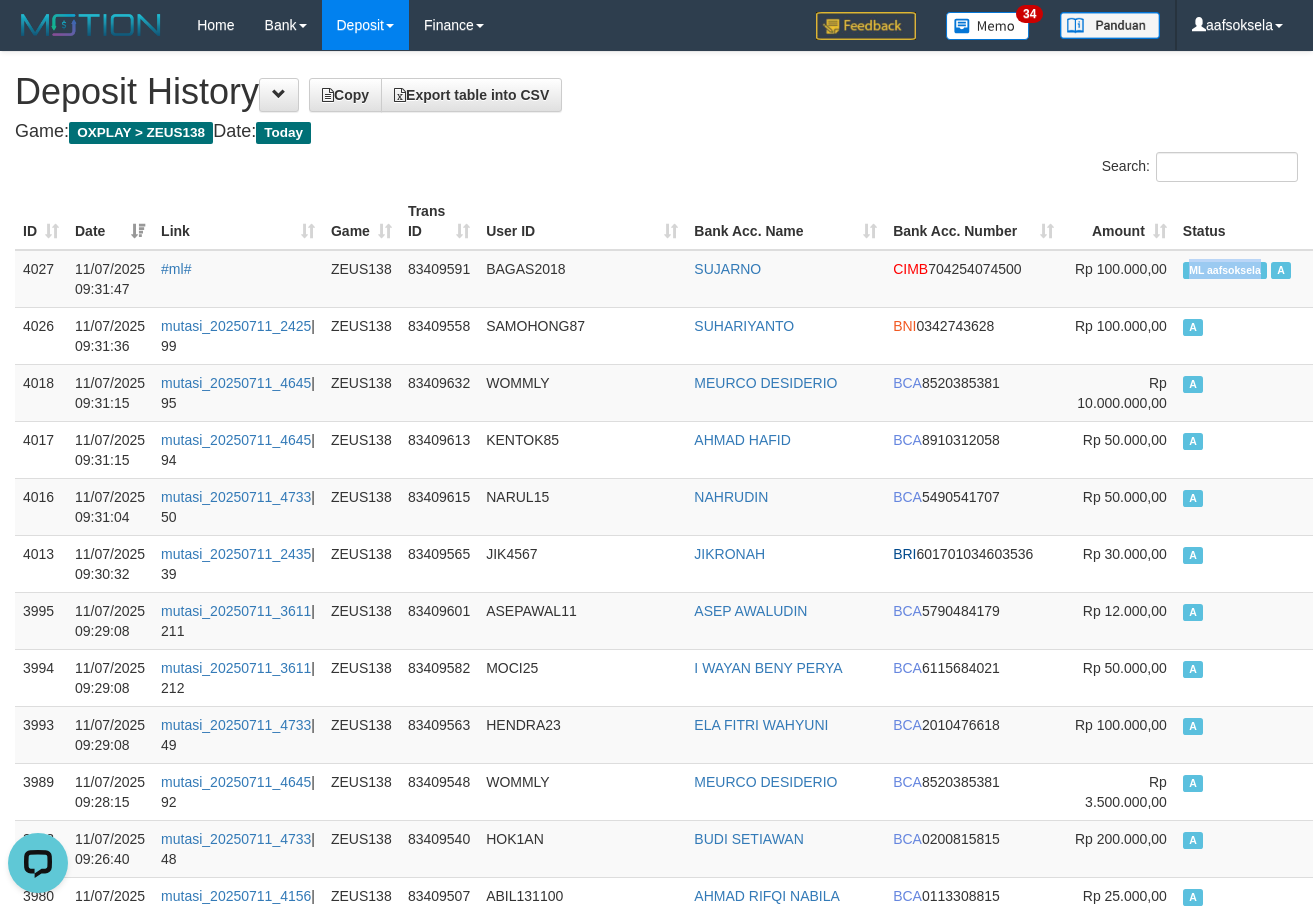 copy on "ML aafsoksela" 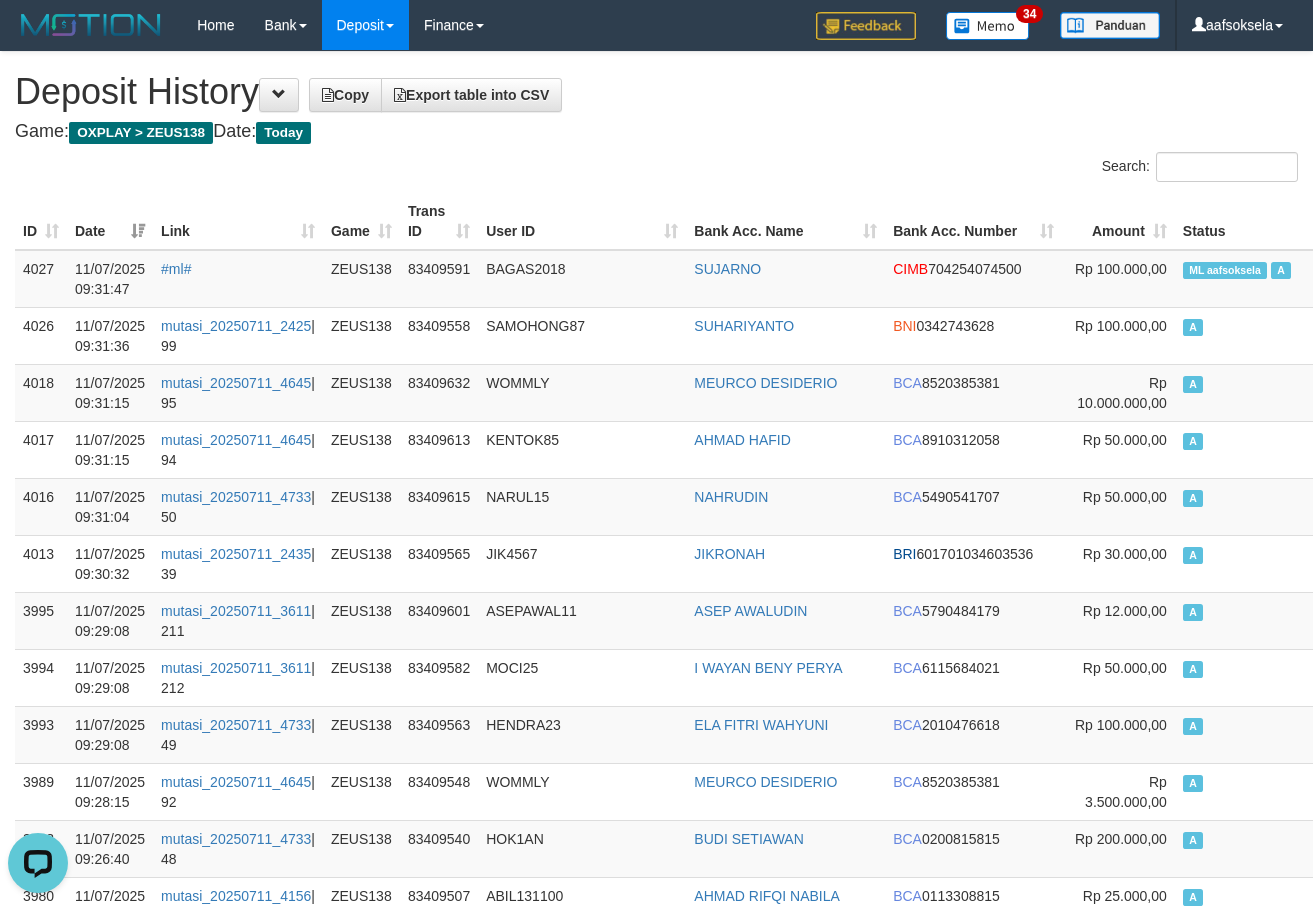scroll, scrollTop: 1582, scrollLeft: 0, axis: vertical 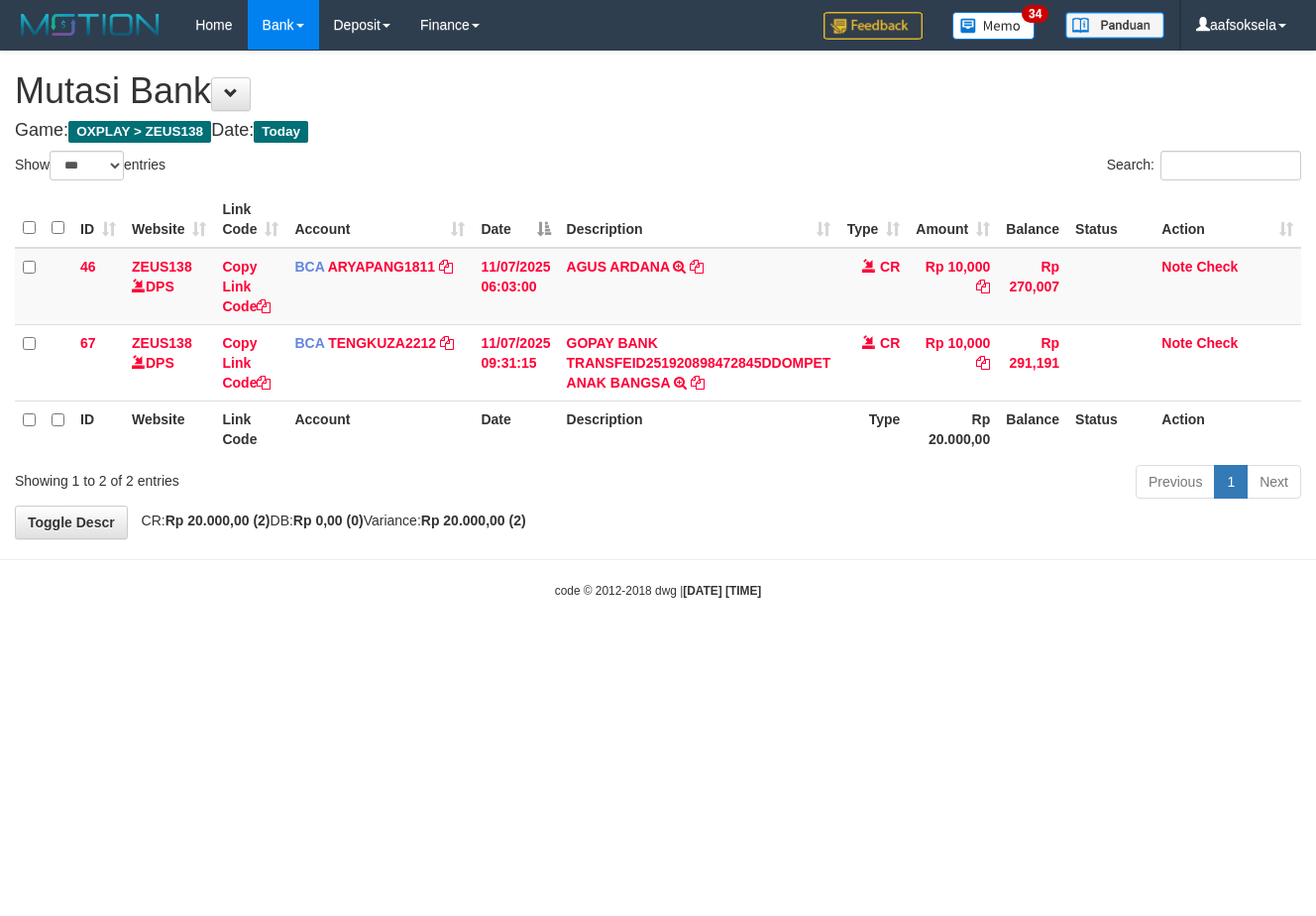 select on "***" 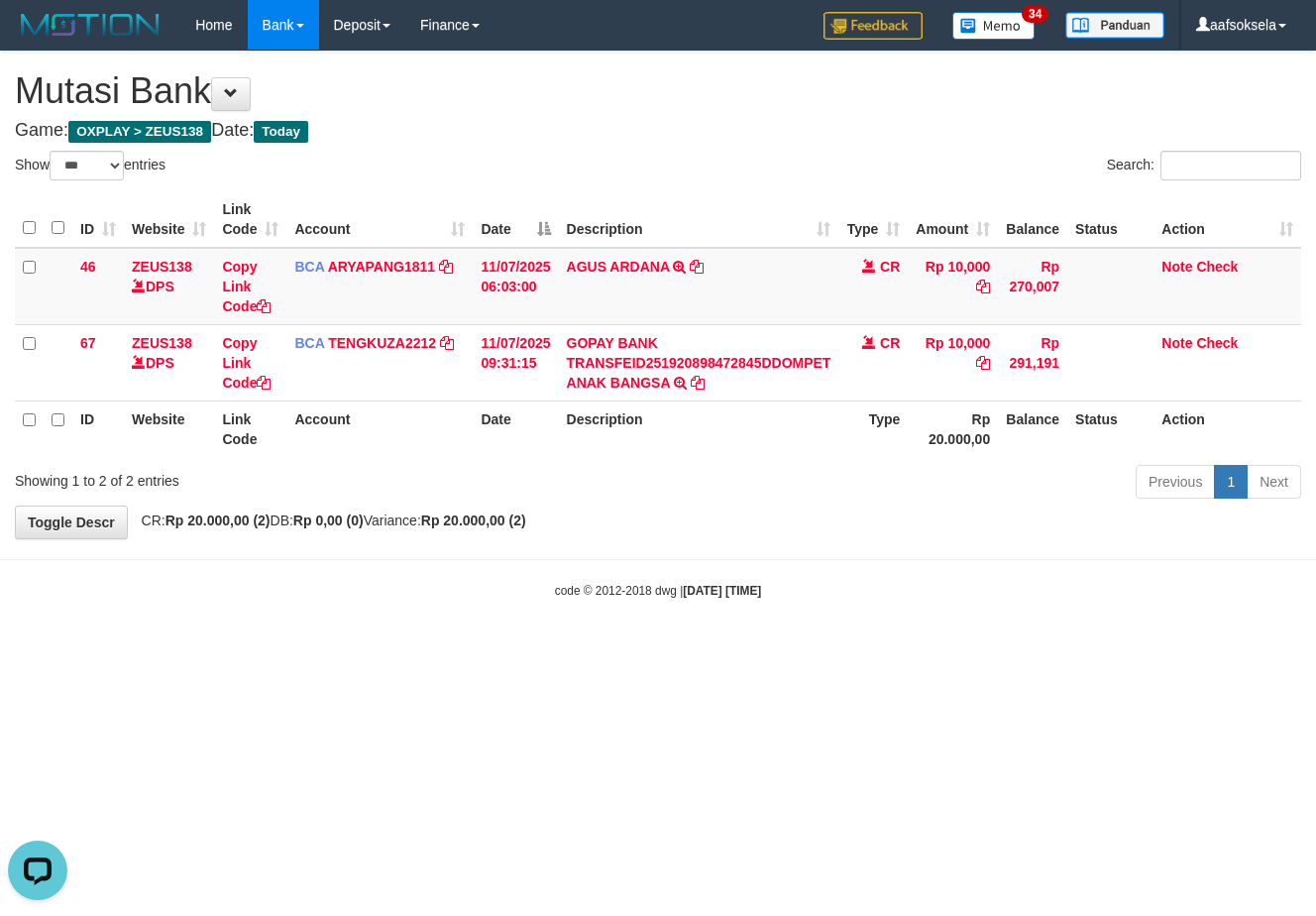 scroll, scrollTop: 0, scrollLeft: 0, axis: both 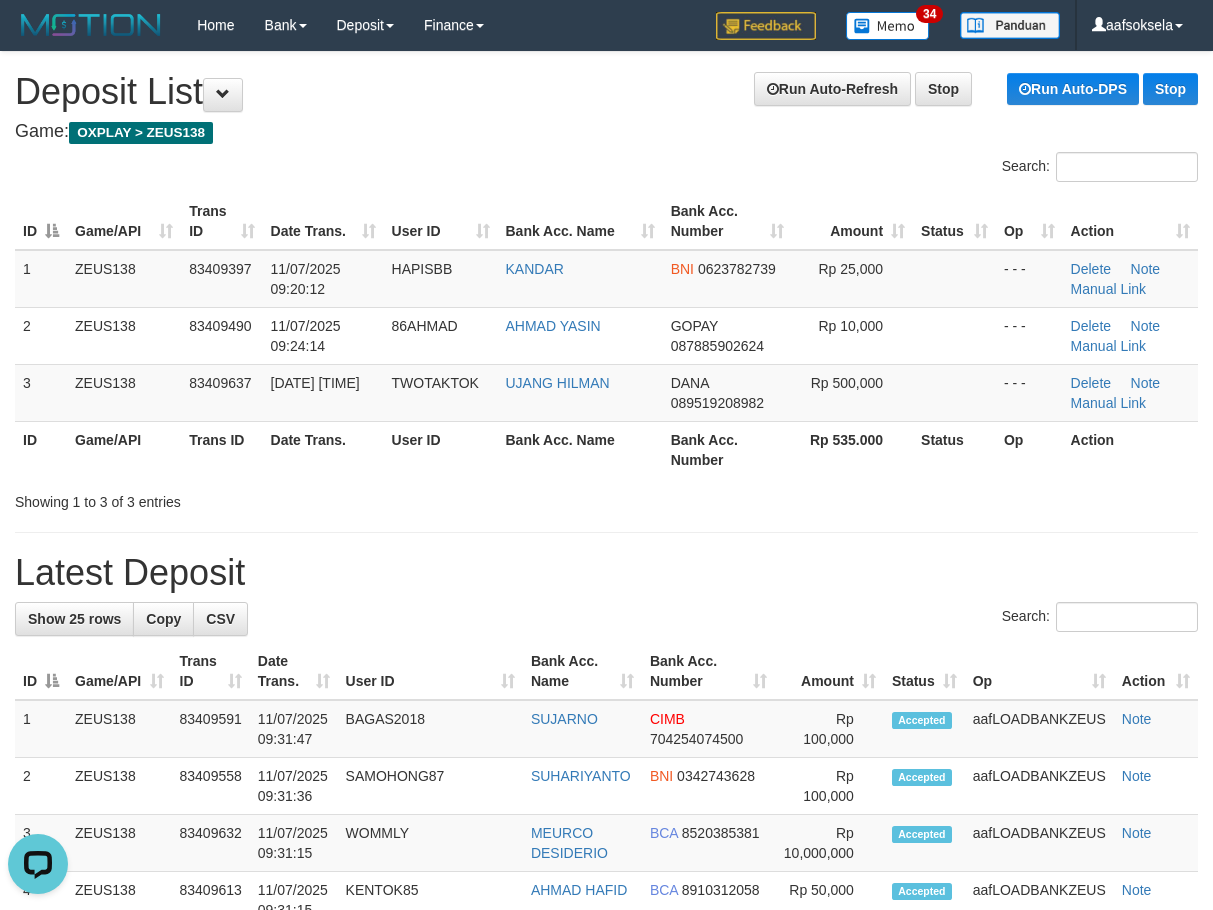 drag, startPoint x: 550, startPoint y: 539, endPoint x: 16, endPoint y: 589, distance: 536.3357 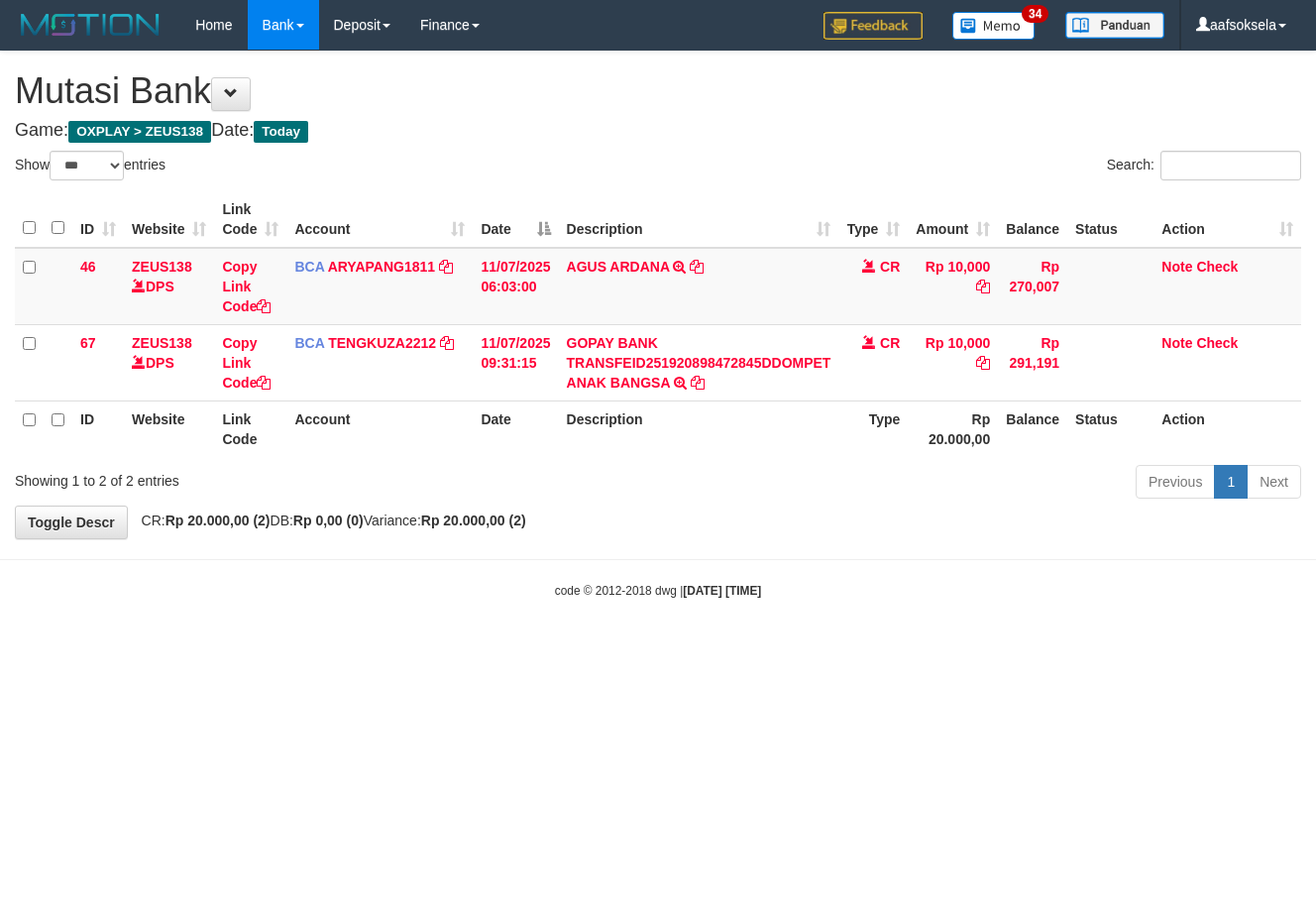 select on "***" 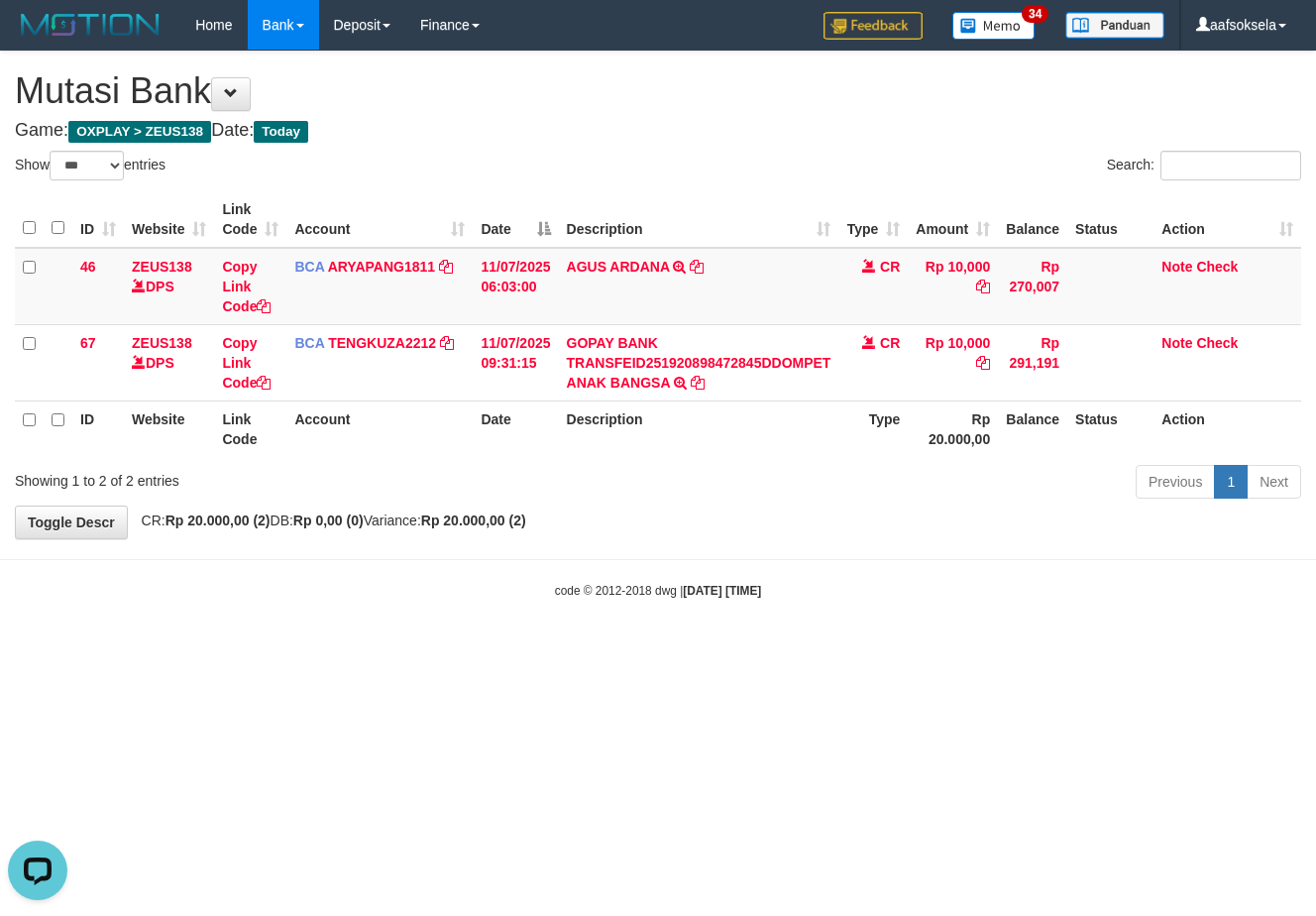 scroll, scrollTop: 0, scrollLeft: 0, axis: both 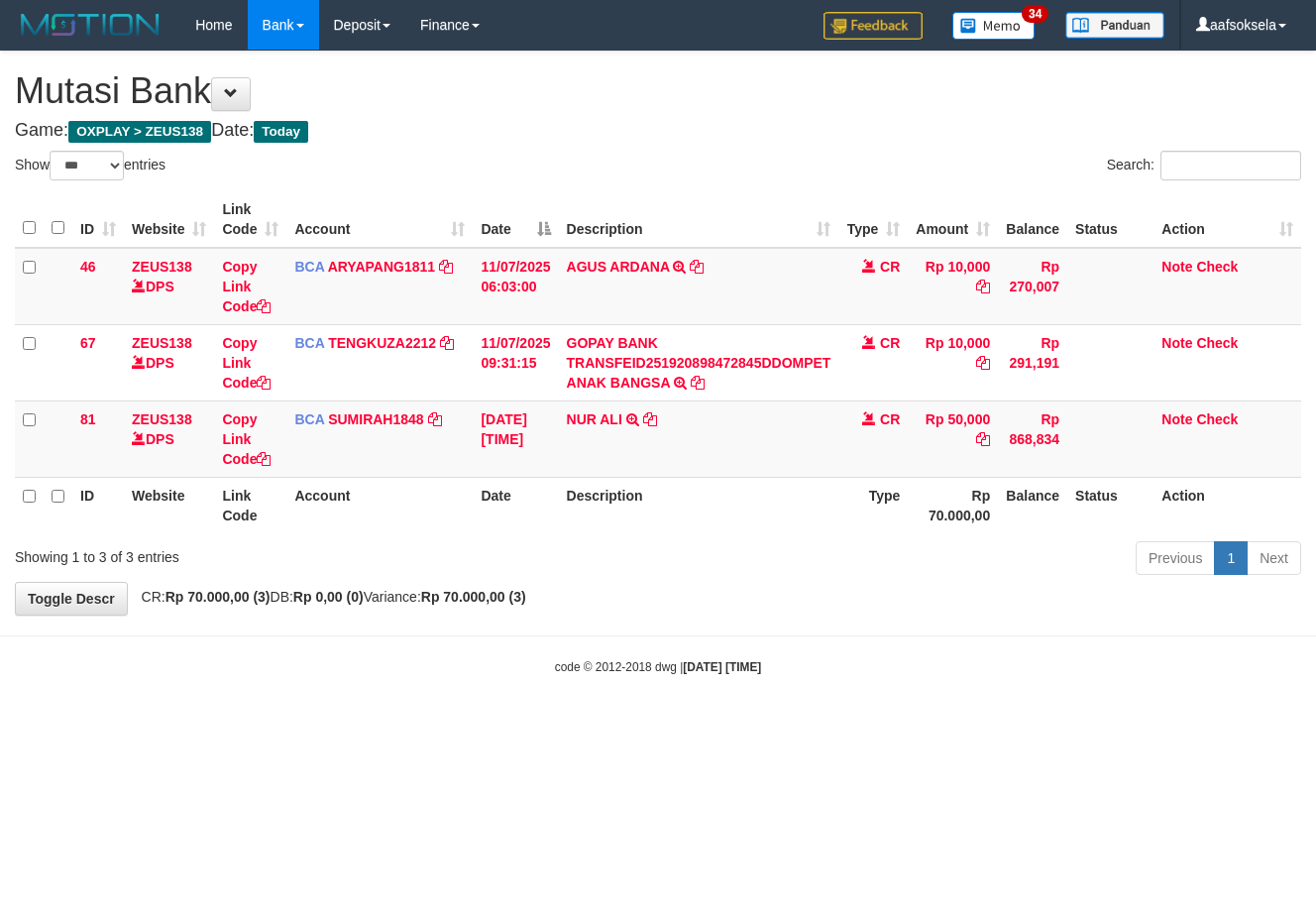 select on "***" 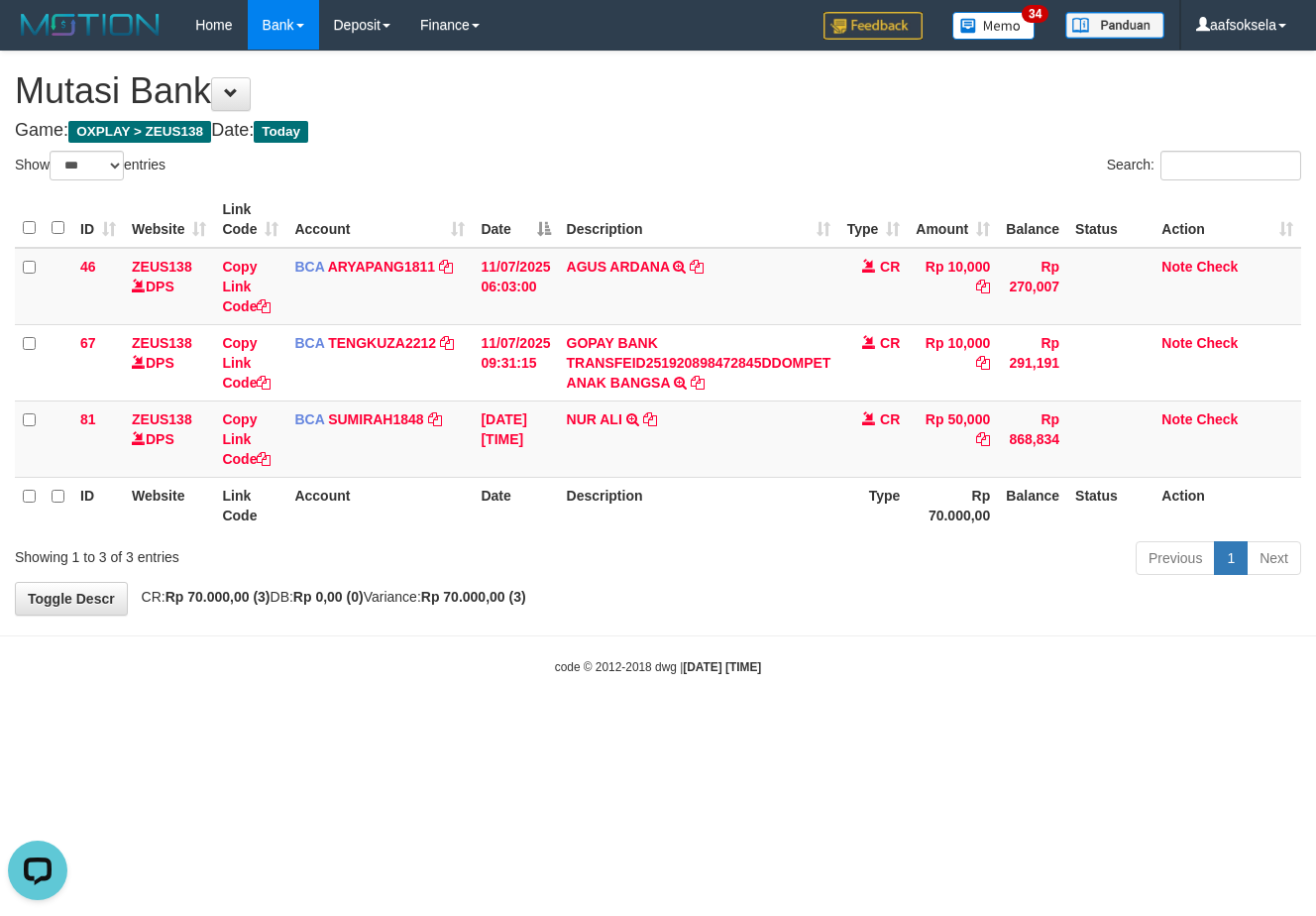 scroll, scrollTop: 0, scrollLeft: 0, axis: both 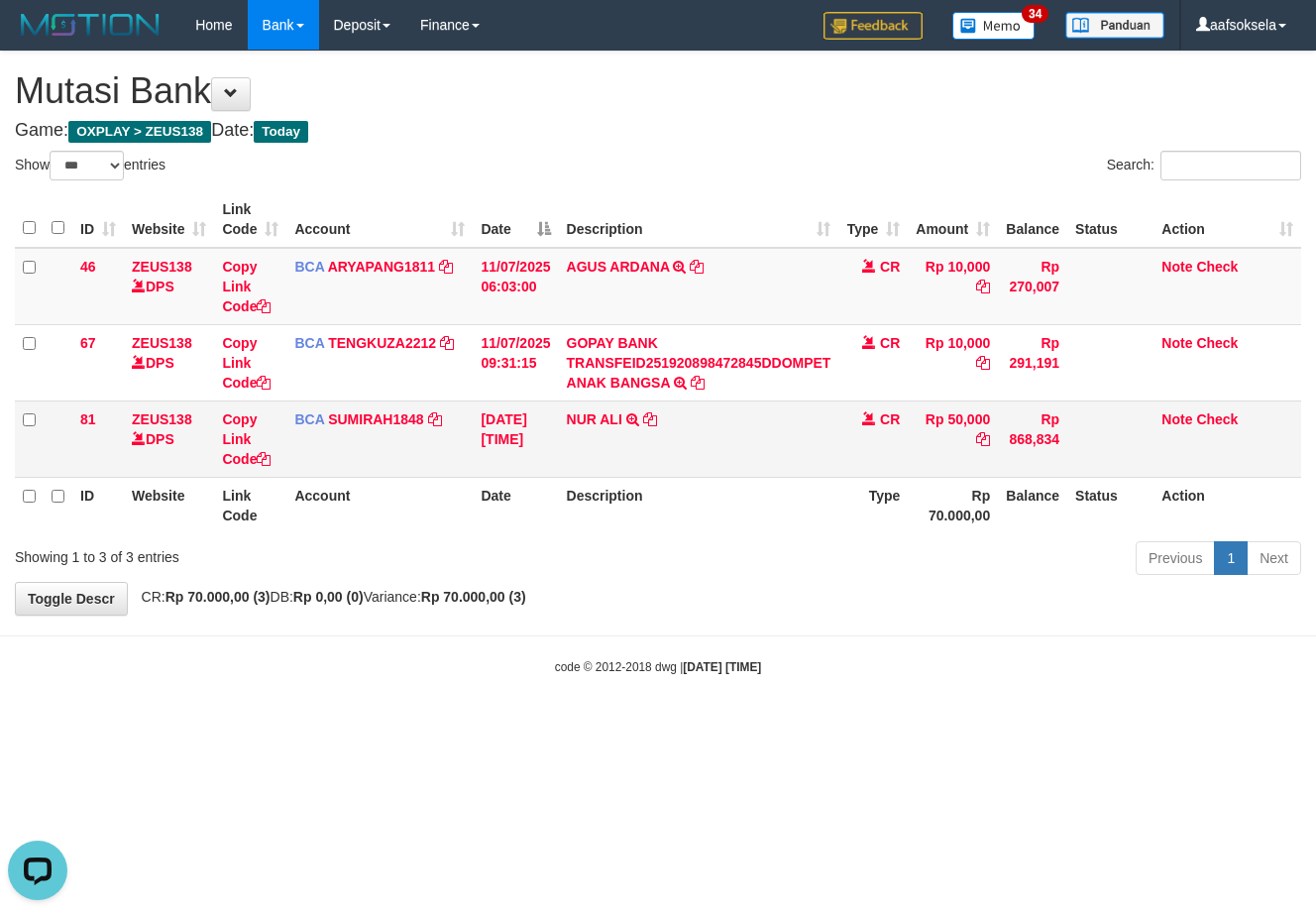 click on "NUR ALI         TRSF E-BANKING CR 1107/FTSCY/WS95031
50000.00NUR ALI" at bounding box center (699, 438) 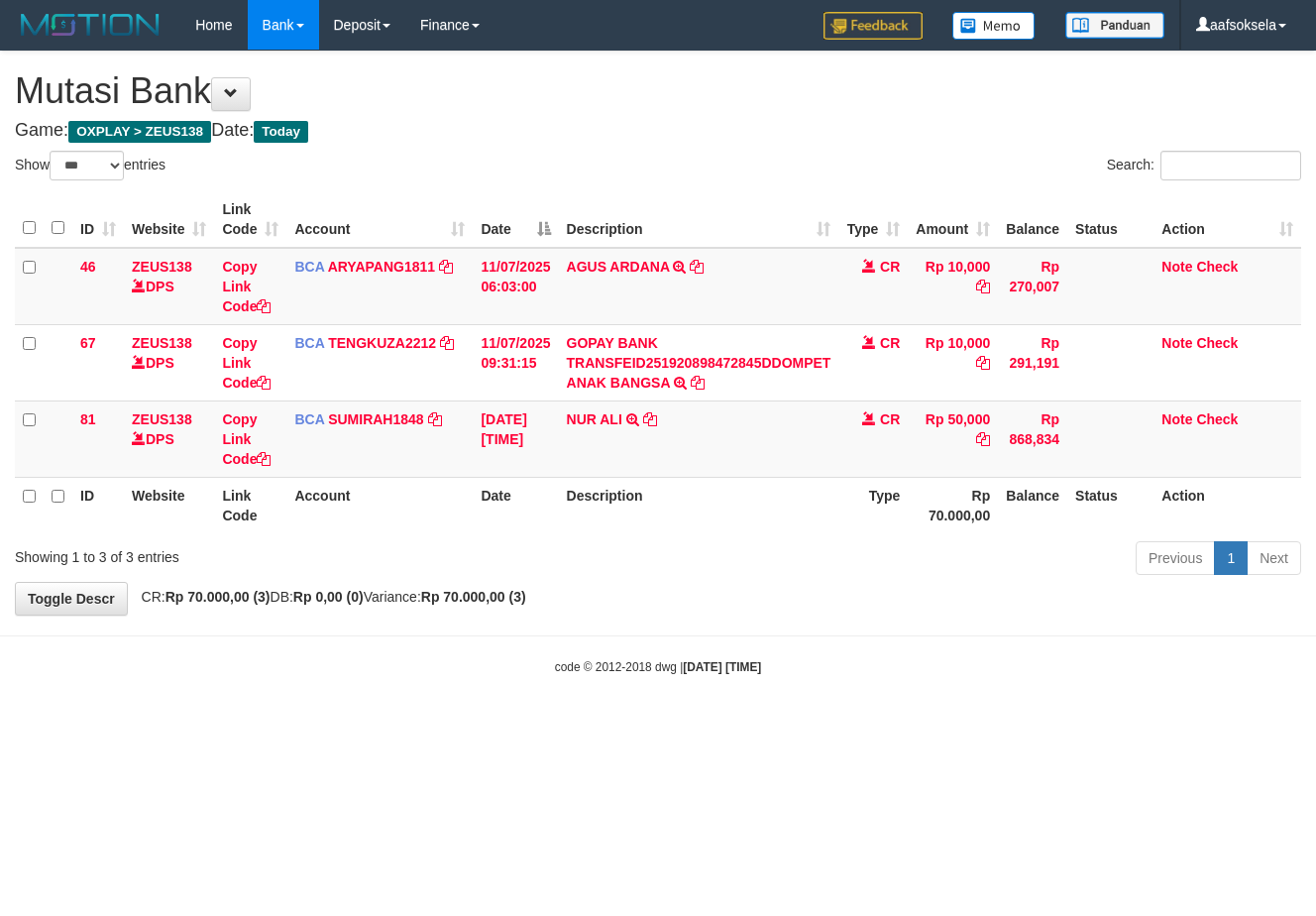 select on "***" 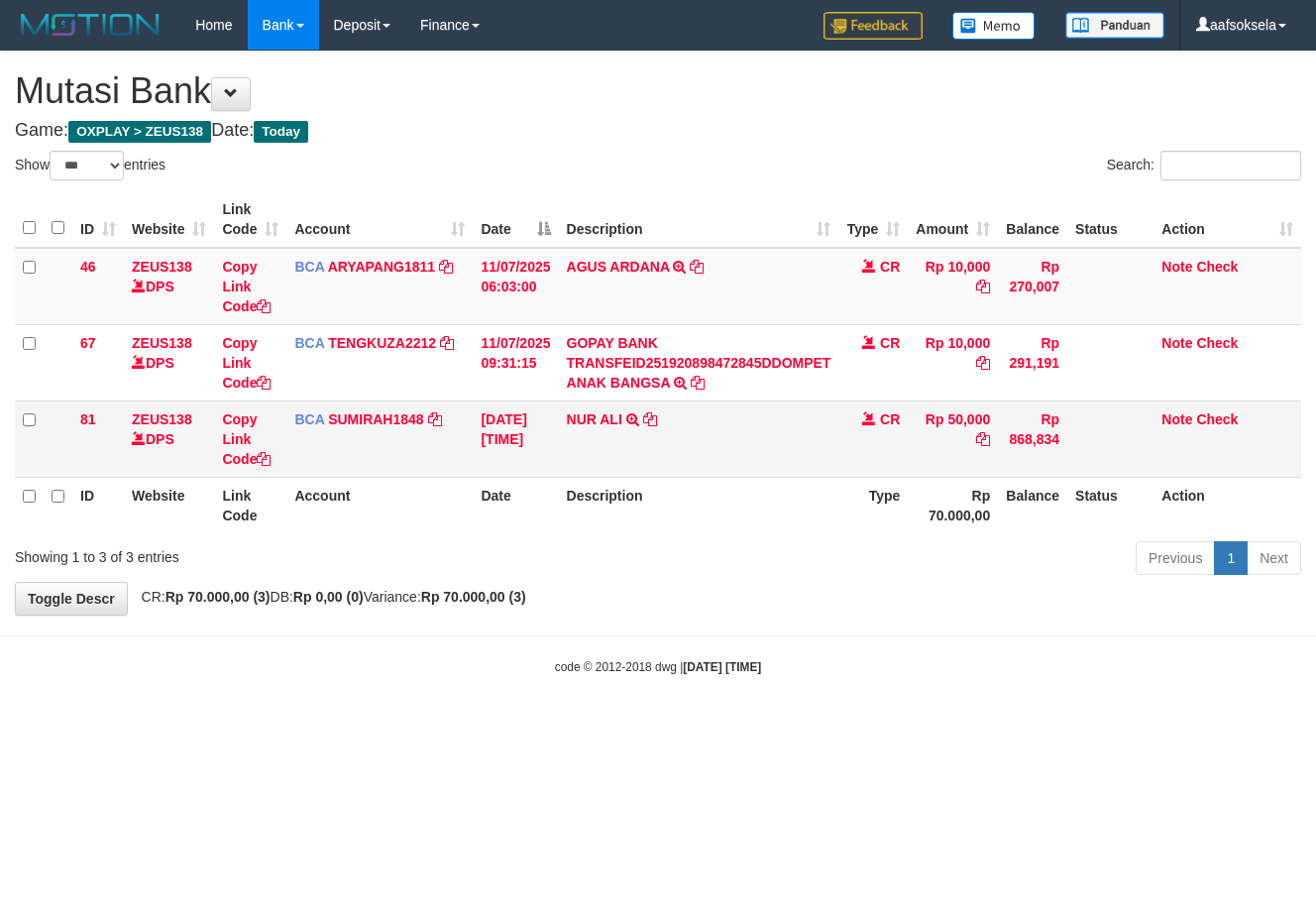 click on "NUR ALI         TRSF E-BANKING CR 1107/FTSCY/WS95031
50000.00NUR ALI" at bounding box center [699, 438] 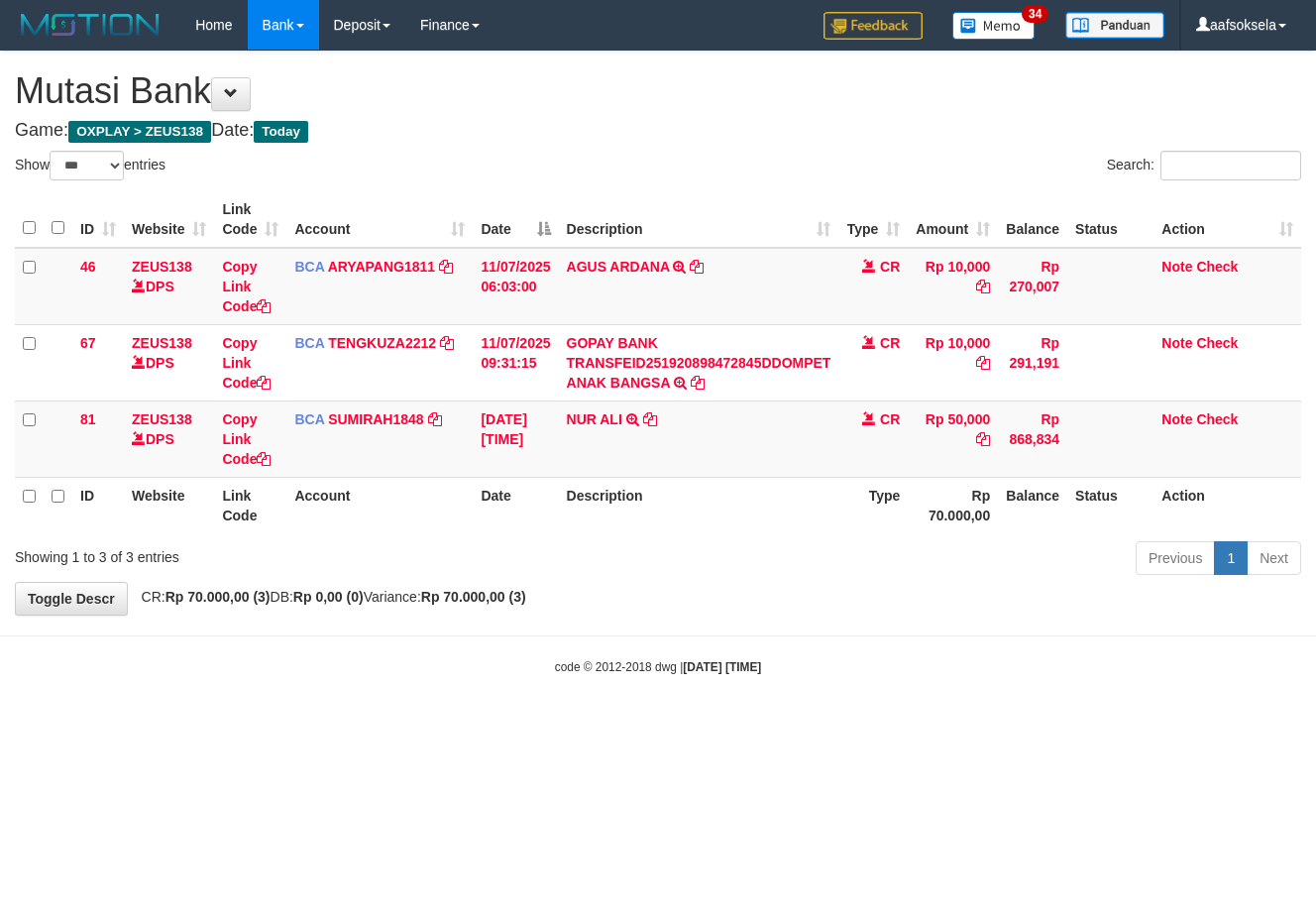 select on "***" 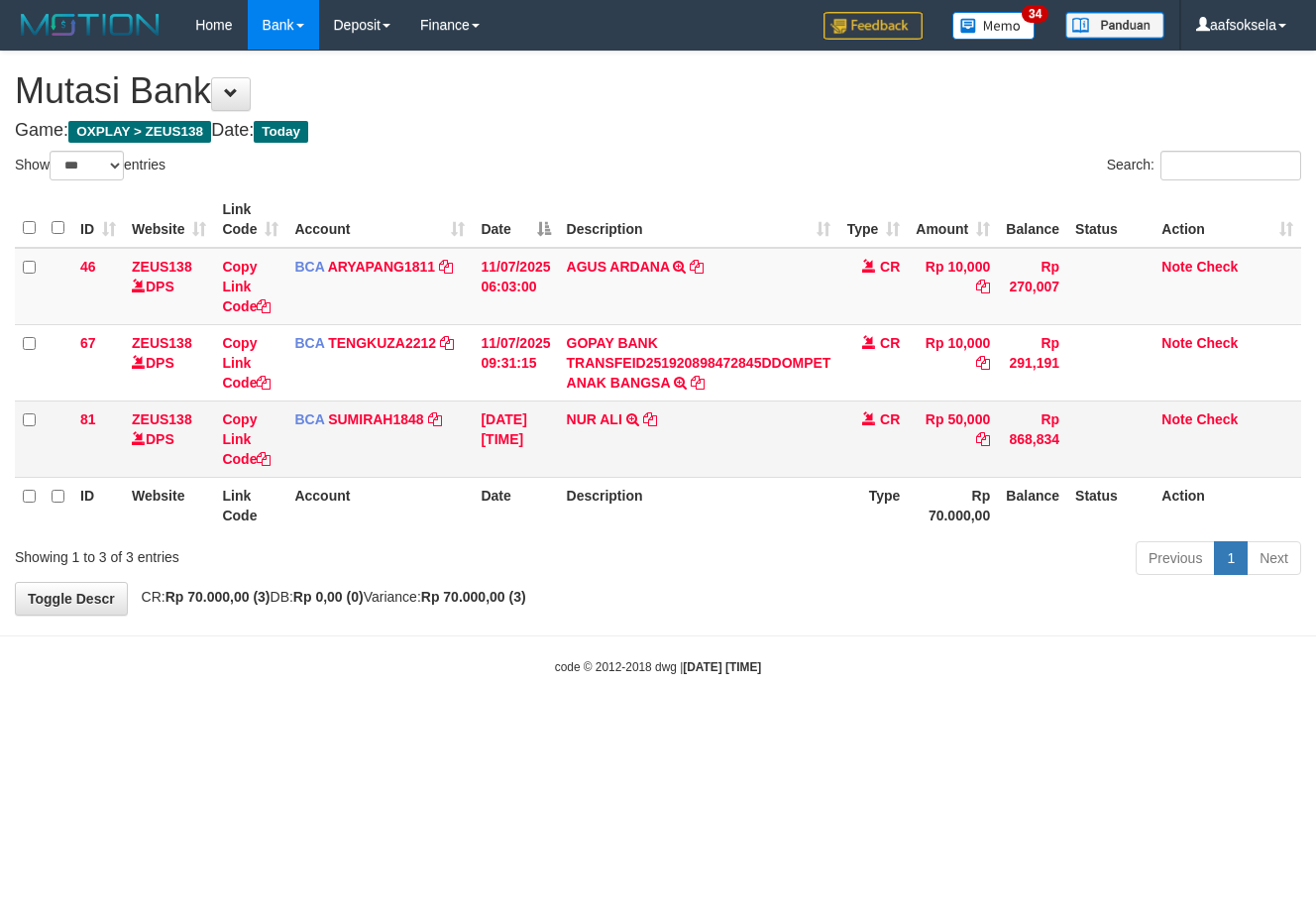 scroll, scrollTop: 0, scrollLeft: 0, axis: both 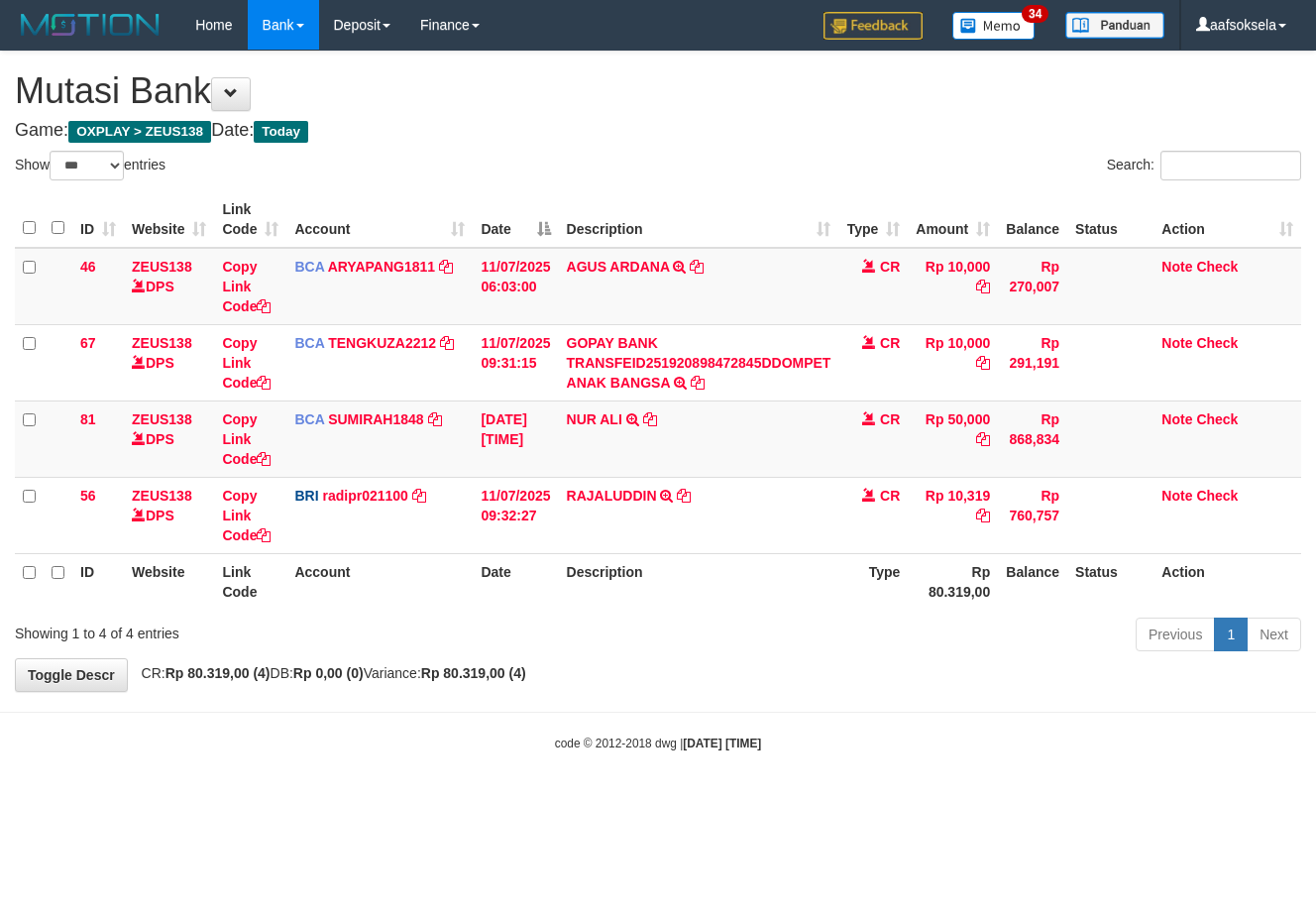 select on "***" 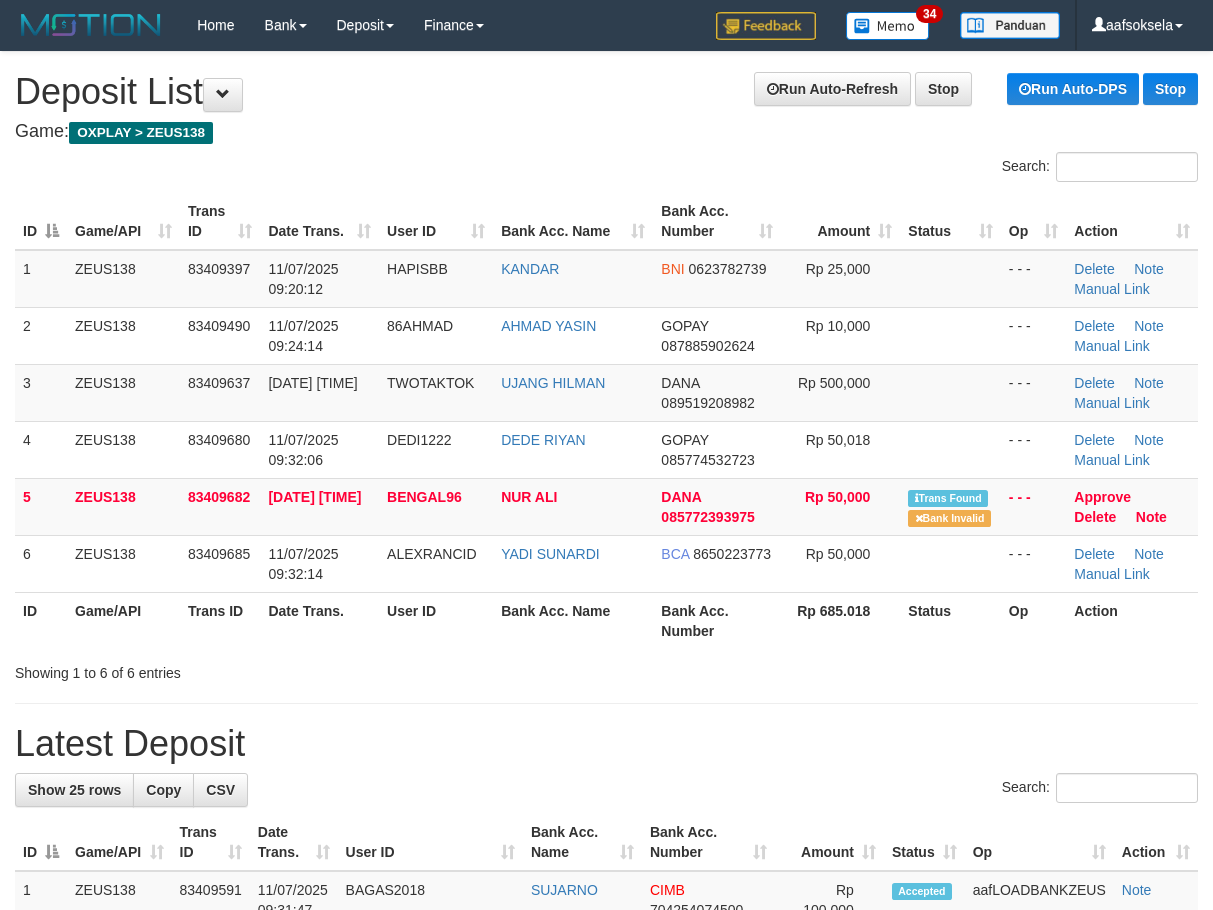 scroll, scrollTop: 0, scrollLeft: 0, axis: both 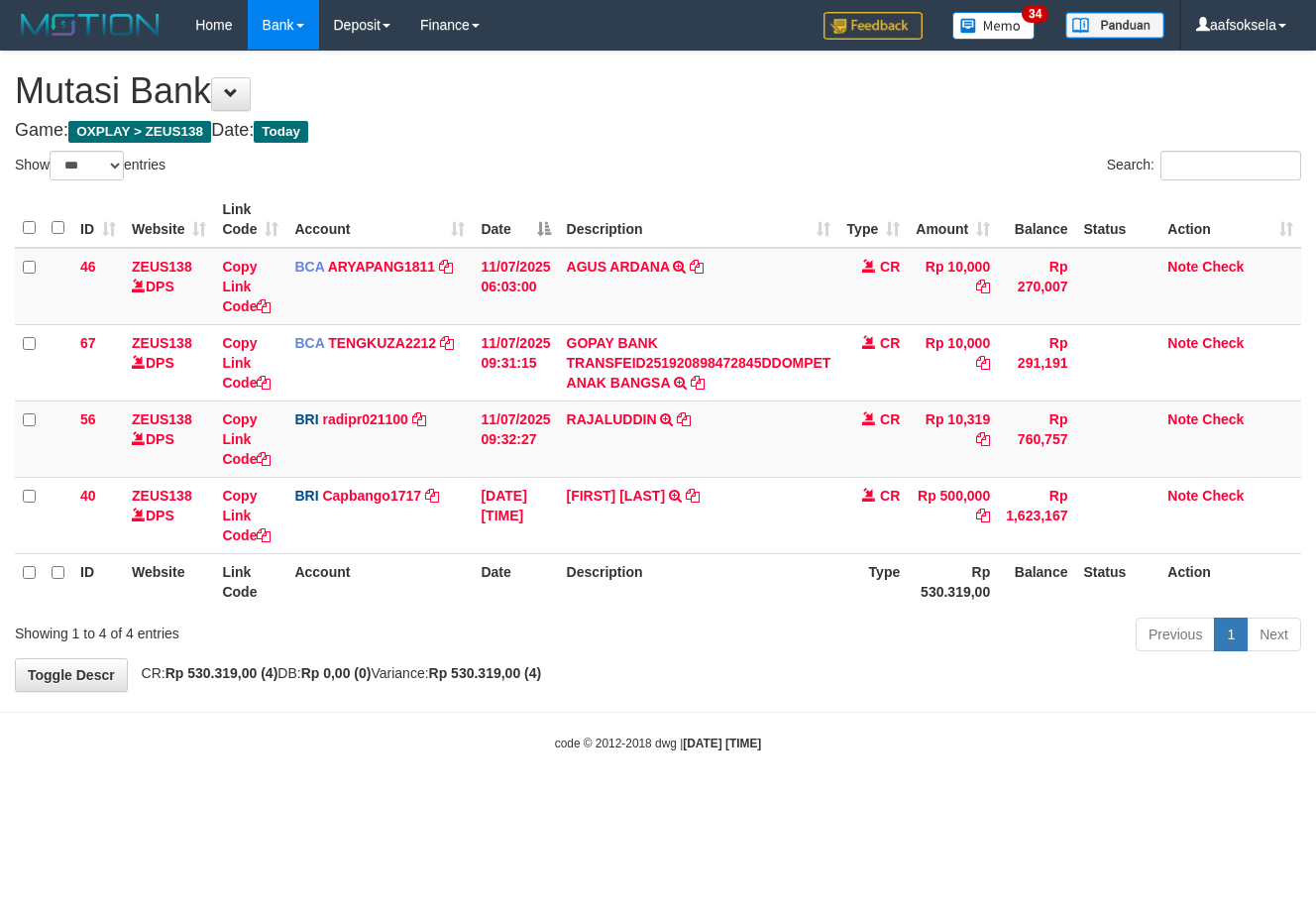 select on "***" 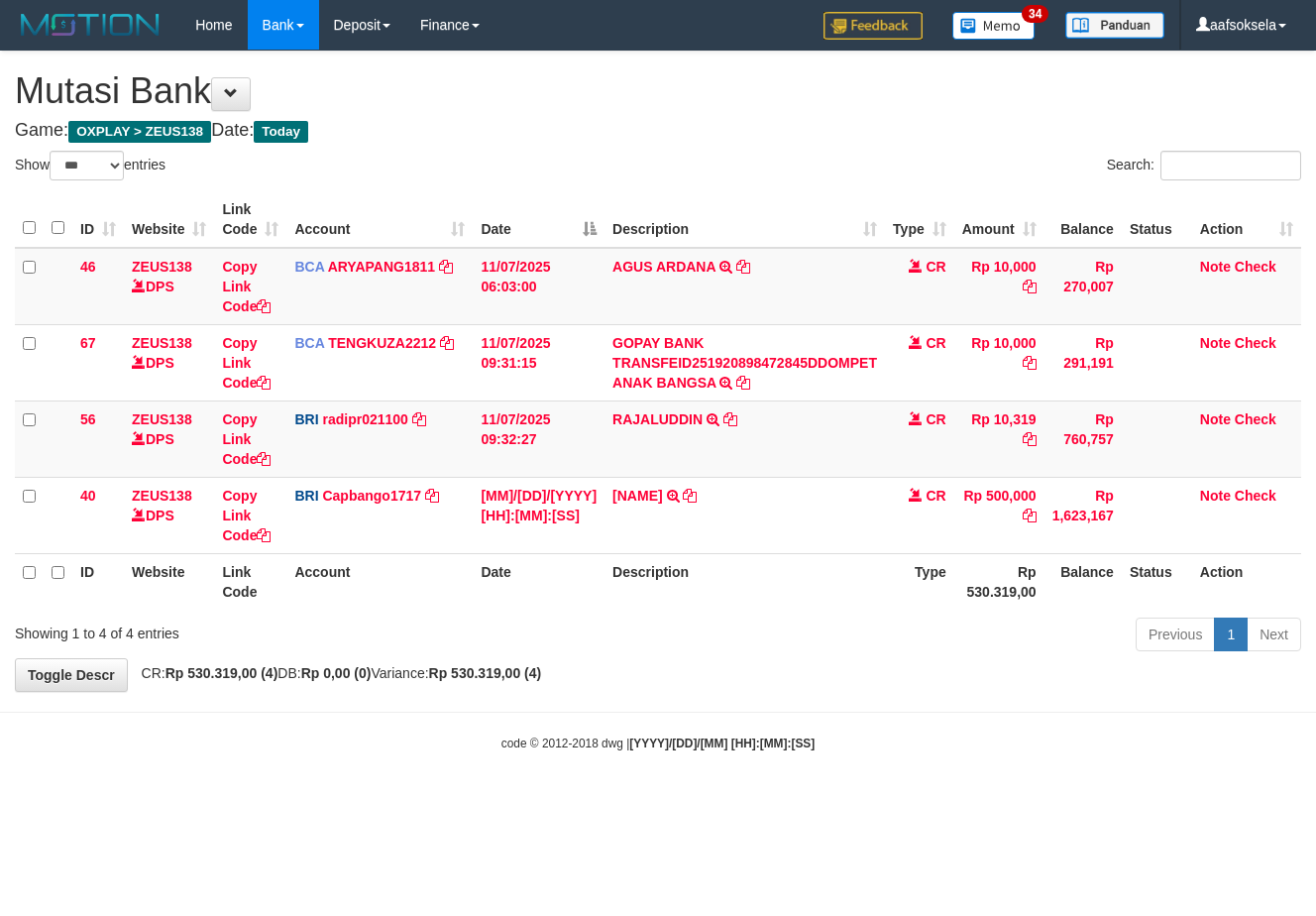 select on "***" 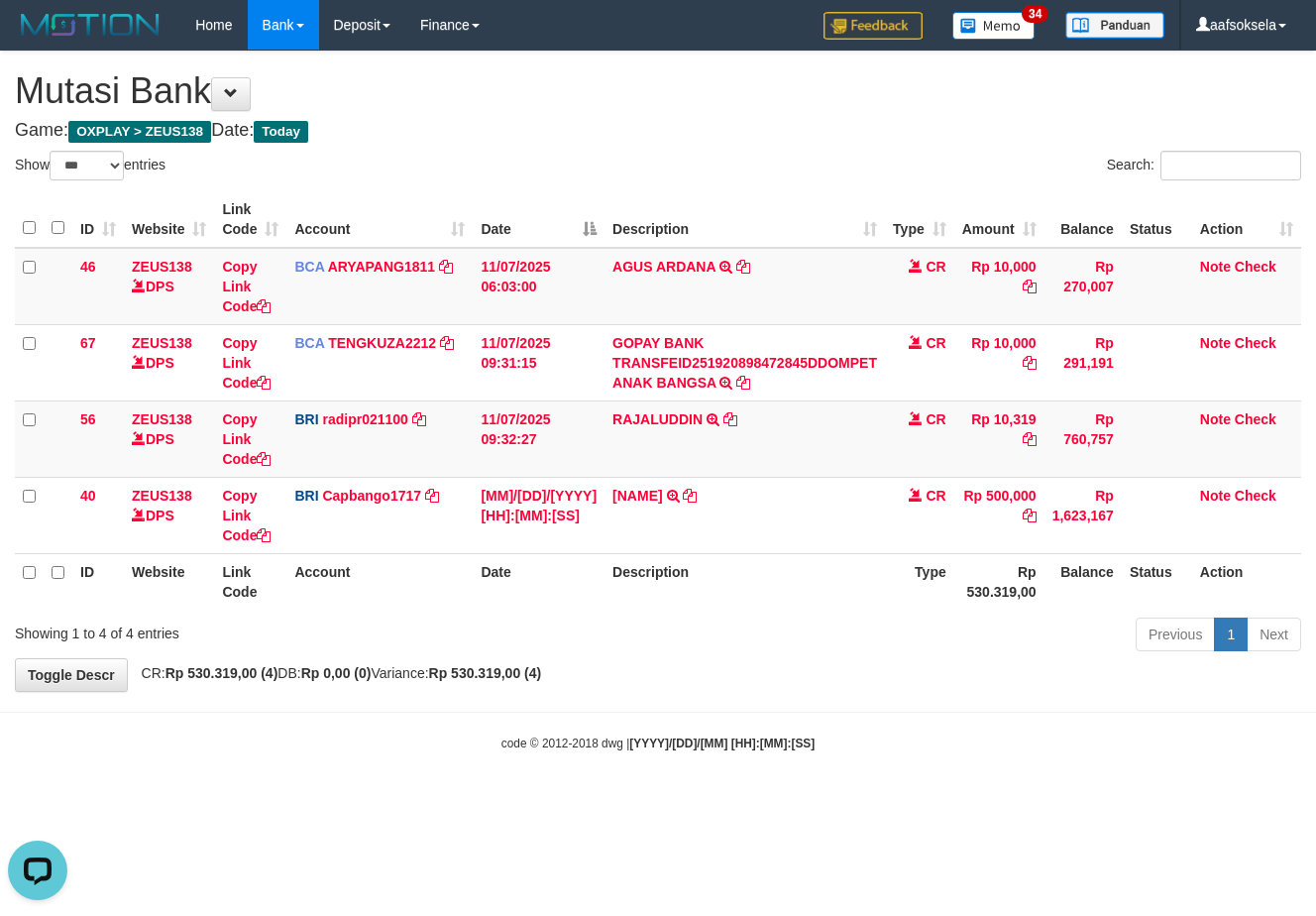 scroll, scrollTop: 0, scrollLeft: 0, axis: both 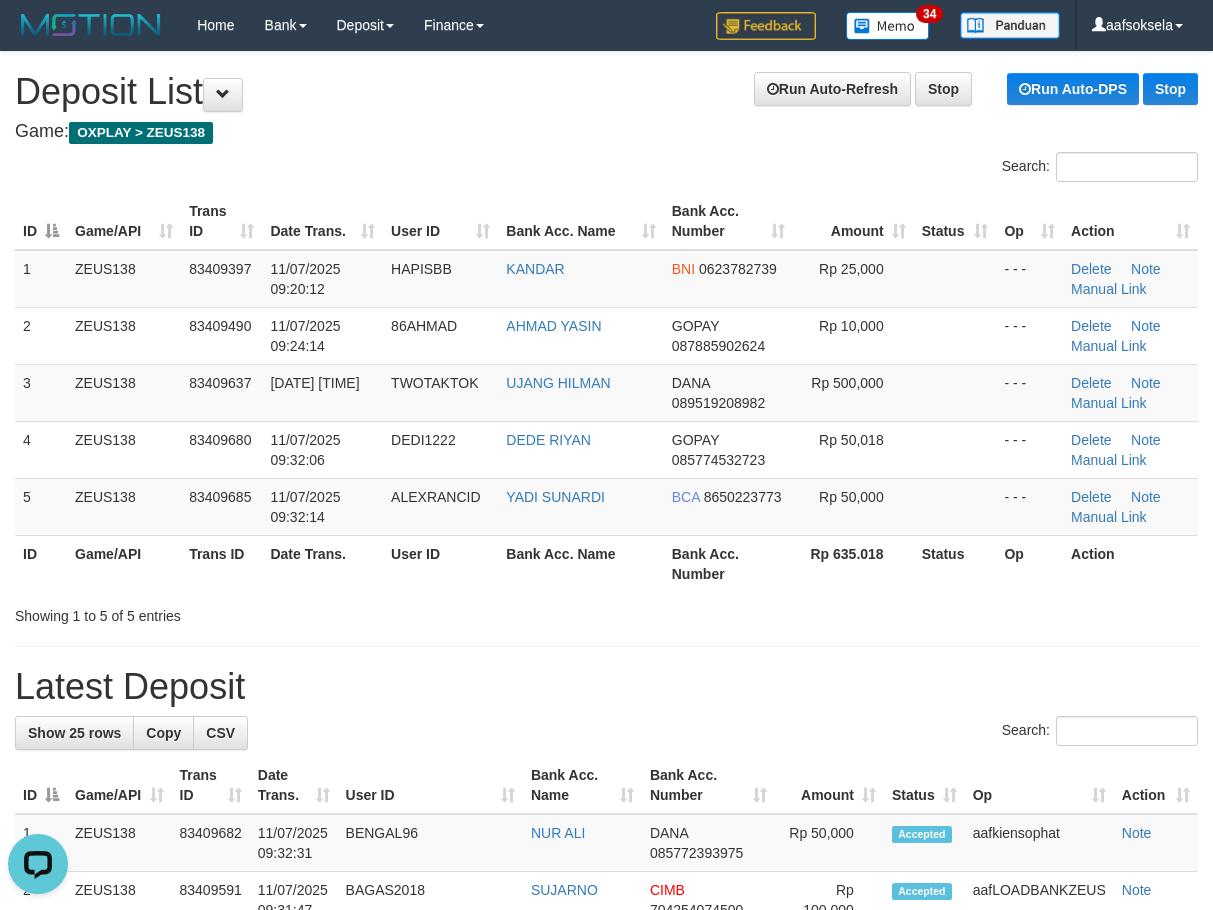 click on "Showing 1 to 5 of 5 entries" at bounding box center [606, 612] 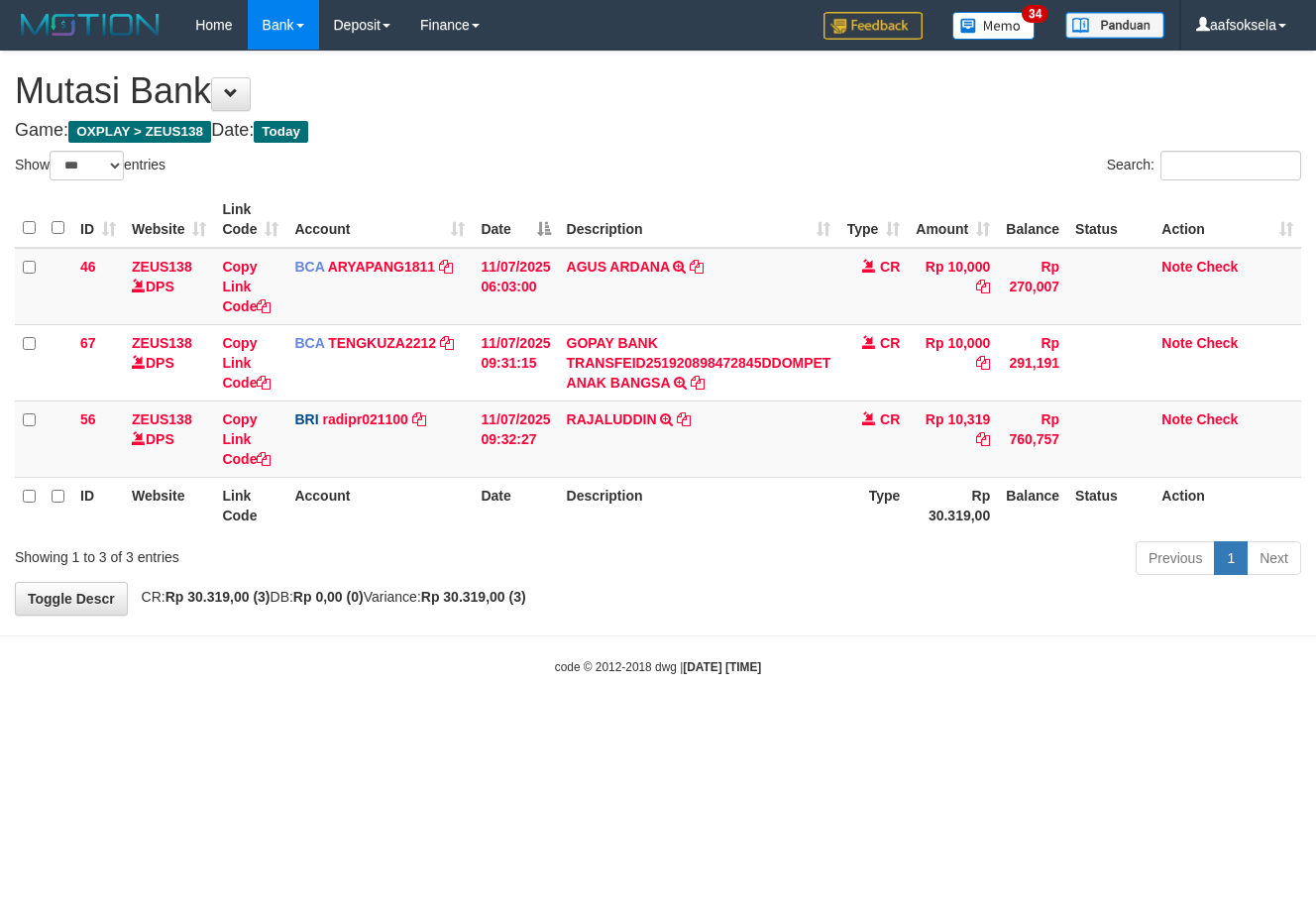 select on "***" 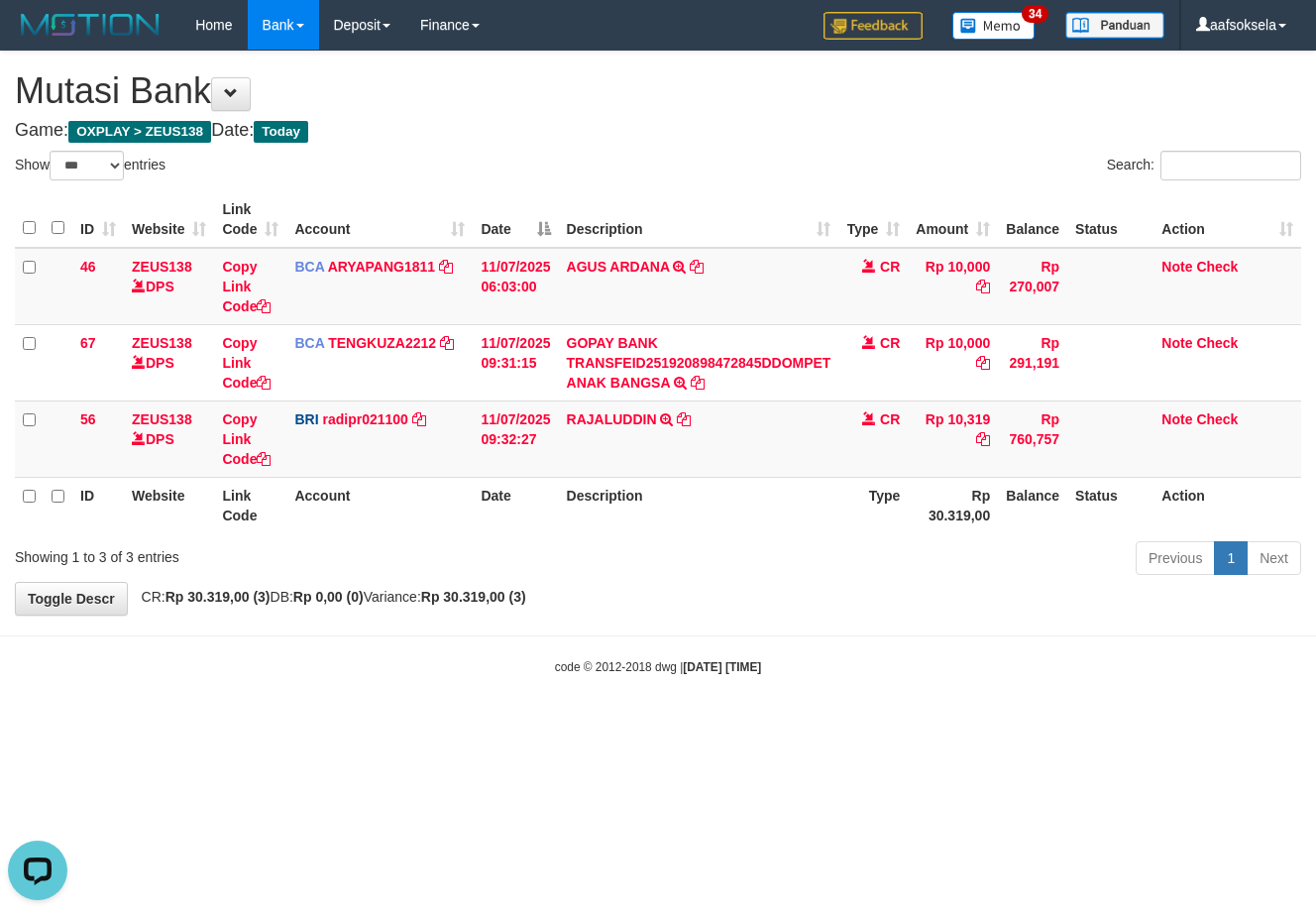 scroll, scrollTop: 0, scrollLeft: 0, axis: both 